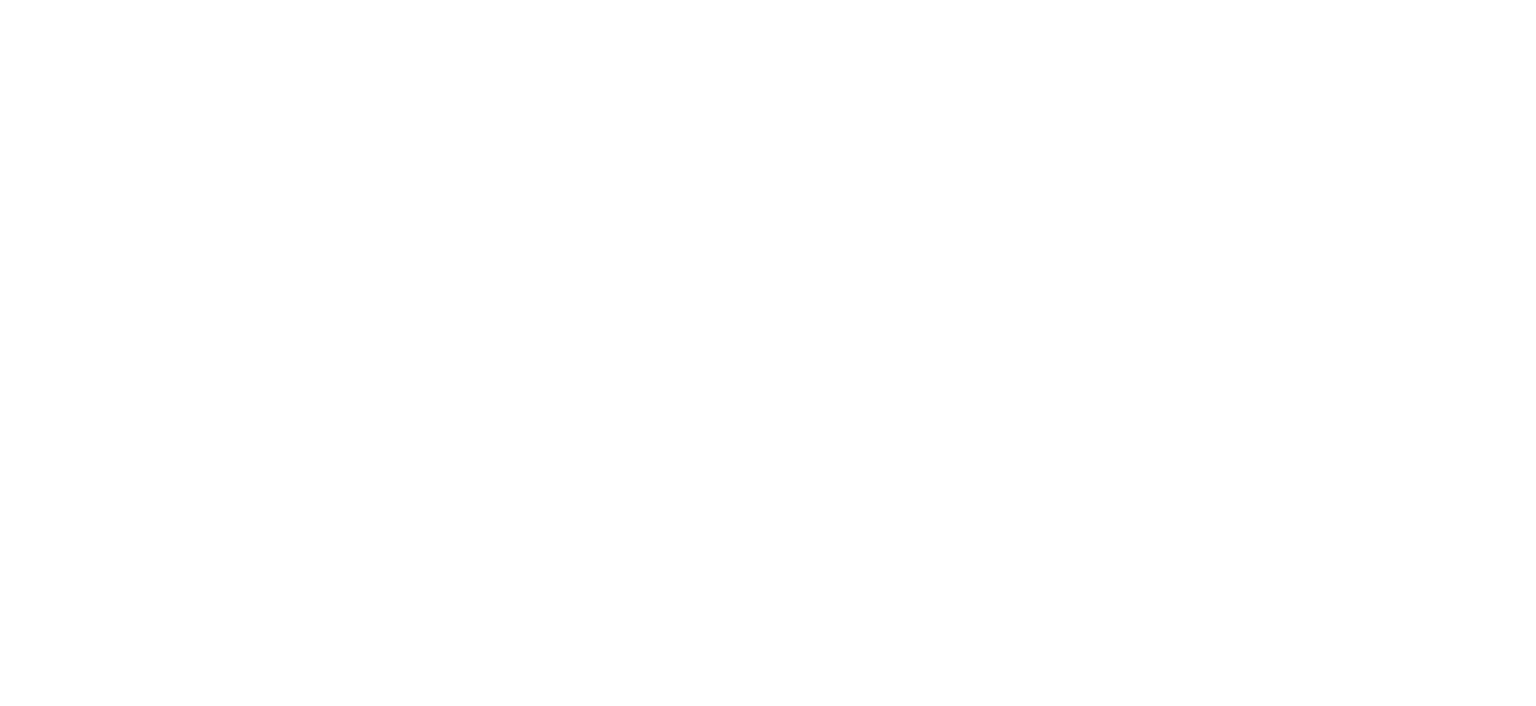 scroll, scrollTop: 0, scrollLeft: 0, axis: both 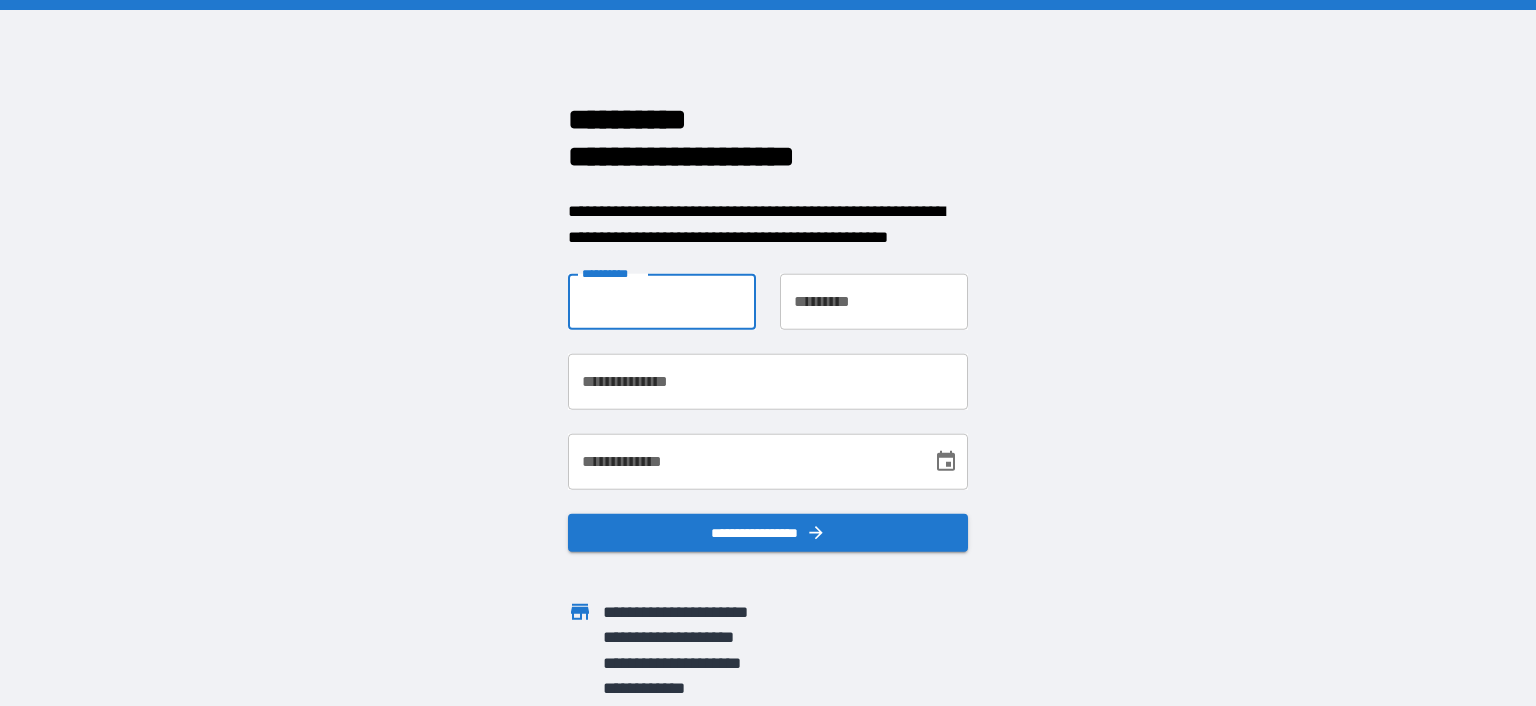 click on "**********" at bounding box center [662, 302] 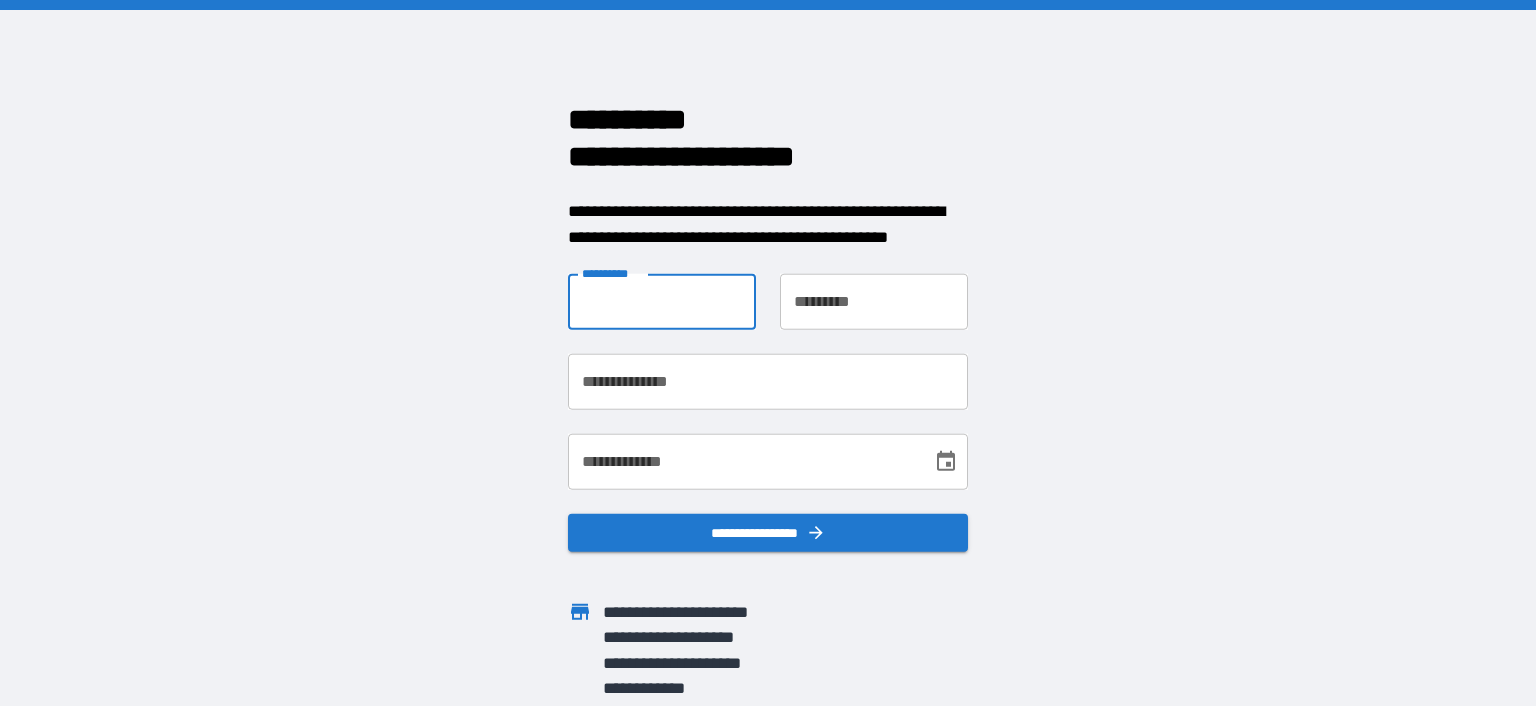 type on "*******" 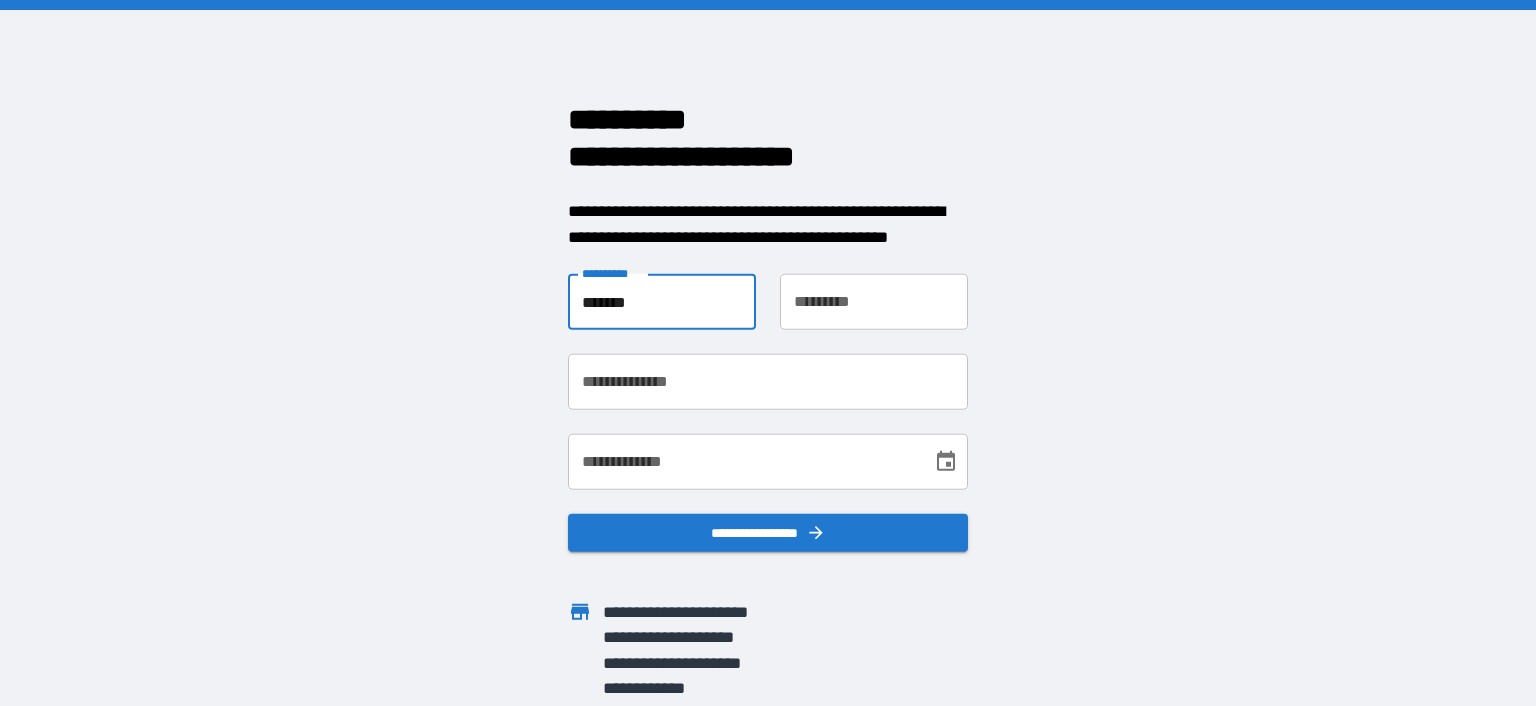 type on "******" 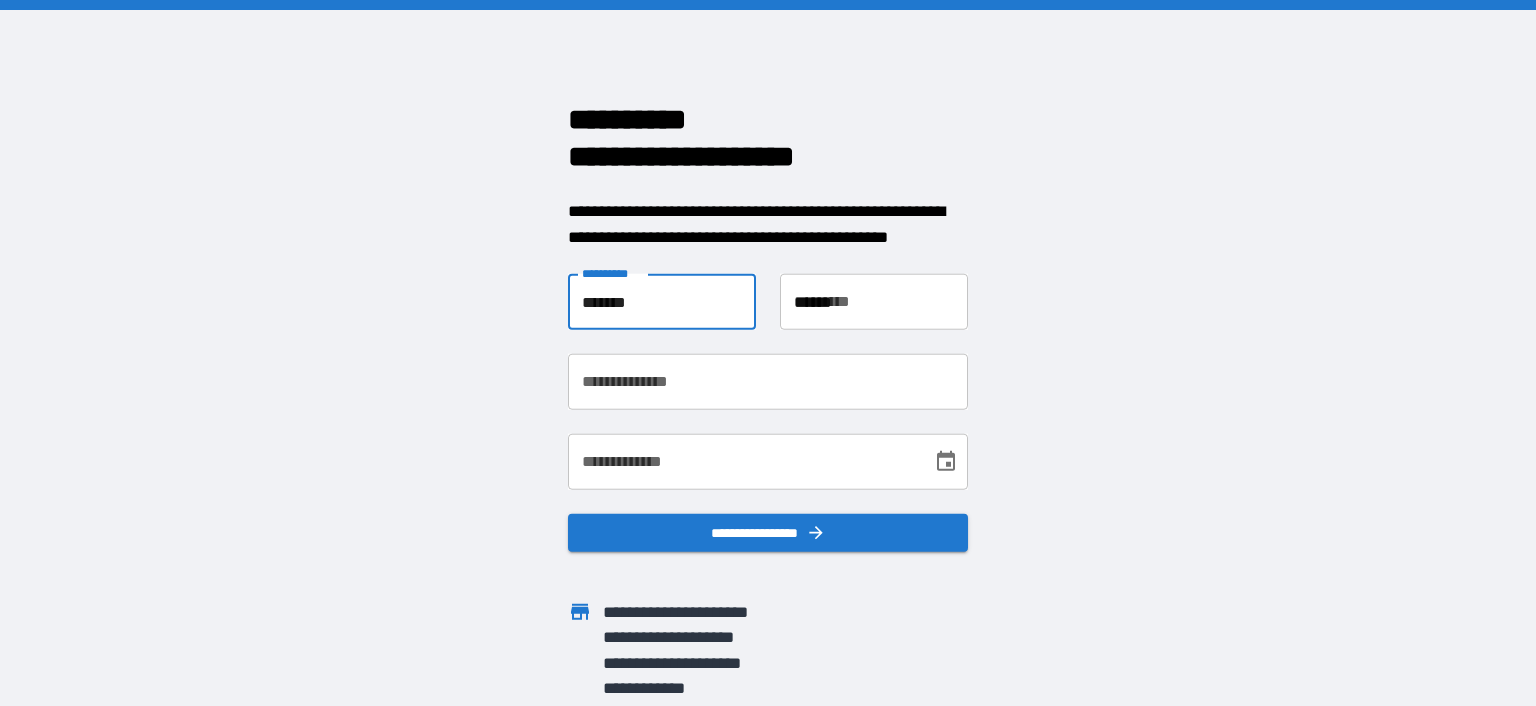 type on "**********" 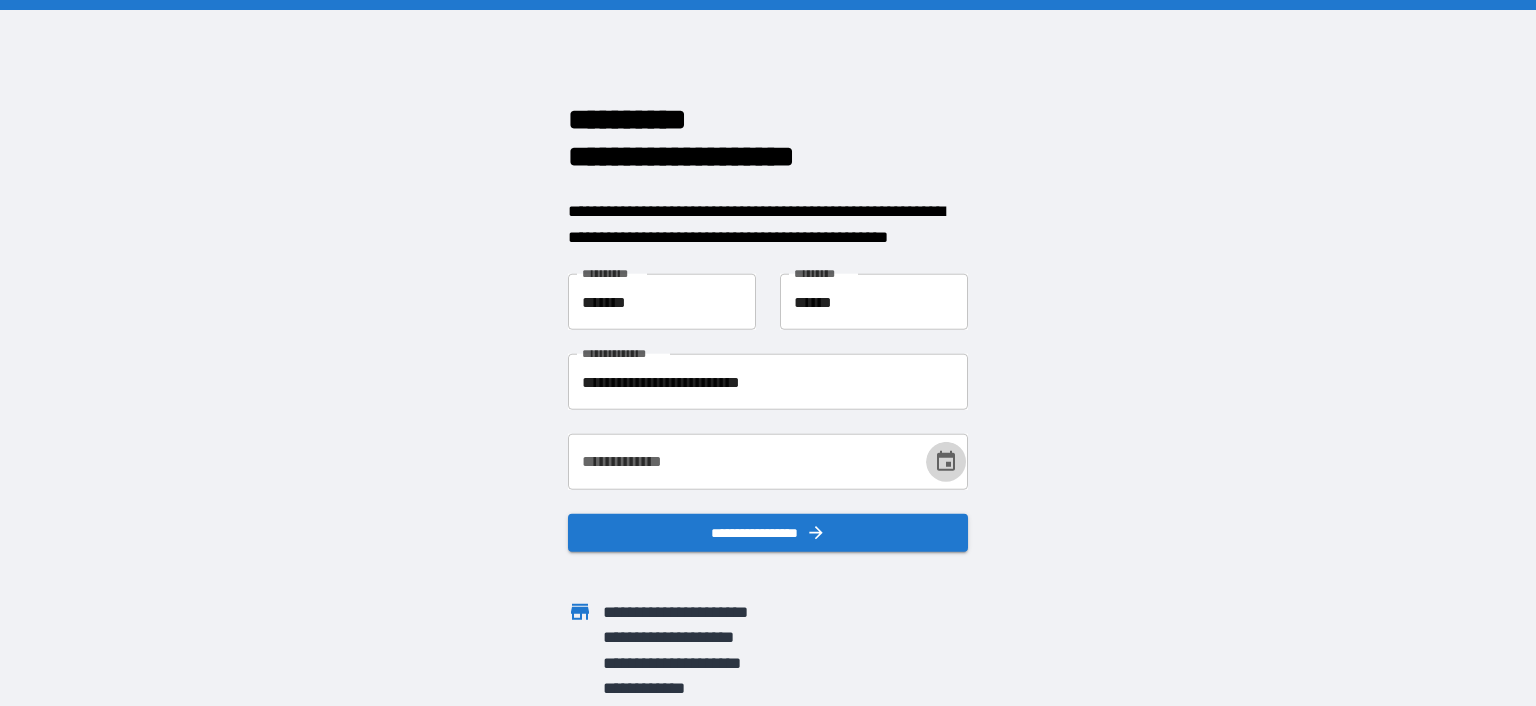 click 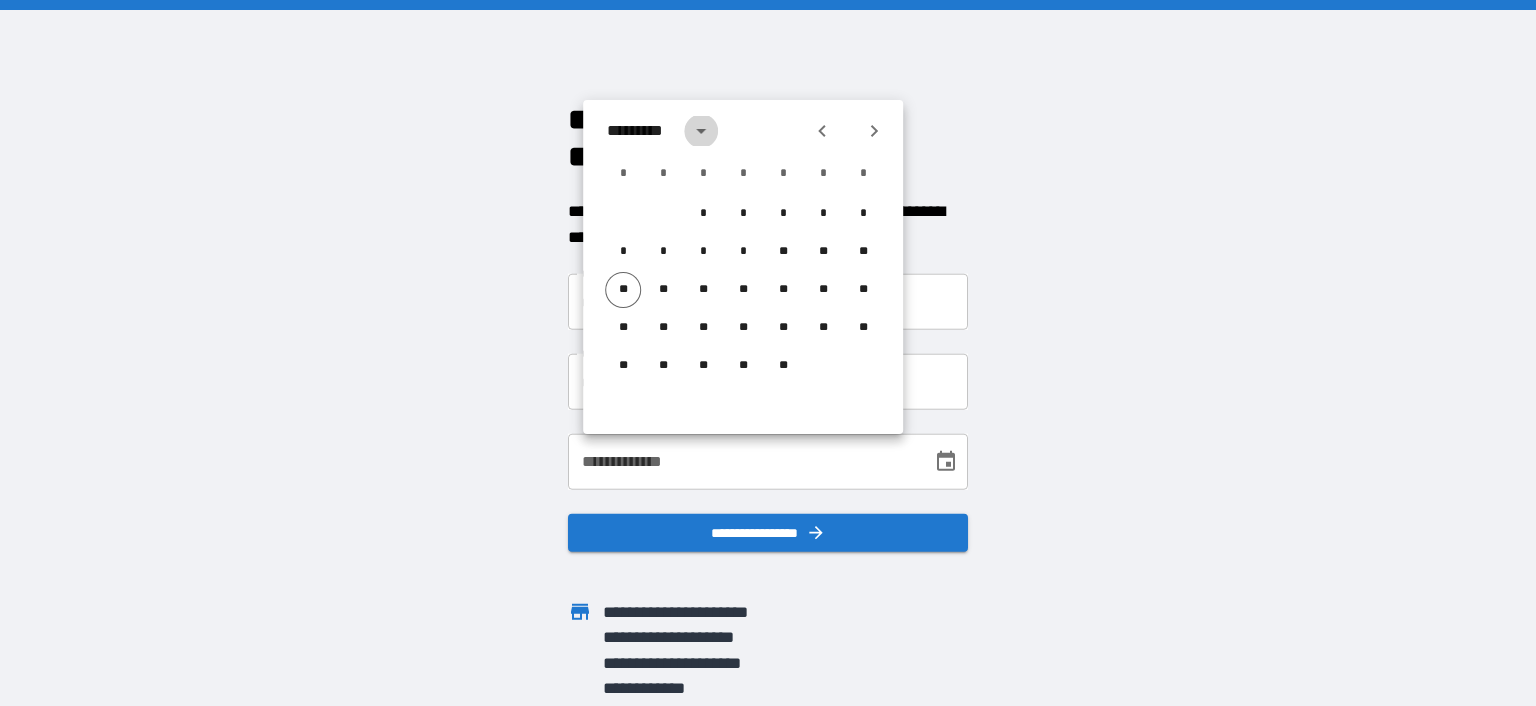 click 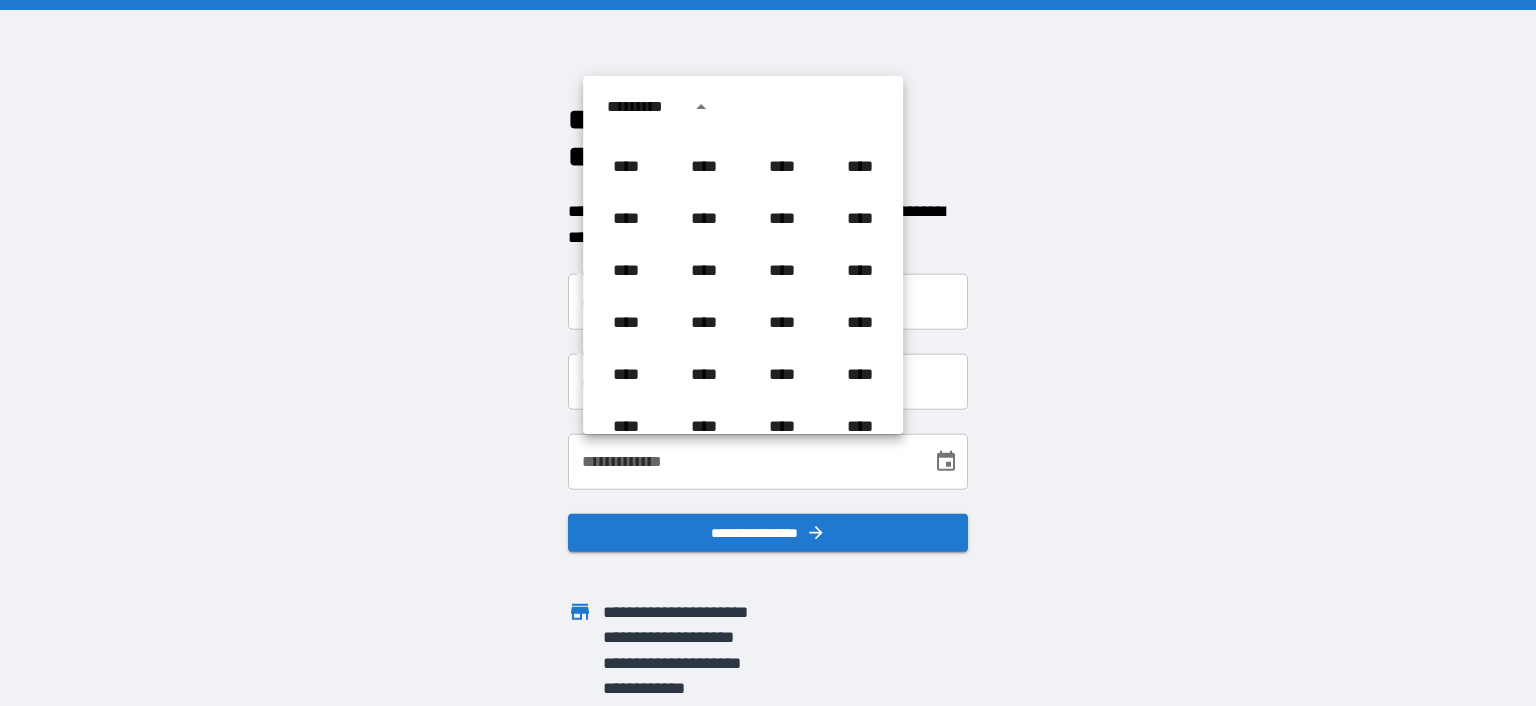 scroll, scrollTop: 770, scrollLeft: 0, axis: vertical 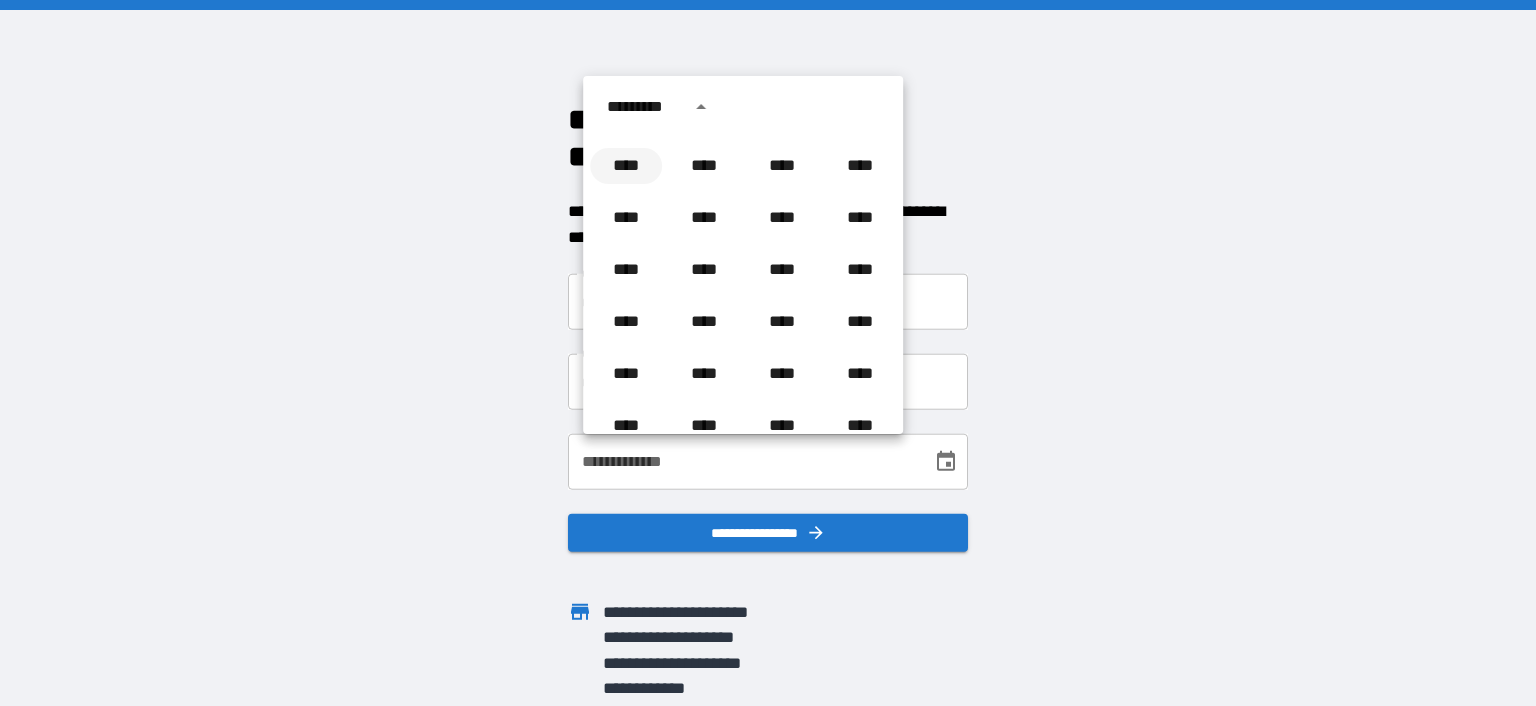 click on "****" at bounding box center [626, 166] 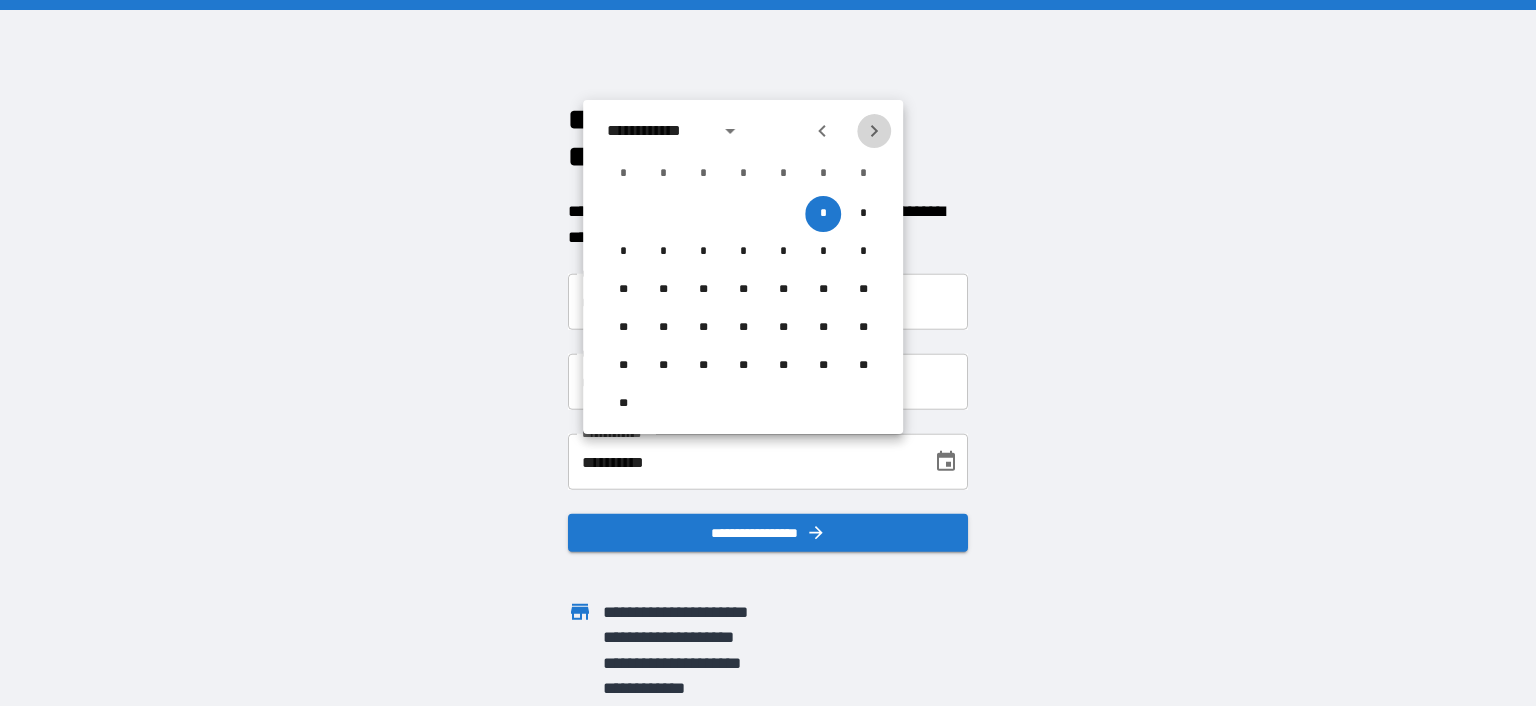 click 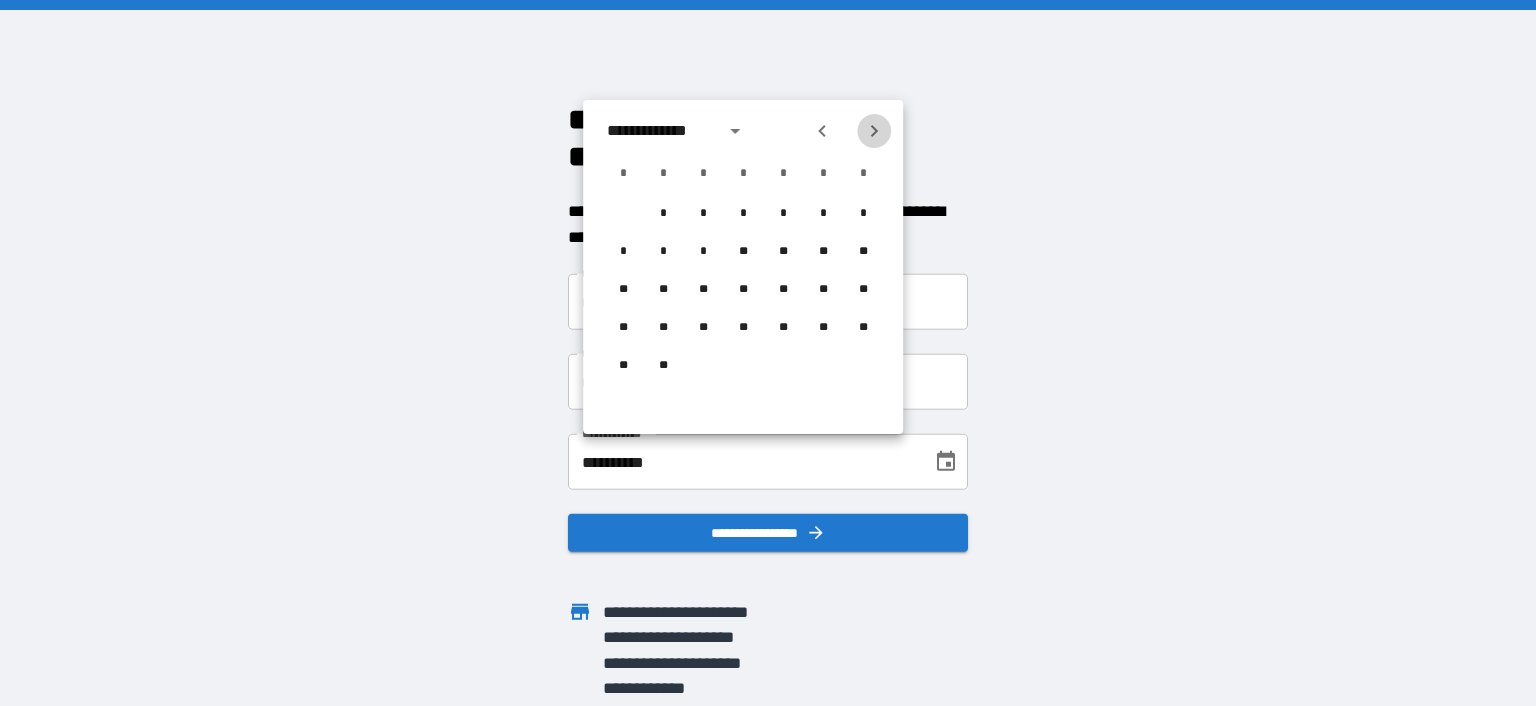 click 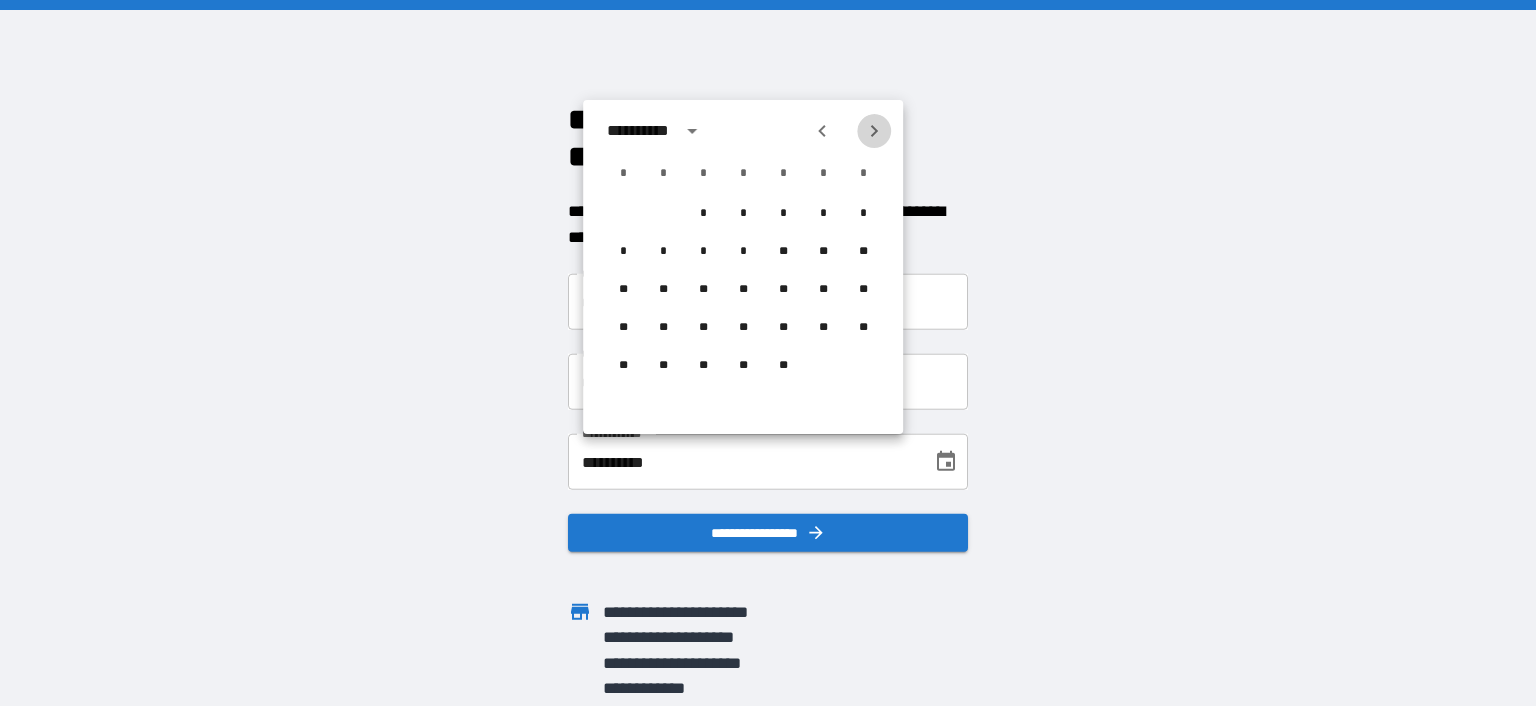 click 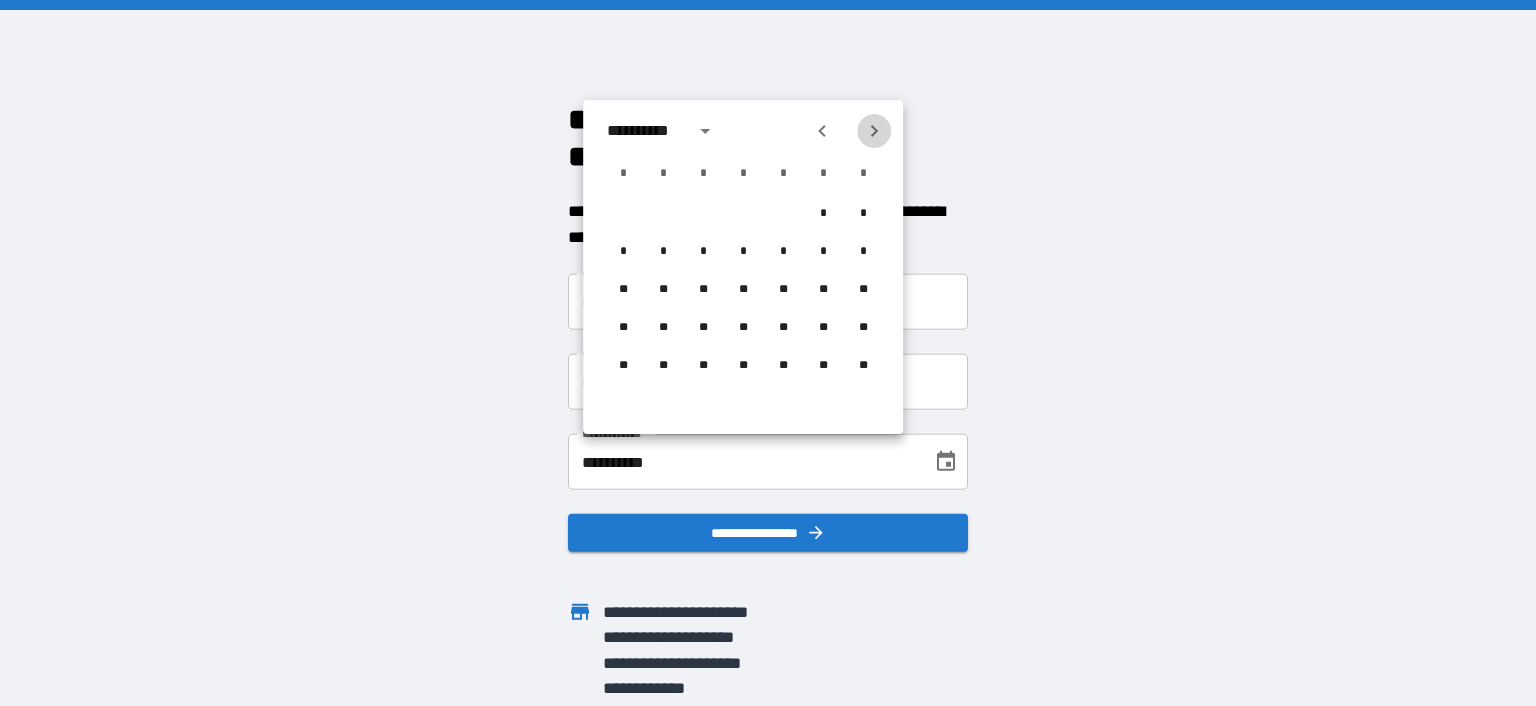 click 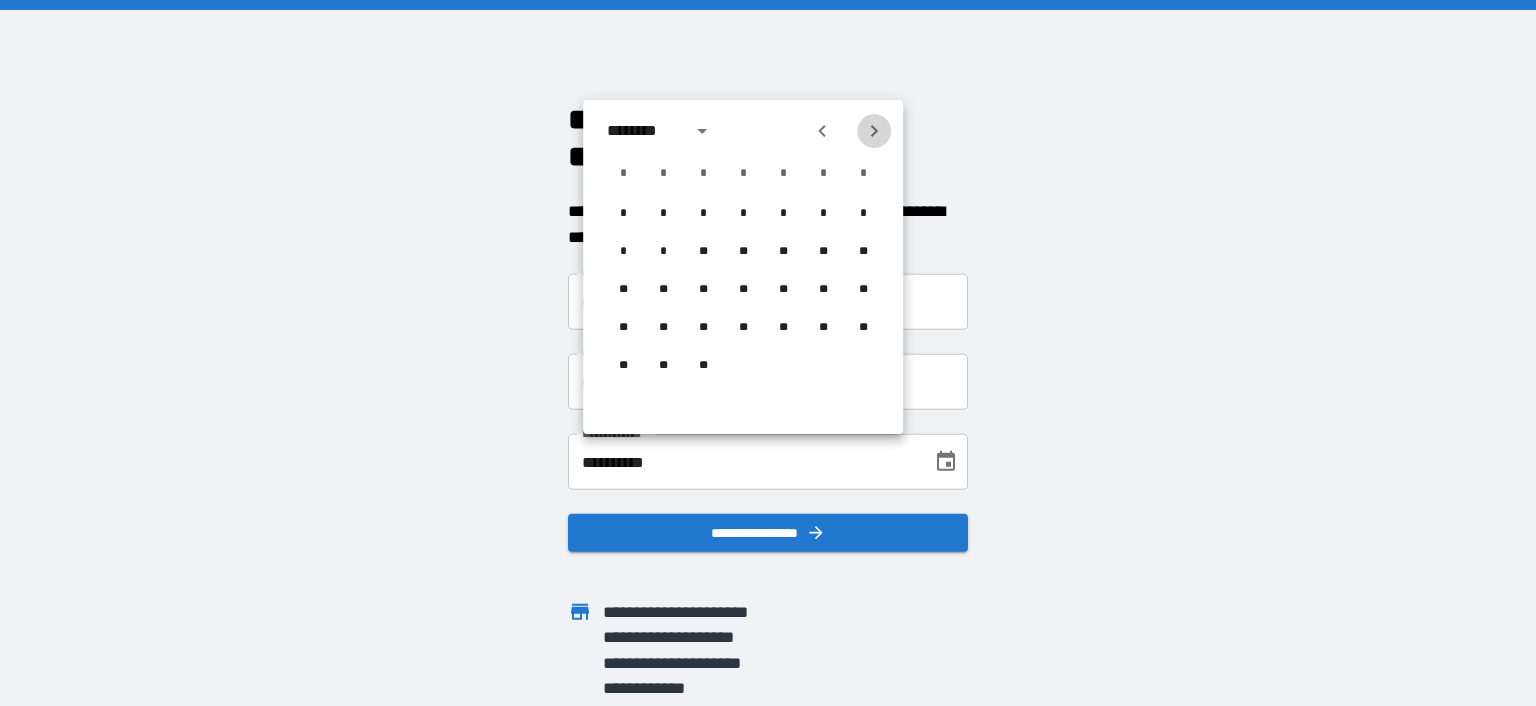 click 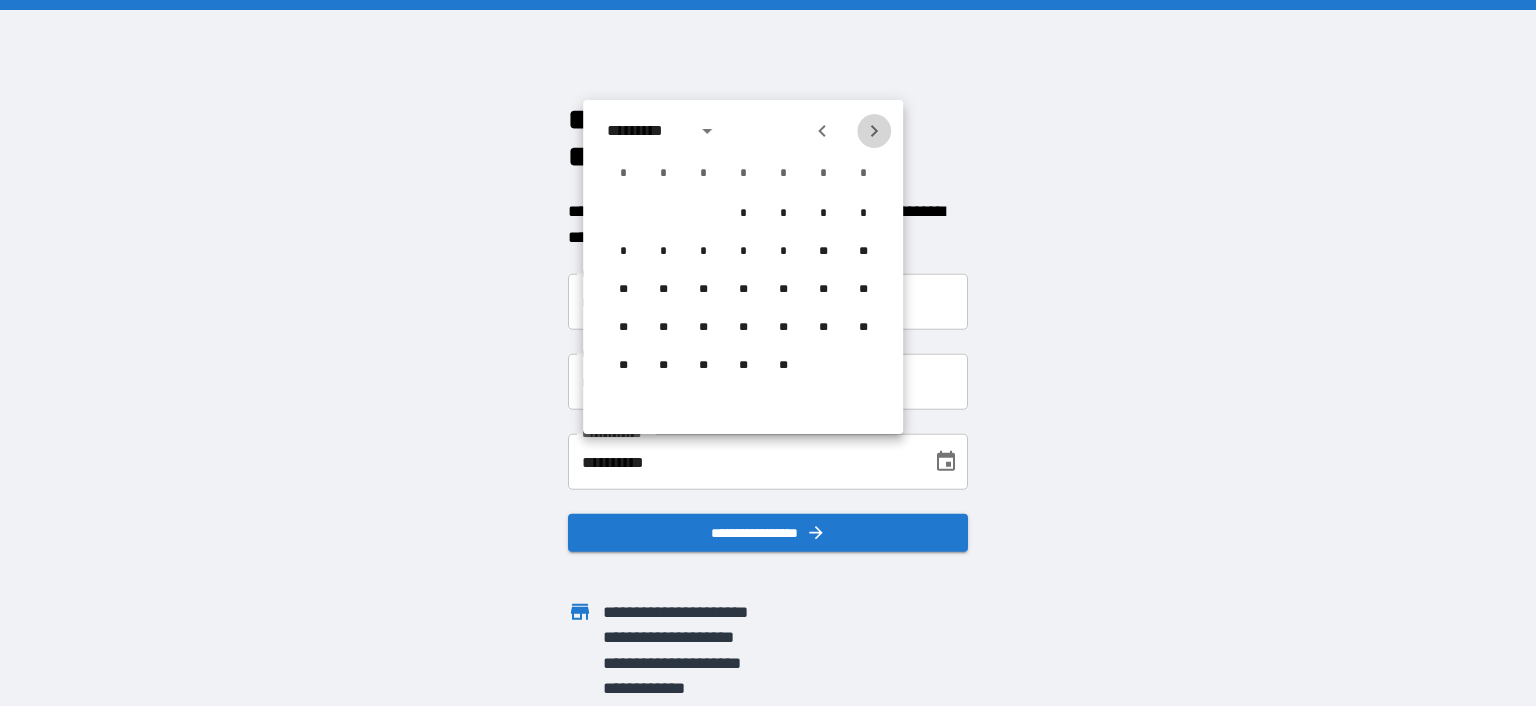 click 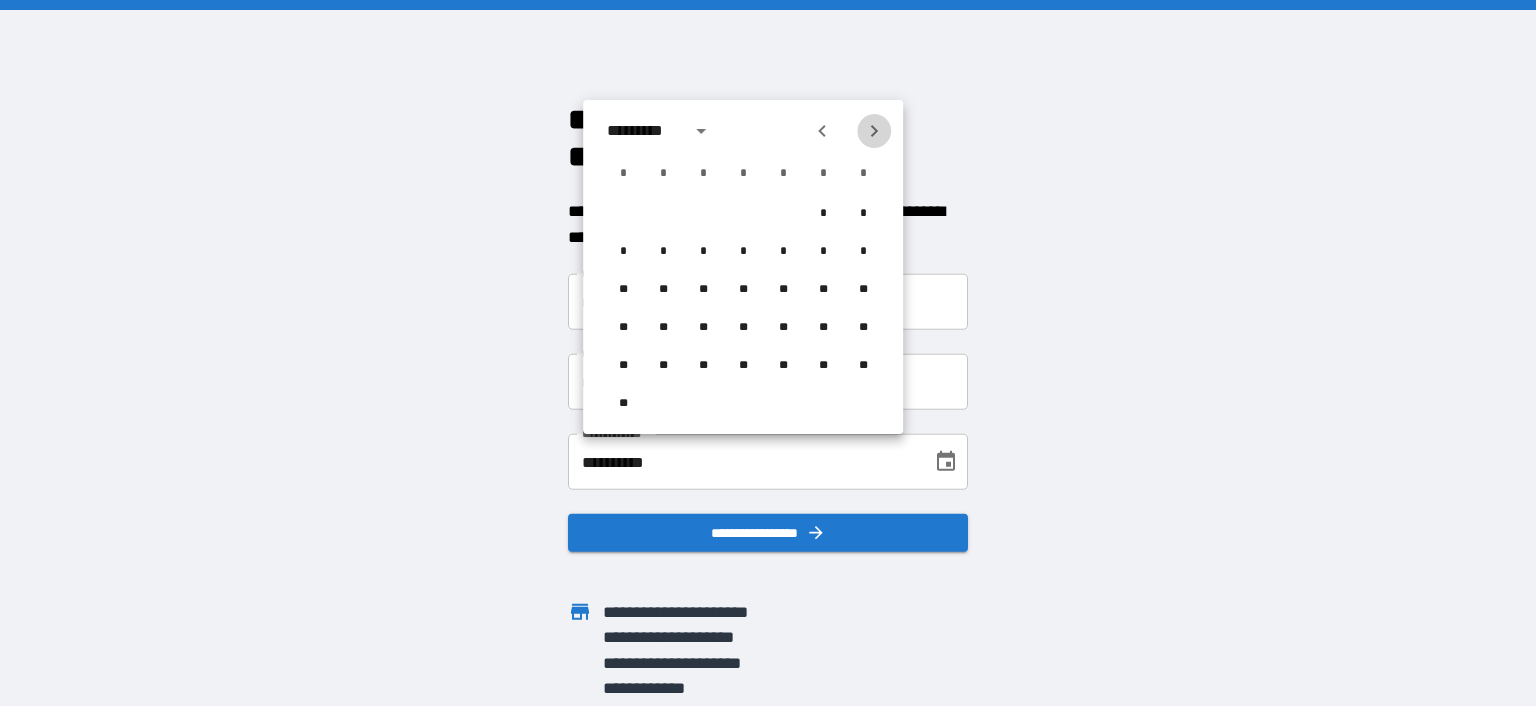 click 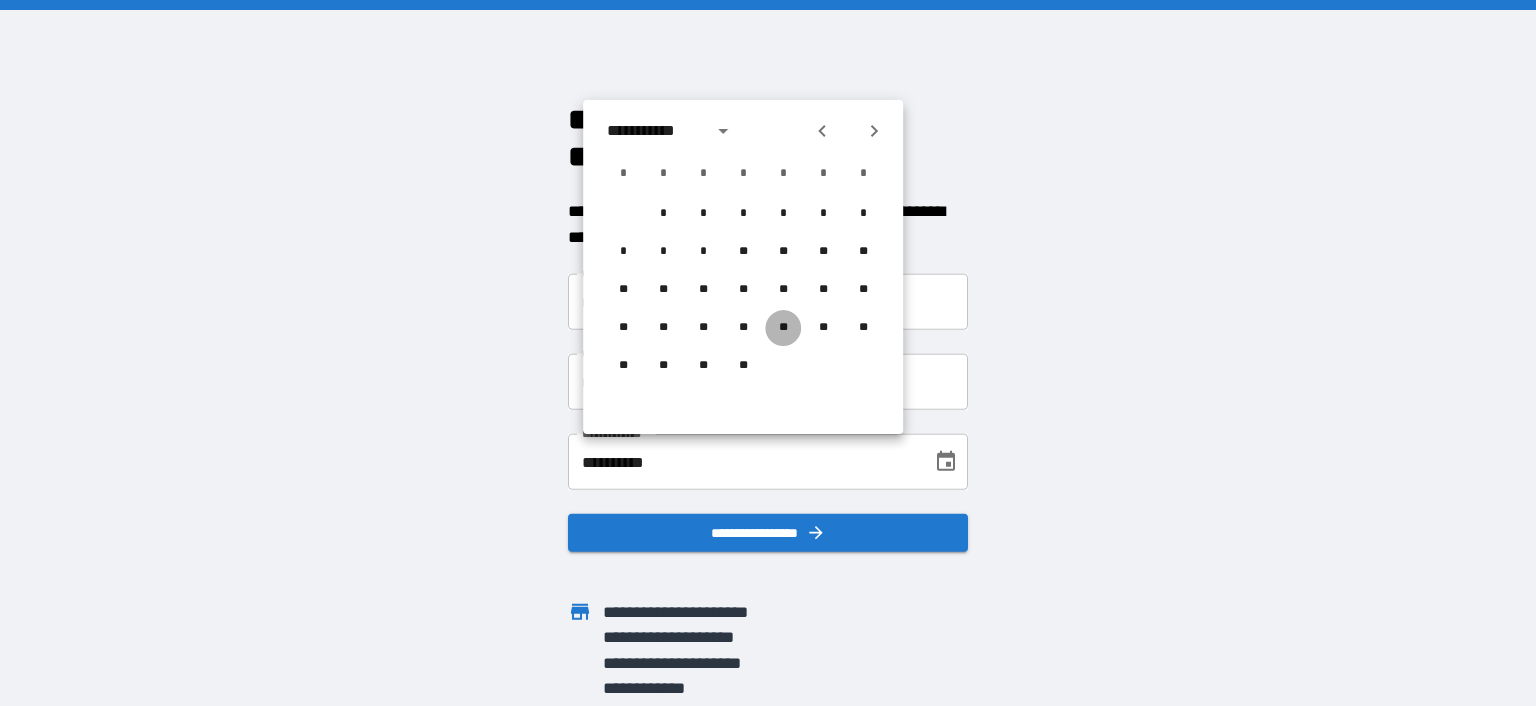 click on "**" at bounding box center (783, 328) 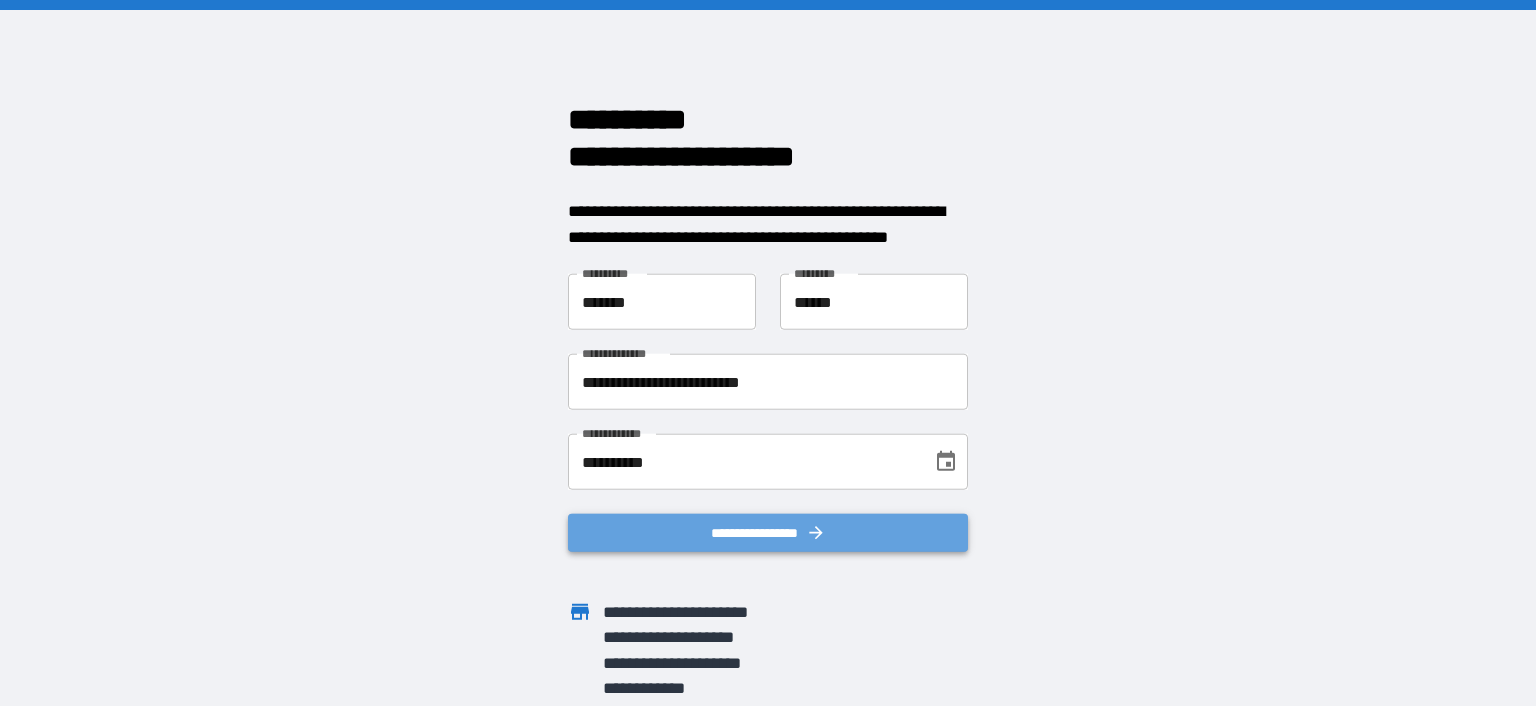 click on "**********" at bounding box center (768, 533) 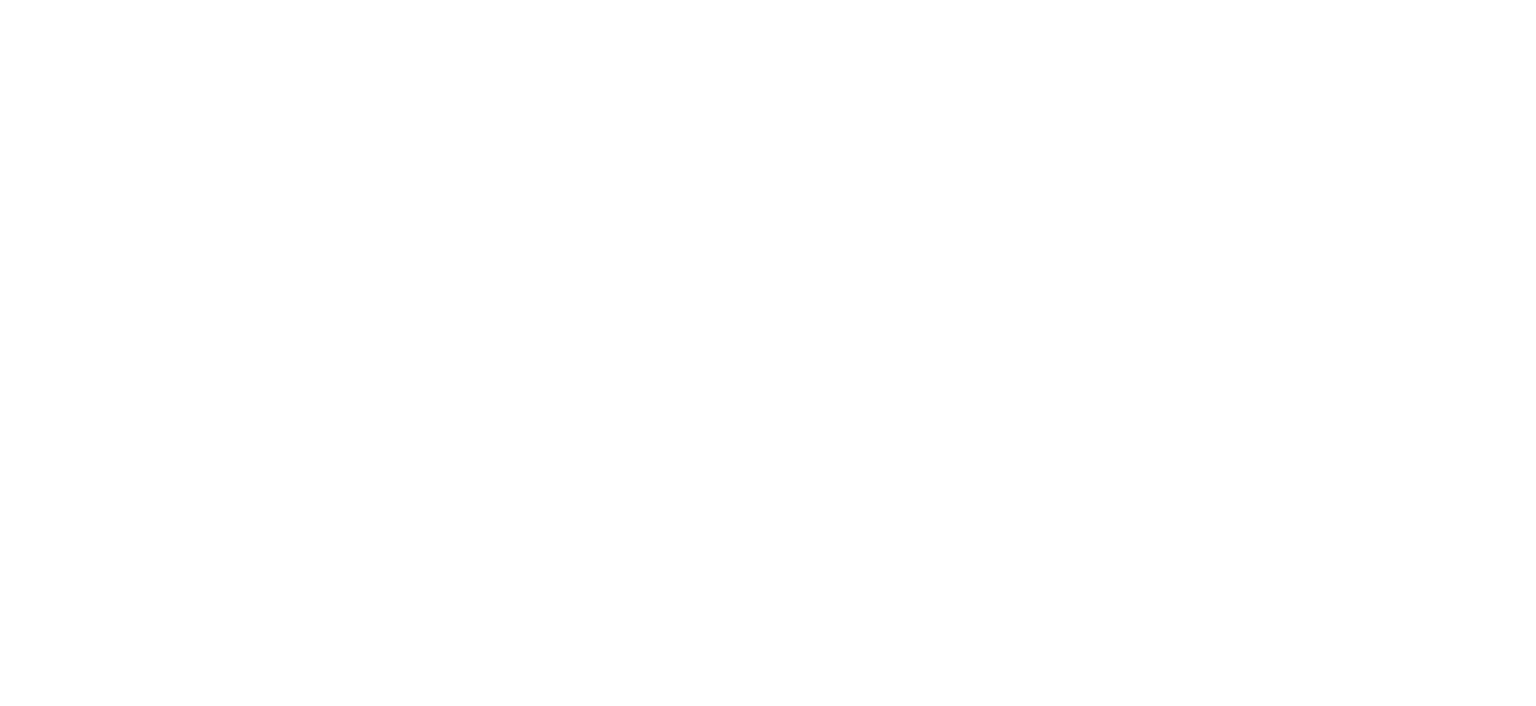 scroll, scrollTop: 0, scrollLeft: 0, axis: both 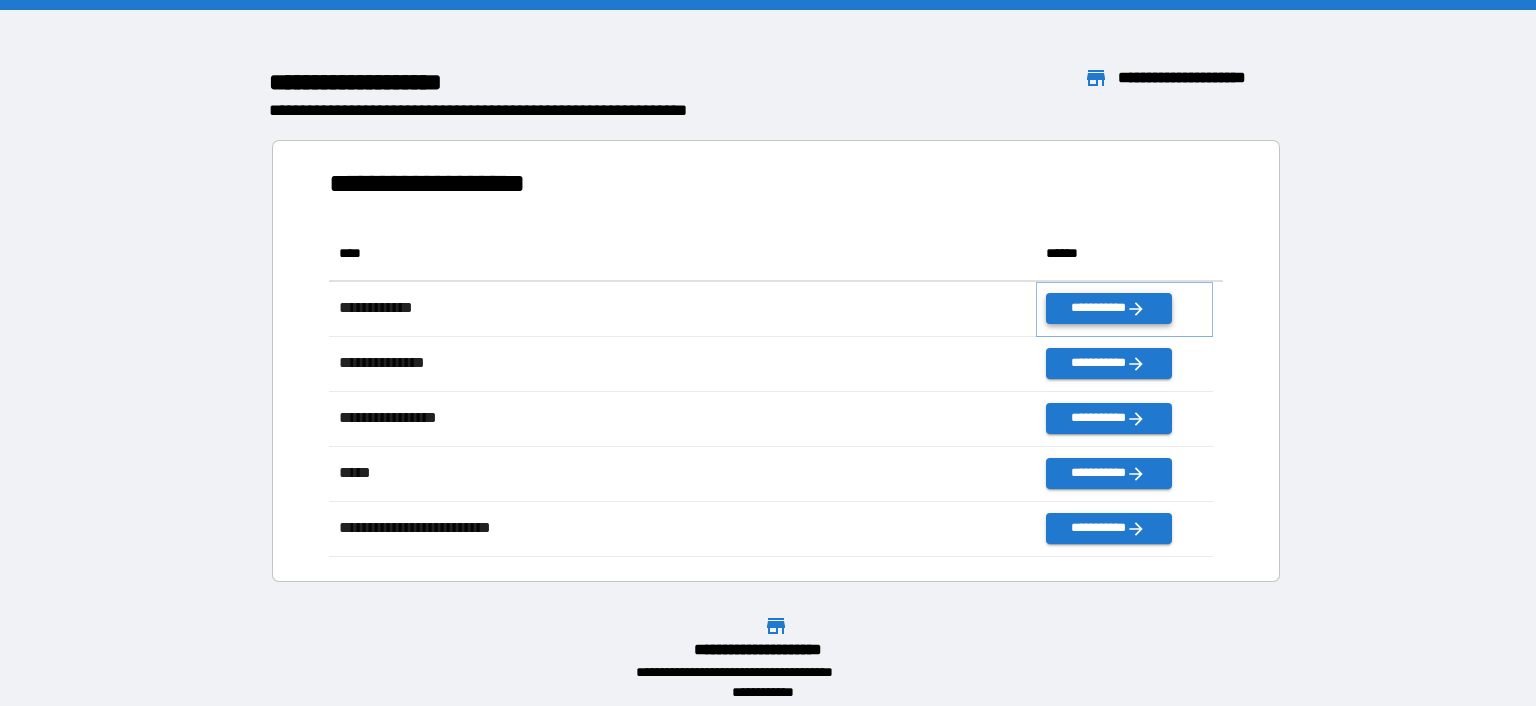 click on "**********" at bounding box center (1108, 308) 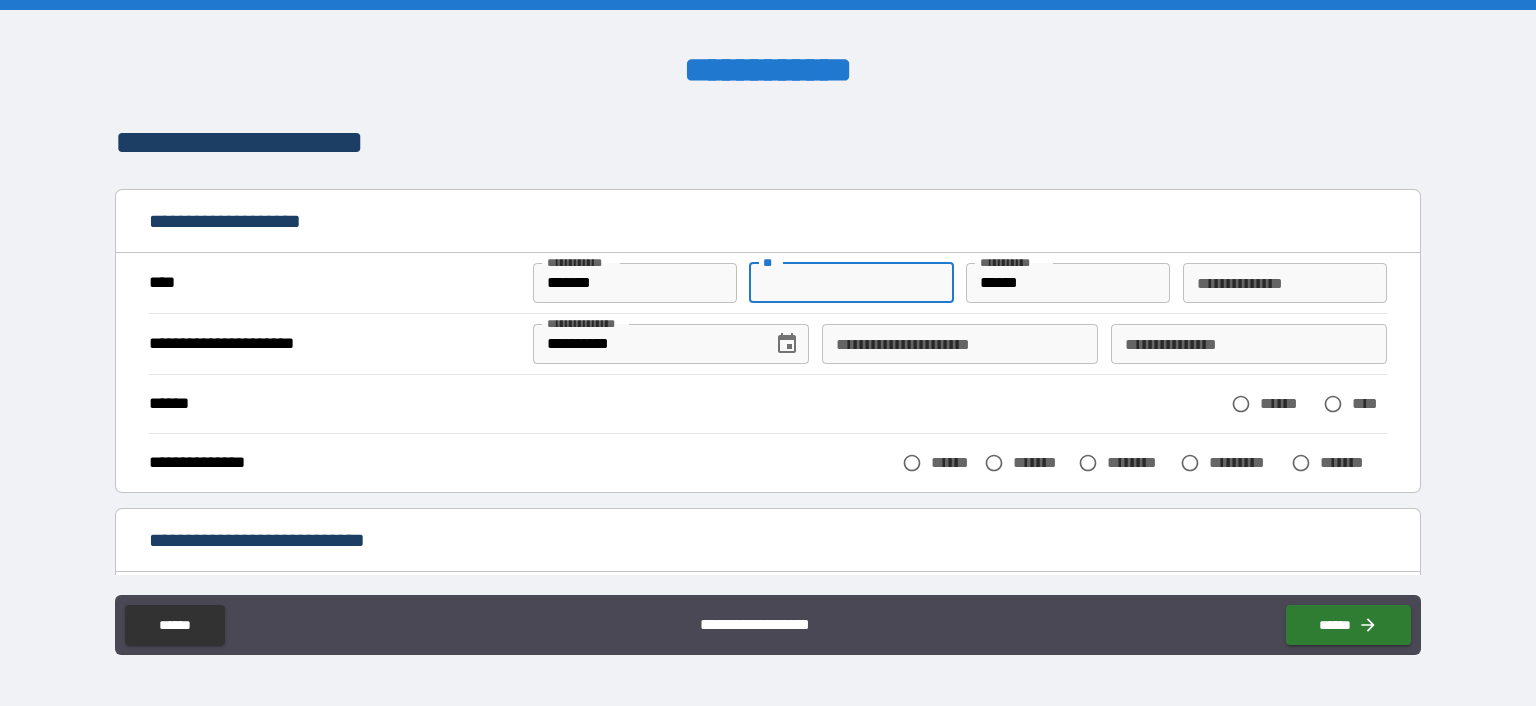 click on "**" at bounding box center [851, 283] 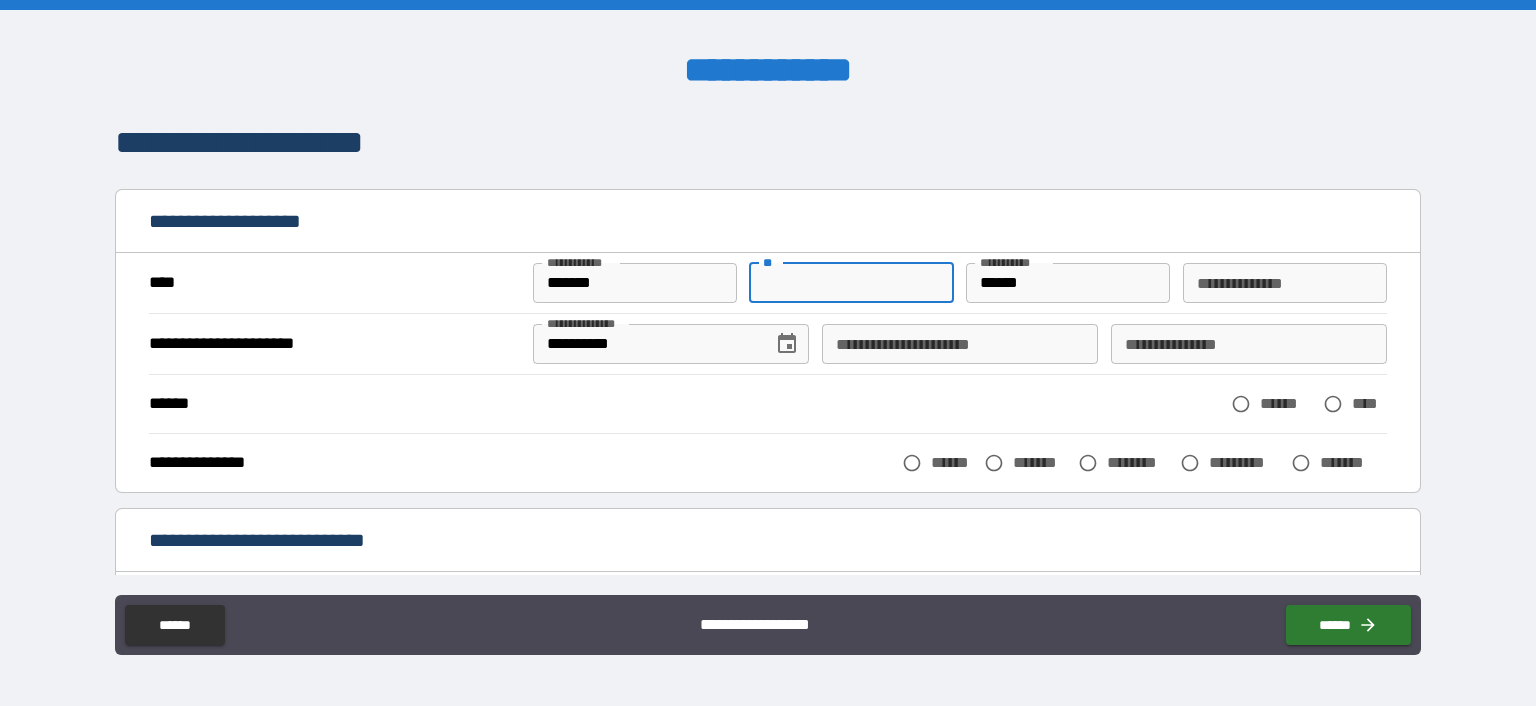 type on "*" 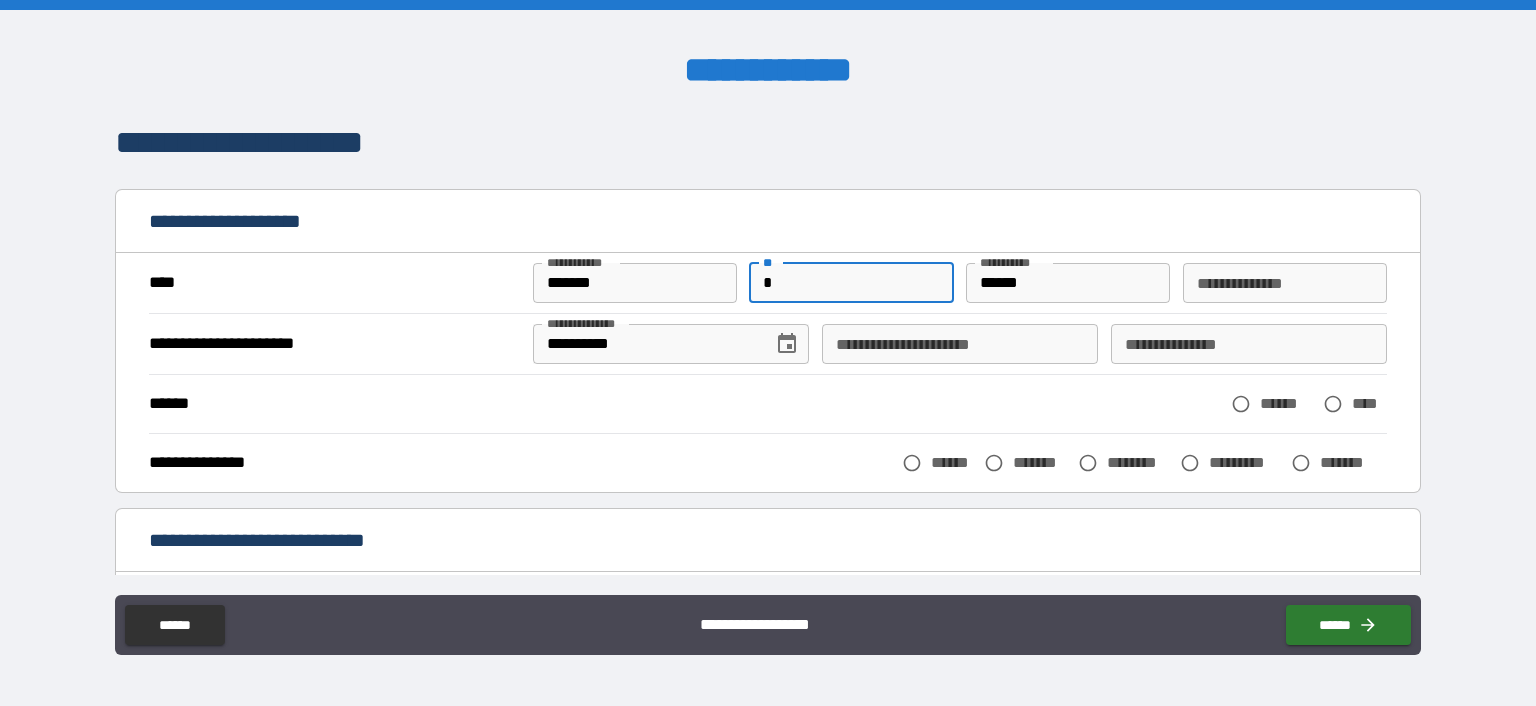 type on "*******" 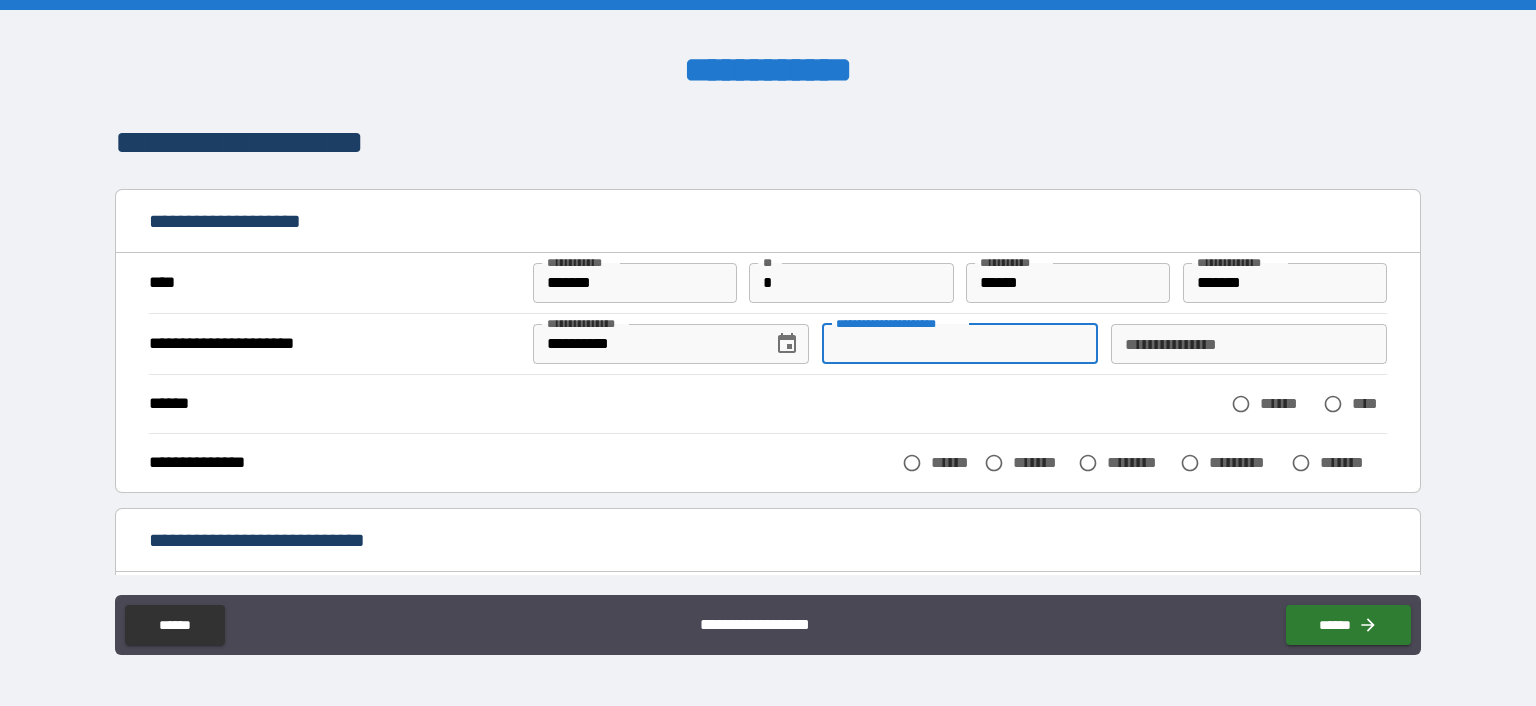 click on "**********" at bounding box center (960, 344) 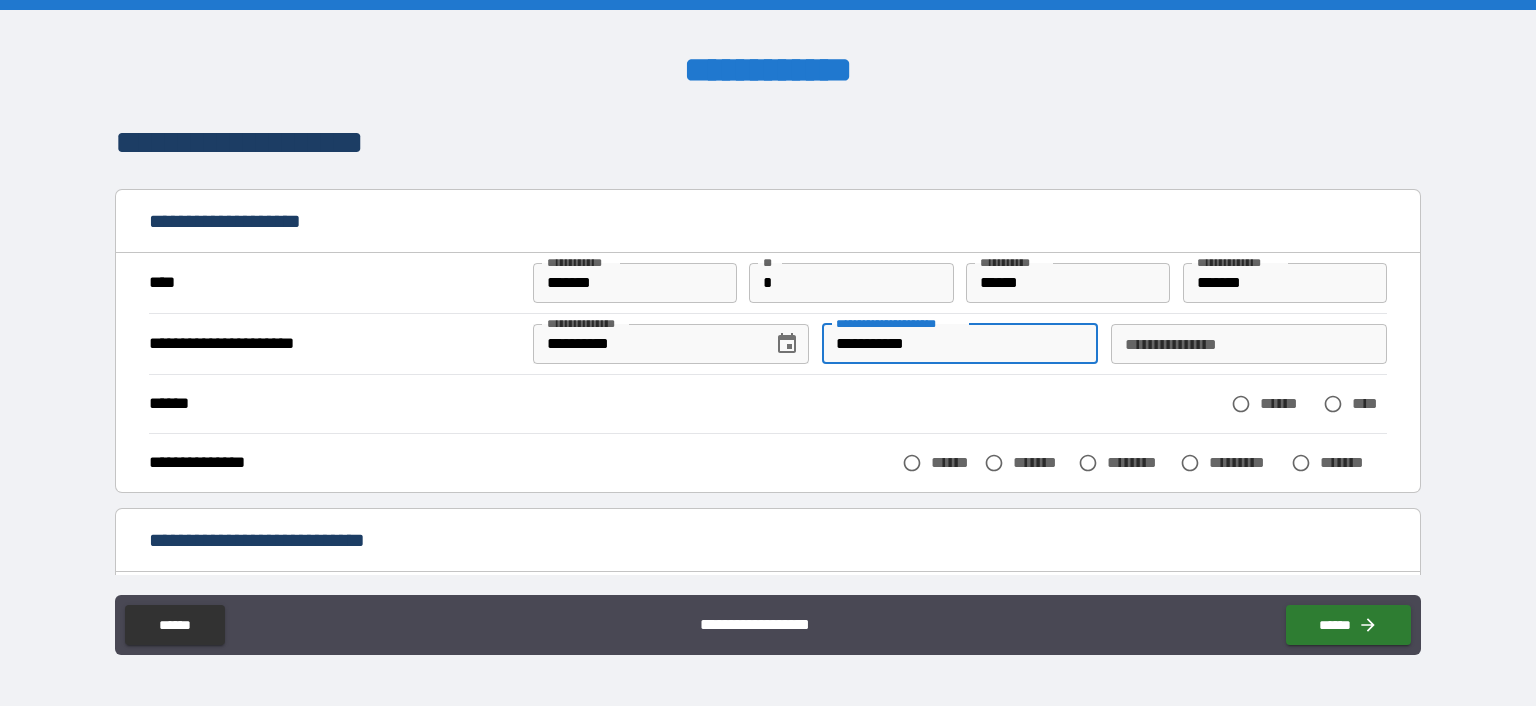 type on "**********" 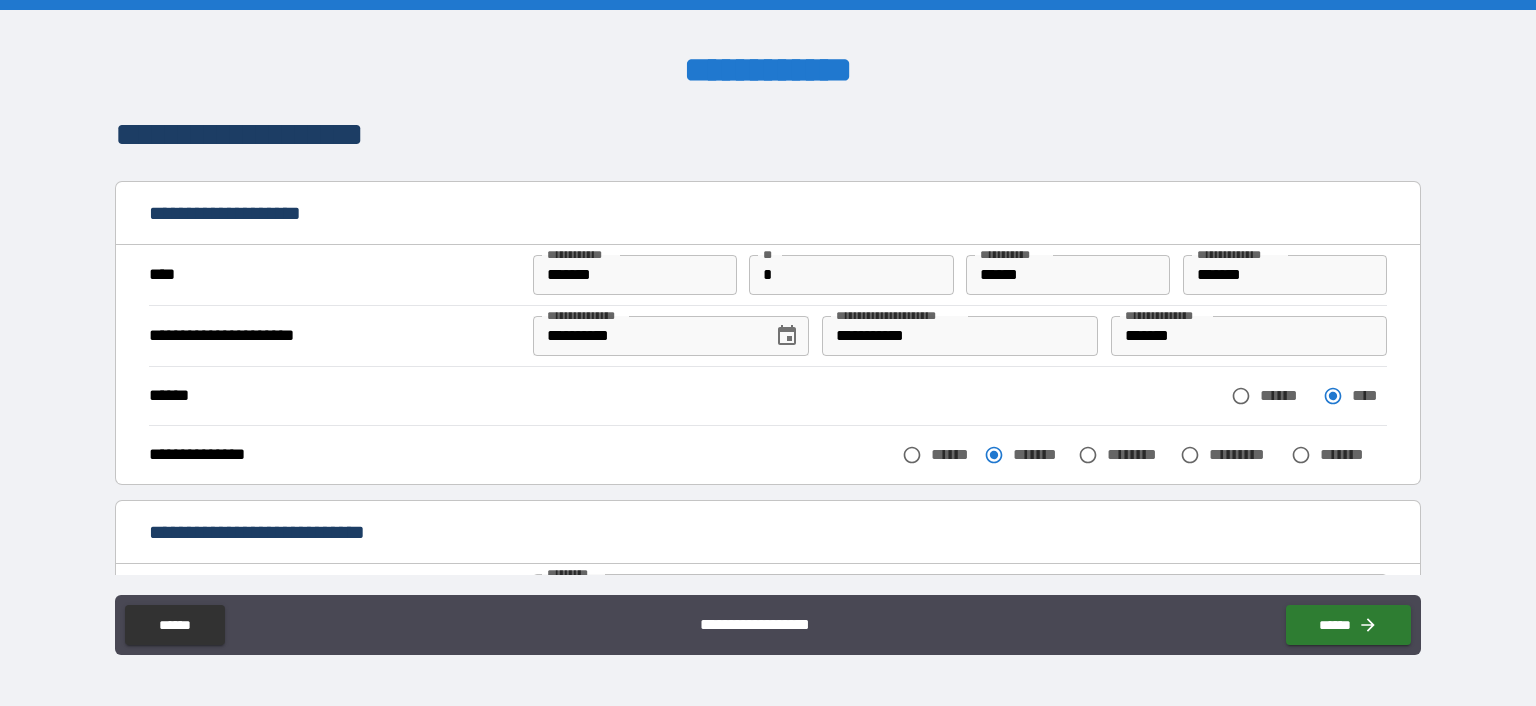 scroll, scrollTop: 71, scrollLeft: 0, axis: vertical 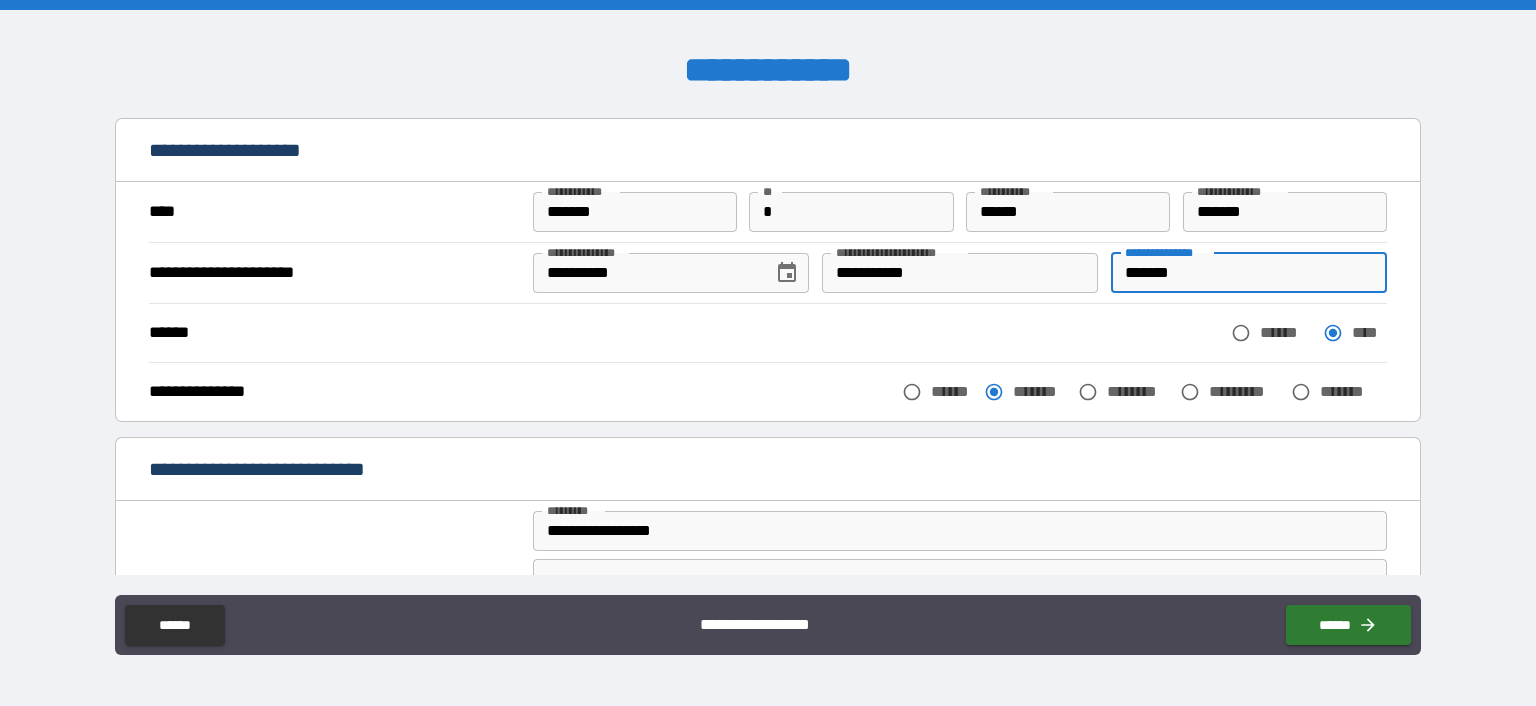 click on "*******" at bounding box center (1249, 273) 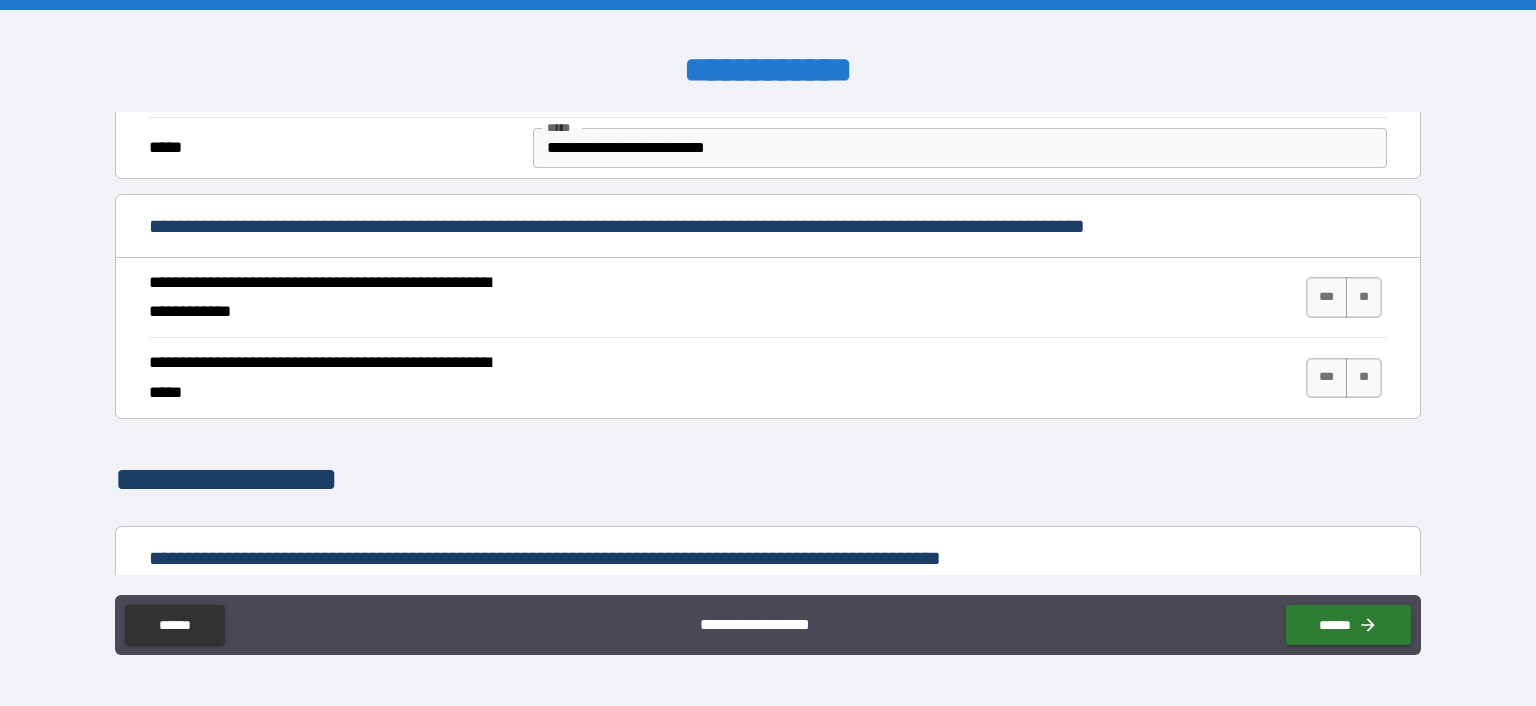 scroll, scrollTop: 720, scrollLeft: 0, axis: vertical 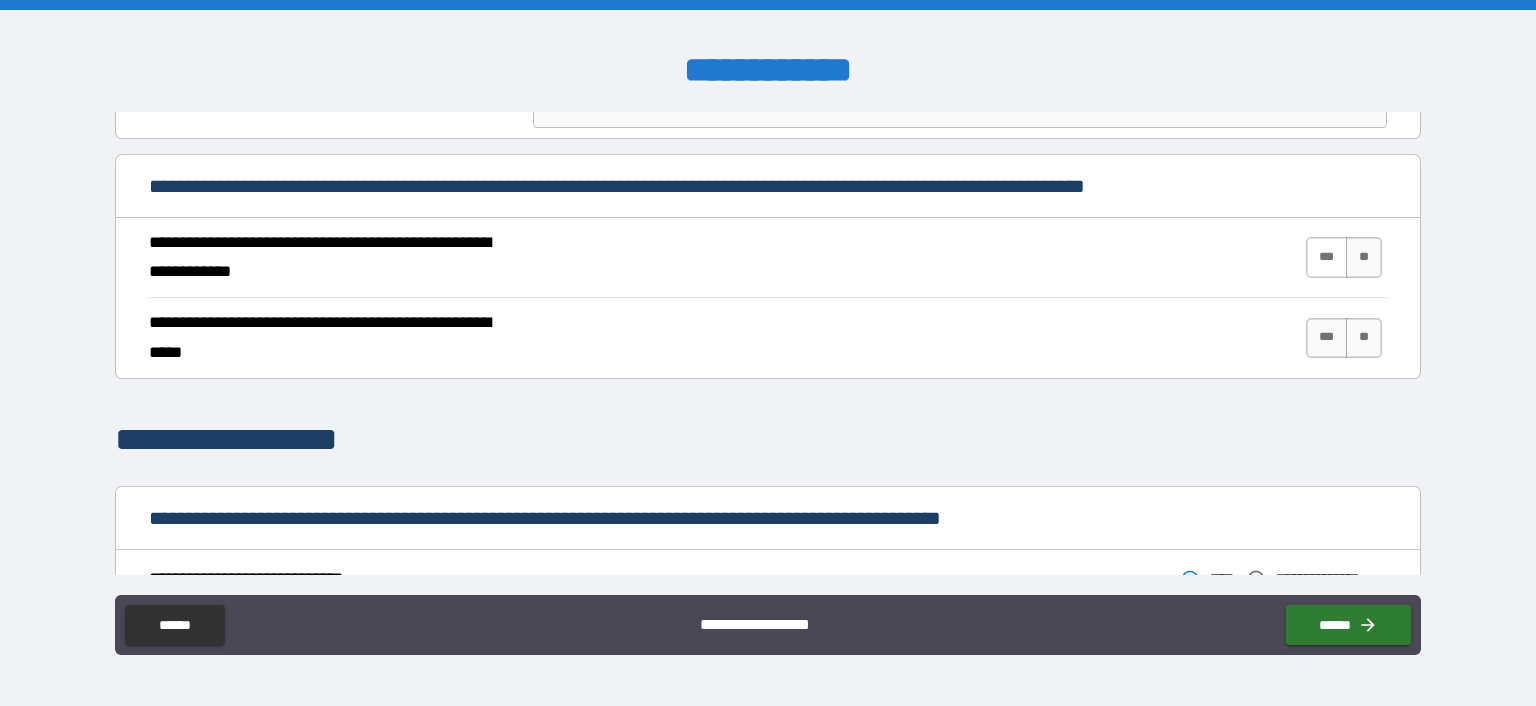 type on "**********" 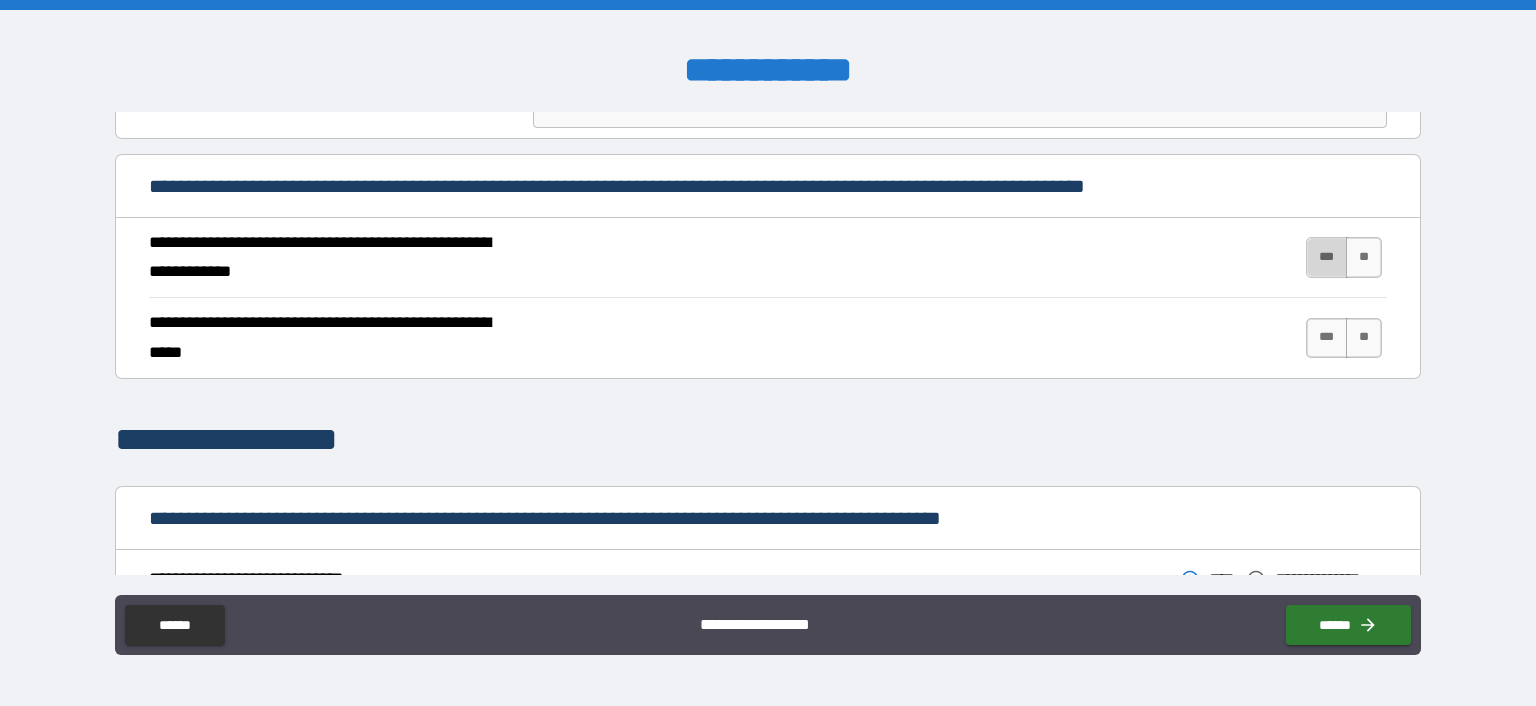 click on "***" at bounding box center (1327, 257) 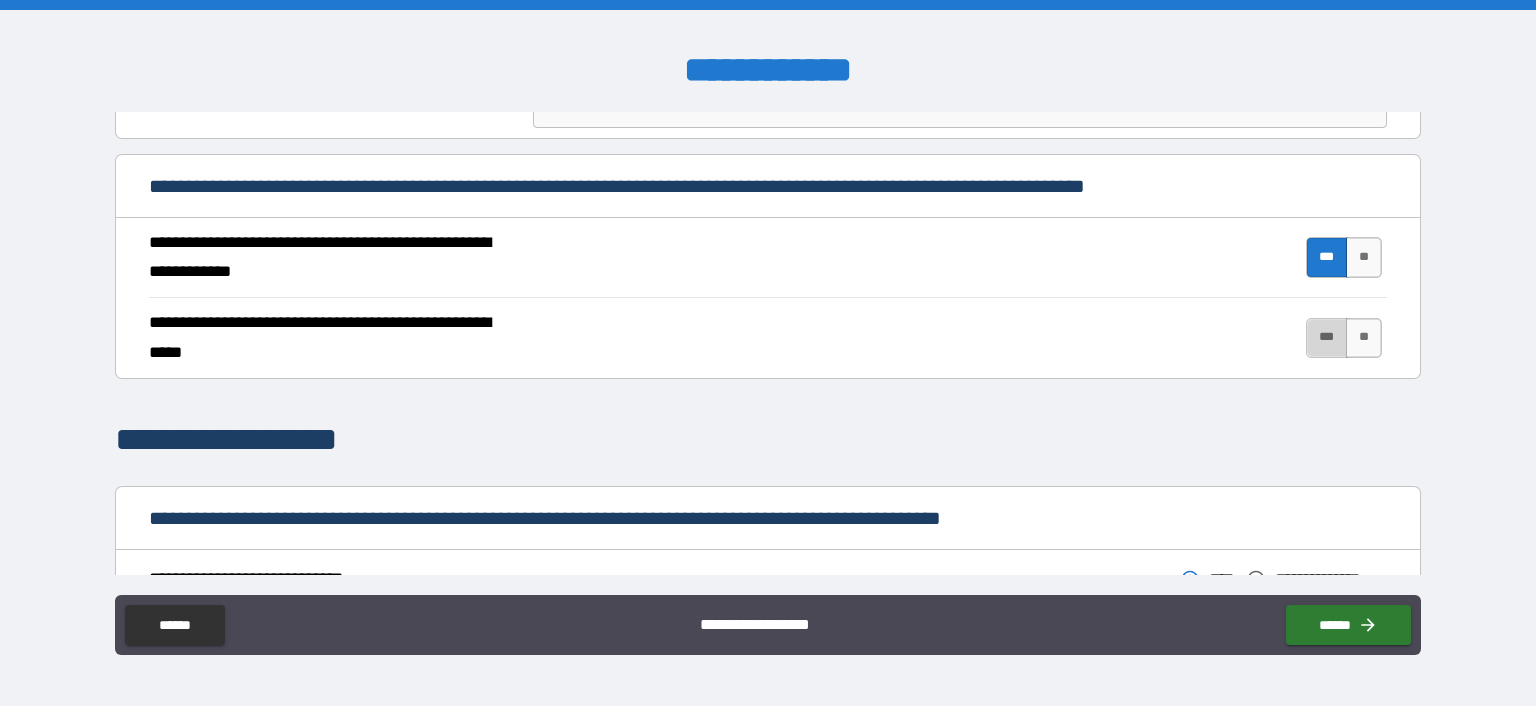 click on "***" at bounding box center [1327, 338] 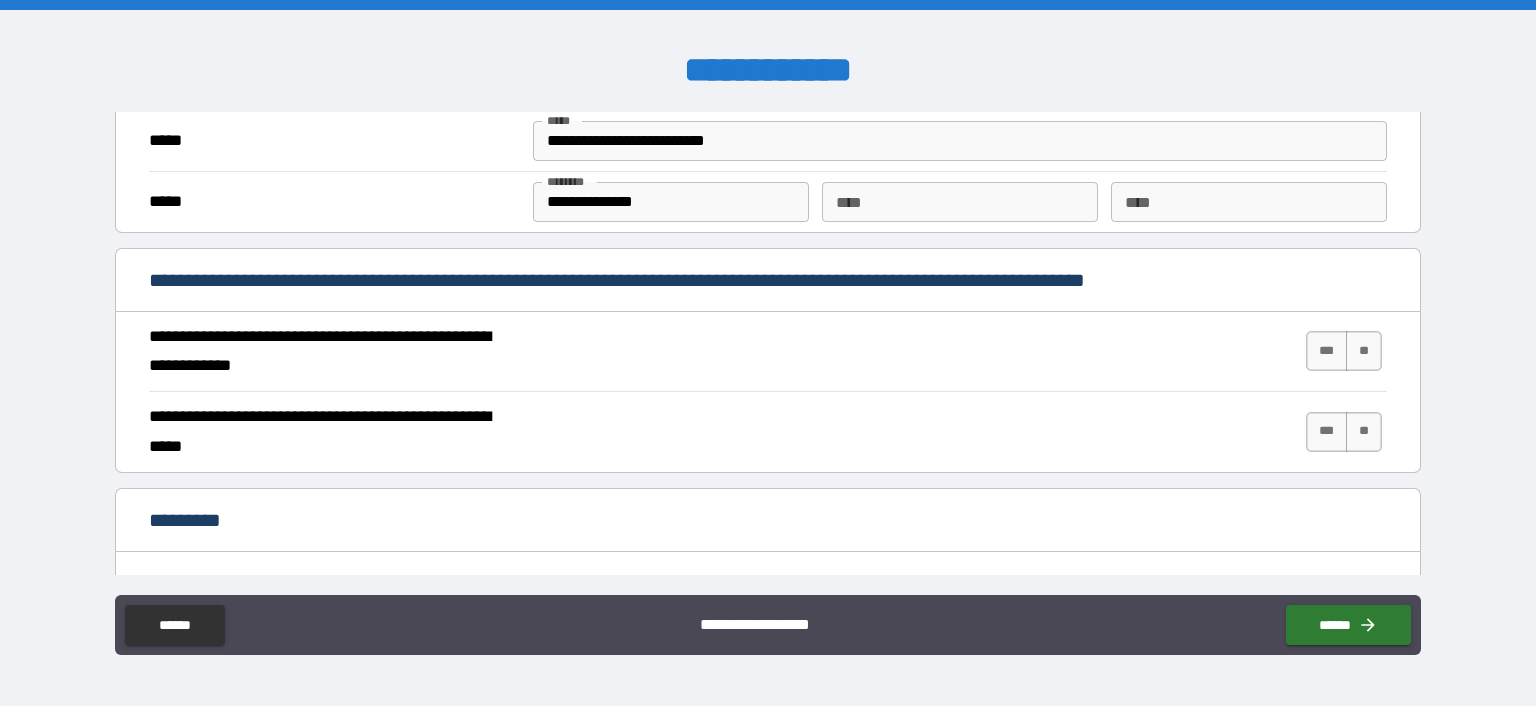 scroll, scrollTop: 1661, scrollLeft: 0, axis: vertical 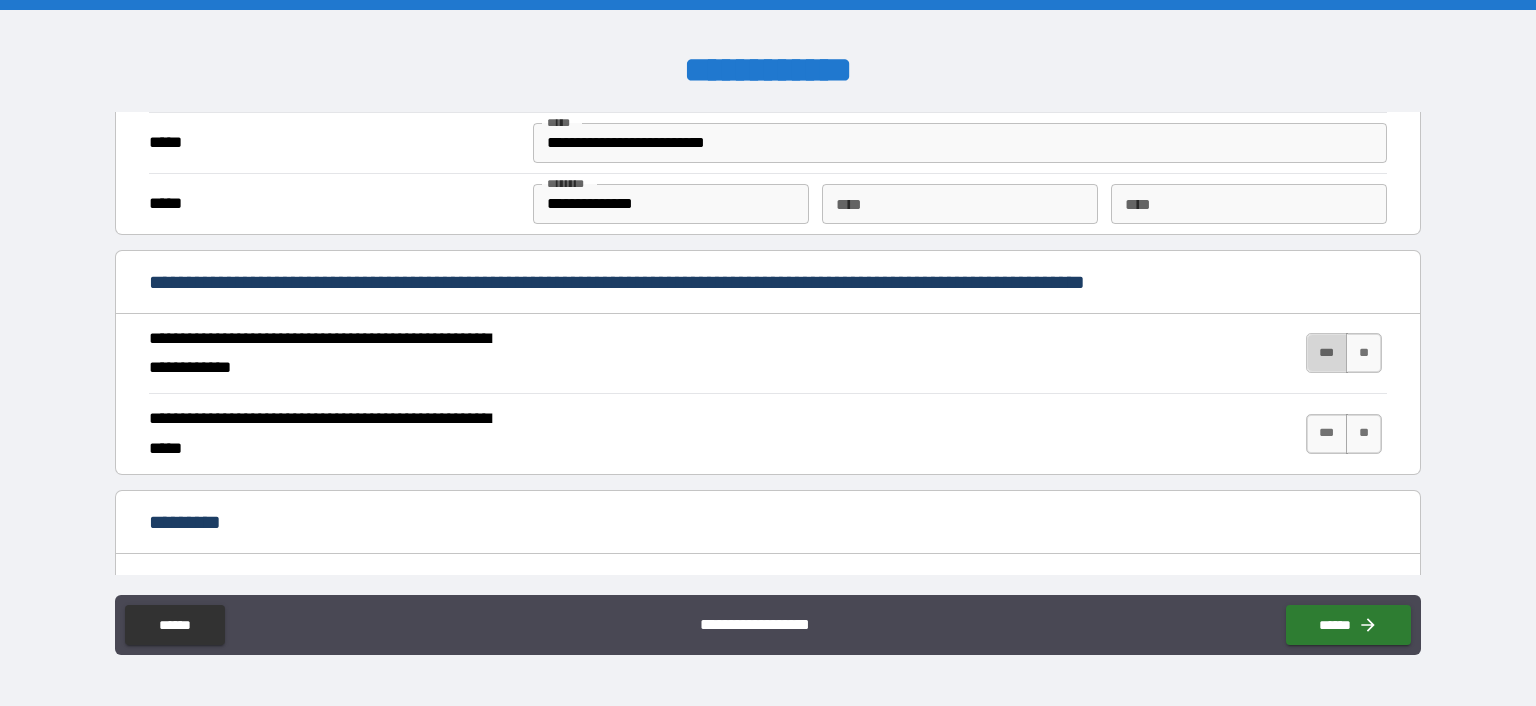click on "***" at bounding box center [1327, 353] 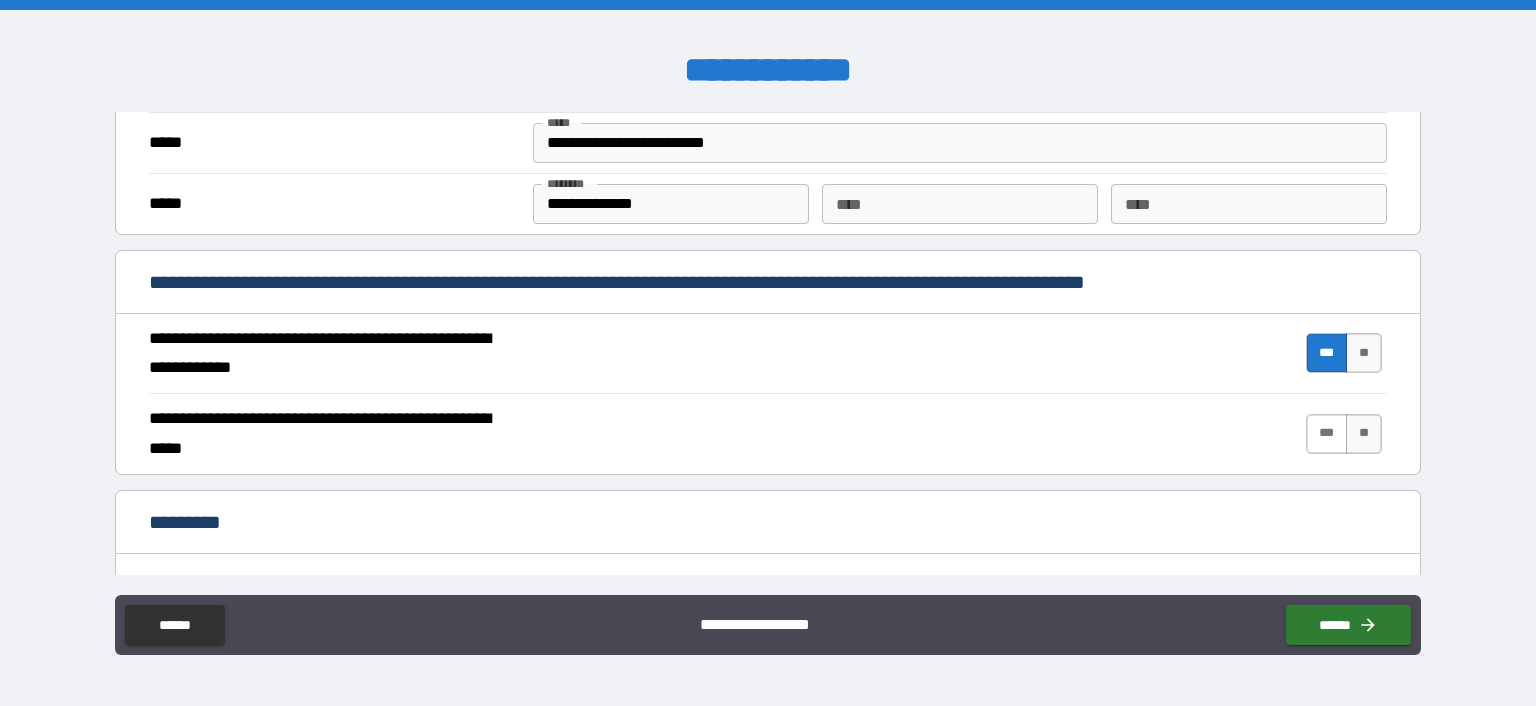 click on "***" at bounding box center [1327, 434] 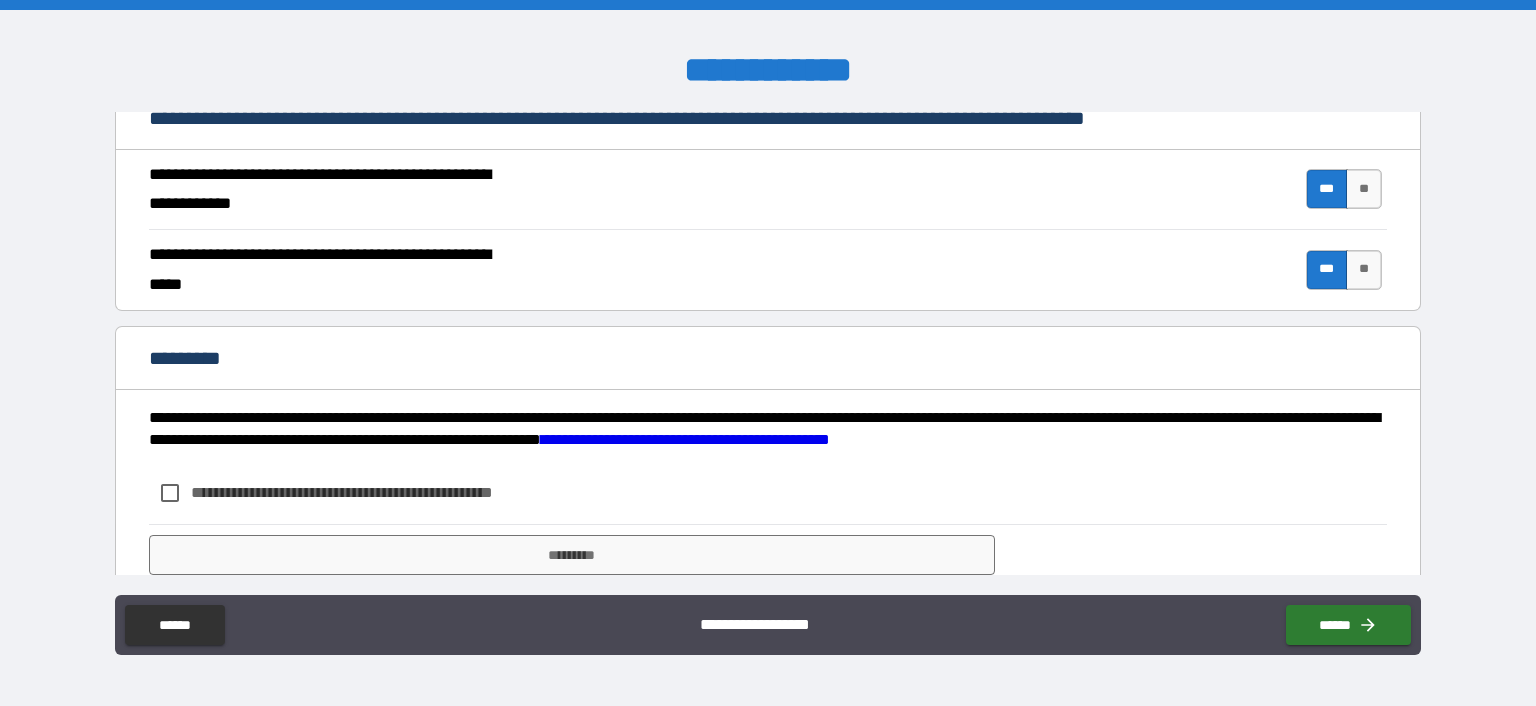 scroll, scrollTop: 1888, scrollLeft: 0, axis: vertical 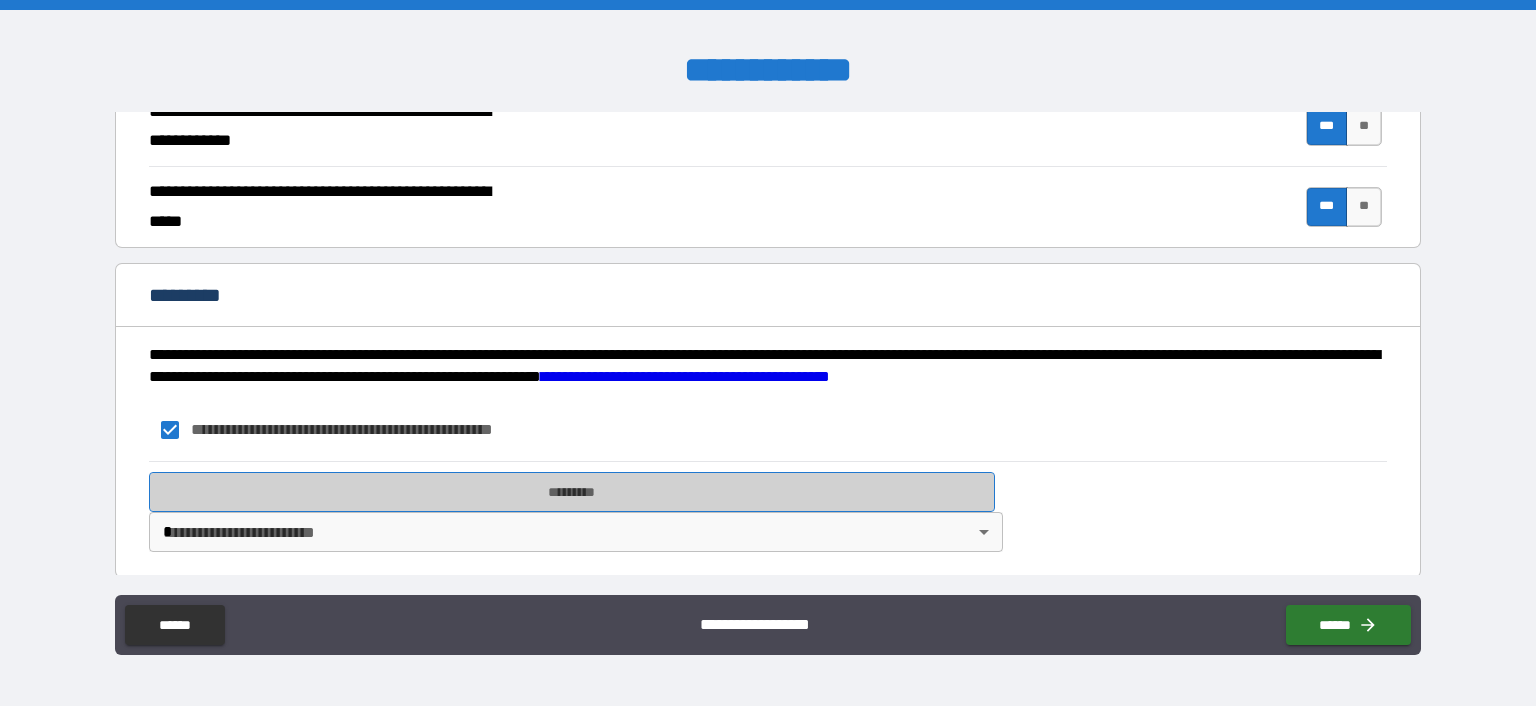 click on "*********" at bounding box center (572, 492) 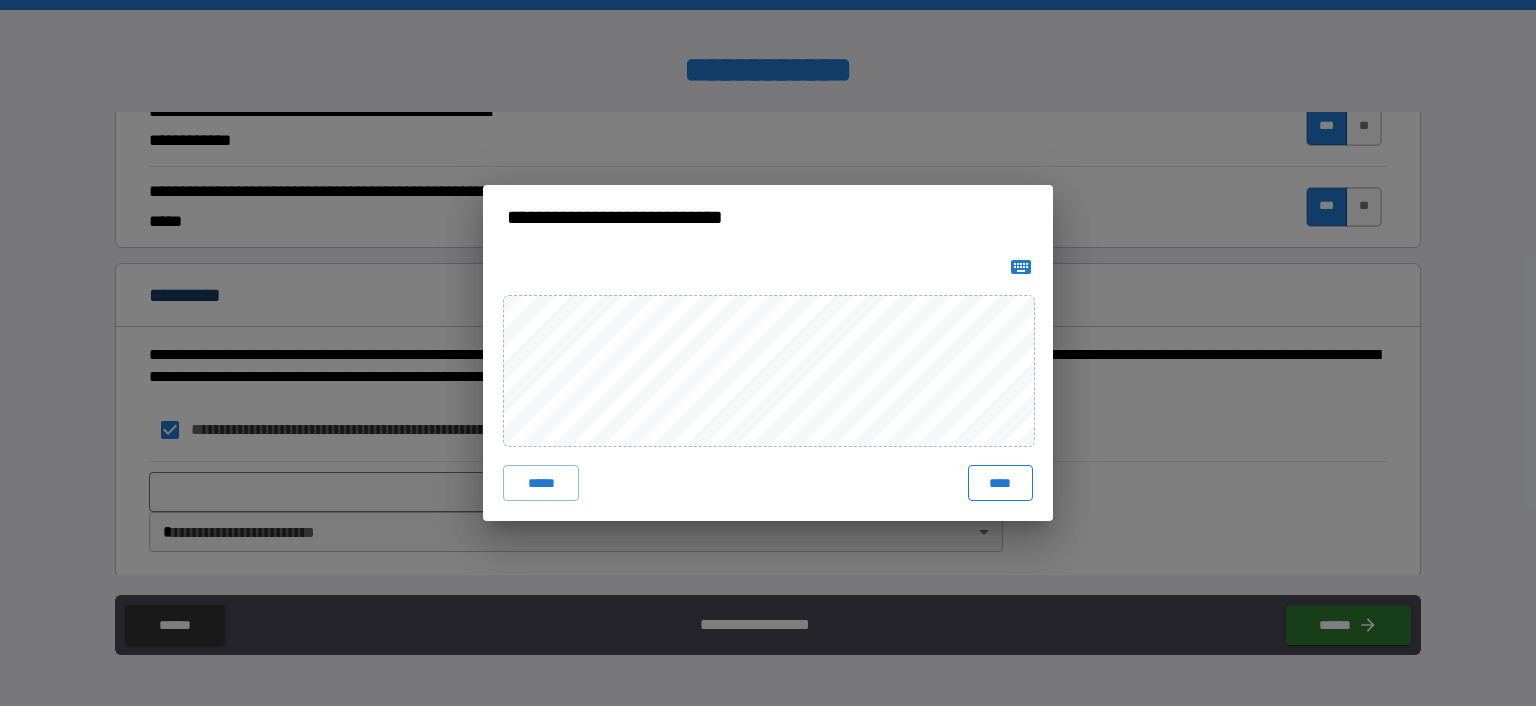 click on "****" at bounding box center (1000, 483) 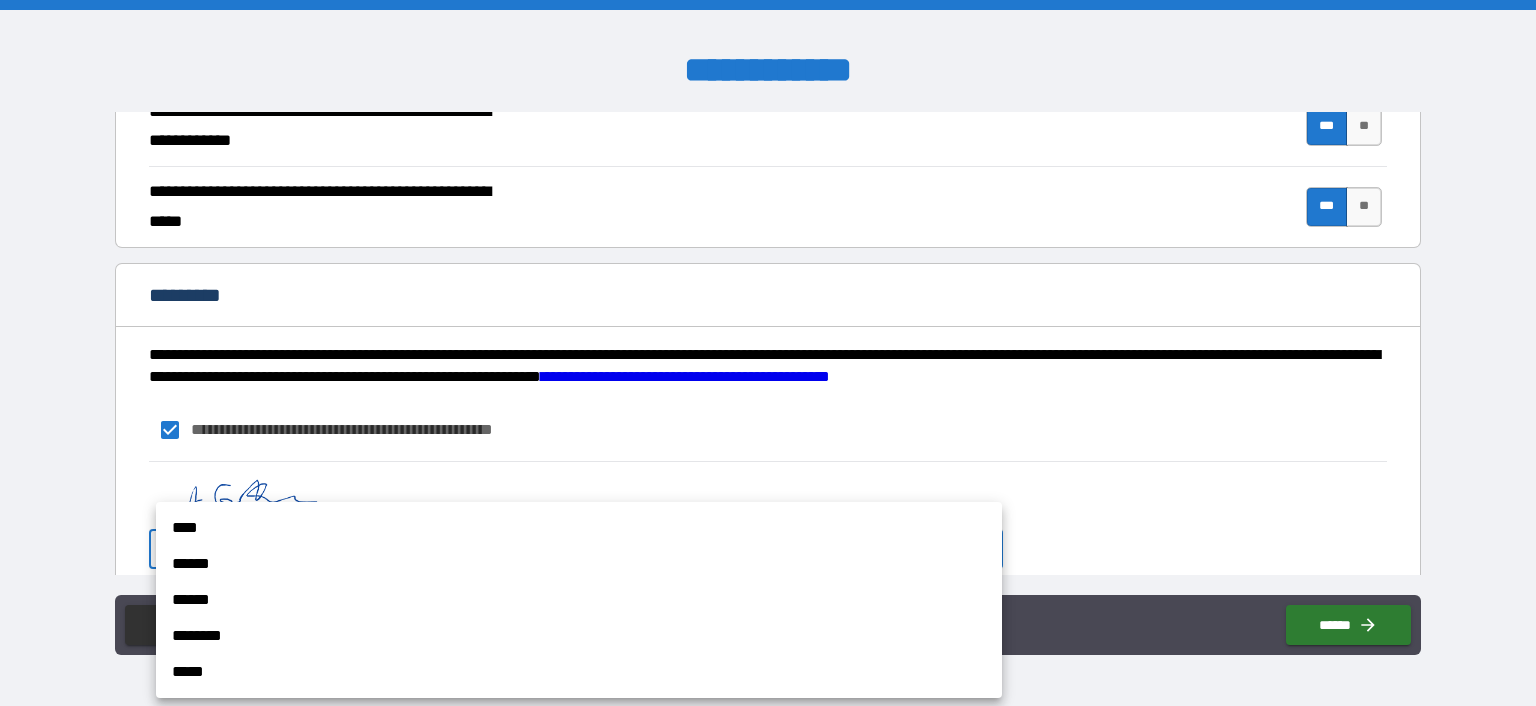 click on "**********" at bounding box center [768, 353] 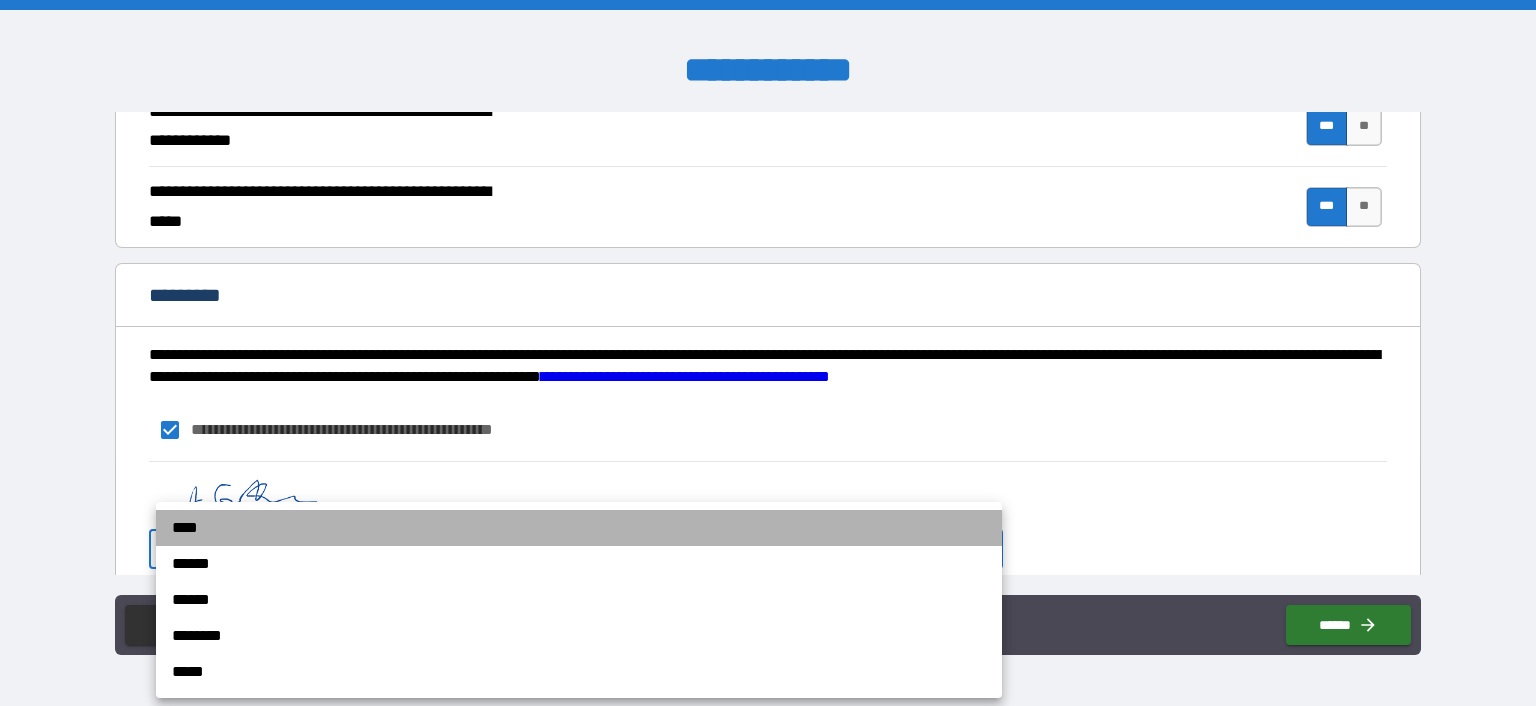 click on "****" at bounding box center (579, 528) 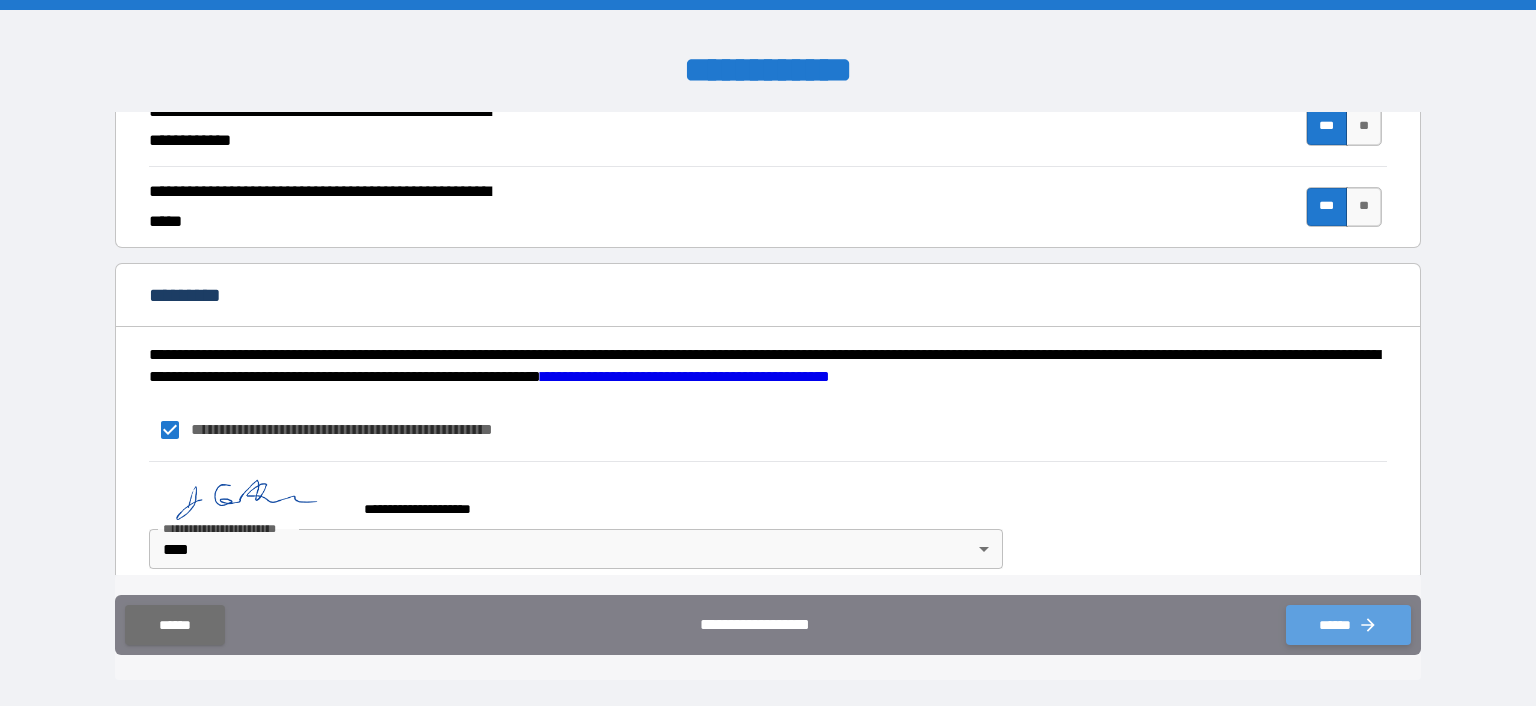 click on "******" at bounding box center (1348, 625) 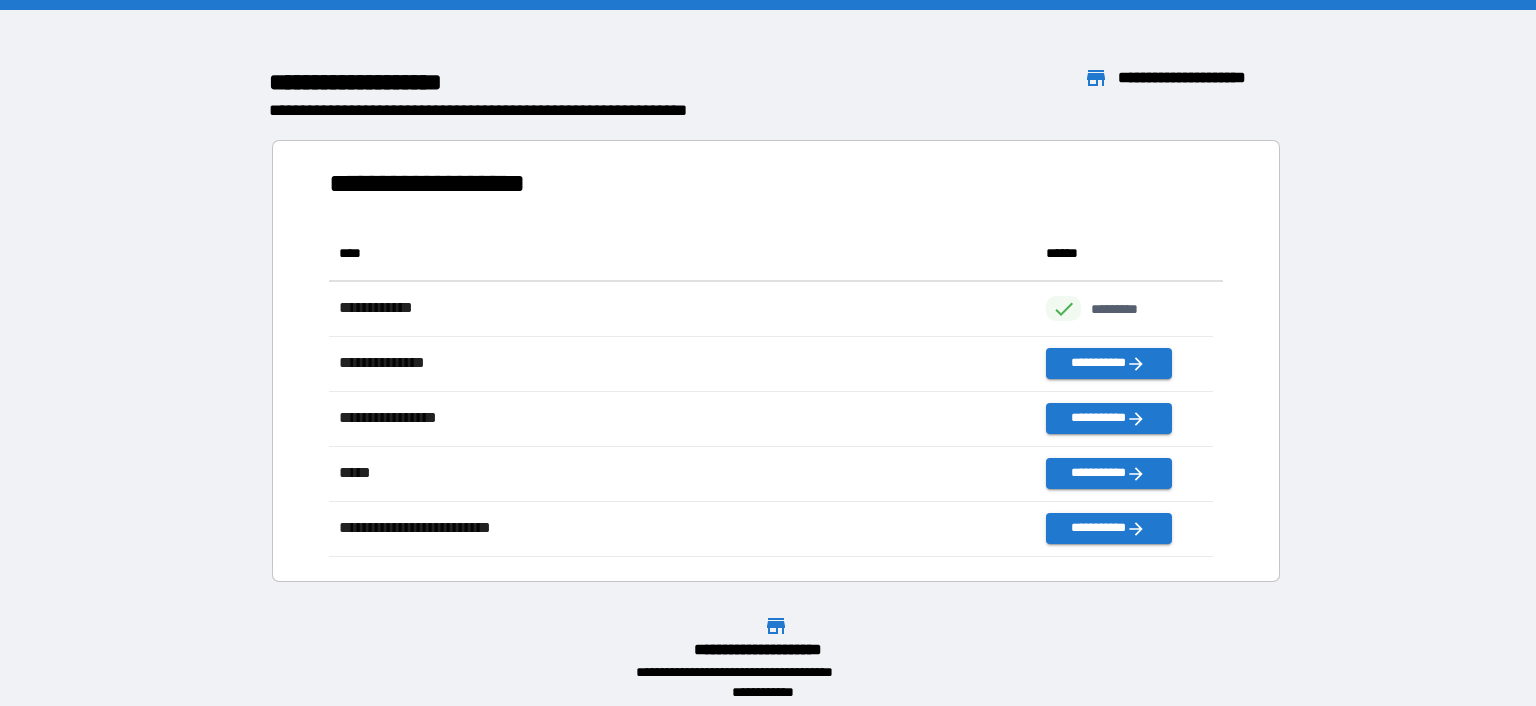 scroll, scrollTop: 16, scrollLeft: 16, axis: both 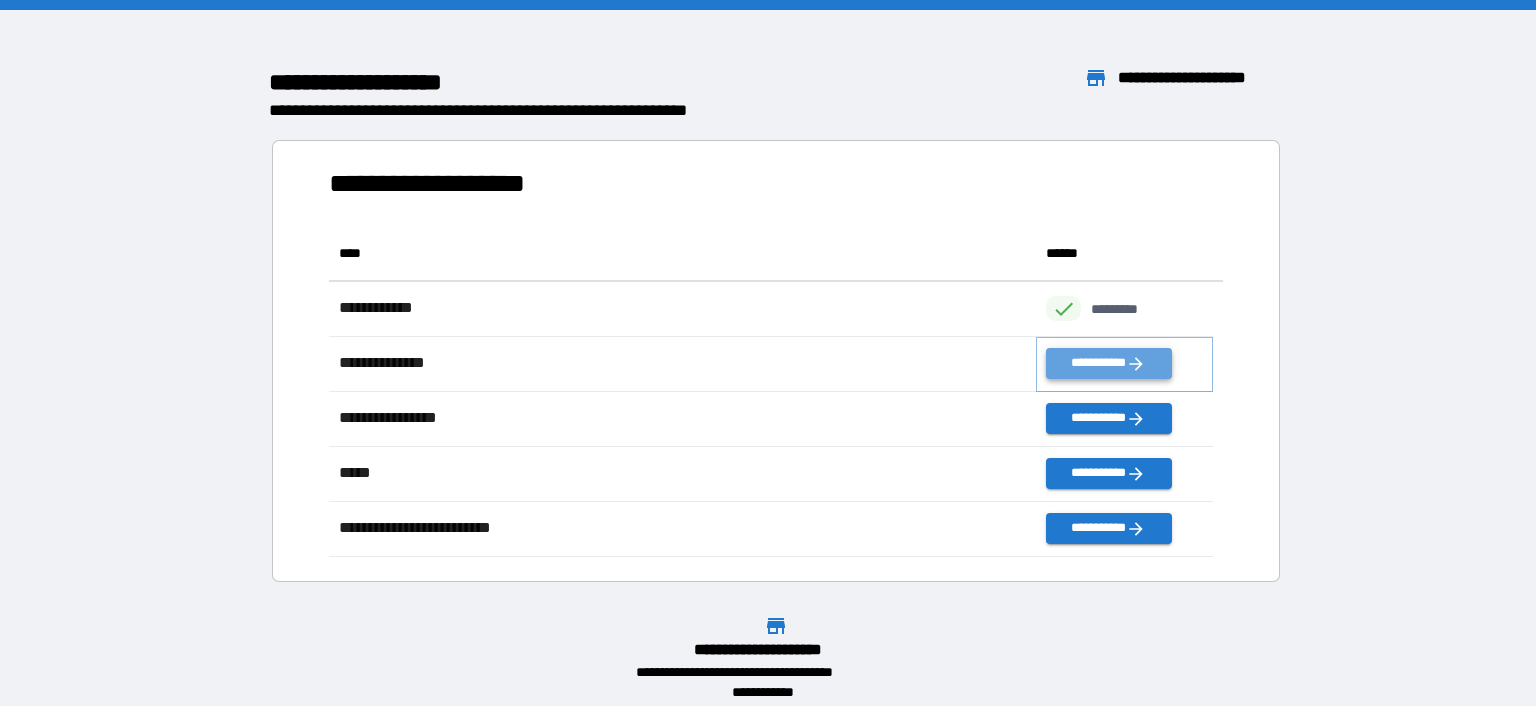 click on "**********" at bounding box center [1108, 363] 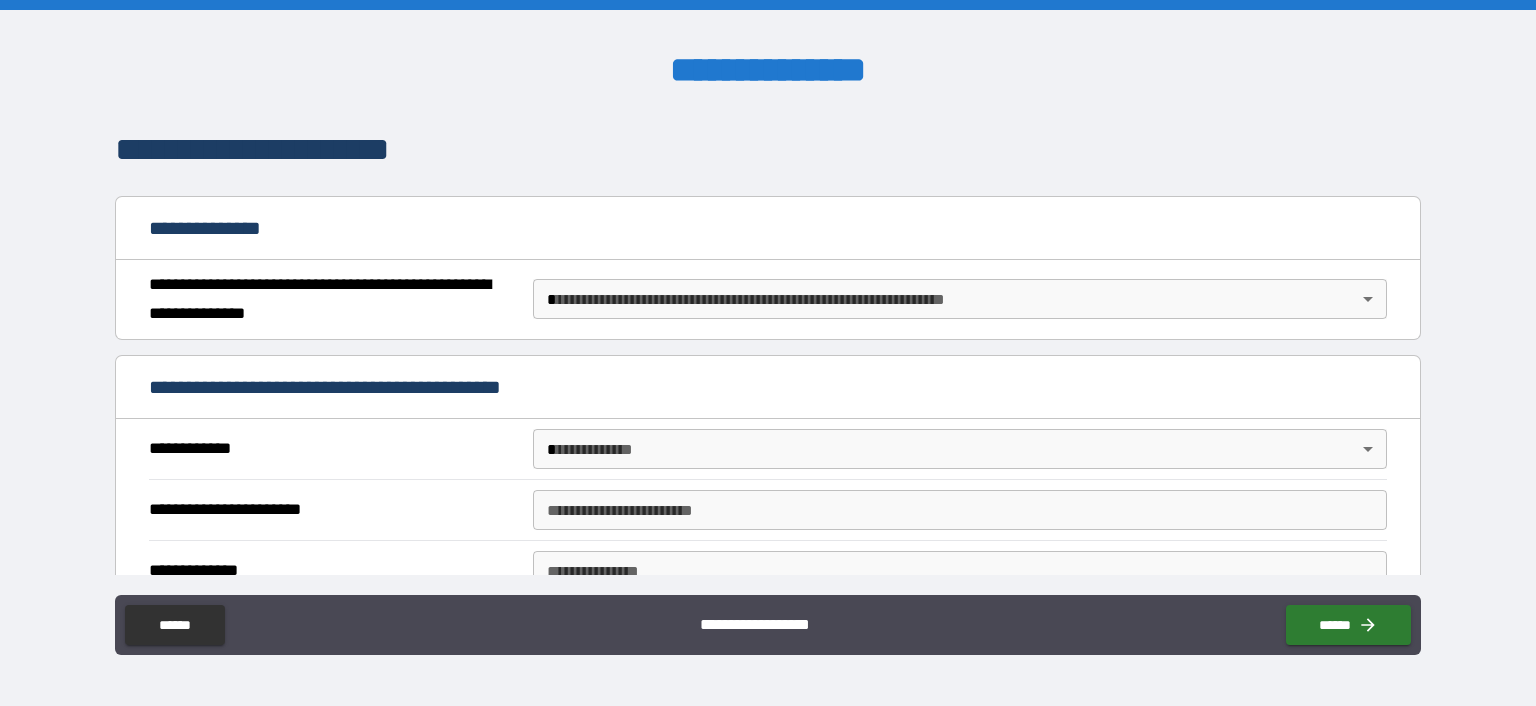 scroll, scrollTop: 148, scrollLeft: 0, axis: vertical 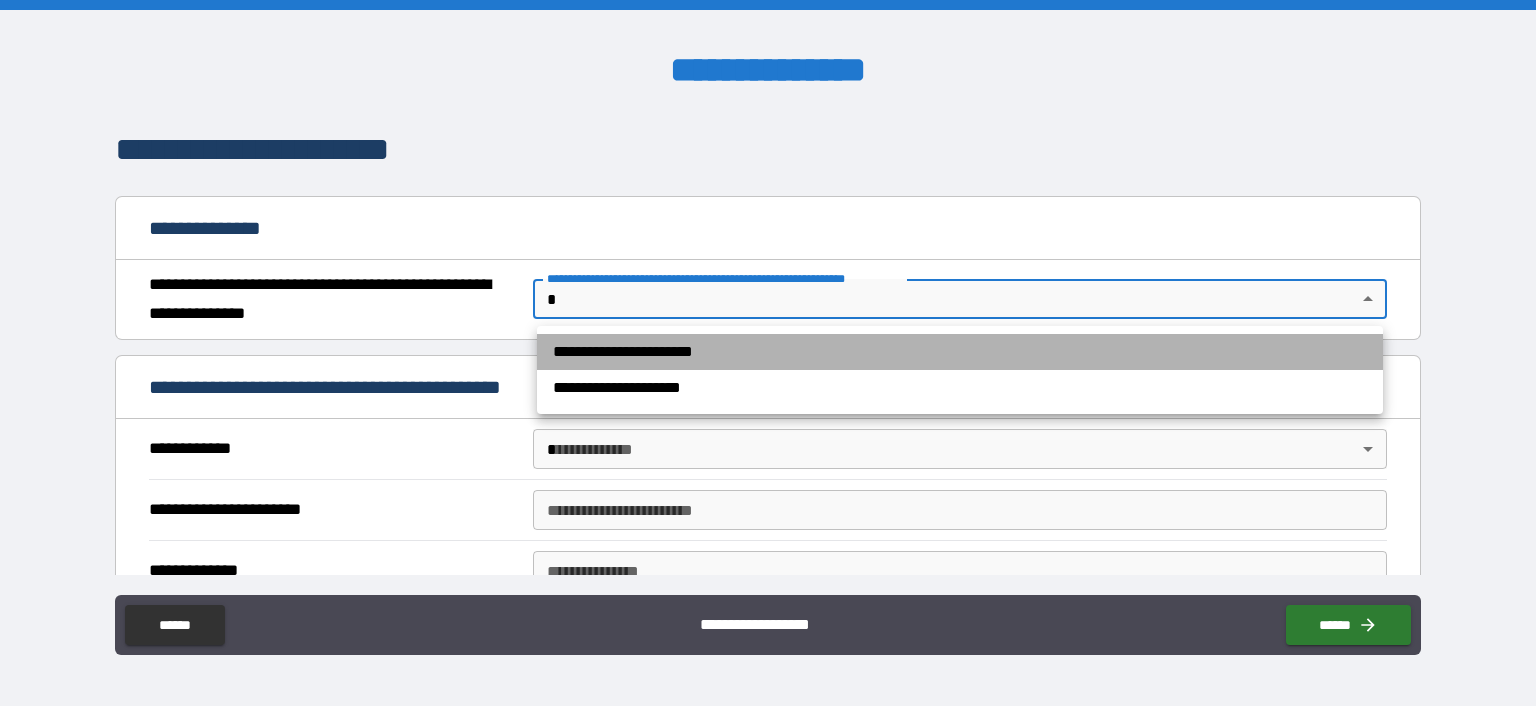 click on "**********" at bounding box center [960, 352] 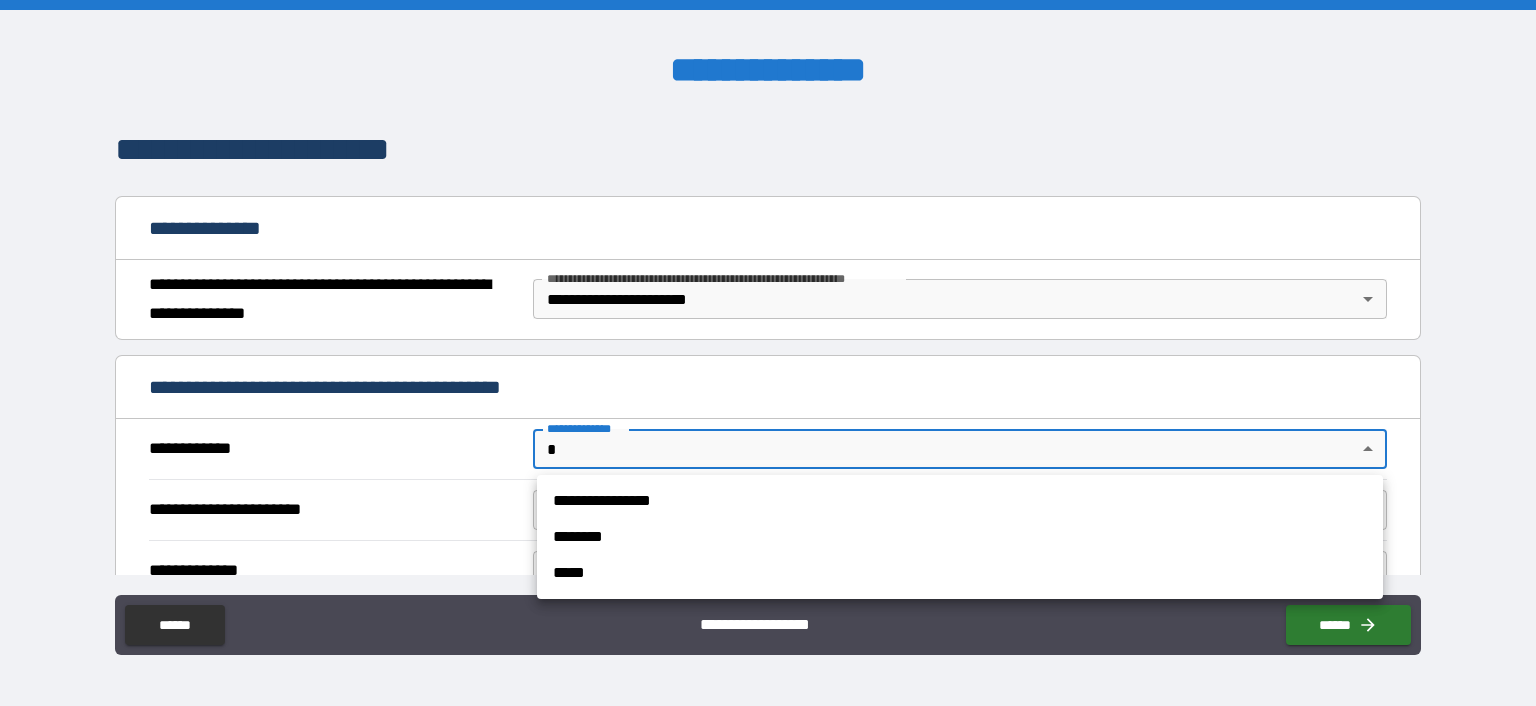 click on "**********" at bounding box center [768, 353] 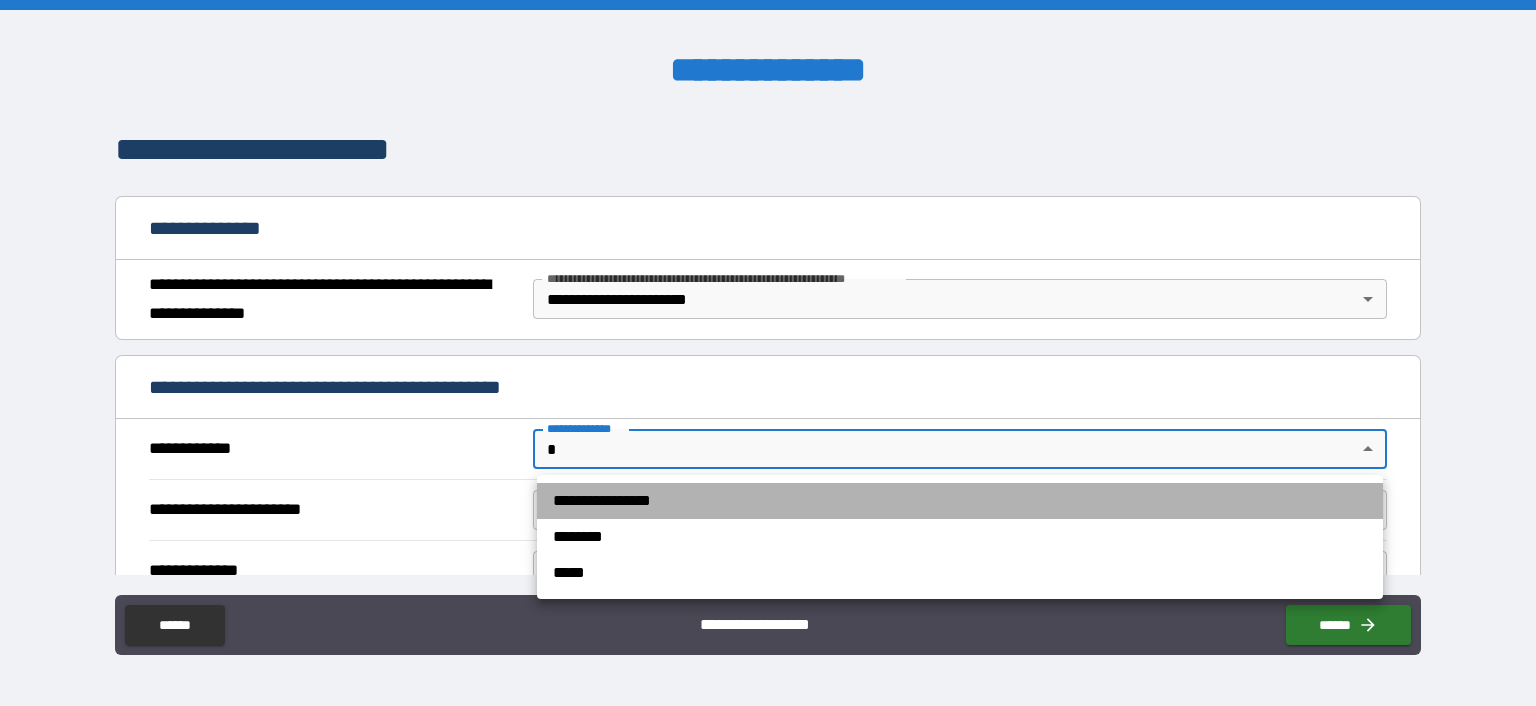 click on "**********" at bounding box center [960, 501] 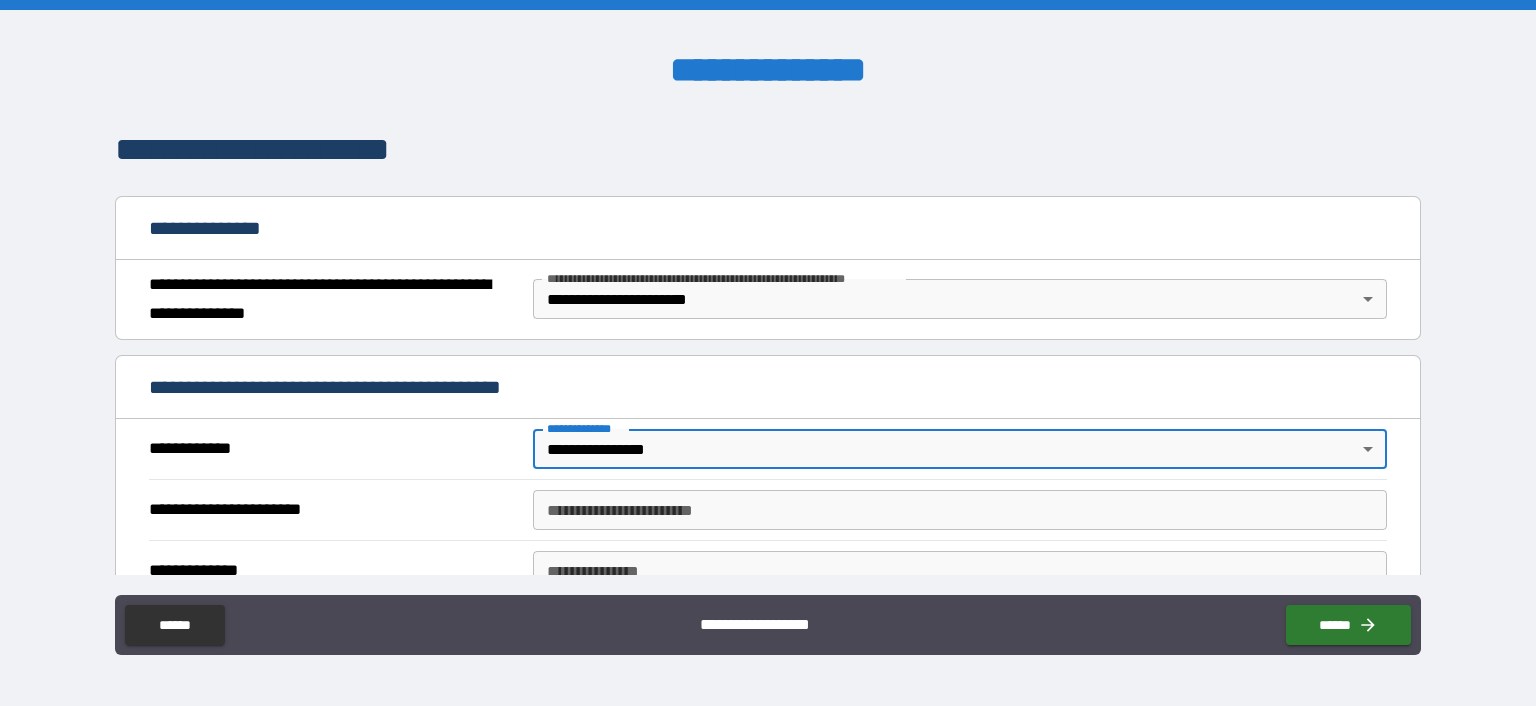 click on "**********" at bounding box center [960, 510] 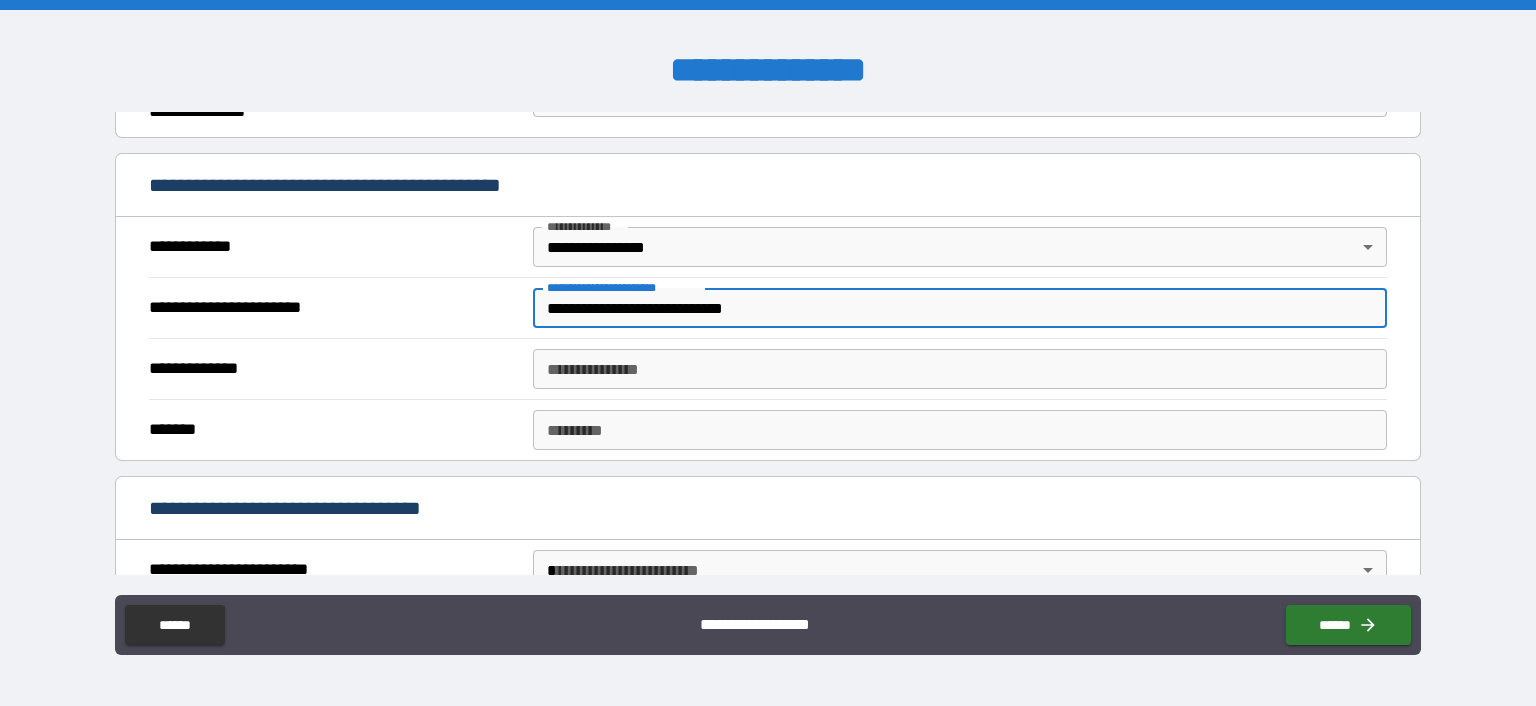 scroll, scrollTop: 354, scrollLeft: 0, axis: vertical 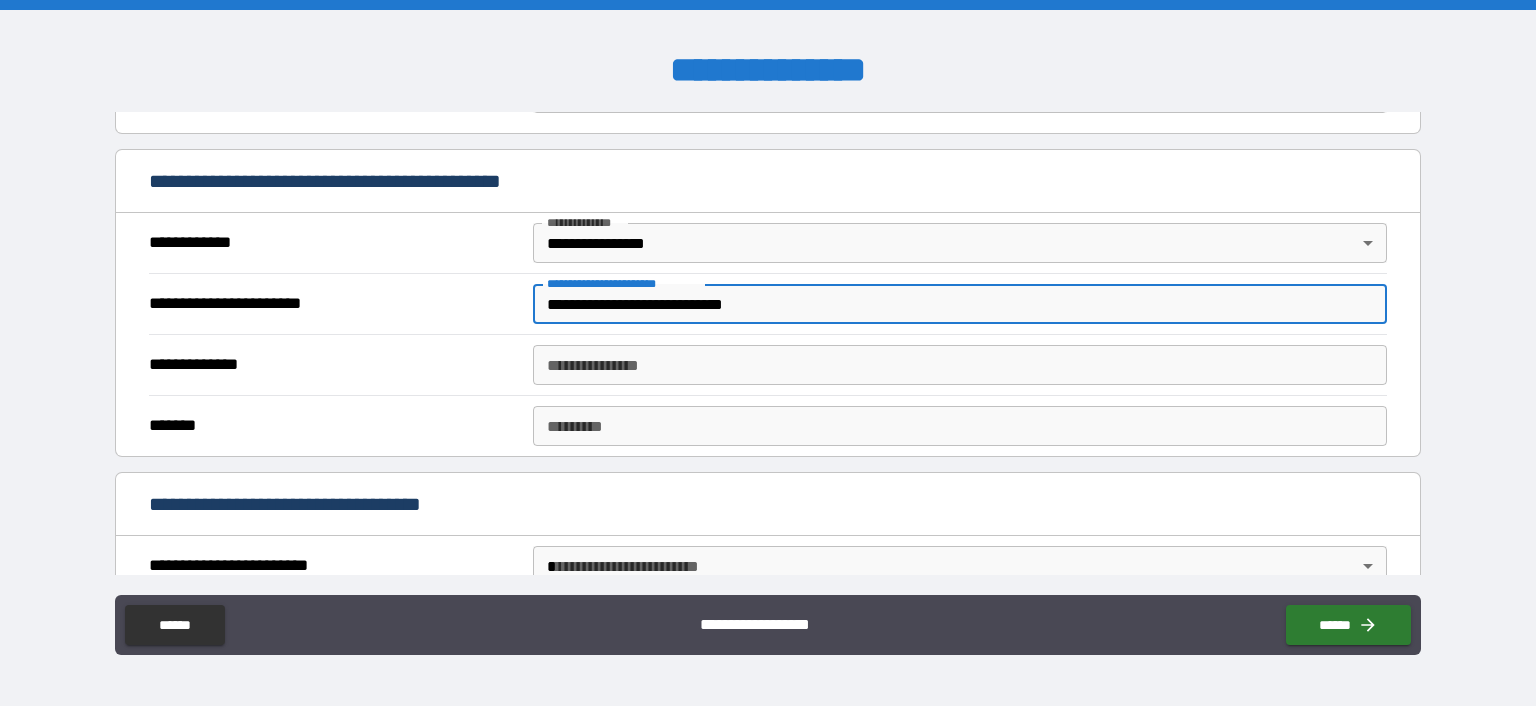 type on "**********" 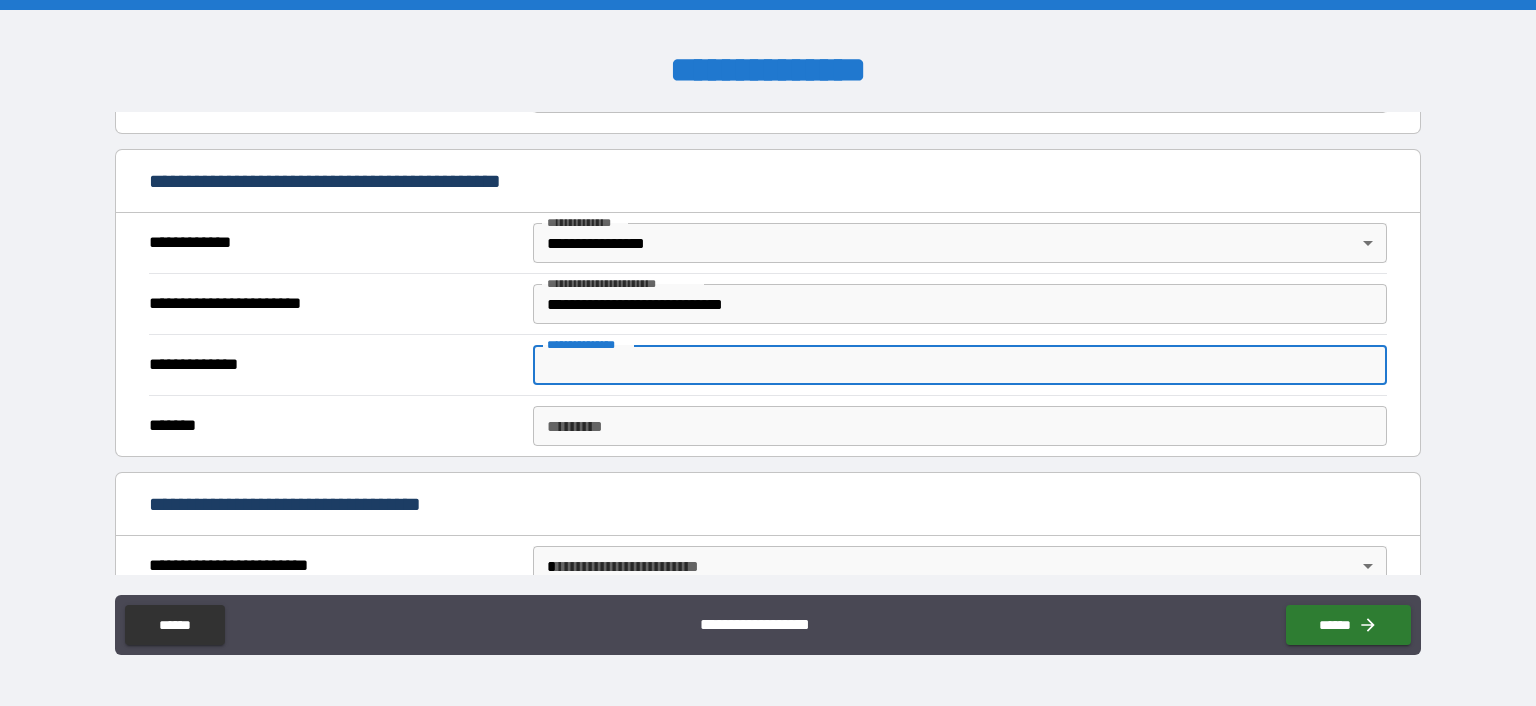 click on "**********" at bounding box center (960, 365) 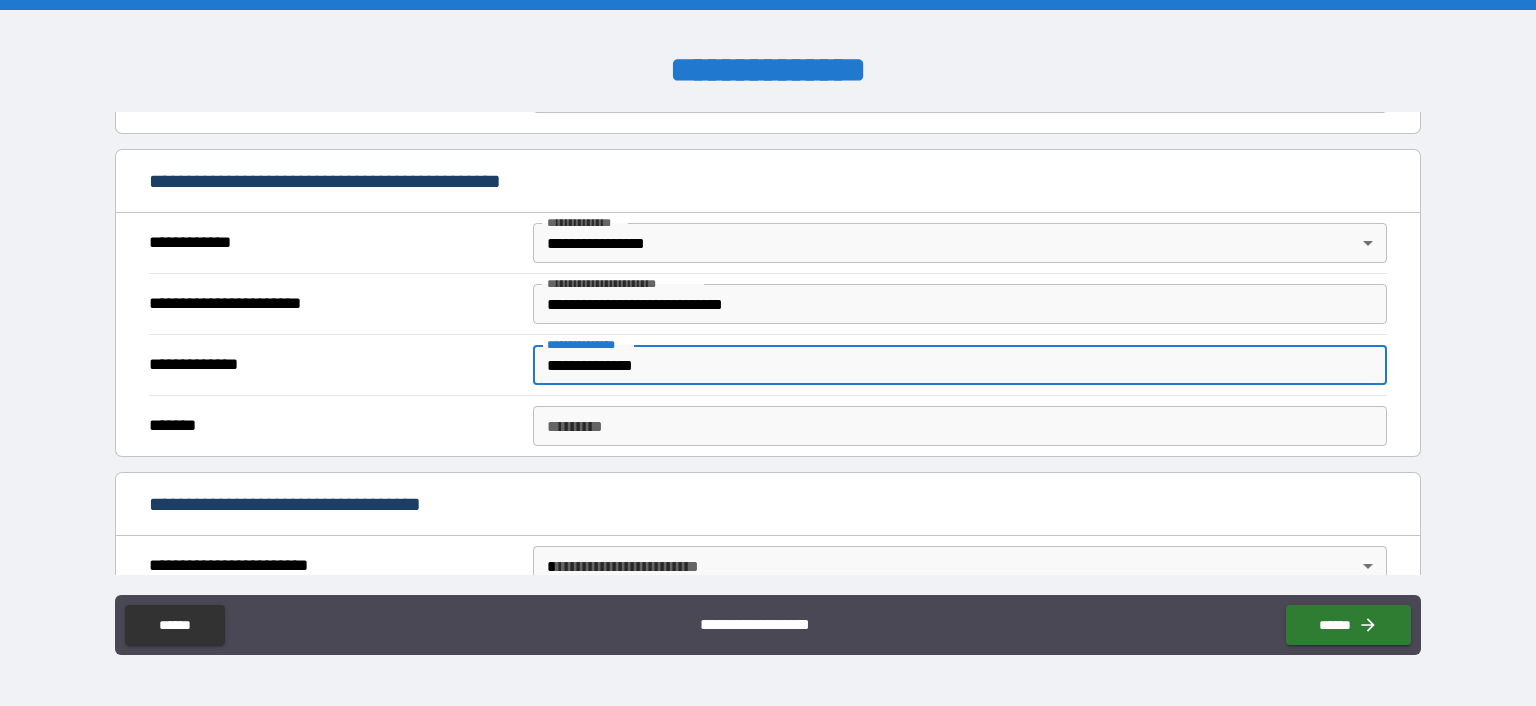 type on "**********" 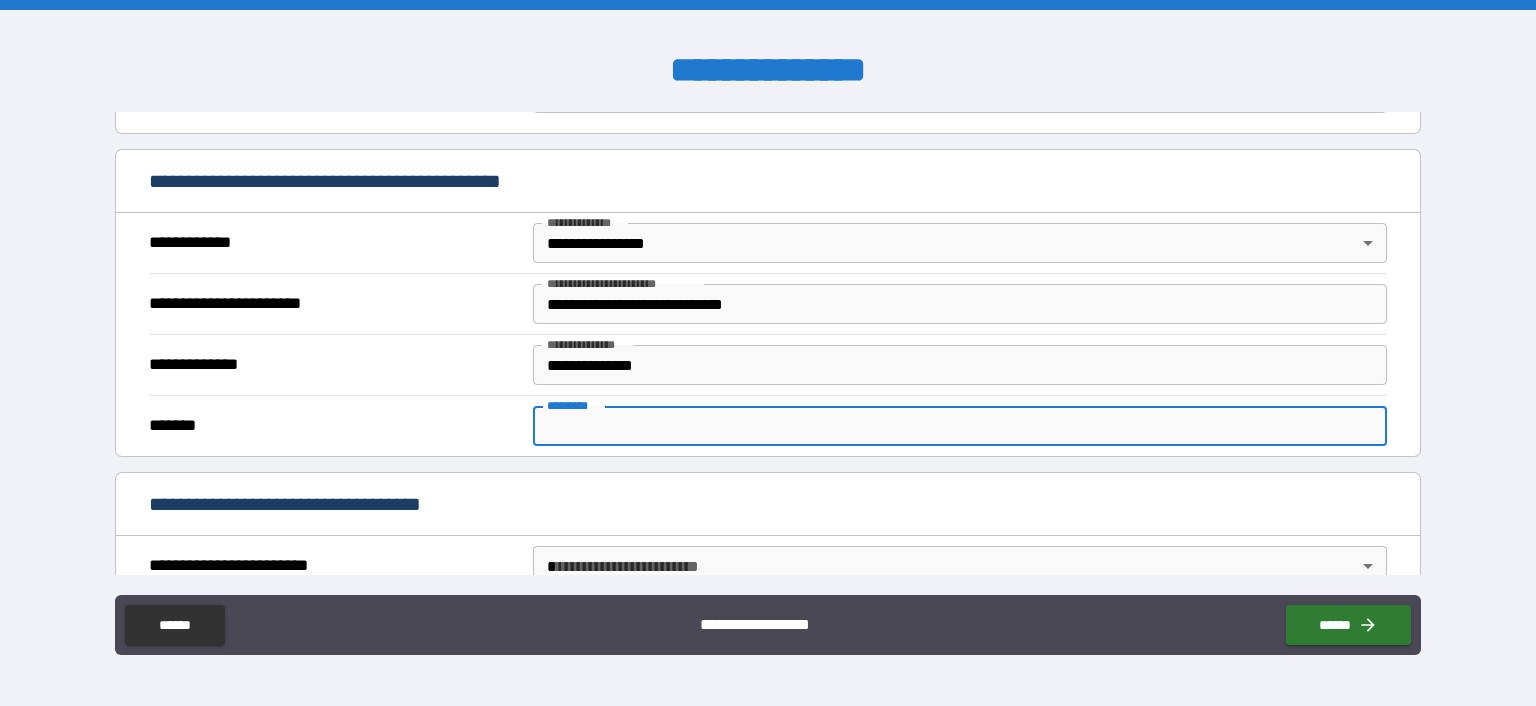 click on "*******   *" at bounding box center [960, 426] 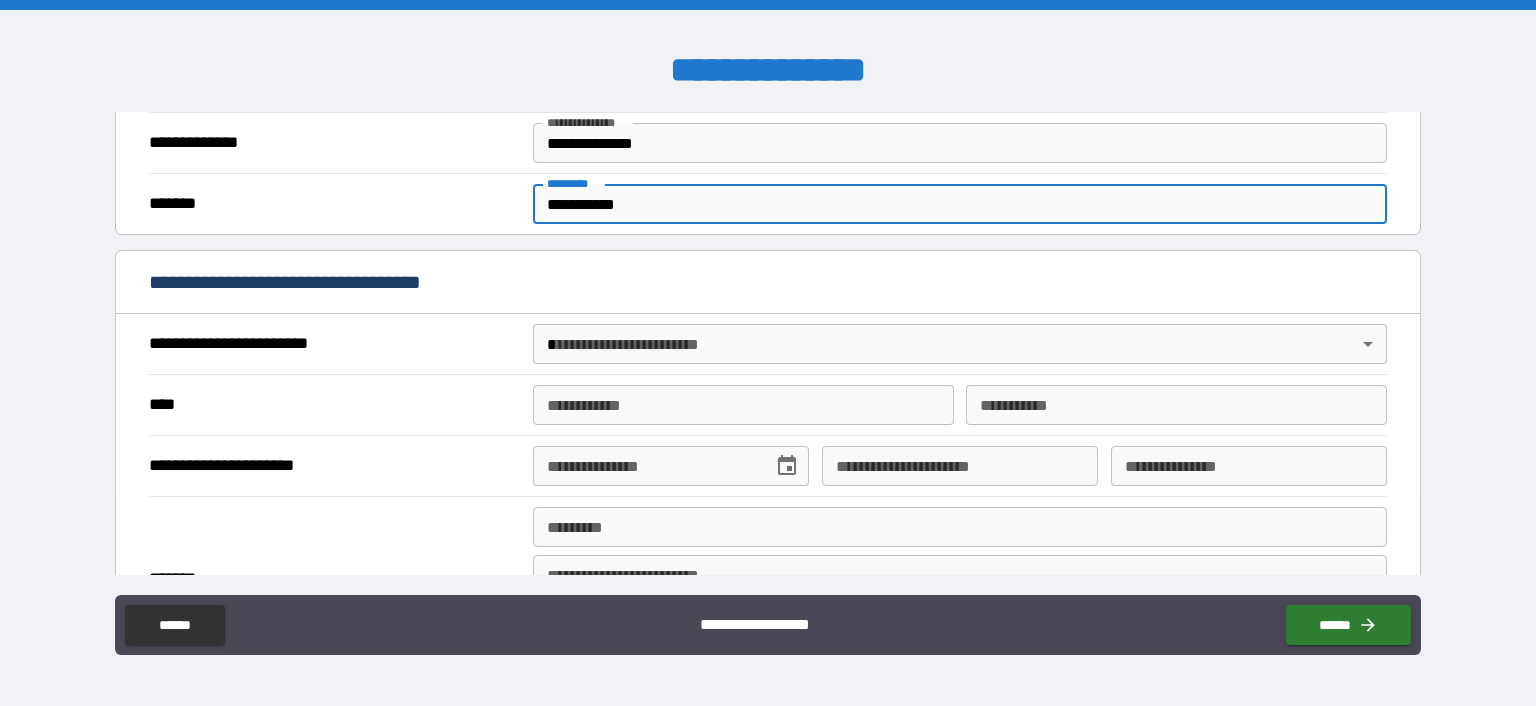 scroll, scrollTop: 580, scrollLeft: 0, axis: vertical 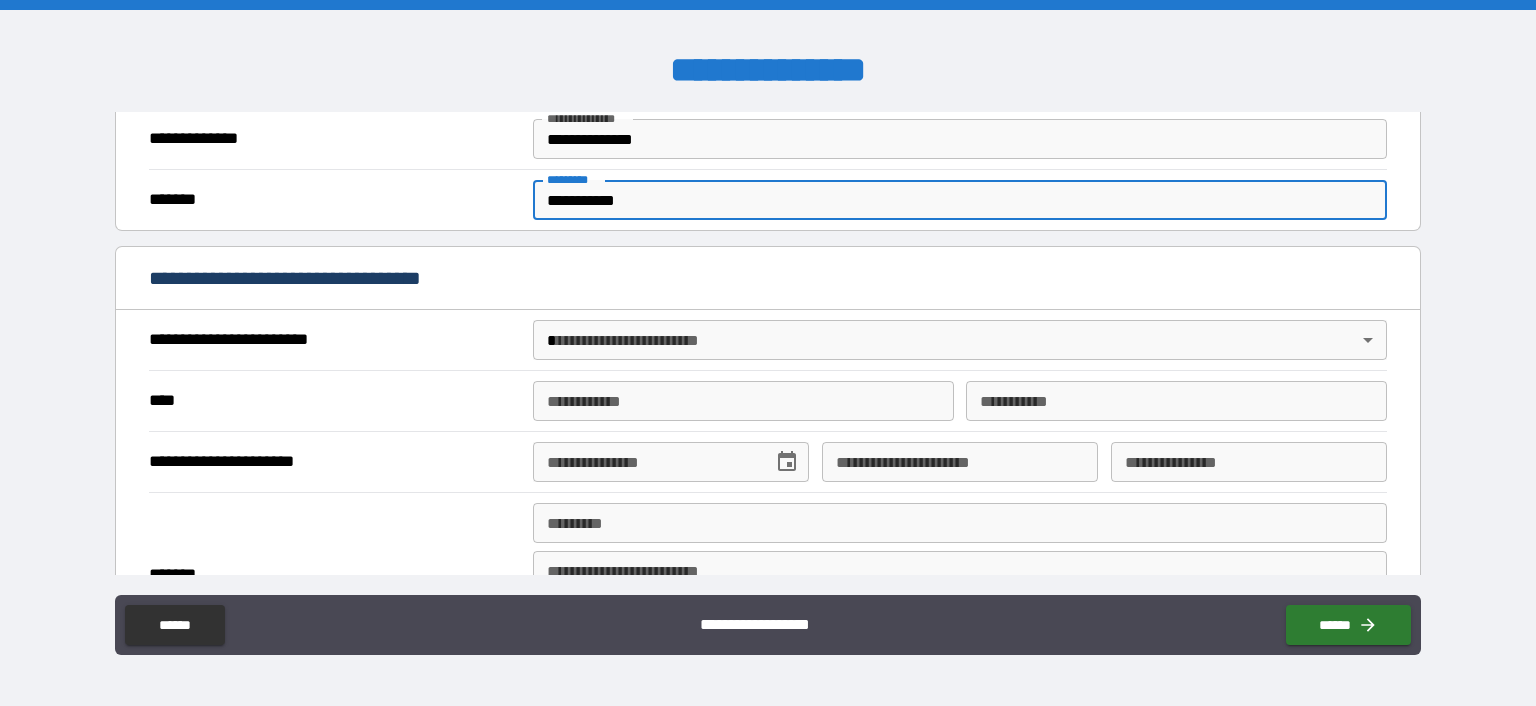 type on "**********" 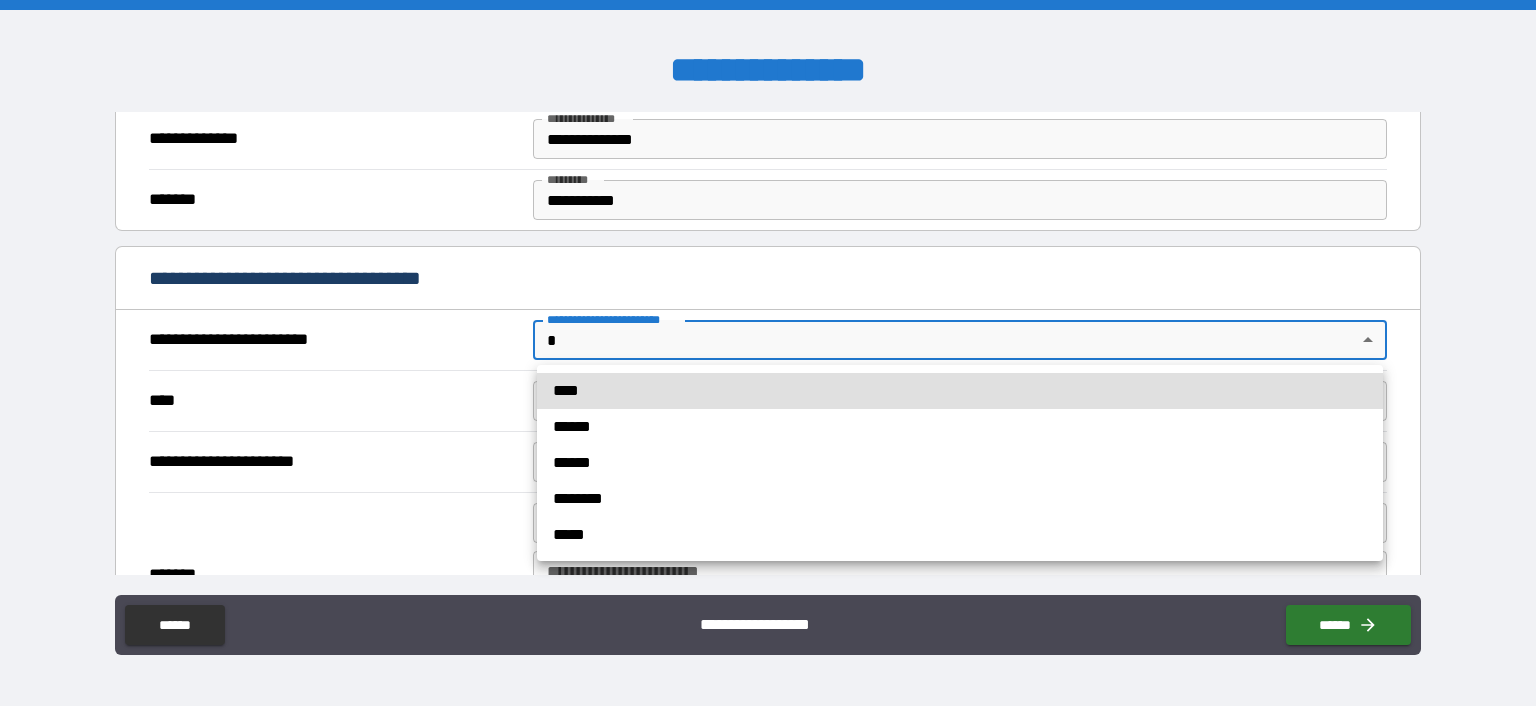 click on "**********" at bounding box center [768, 353] 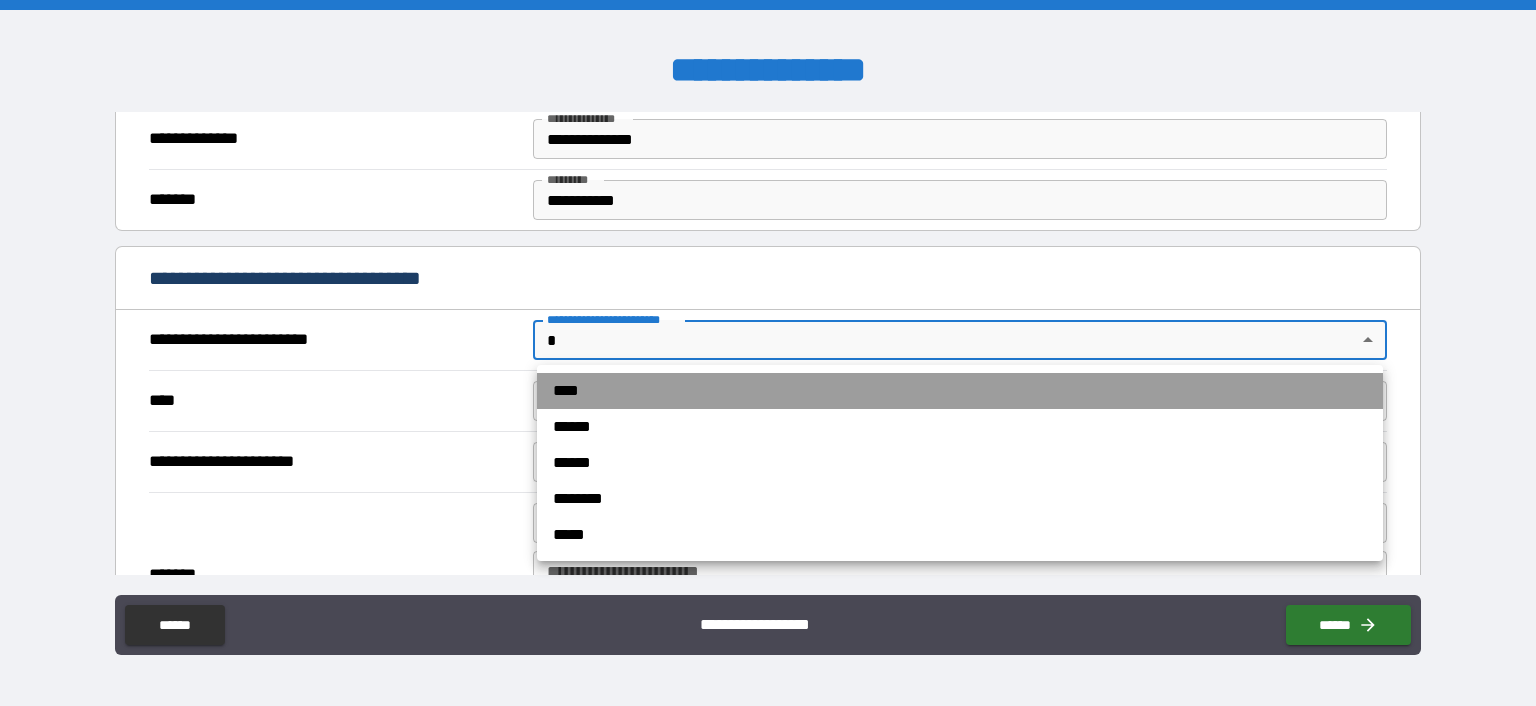 click on "****" at bounding box center (960, 391) 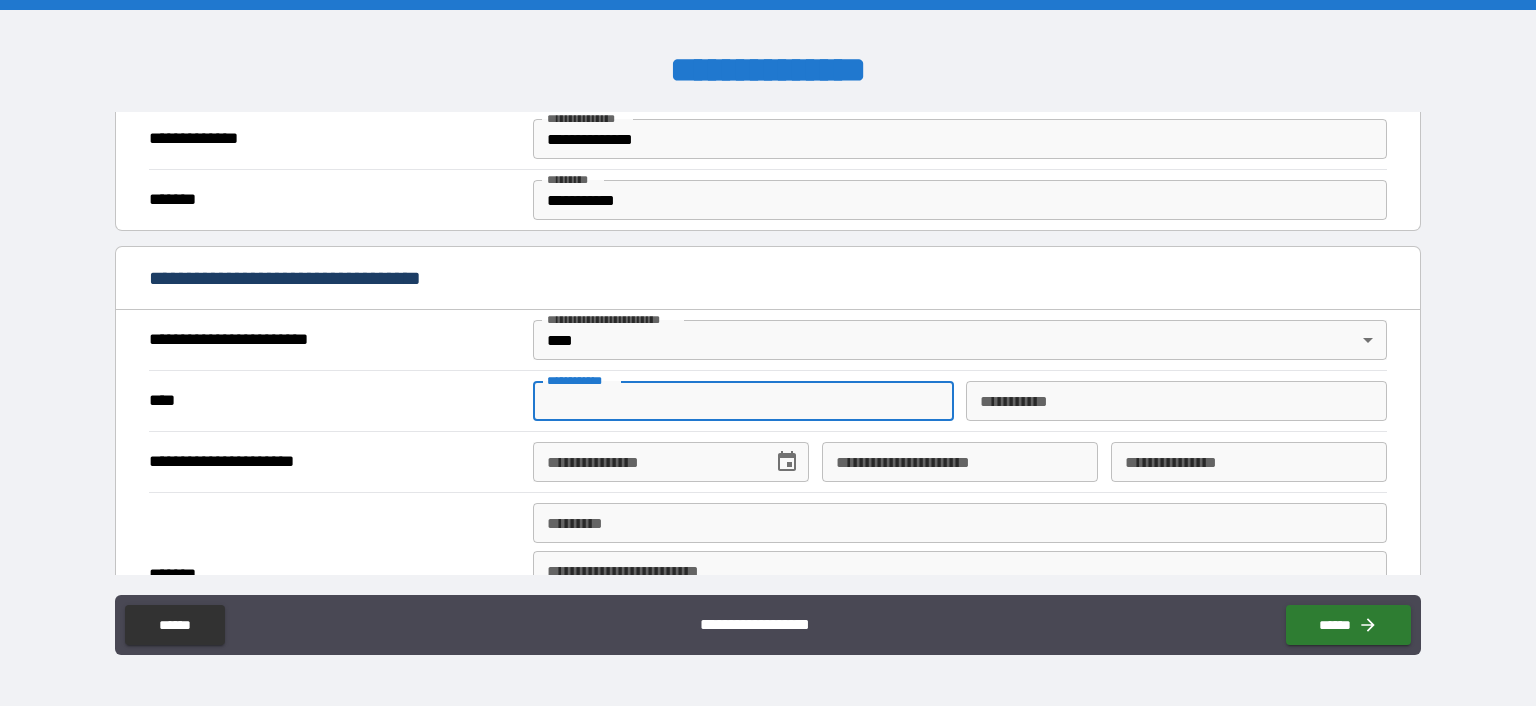 click on "**********" at bounding box center [743, 401] 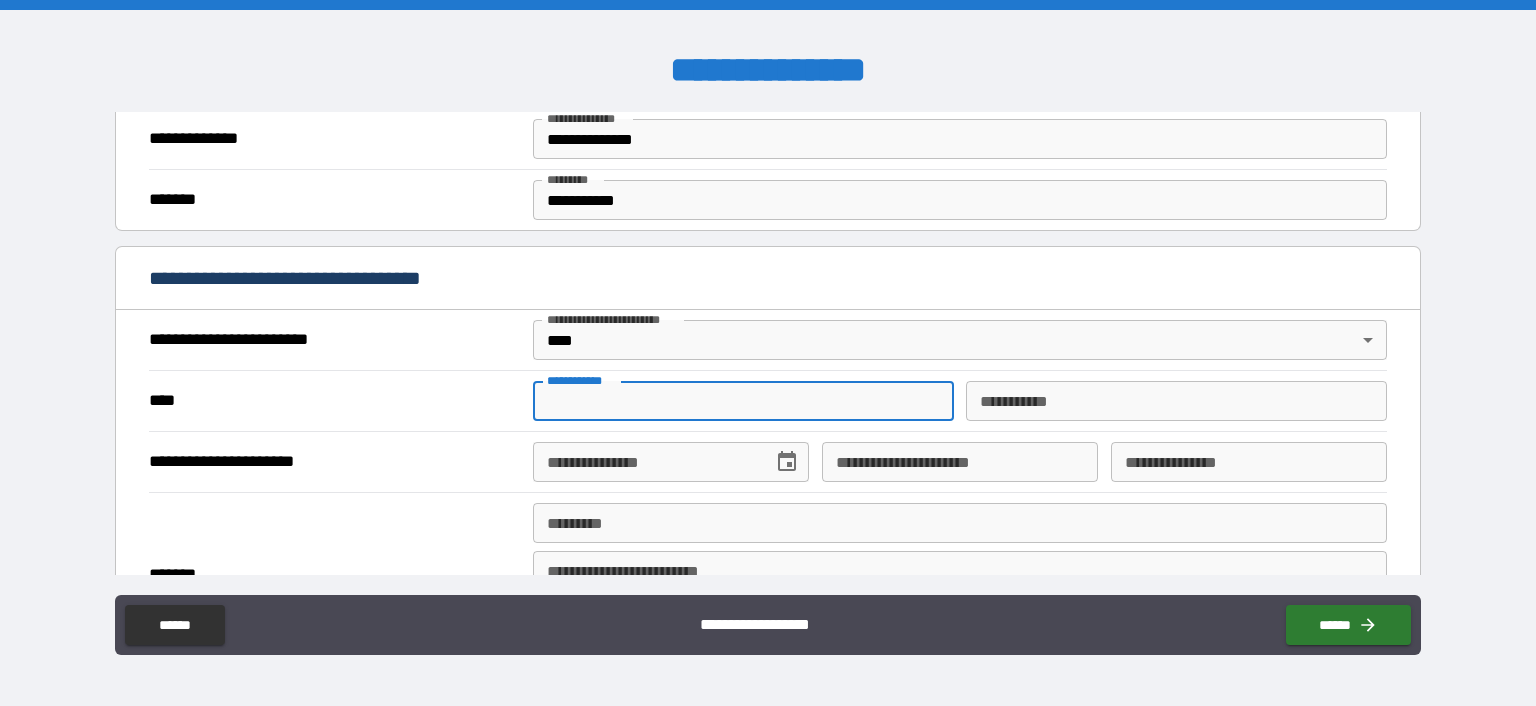 type on "*******" 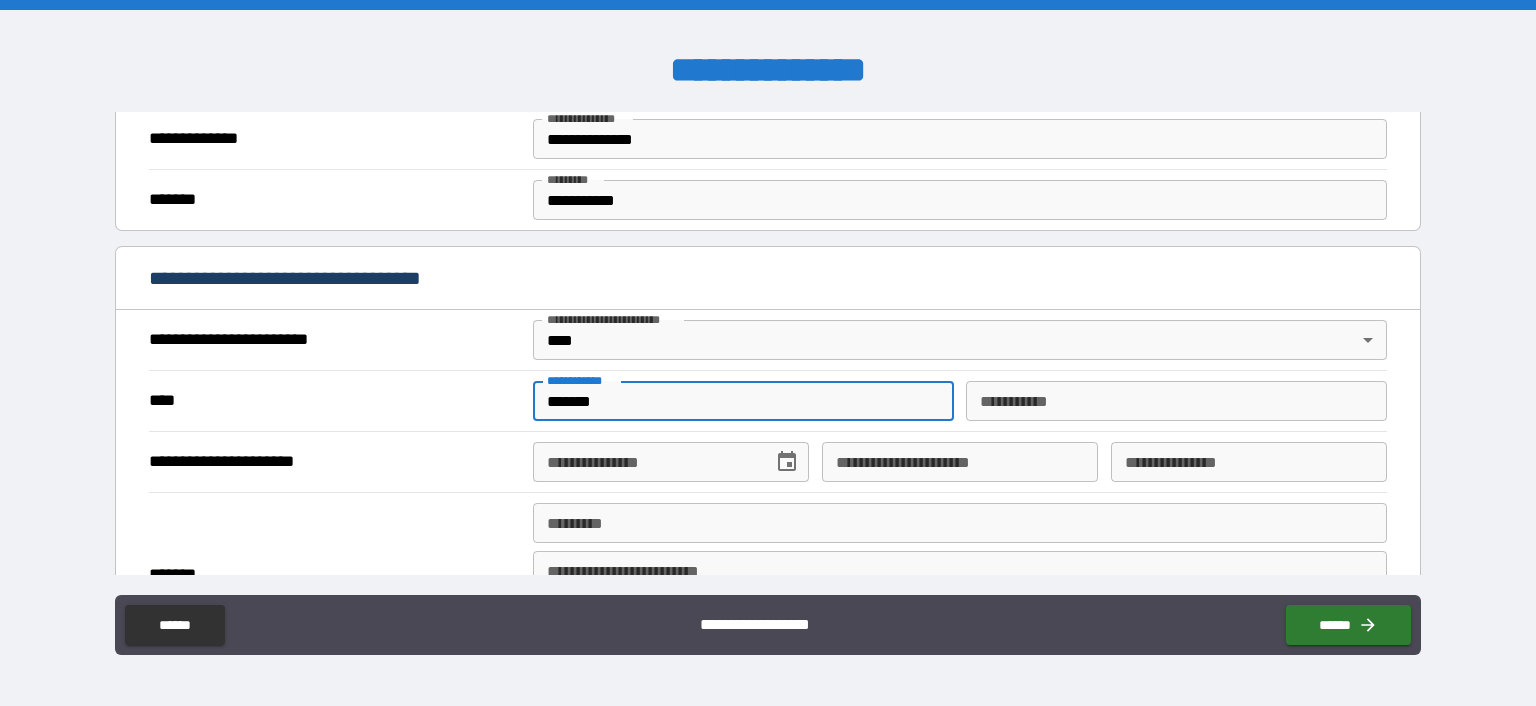 type on "******" 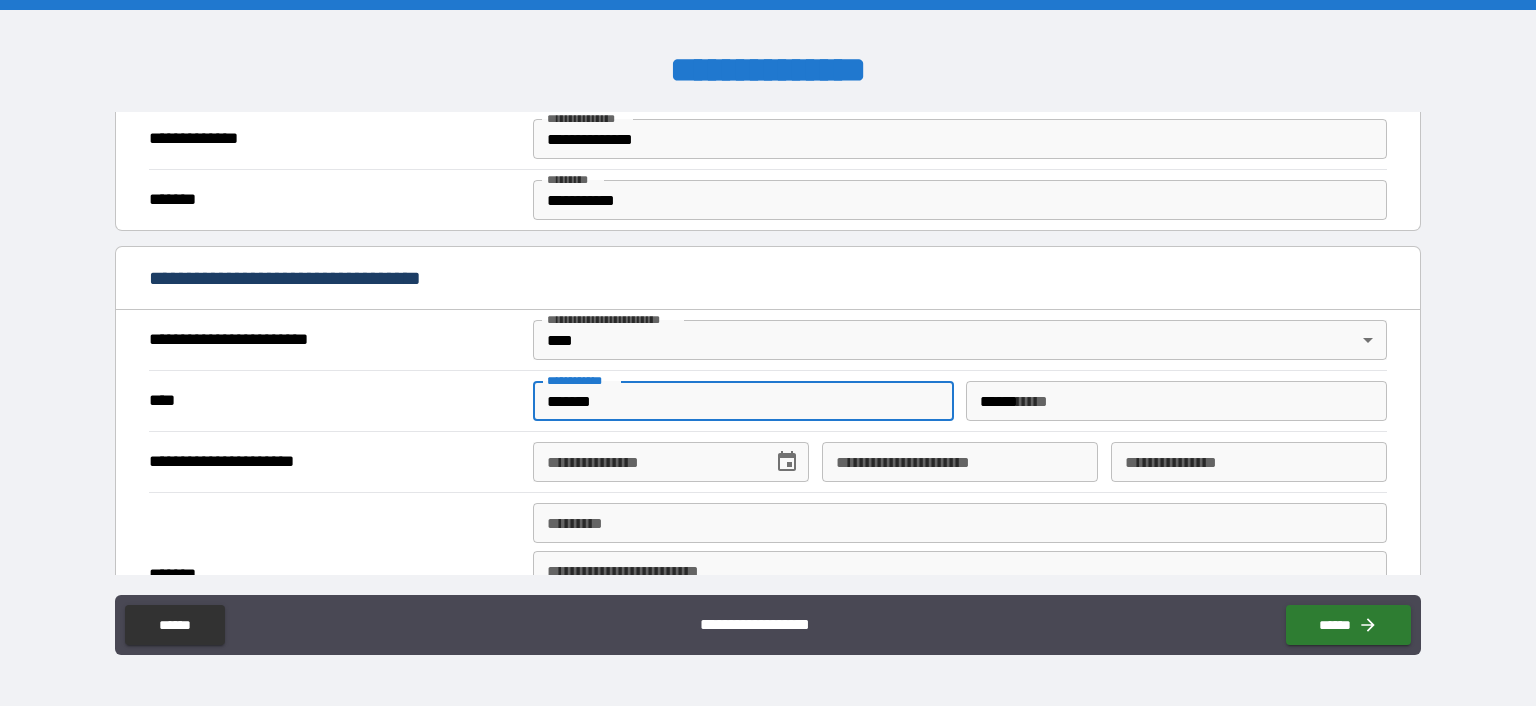 type on "**********" 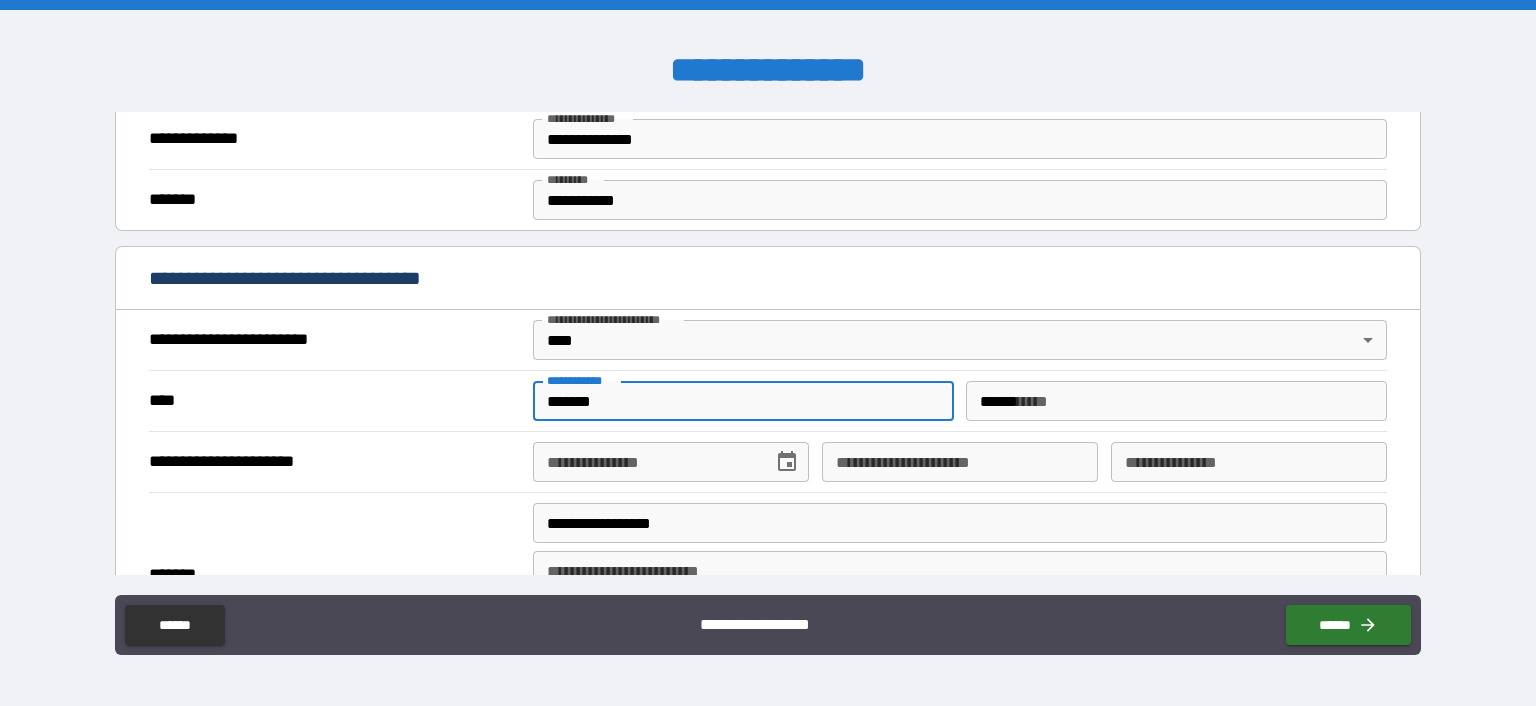 type on "**********" 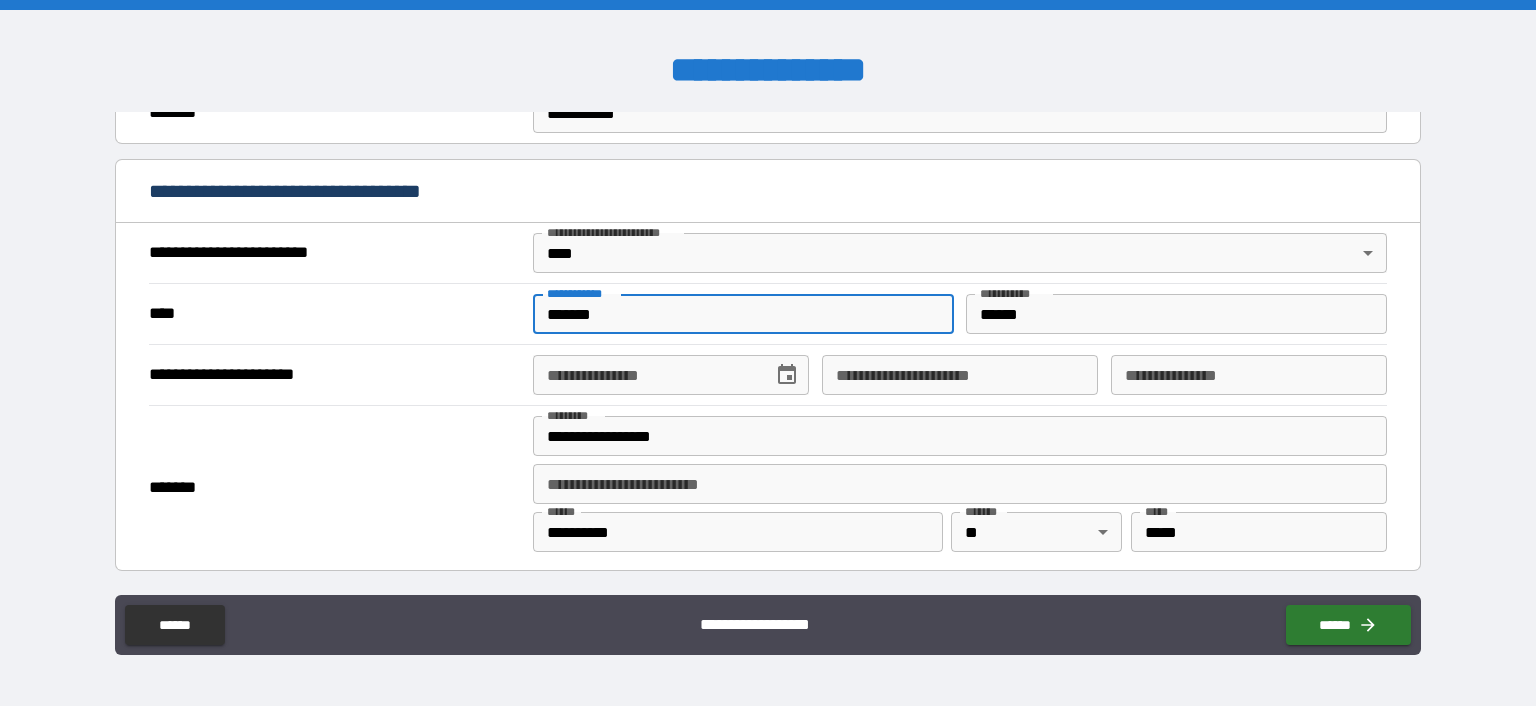 scroll, scrollTop: 706, scrollLeft: 0, axis: vertical 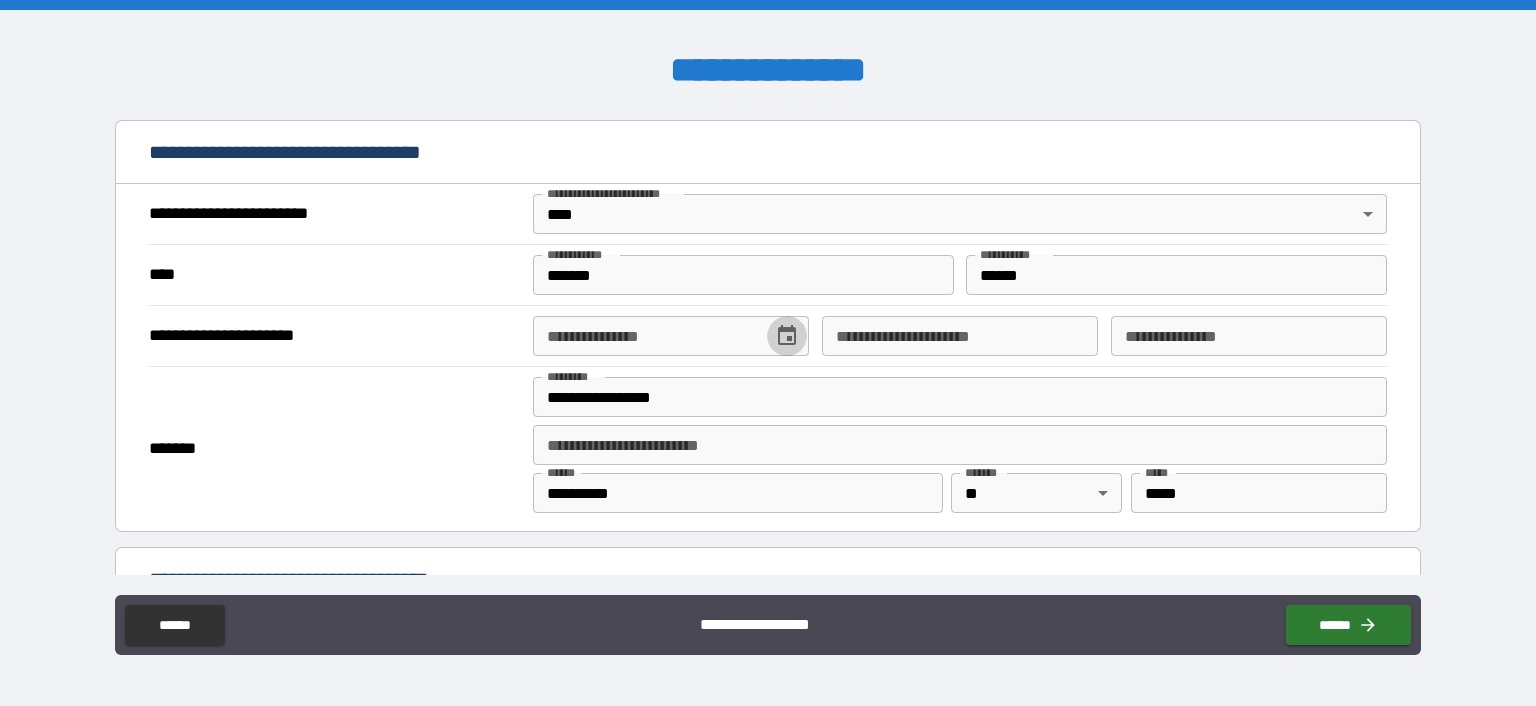 click 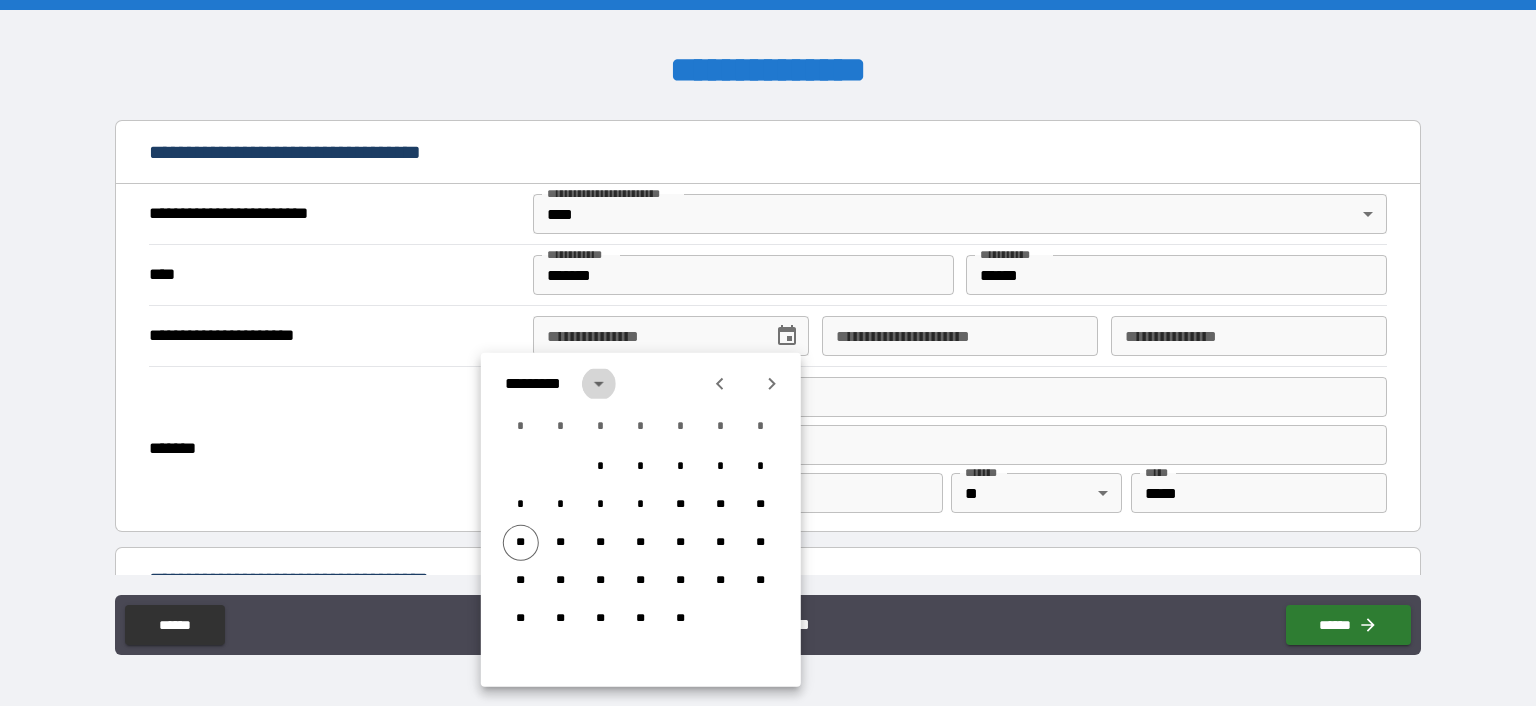 click 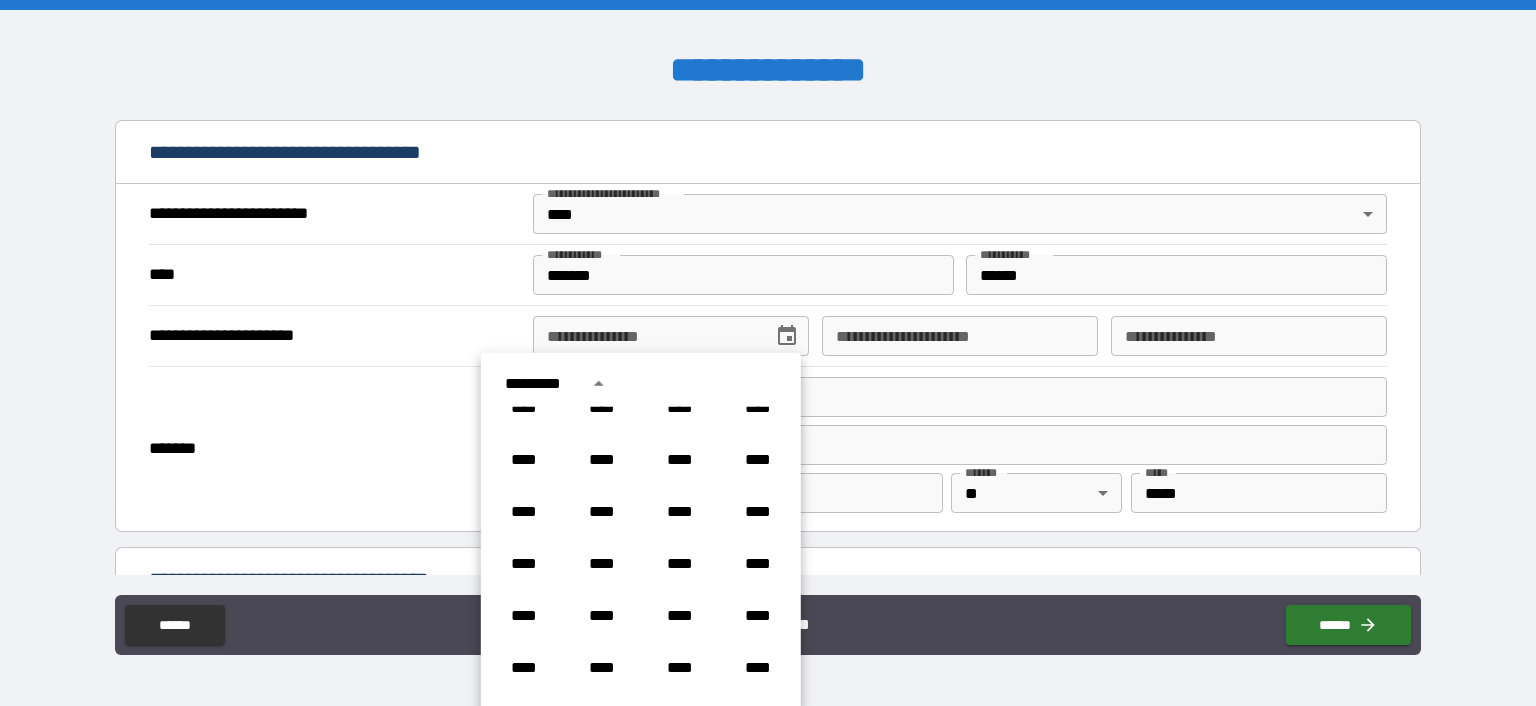 scroll, scrollTop: 715, scrollLeft: 0, axis: vertical 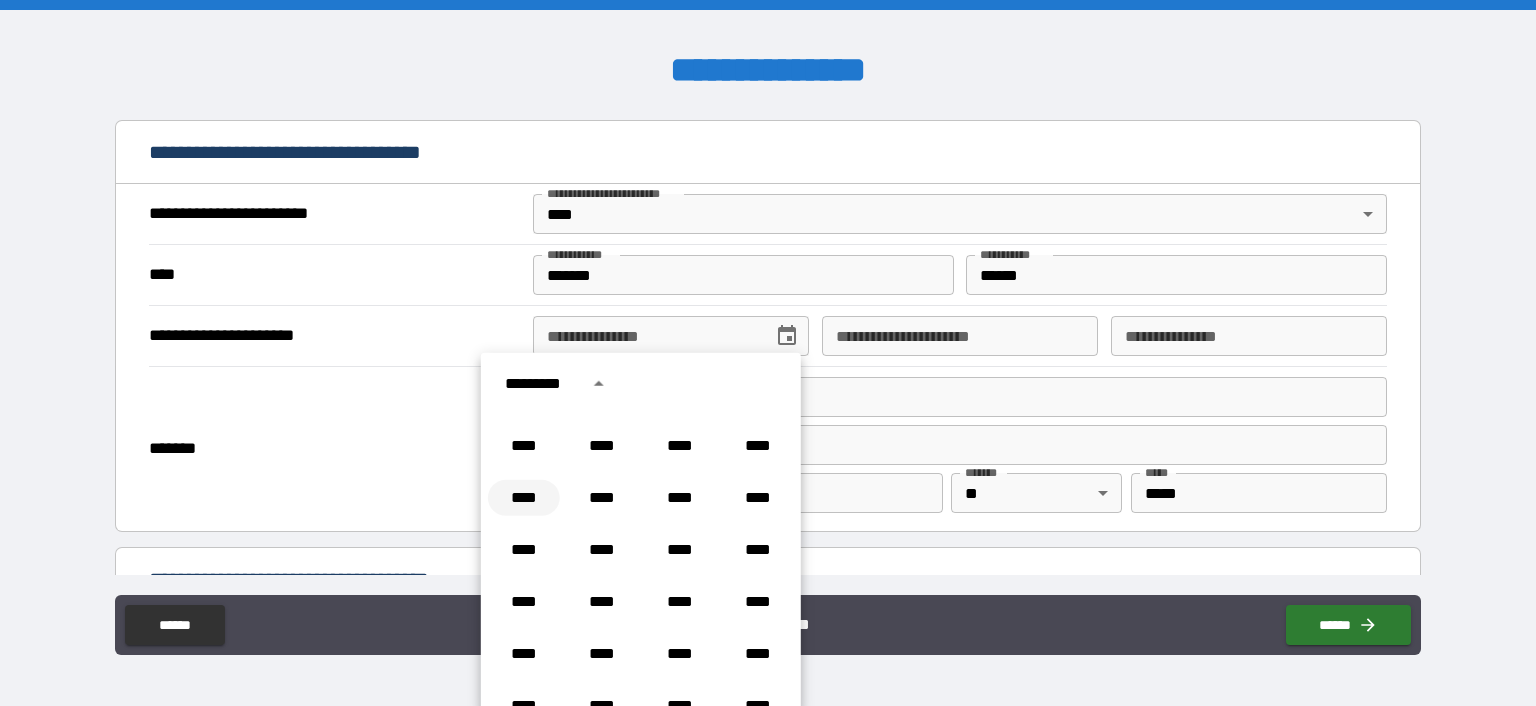 click on "****" at bounding box center [524, 498] 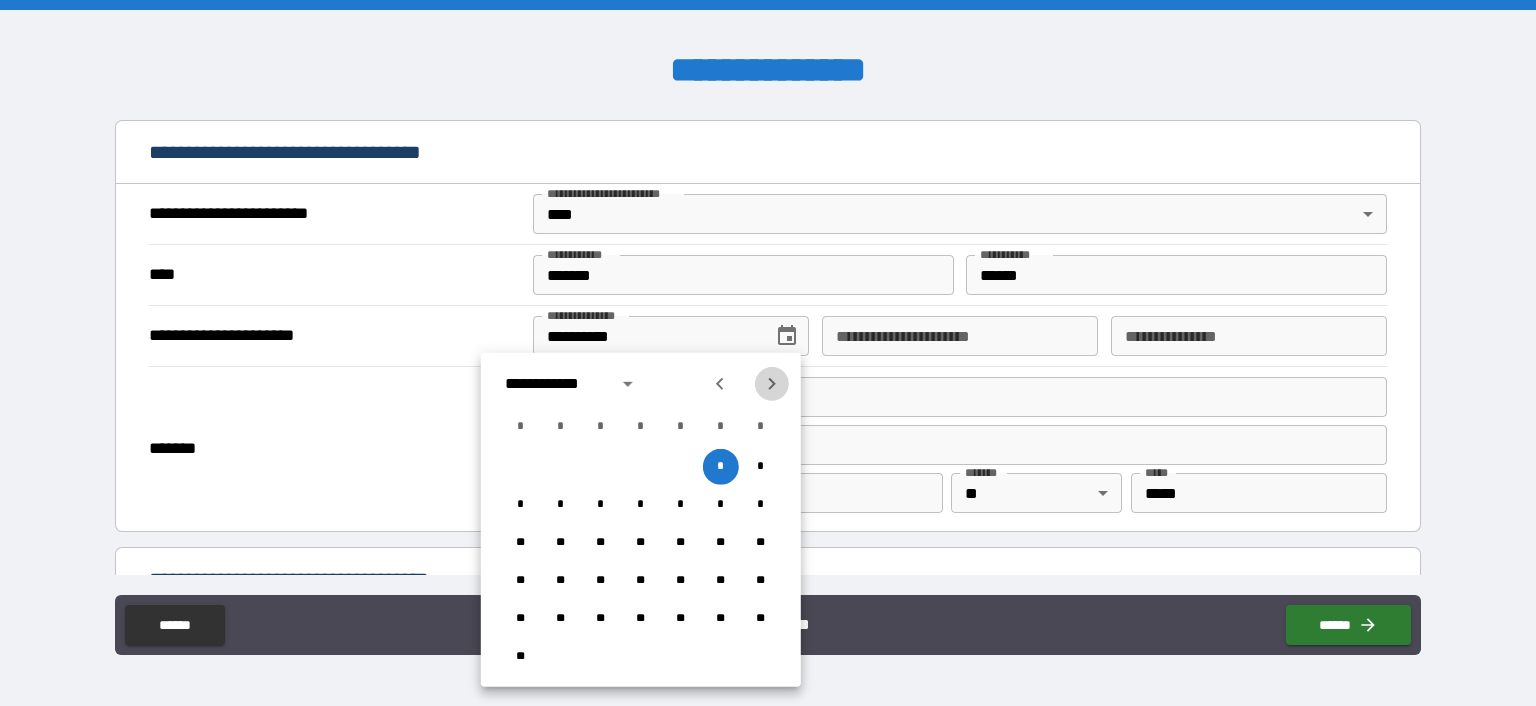 click 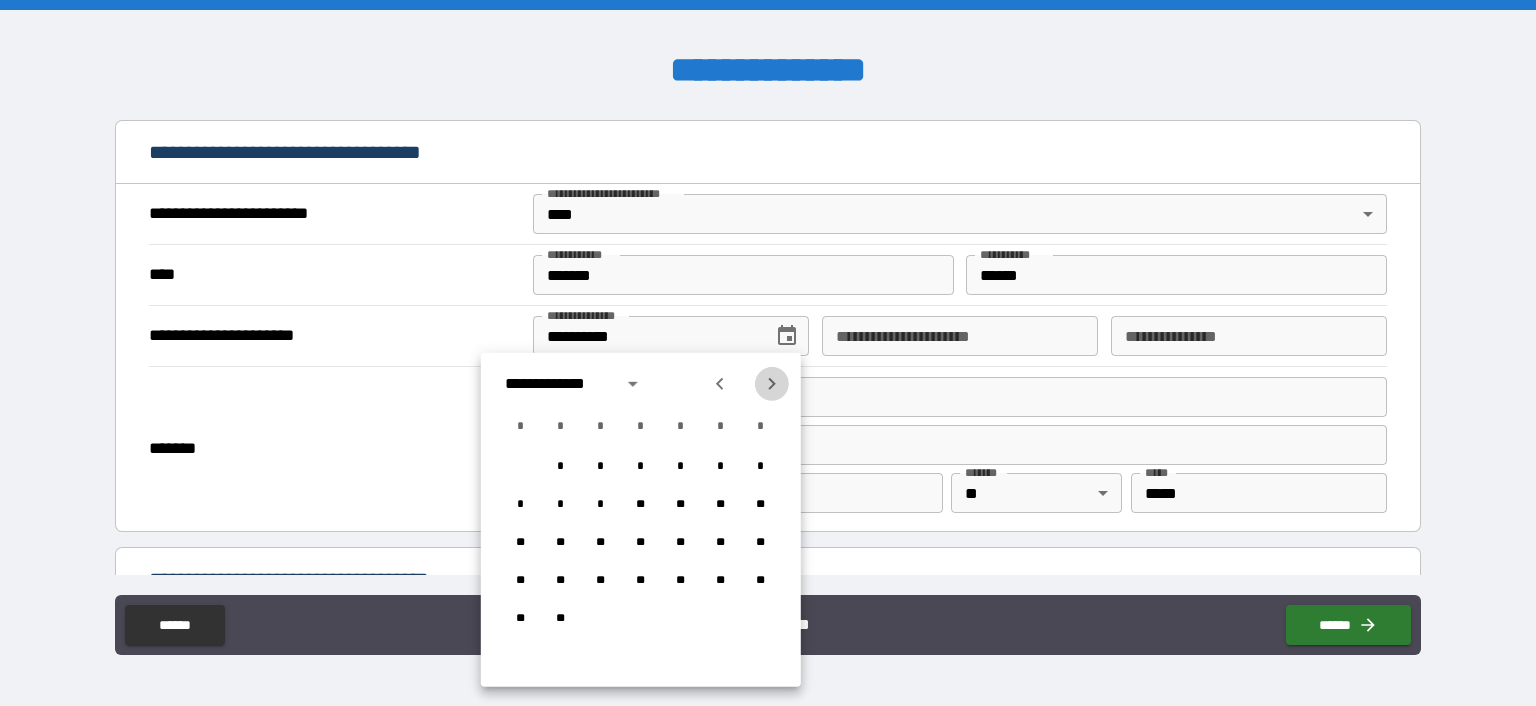 click 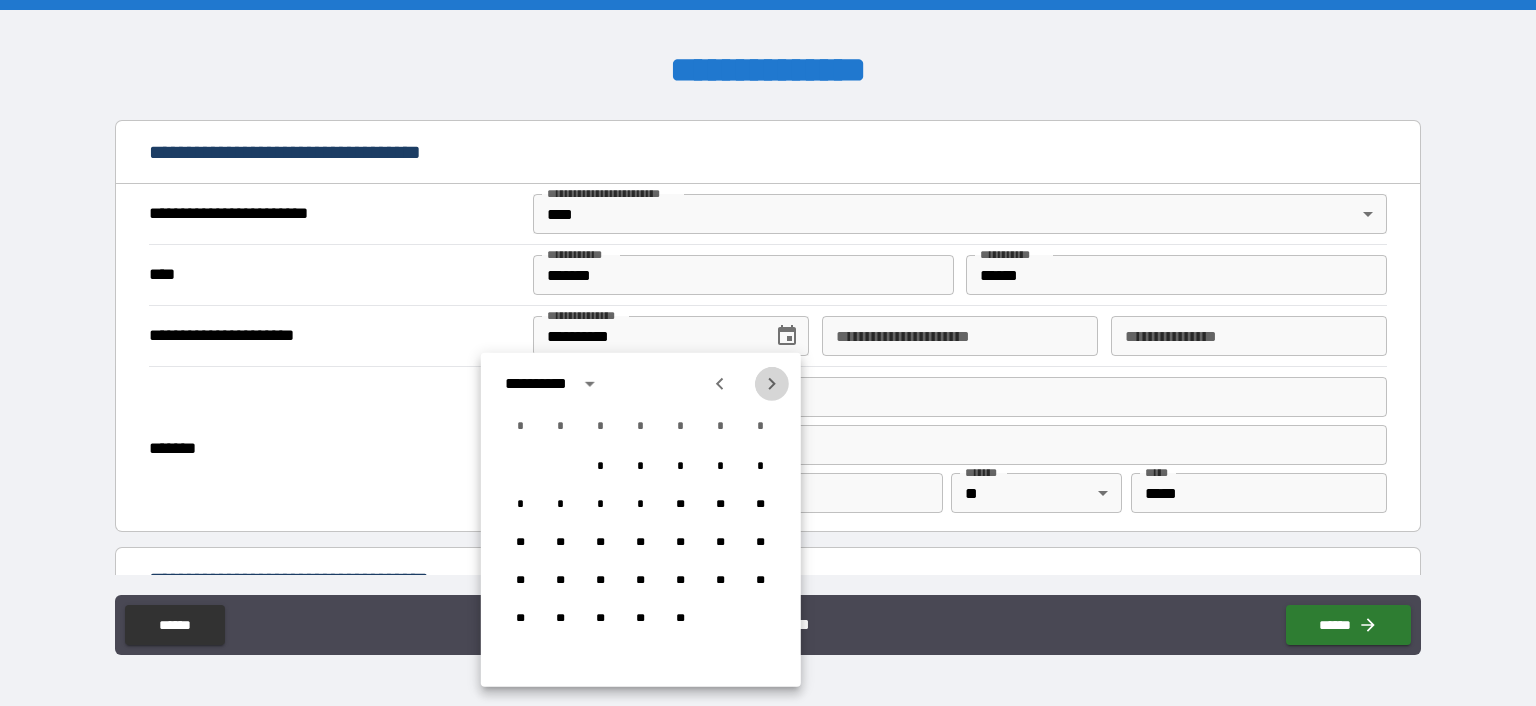 click 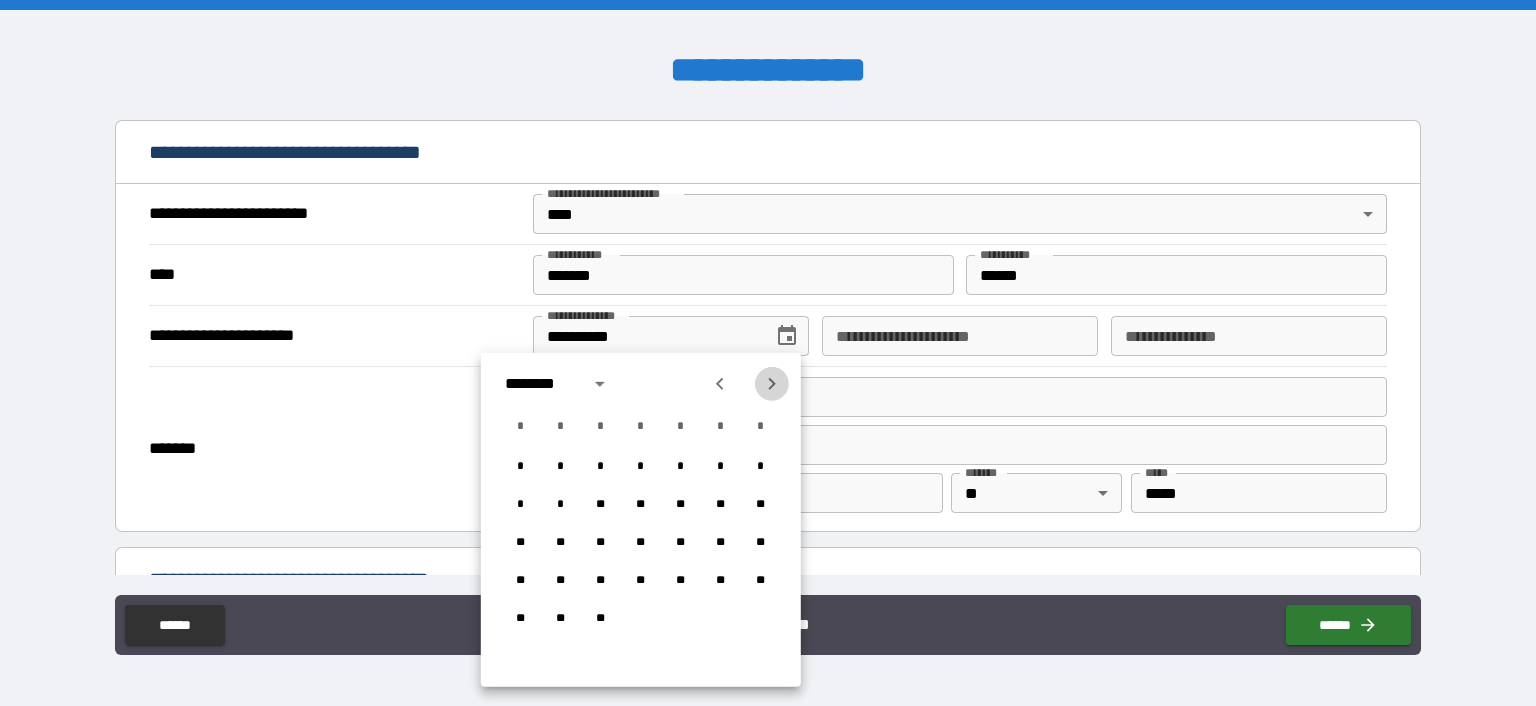 click 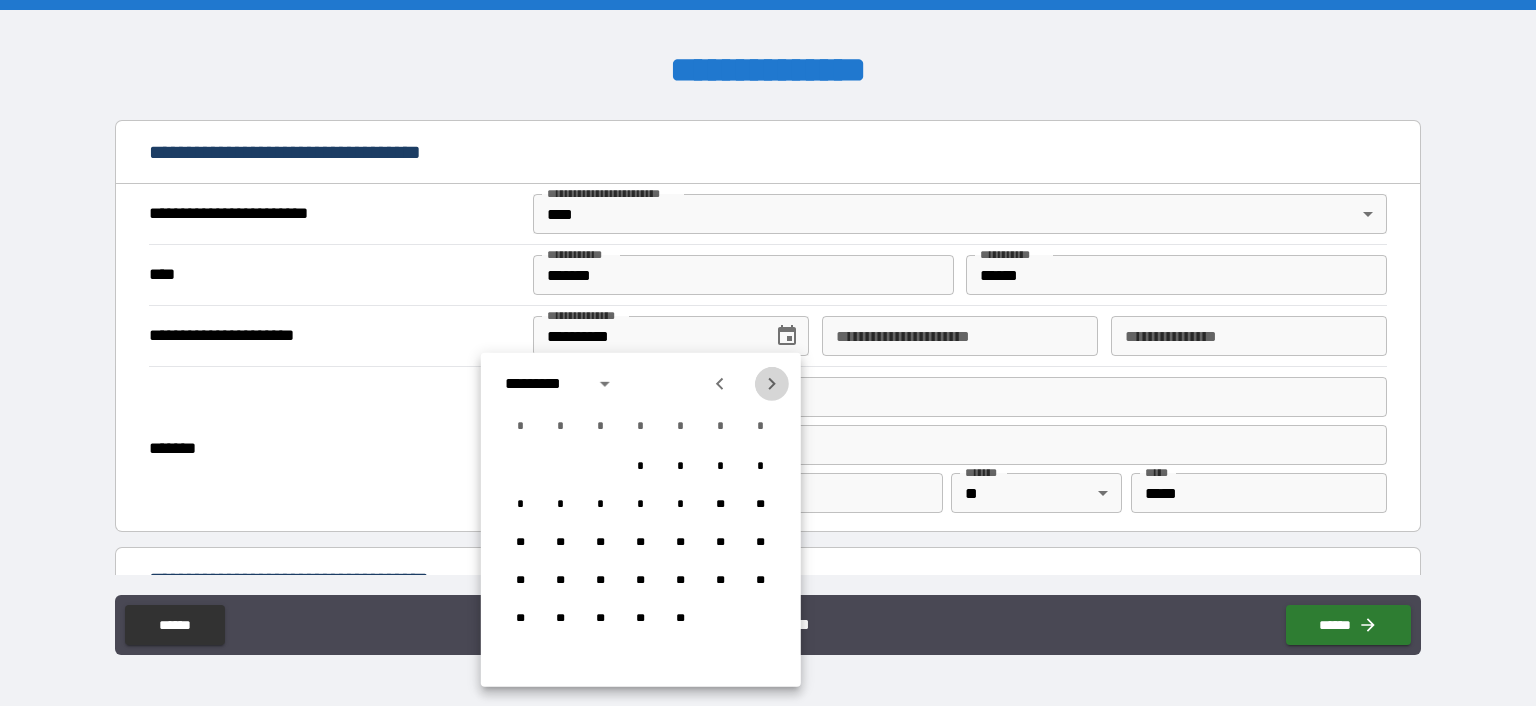 click 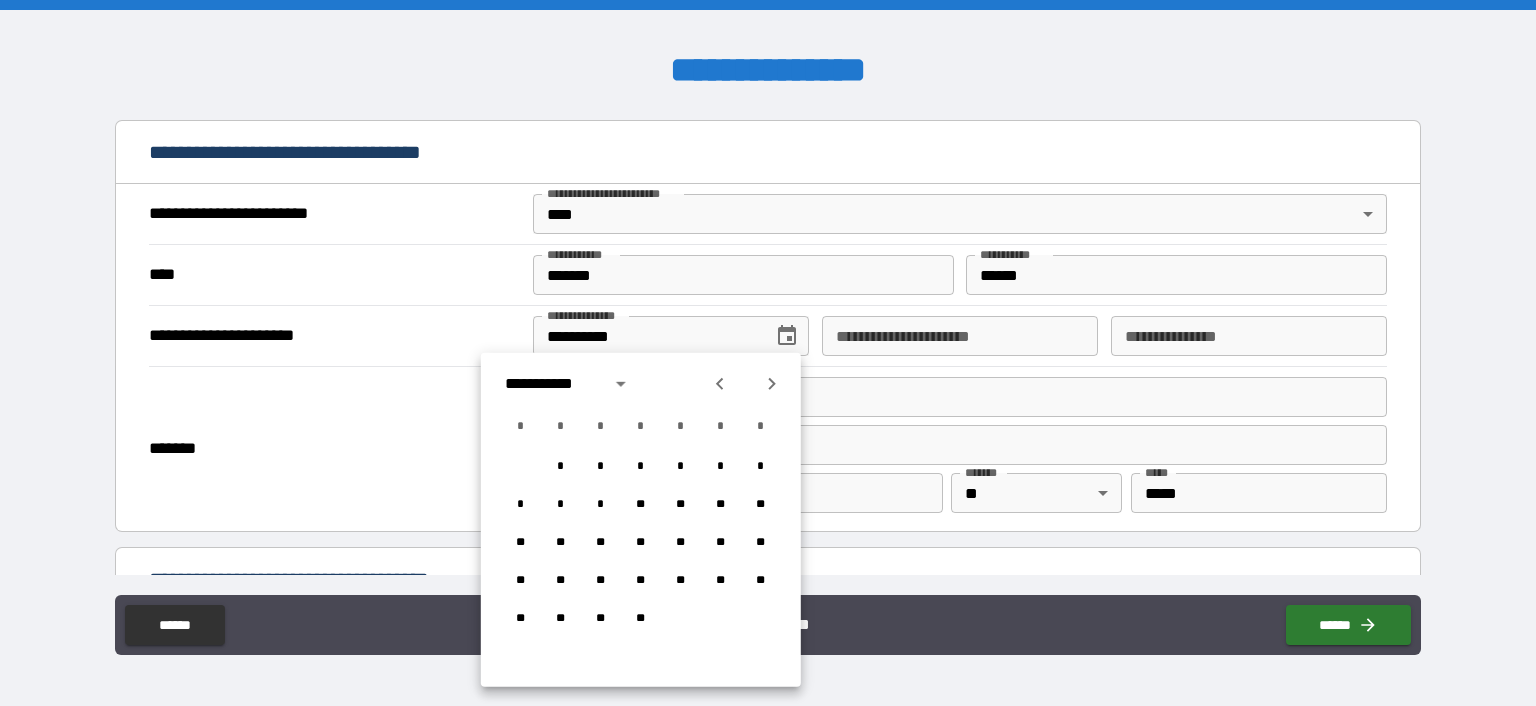 click 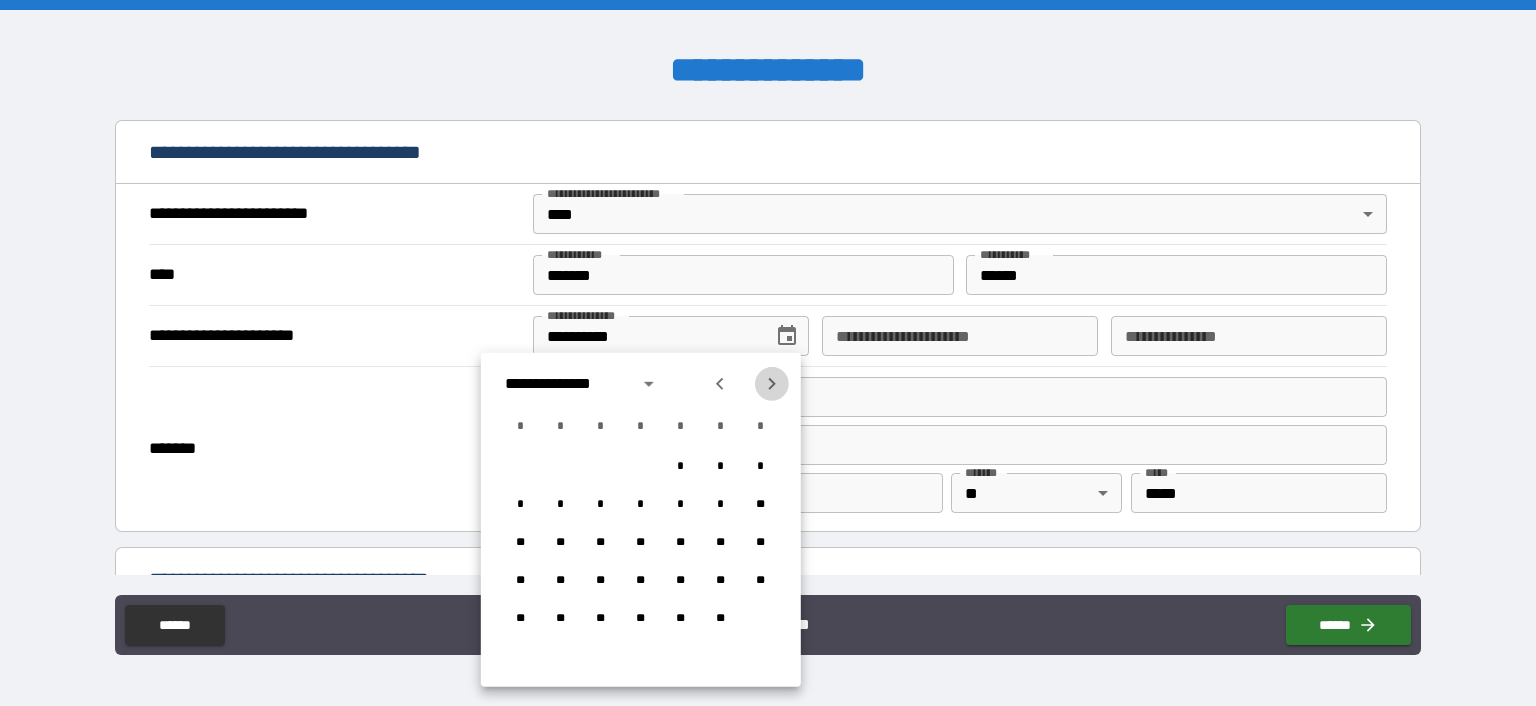 click 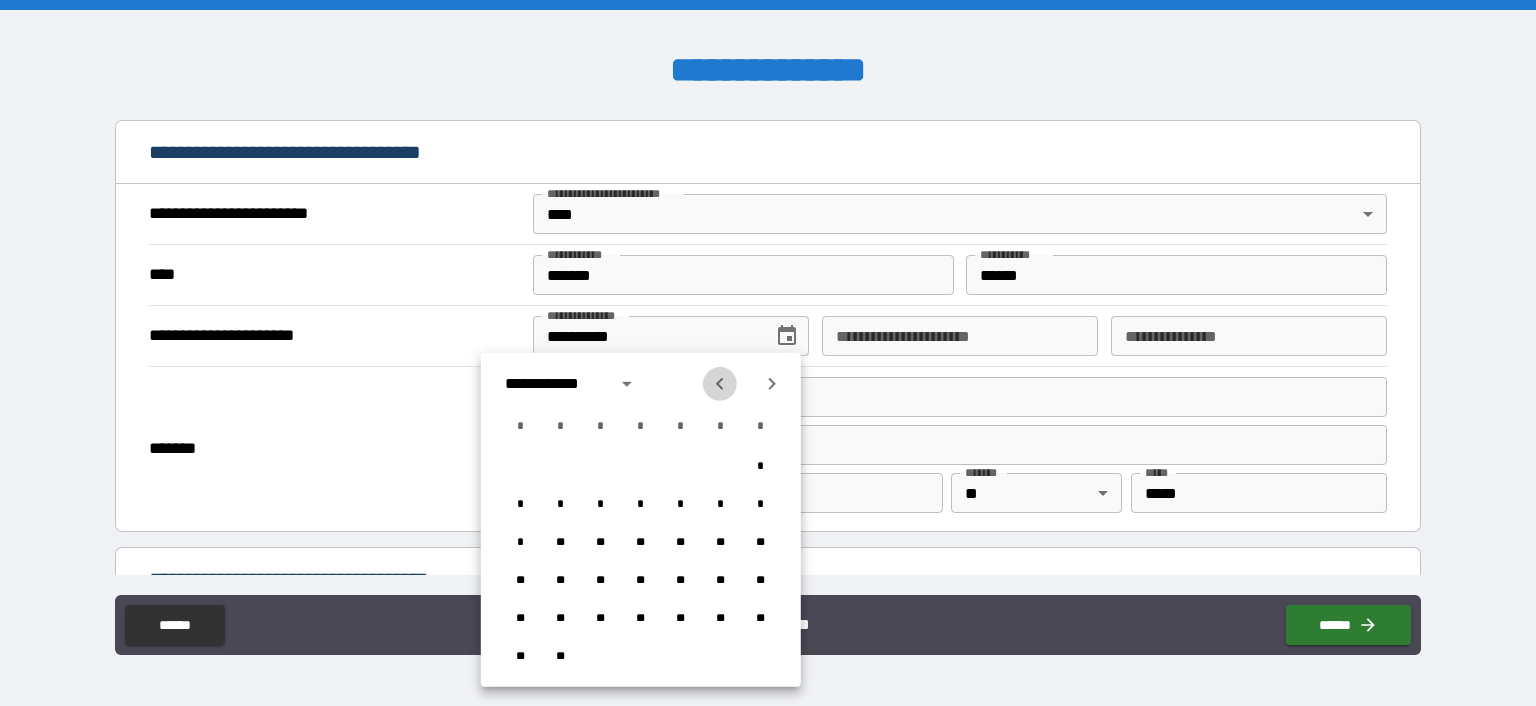 click at bounding box center [720, 384] 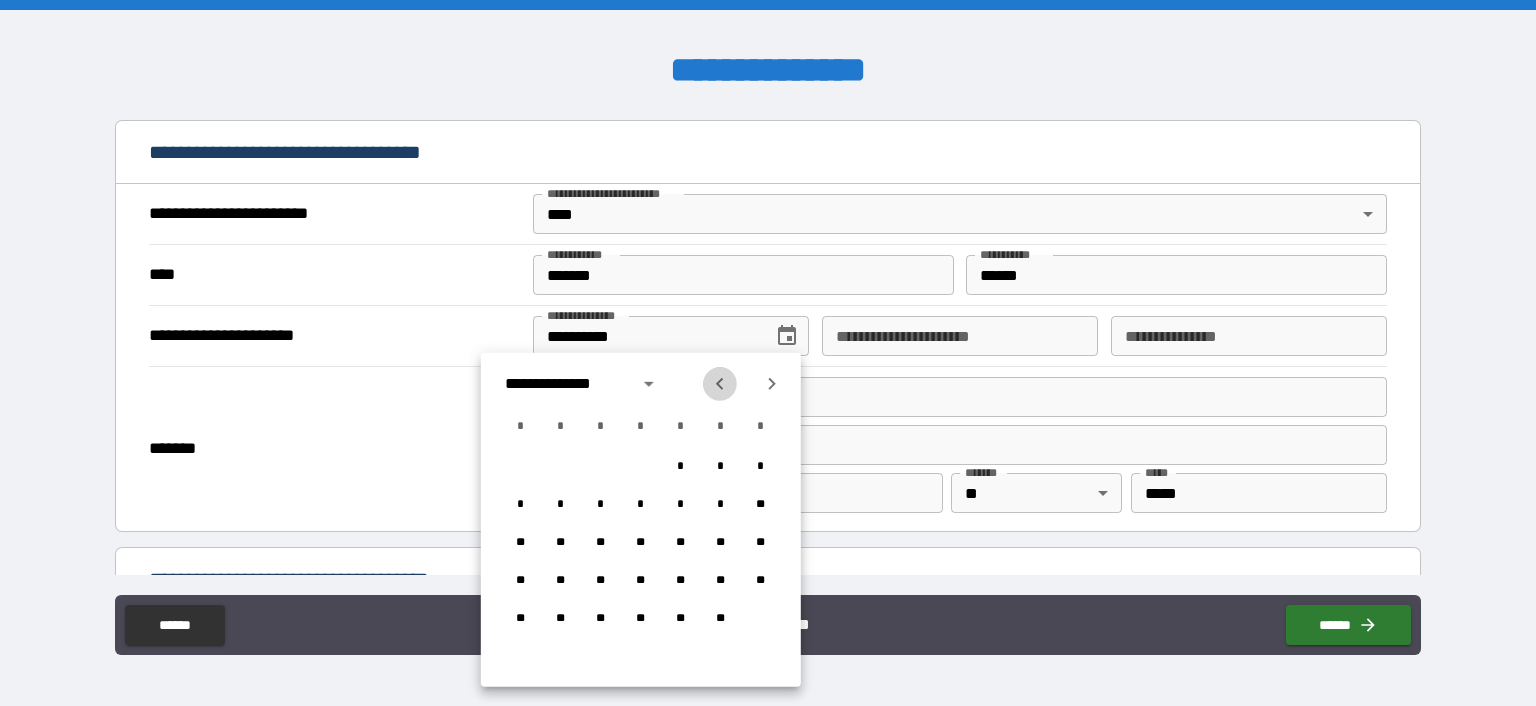 click at bounding box center [720, 384] 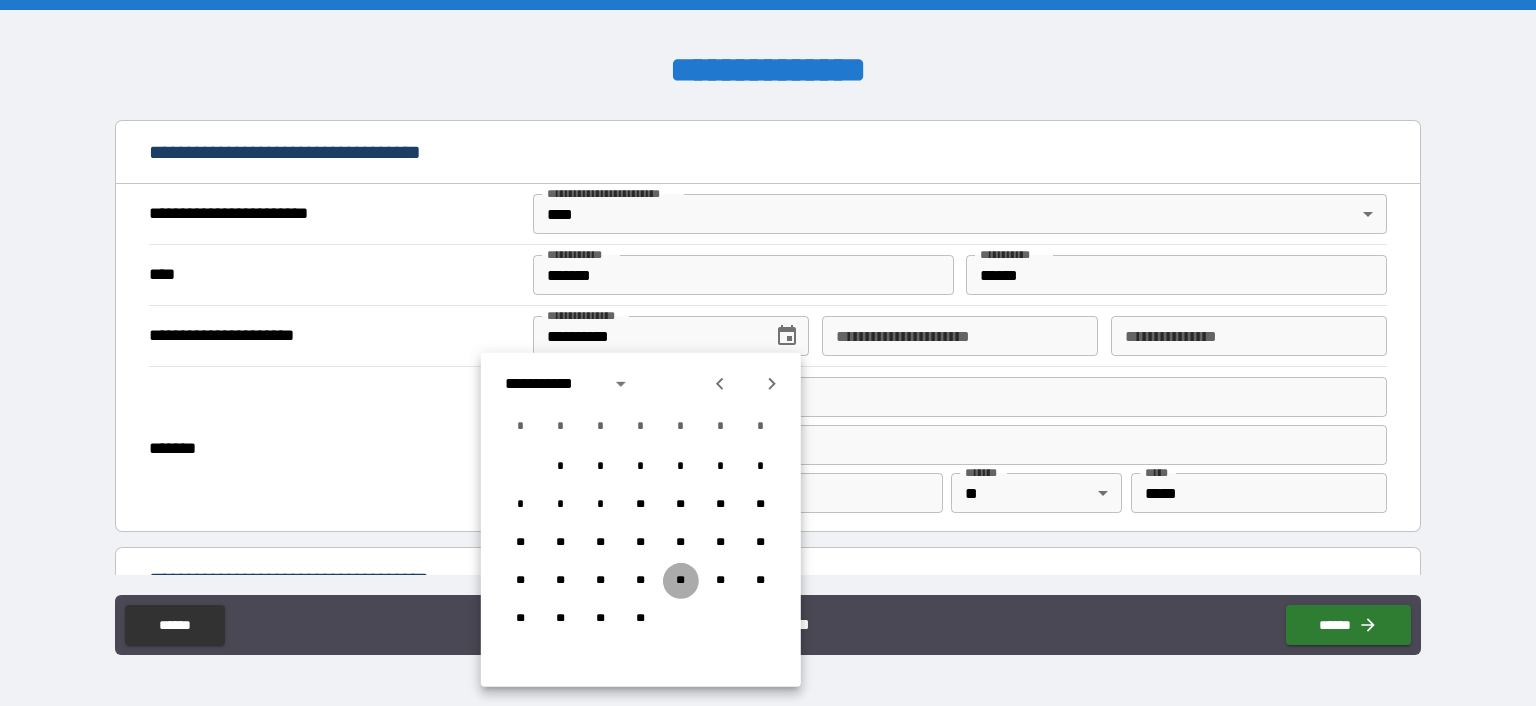 click on "**" at bounding box center [681, 581] 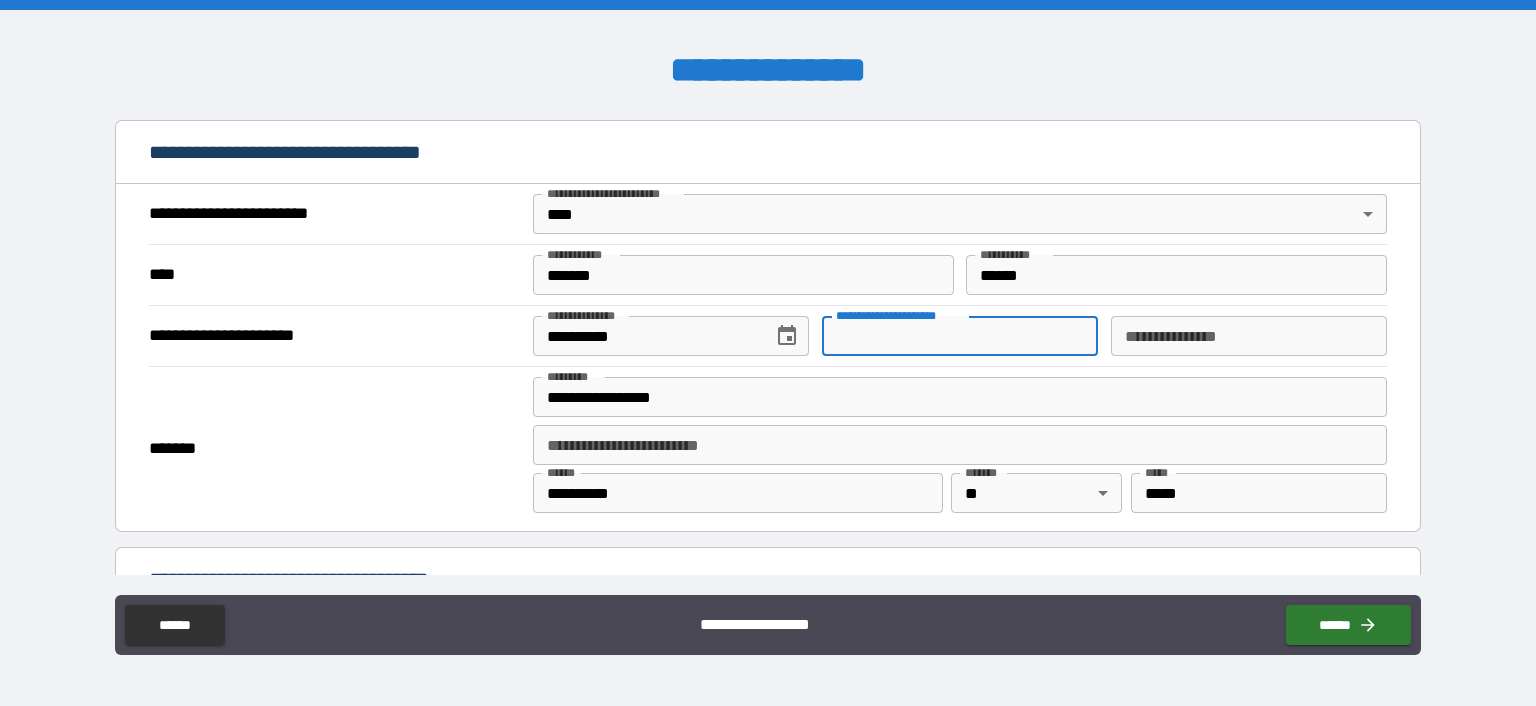 click on "**********" at bounding box center (960, 336) 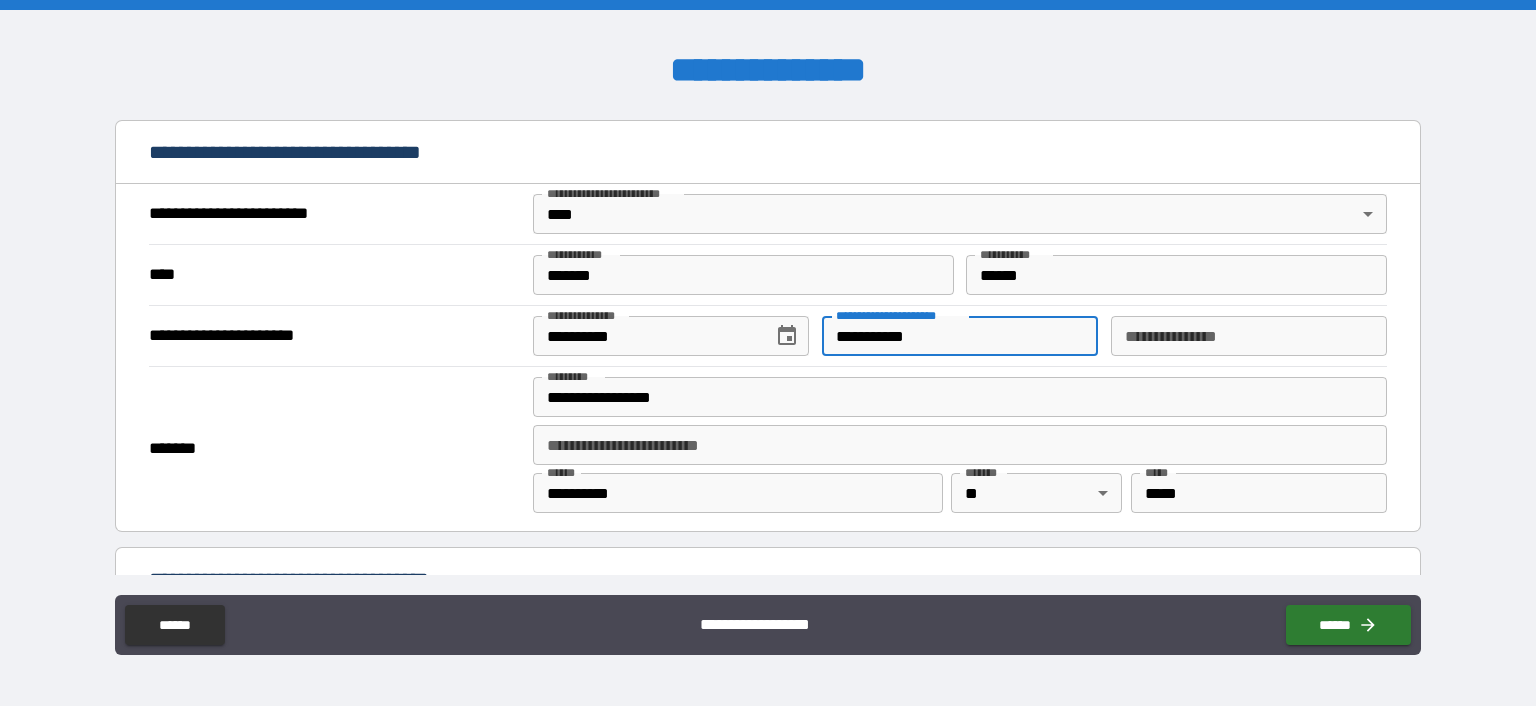 type on "**********" 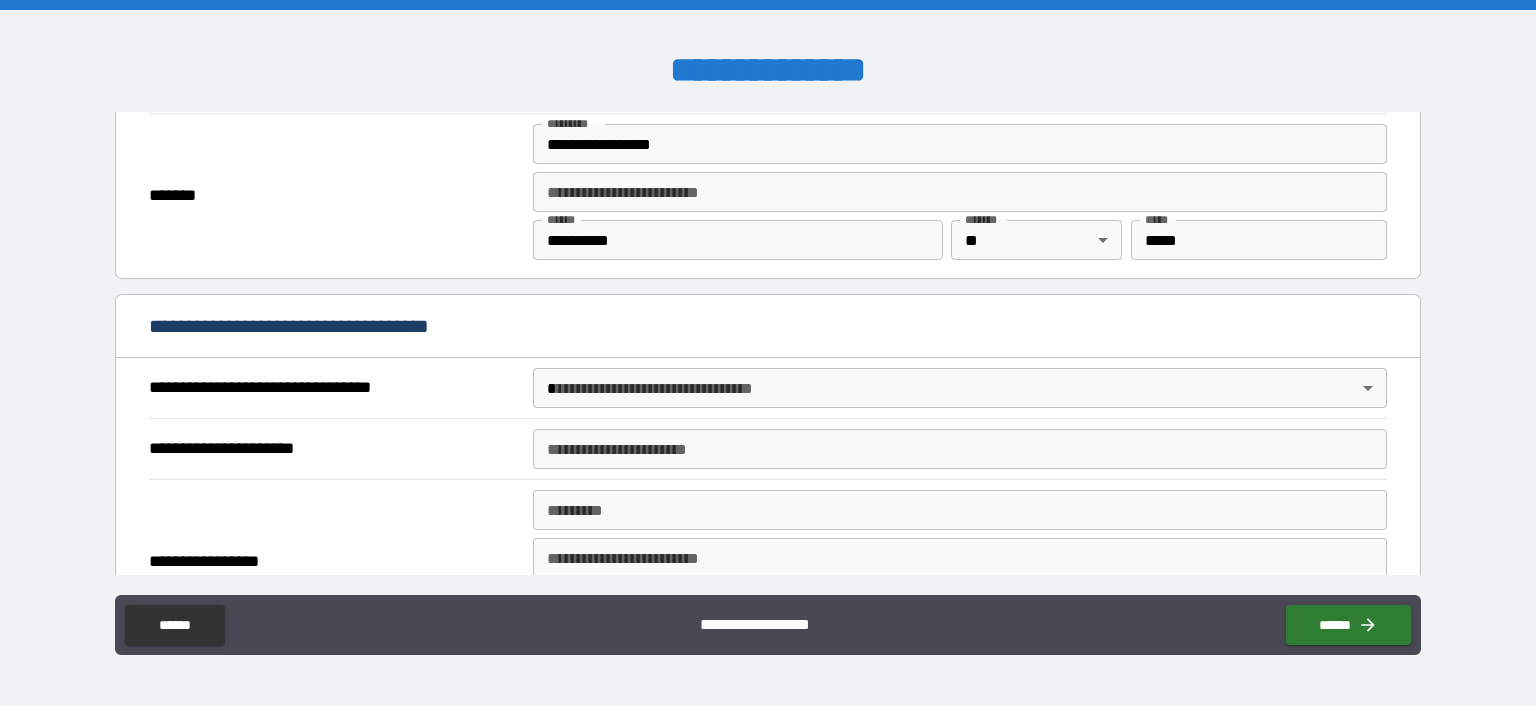 scroll, scrollTop: 1060, scrollLeft: 0, axis: vertical 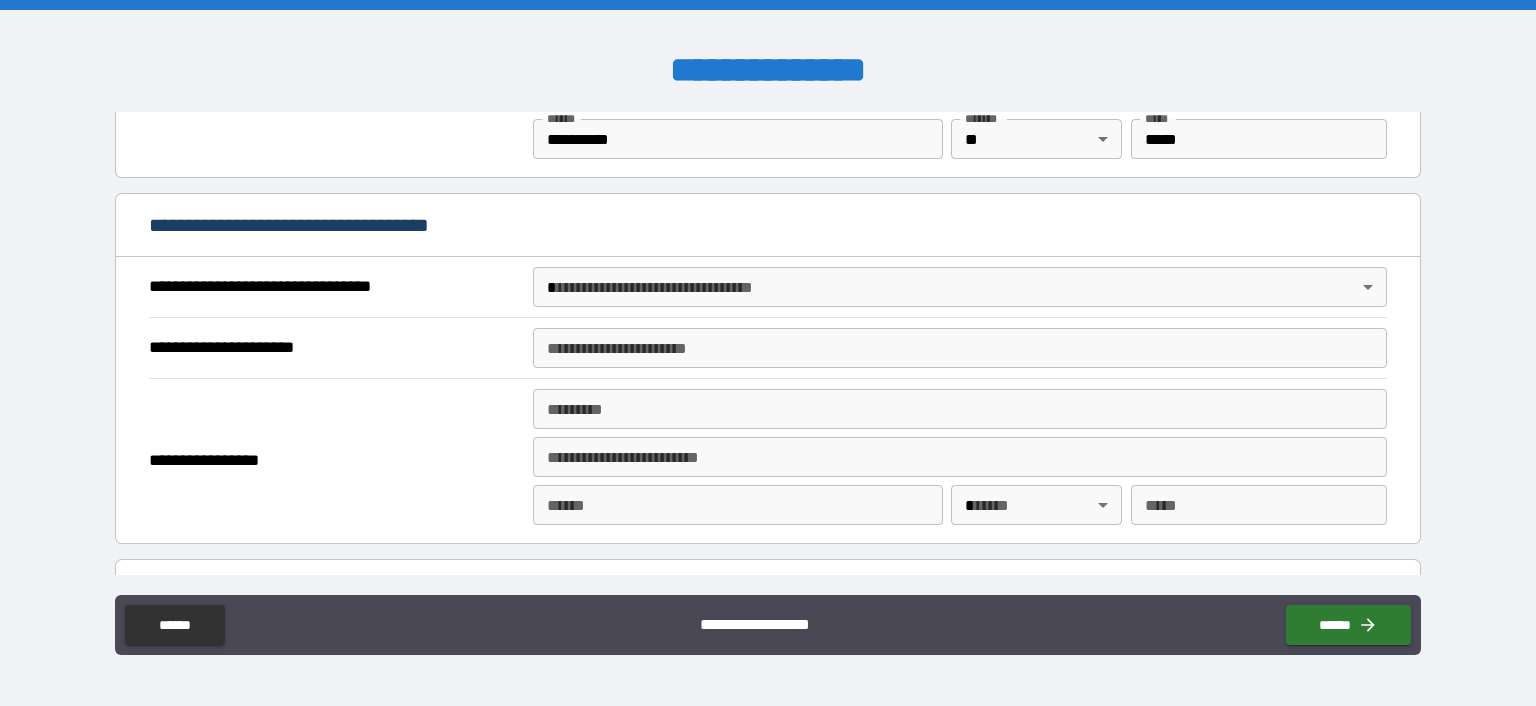 type on "**********" 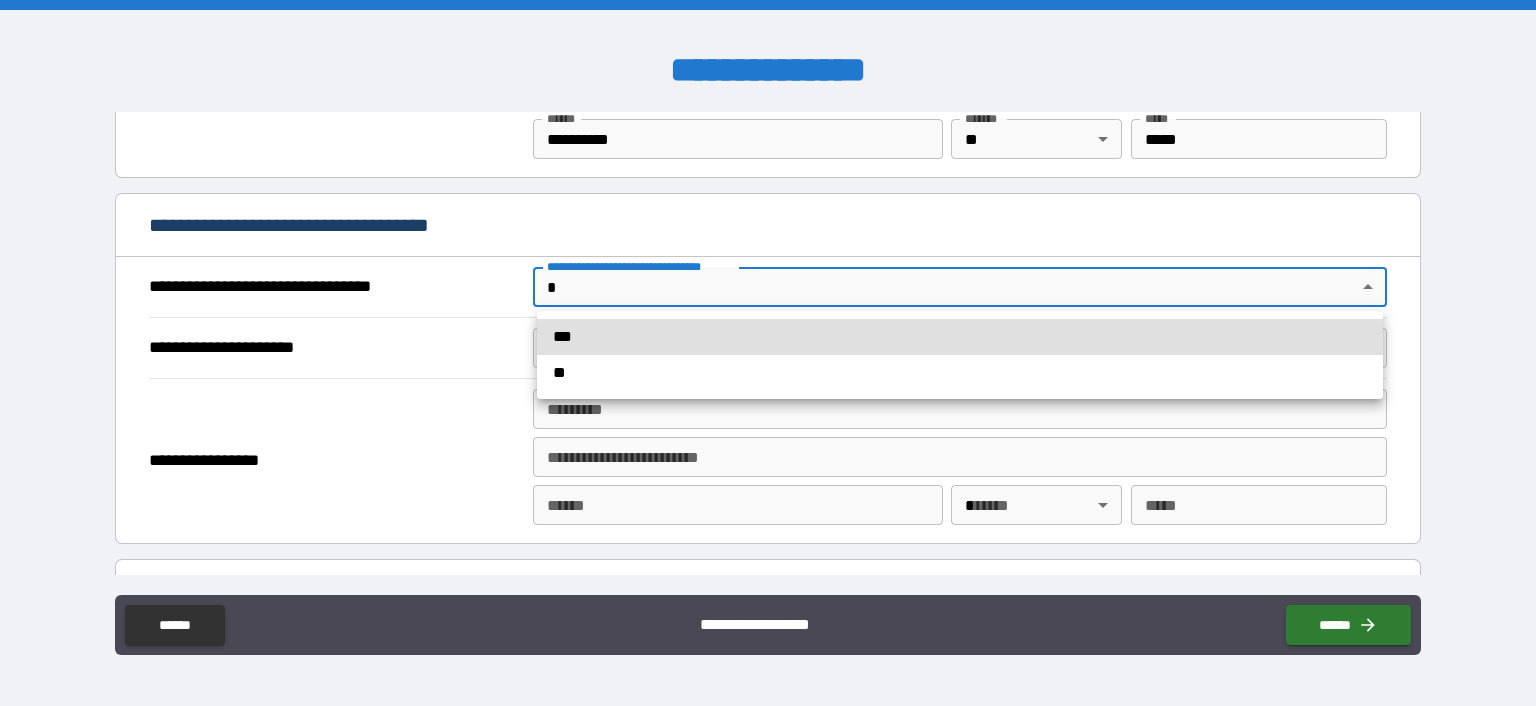 click on "**********" at bounding box center (768, 353) 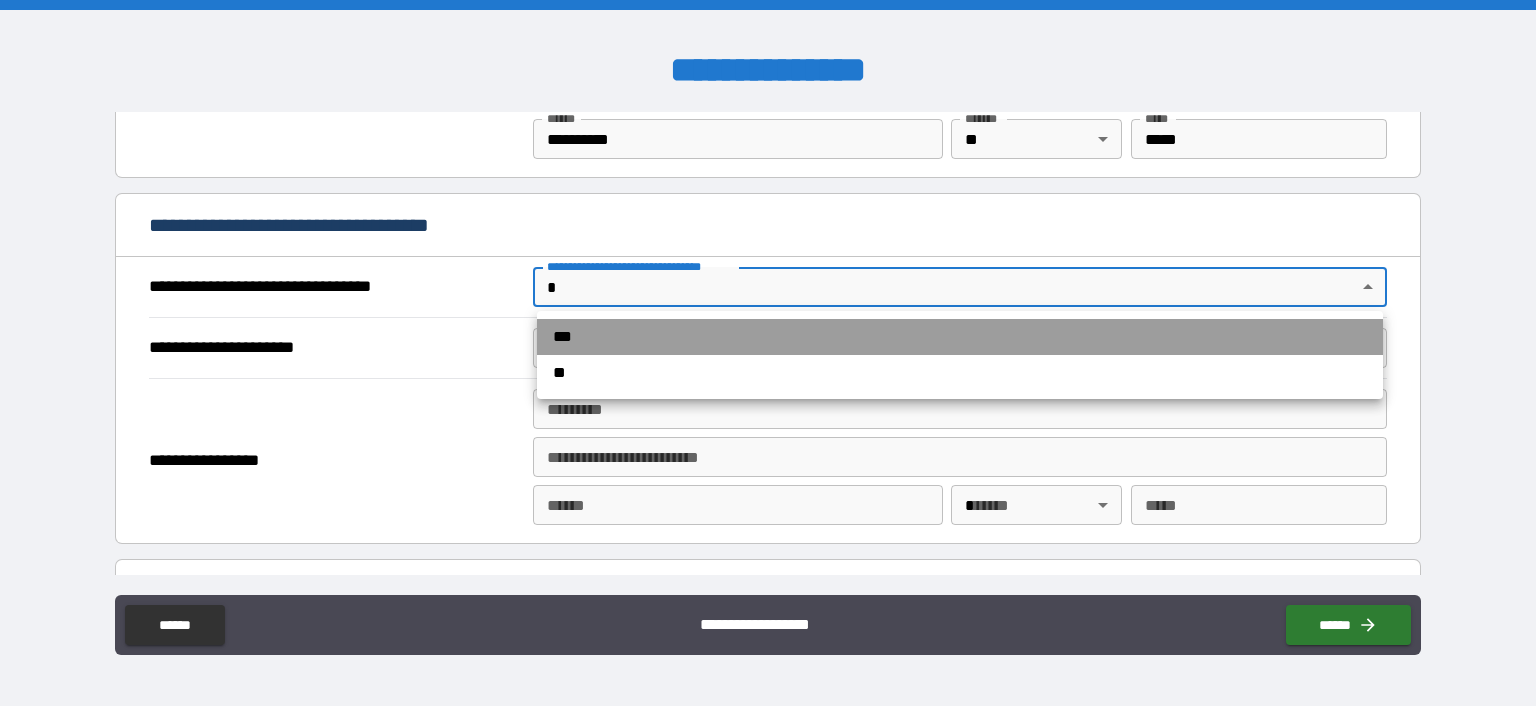 click on "***" at bounding box center (960, 337) 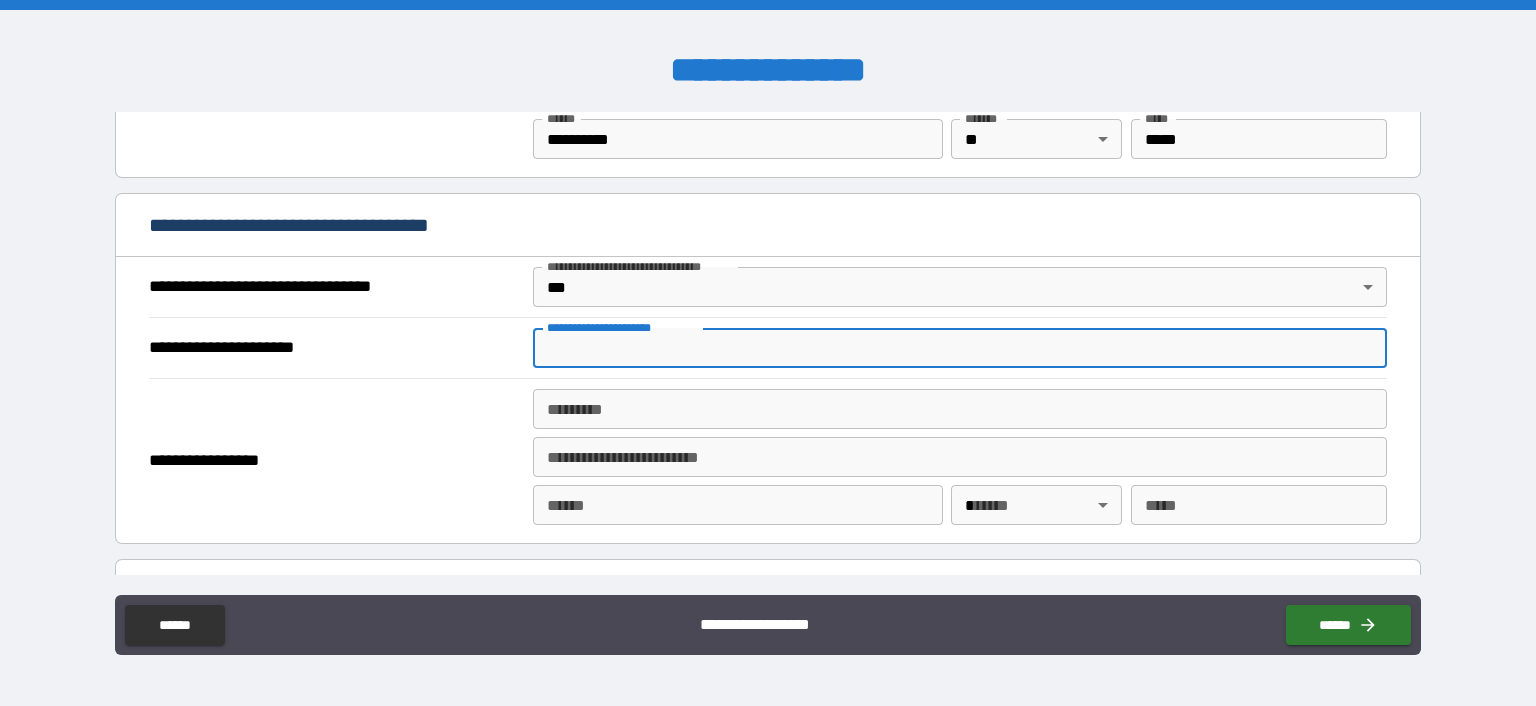 click on "**********" at bounding box center [960, 348] 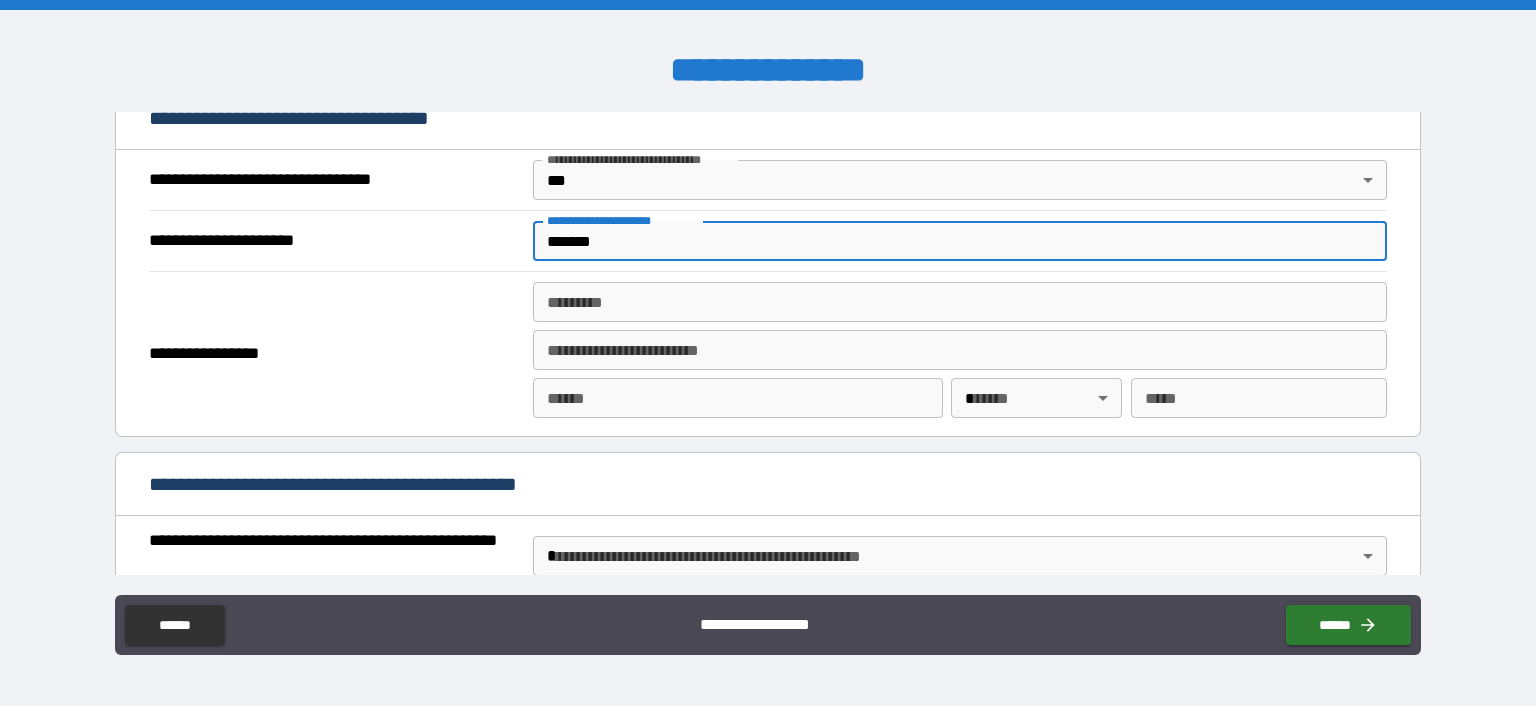 scroll, scrollTop: 1168, scrollLeft: 0, axis: vertical 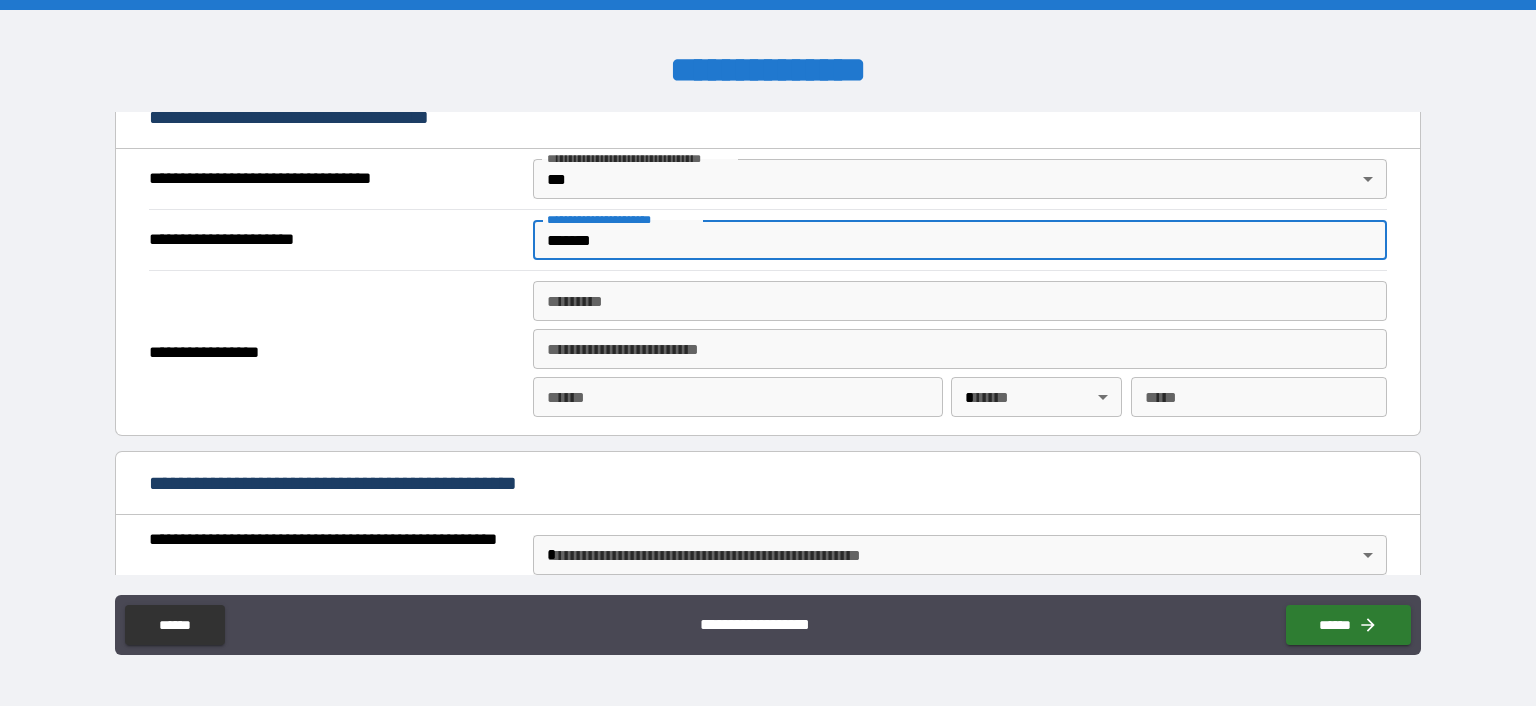 type on "*******" 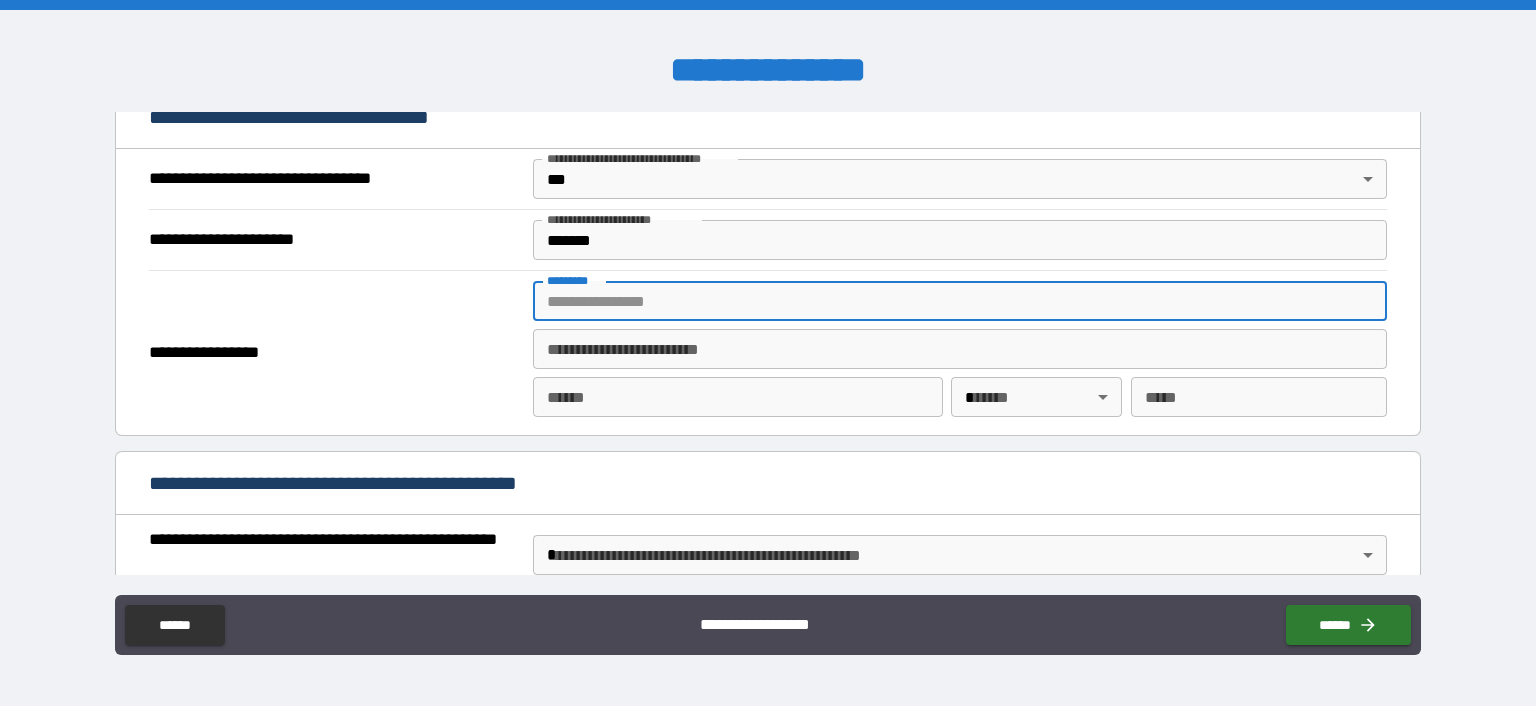 click on "*******   *" at bounding box center [960, 301] 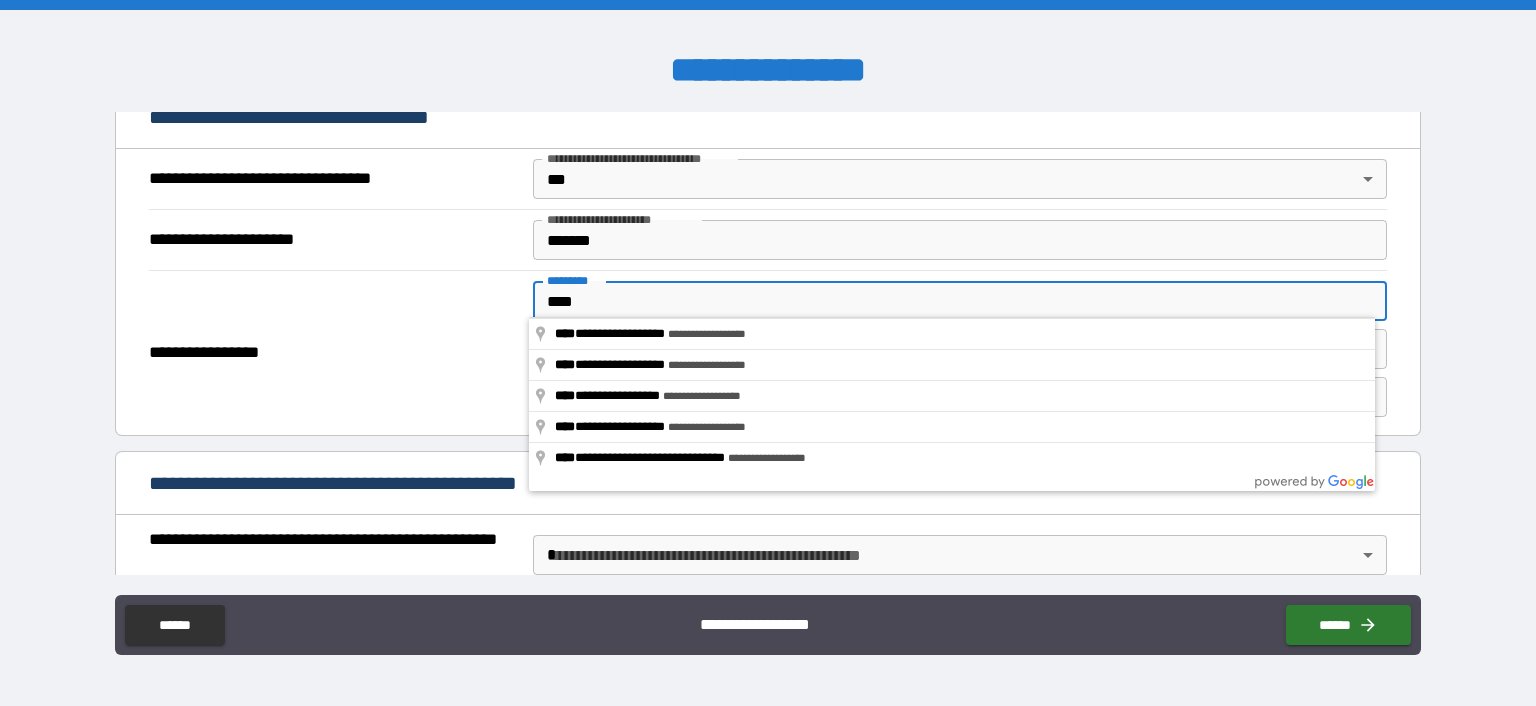 type on "**********" 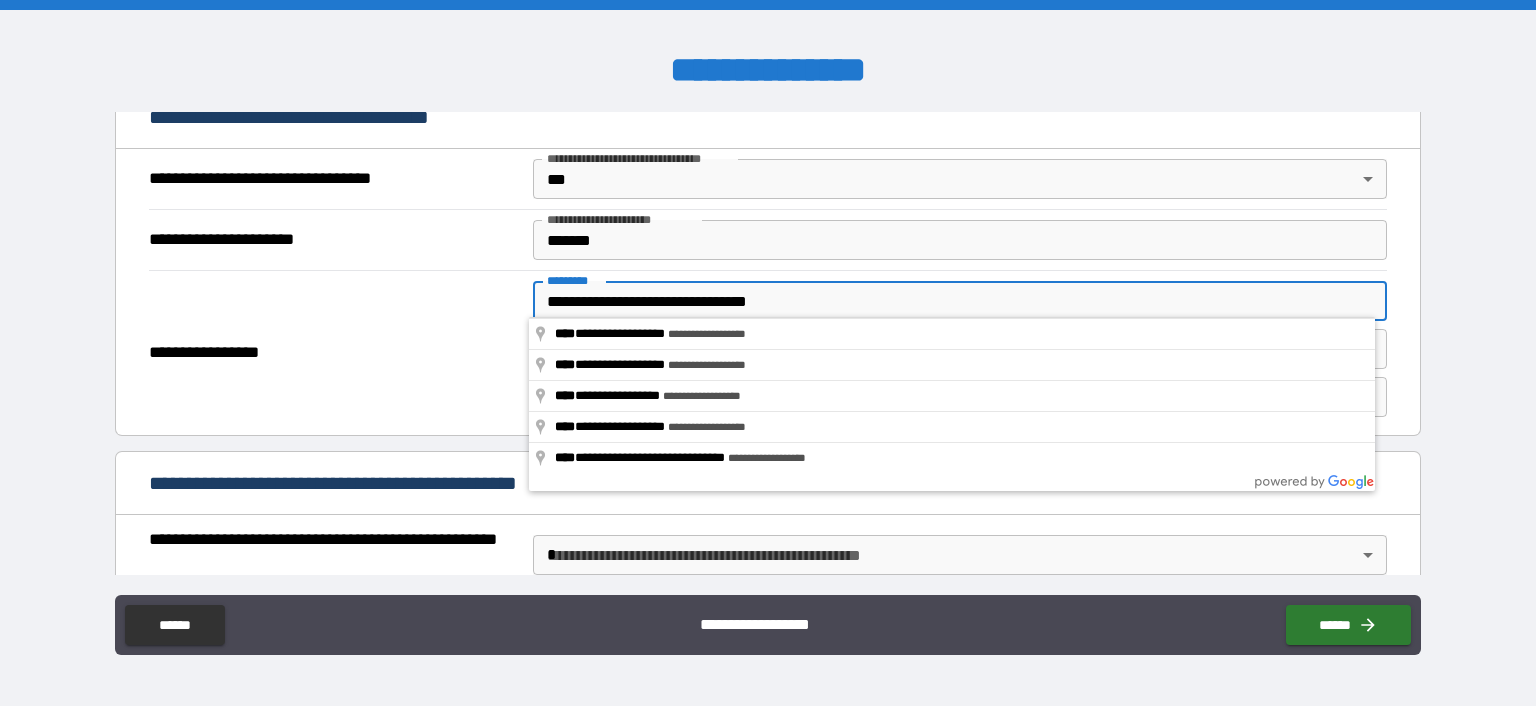 type on "******" 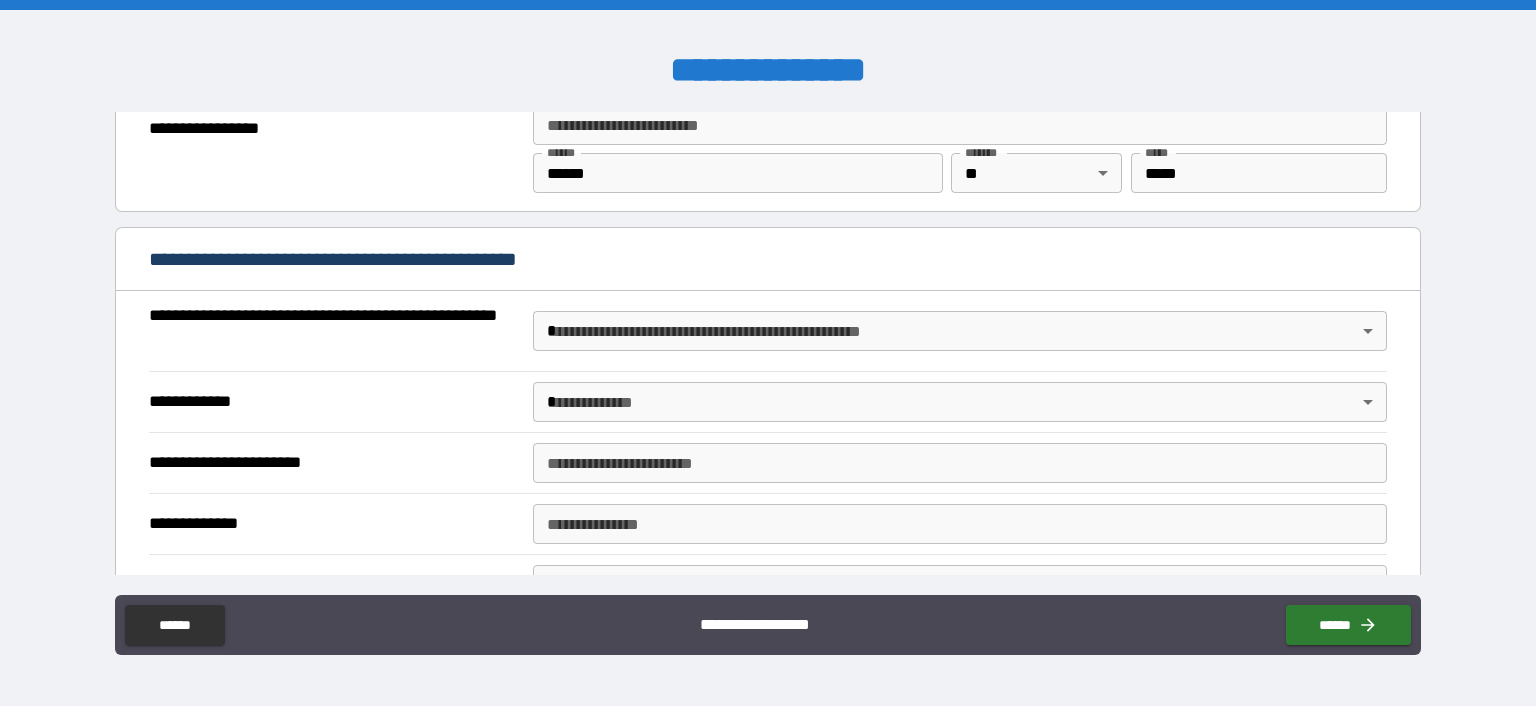 scroll, scrollTop: 1504, scrollLeft: 0, axis: vertical 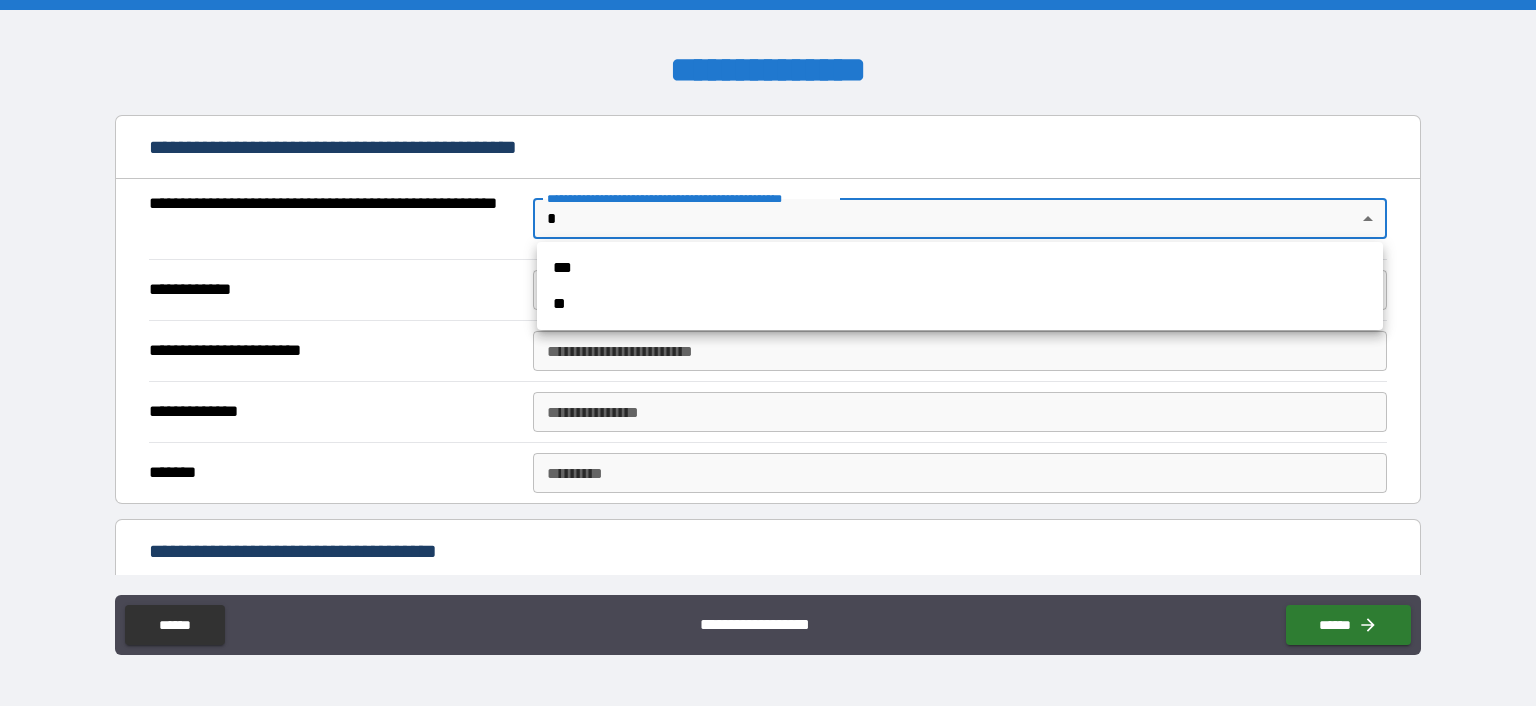 click on "**********" at bounding box center (768, 353) 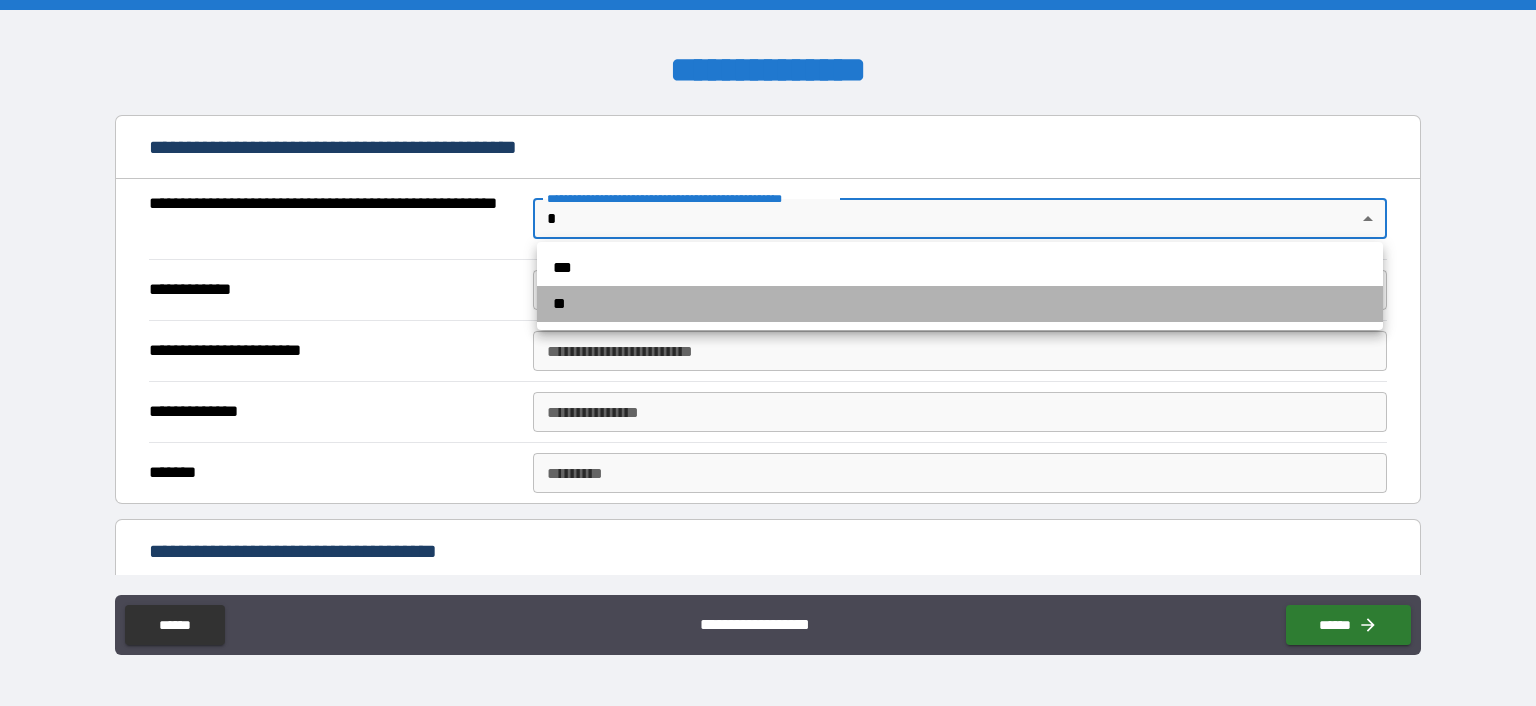 click on "**" at bounding box center [960, 304] 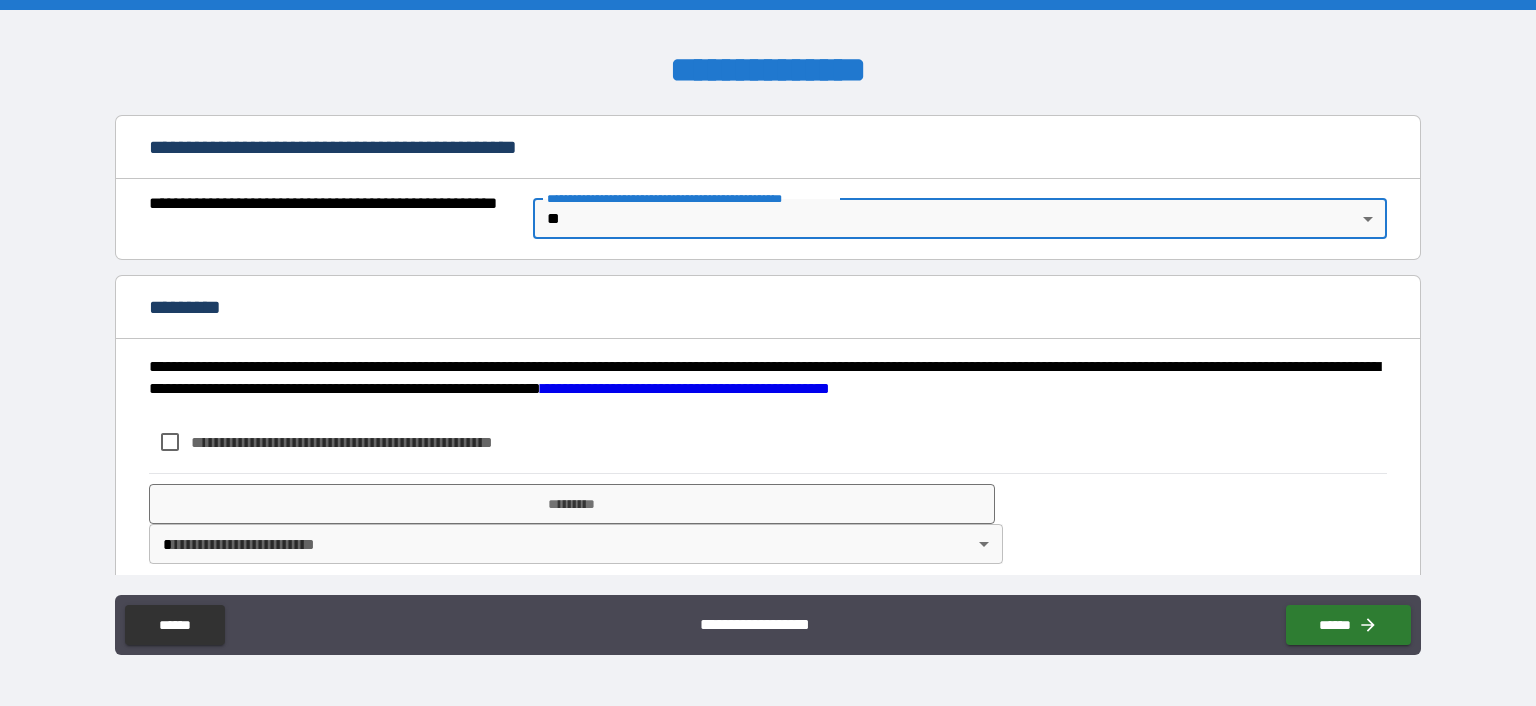 scroll, scrollTop: 1517, scrollLeft: 0, axis: vertical 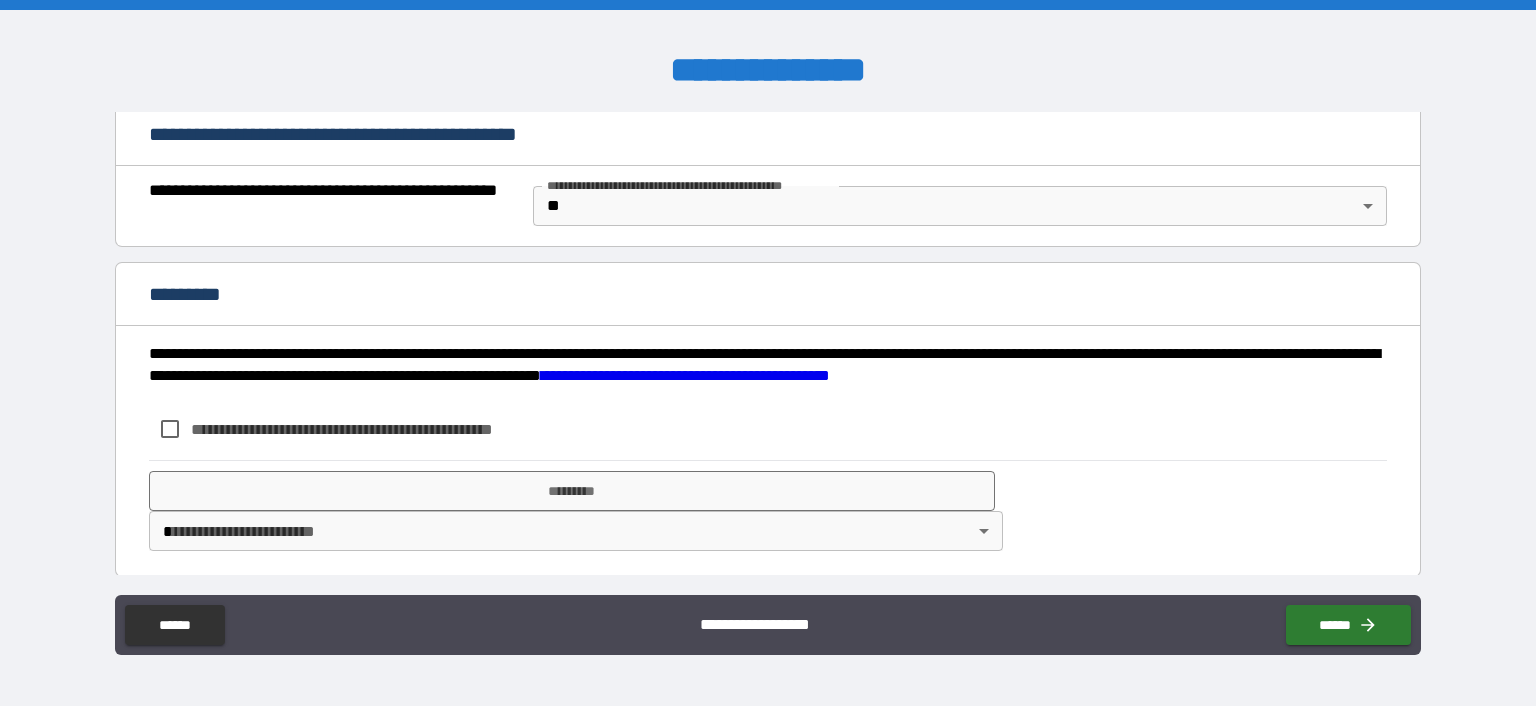 click on "**********" at bounding box center (375, 429) 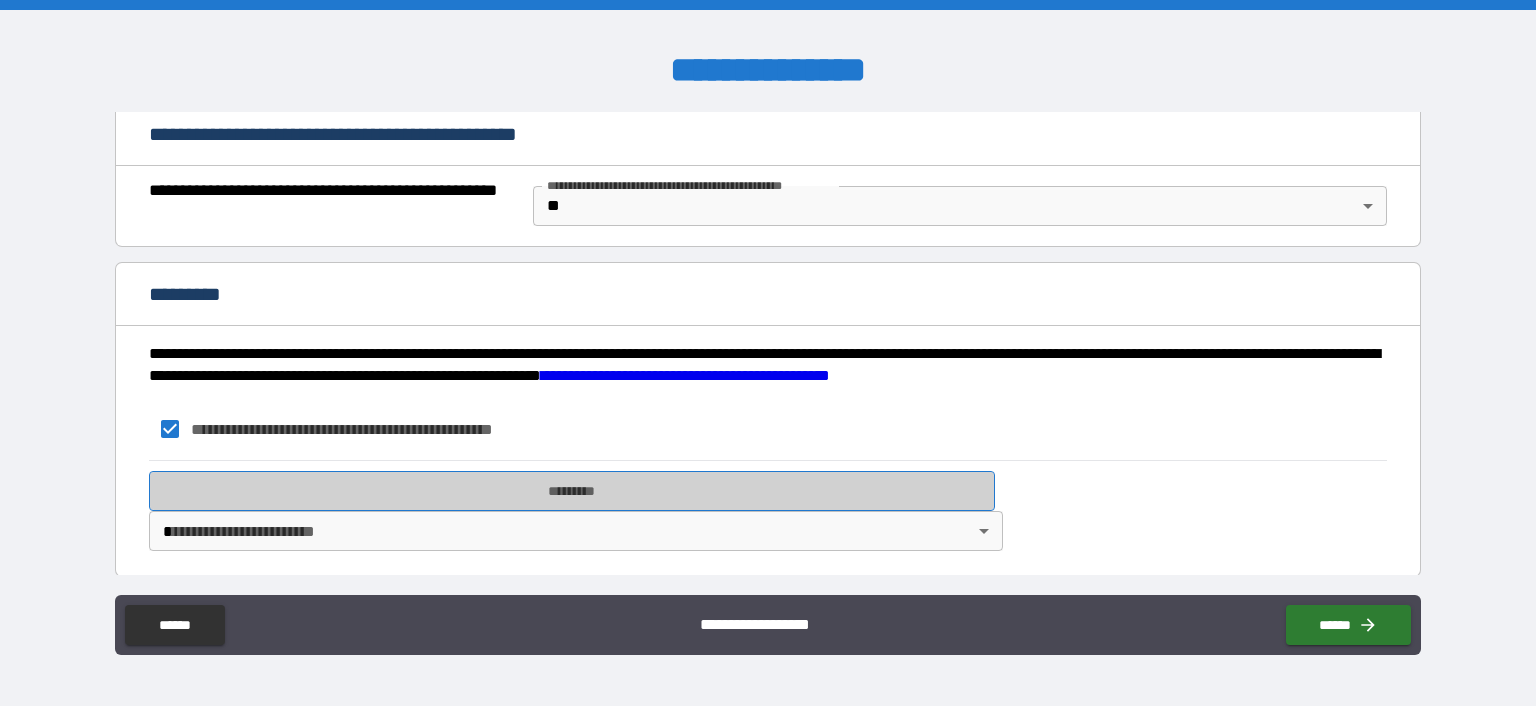 click on "*********" at bounding box center (572, 491) 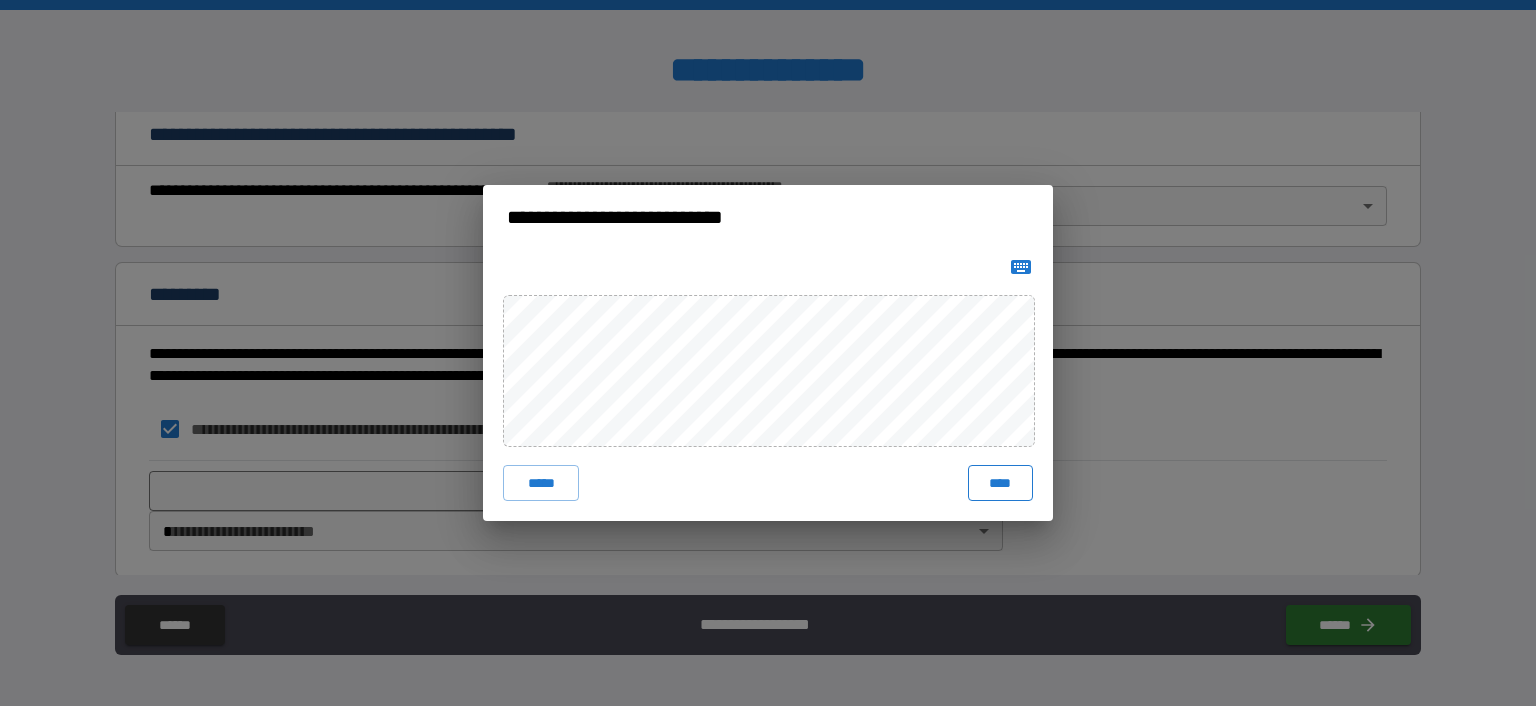 click on "****" at bounding box center [1000, 483] 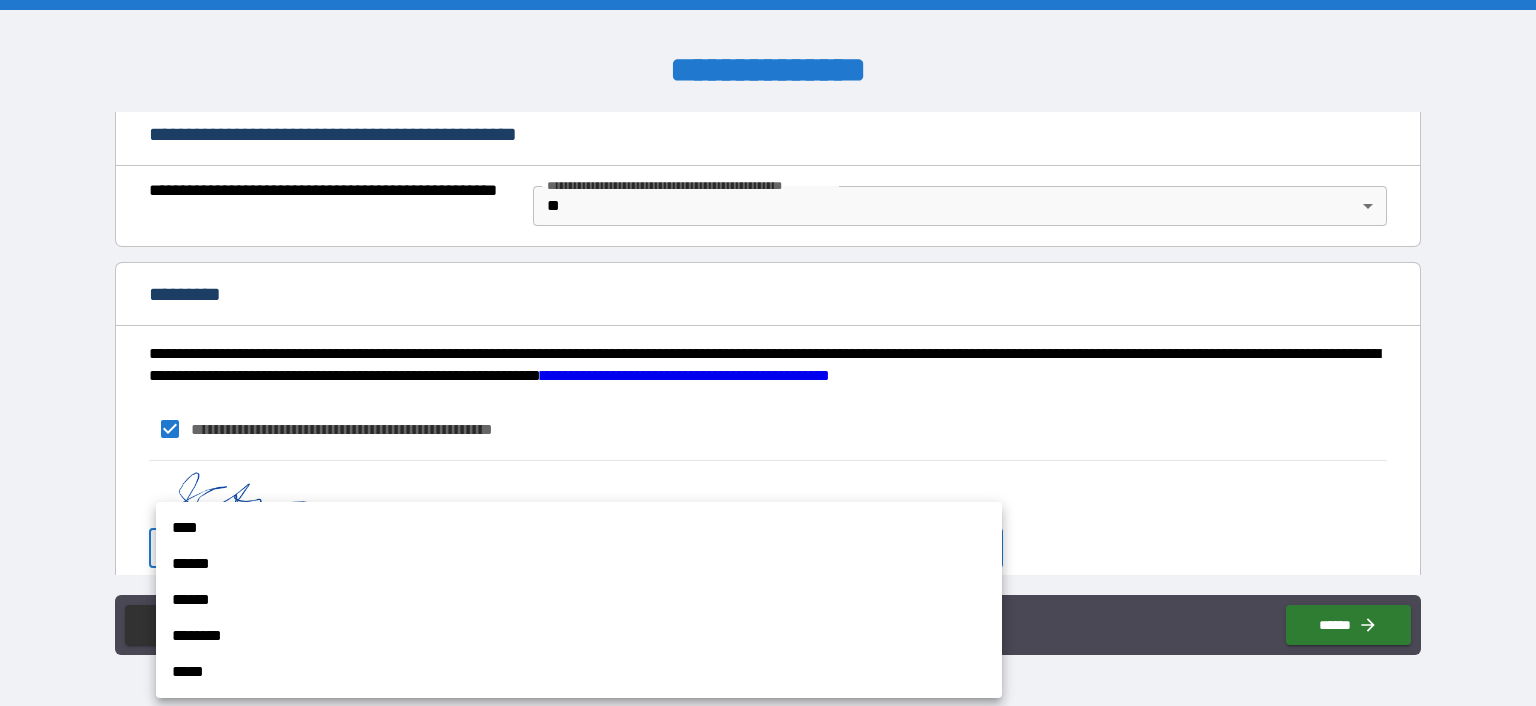 click on "**********" at bounding box center [768, 353] 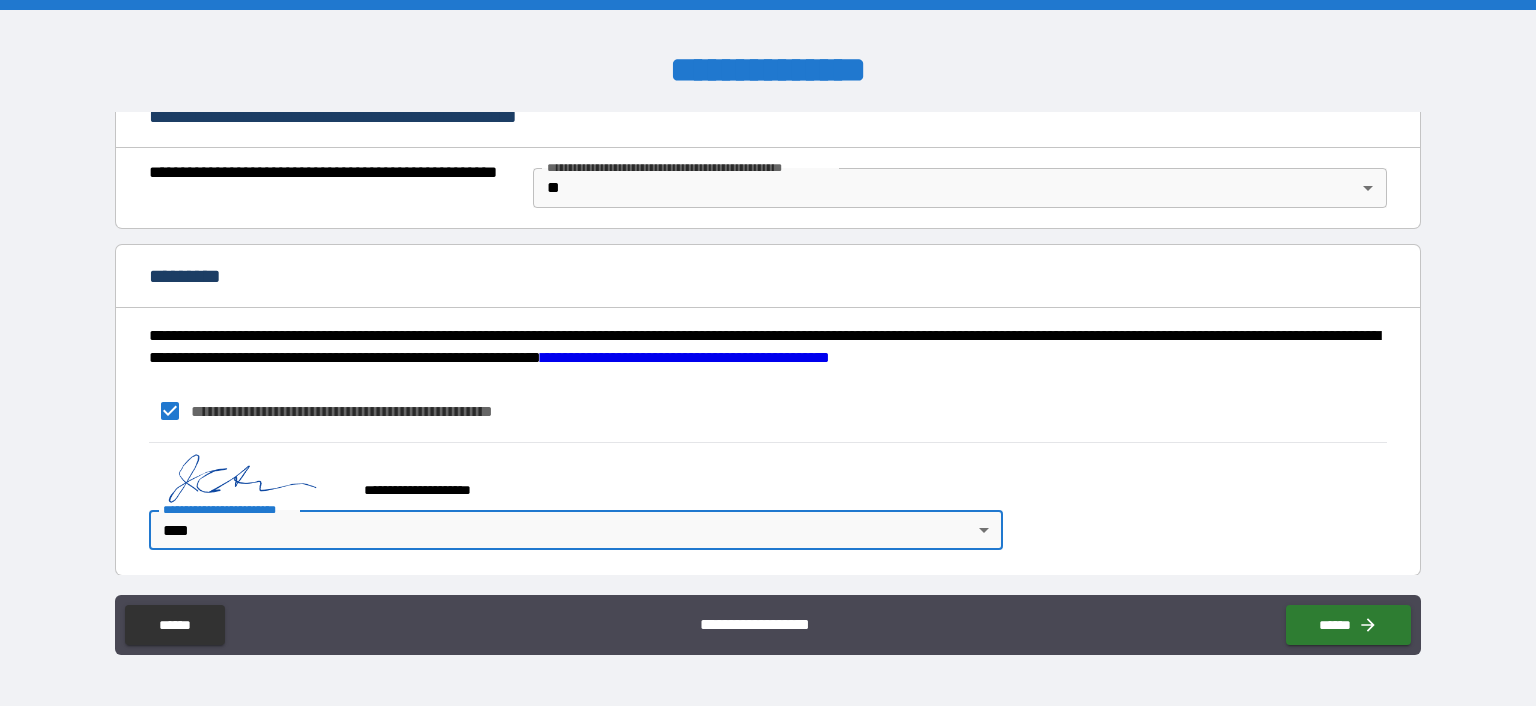 scroll, scrollTop: 1534, scrollLeft: 0, axis: vertical 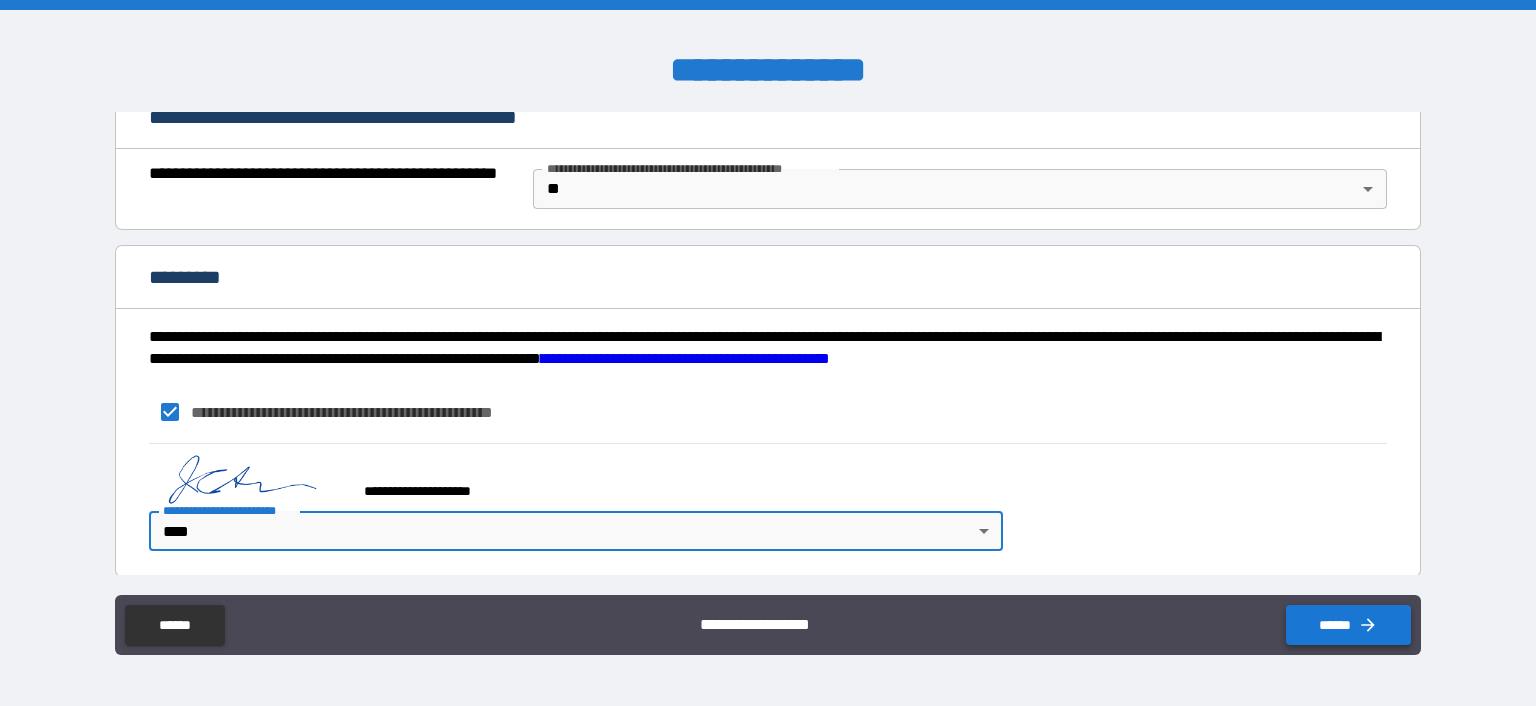 click 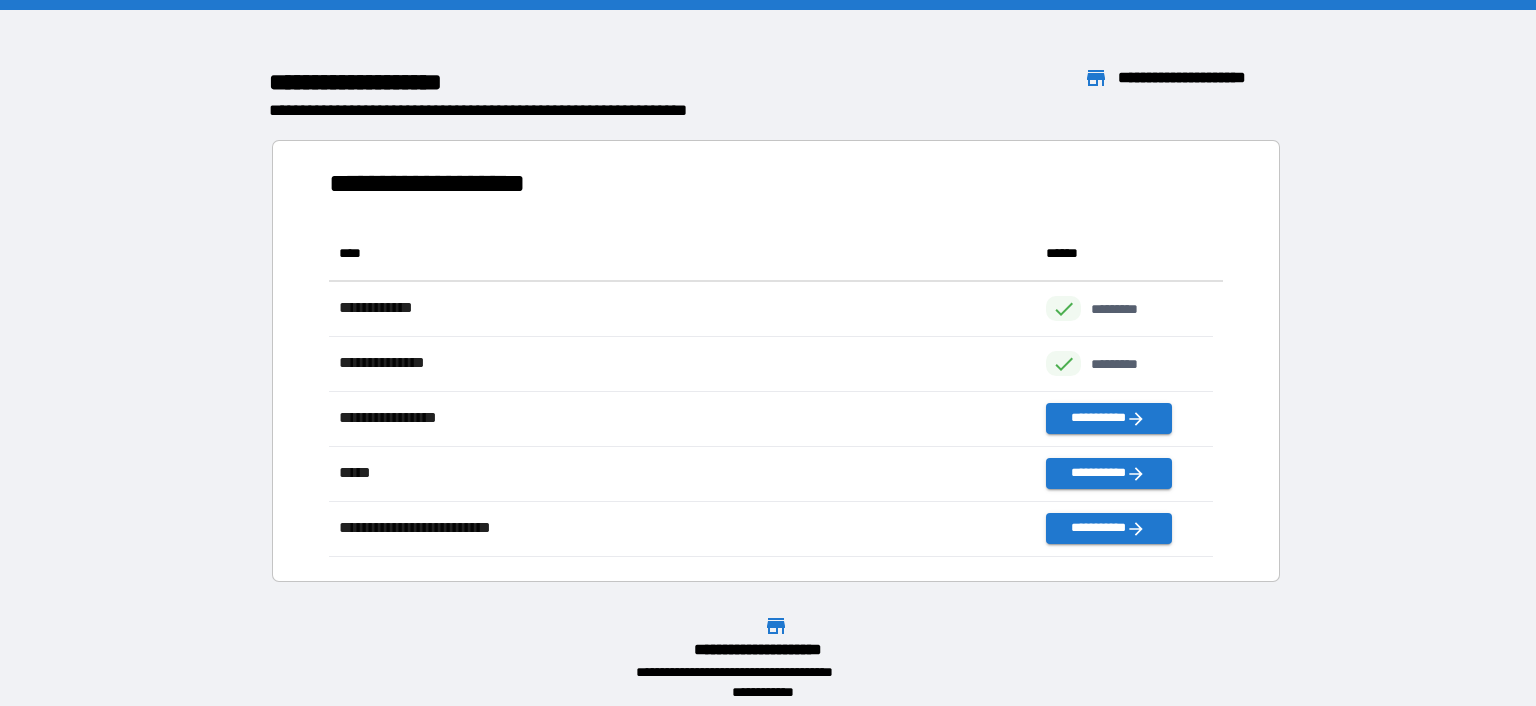 scroll, scrollTop: 16, scrollLeft: 16, axis: both 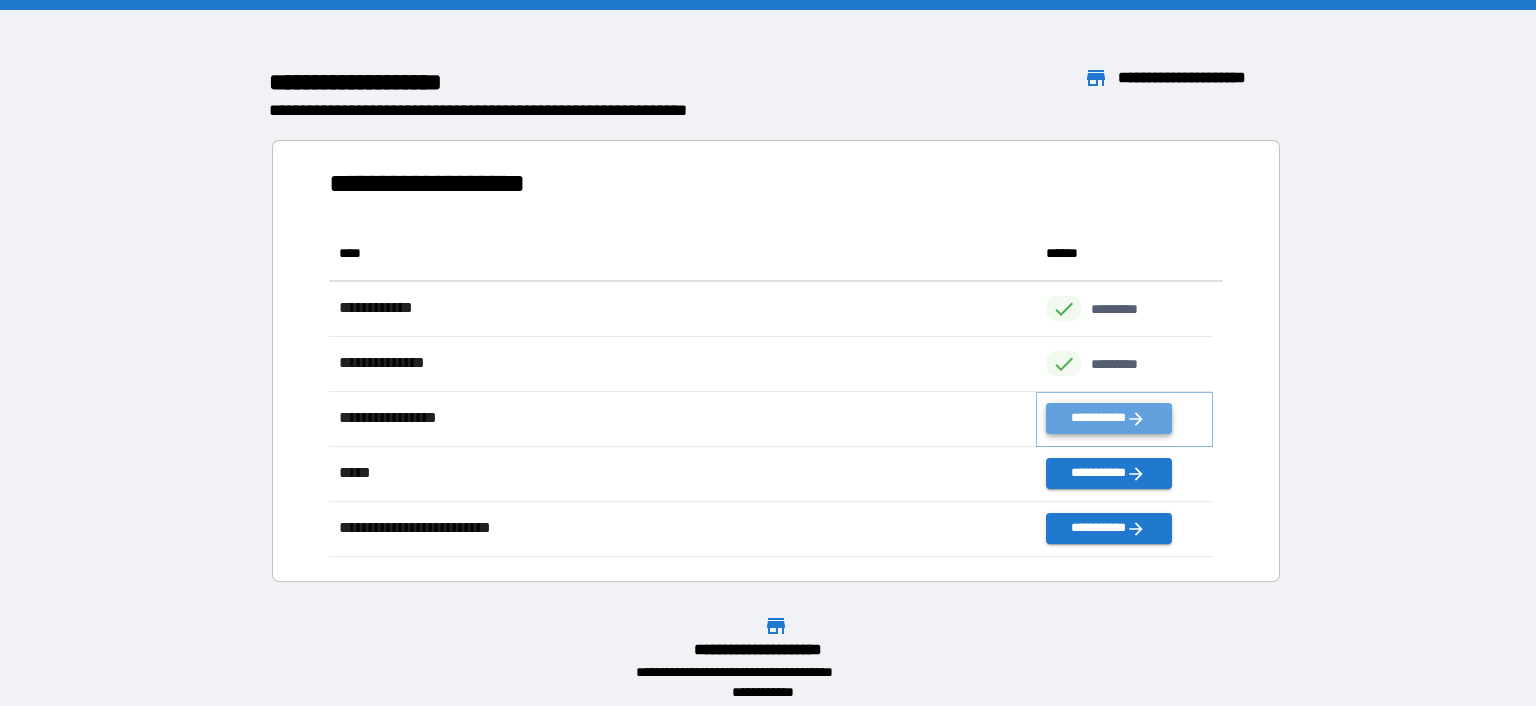 click on "**********" at bounding box center (1108, 418) 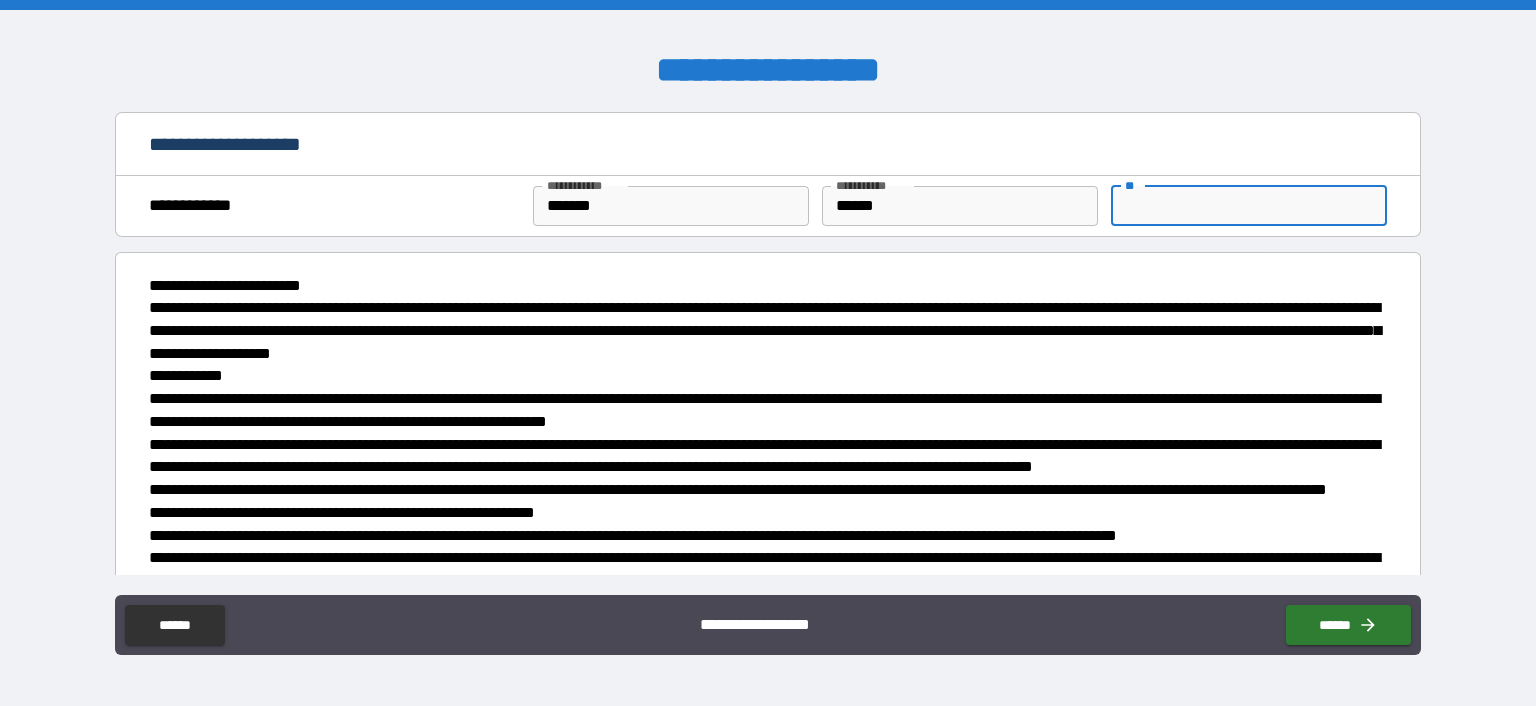 click on "**" at bounding box center [1249, 206] 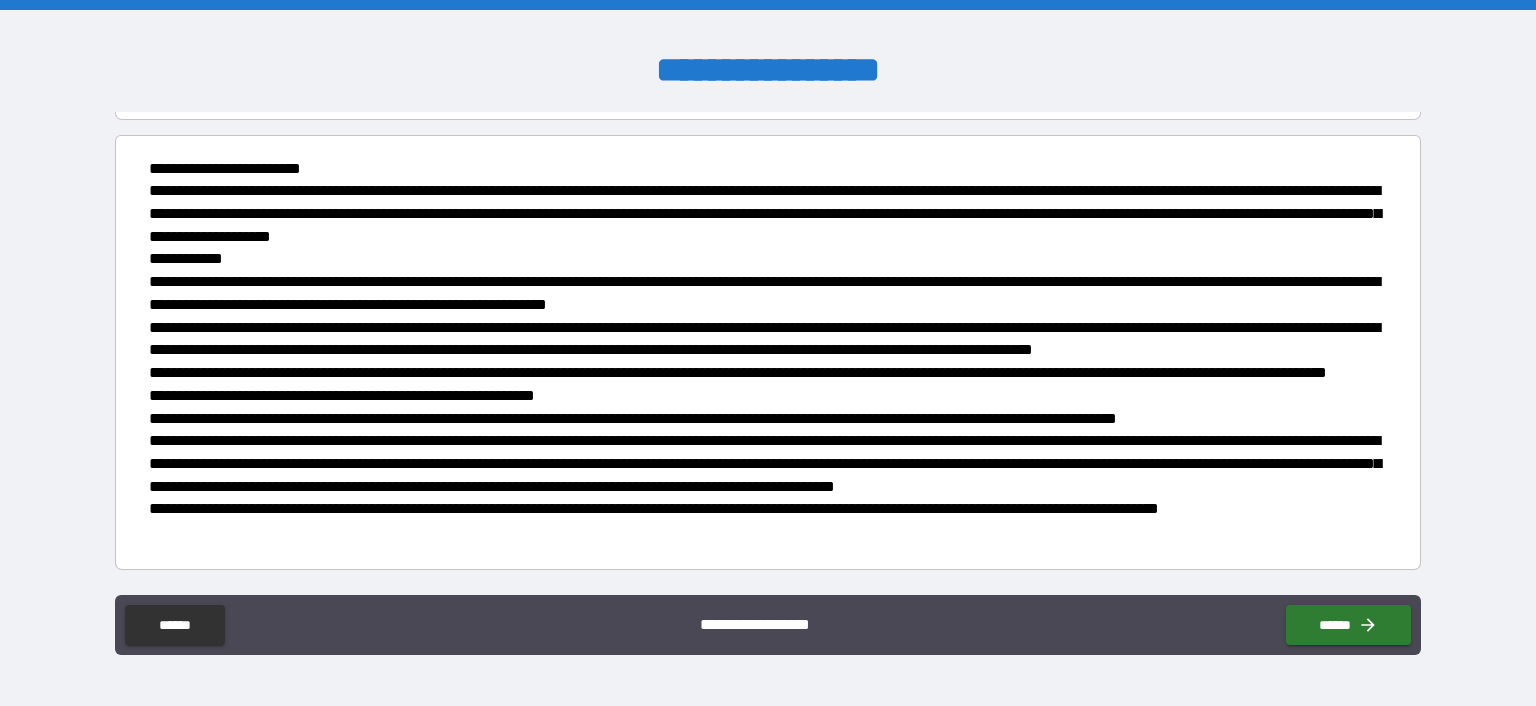 scroll, scrollTop: 184, scrollLeft: 0, axis: vertical 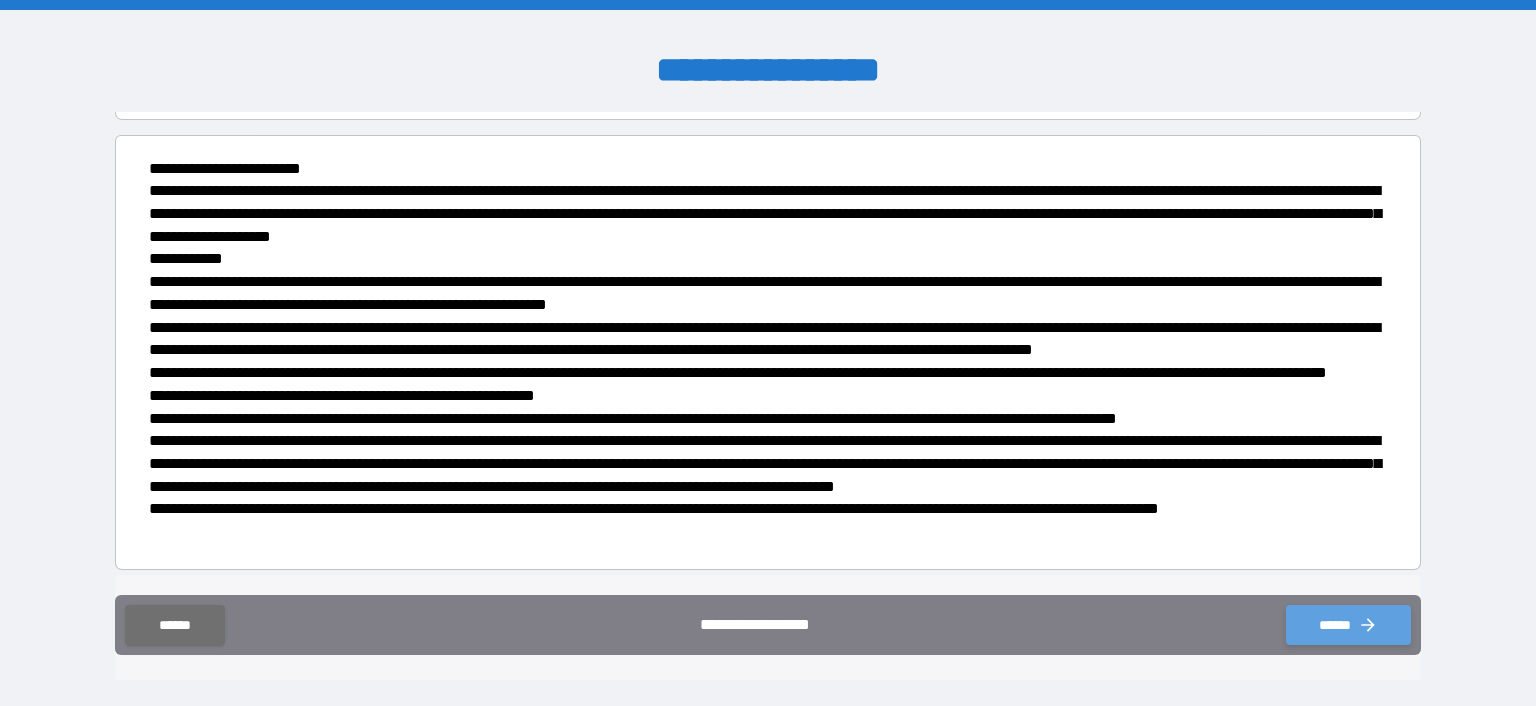 click on "******" at bounding box center [1348, 625] 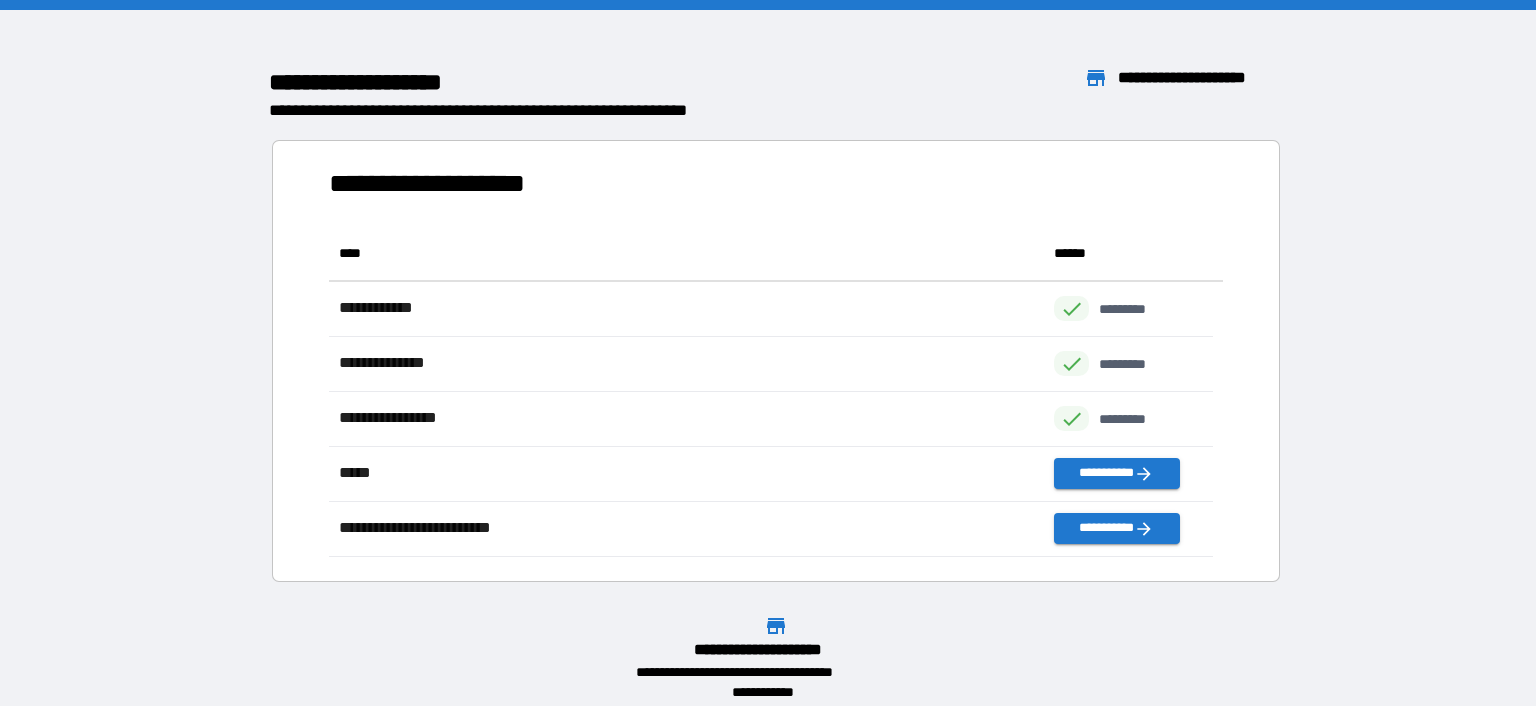 scroll, scrollTop: 16, scrollLeft: 16, axis: both 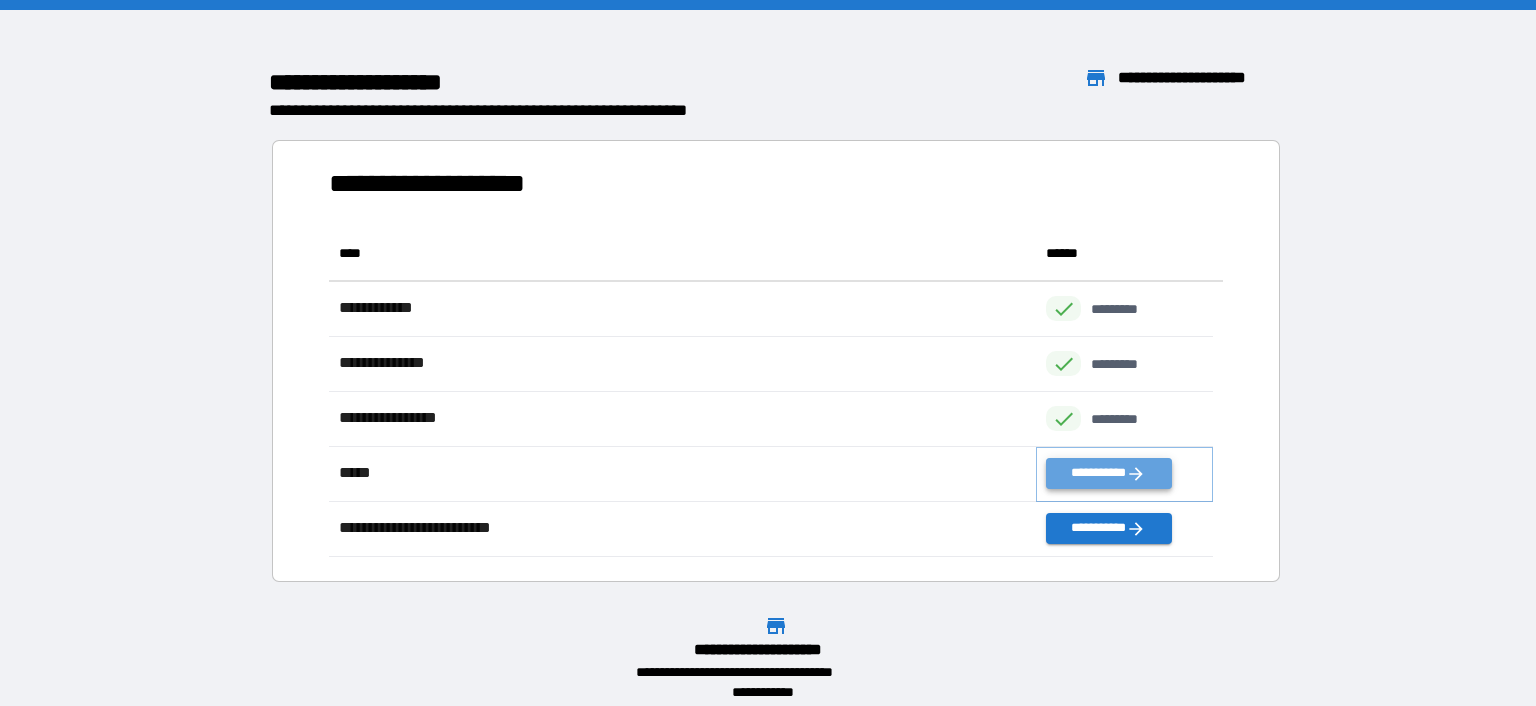 click on "**********" at bounding box center [1108, 473] 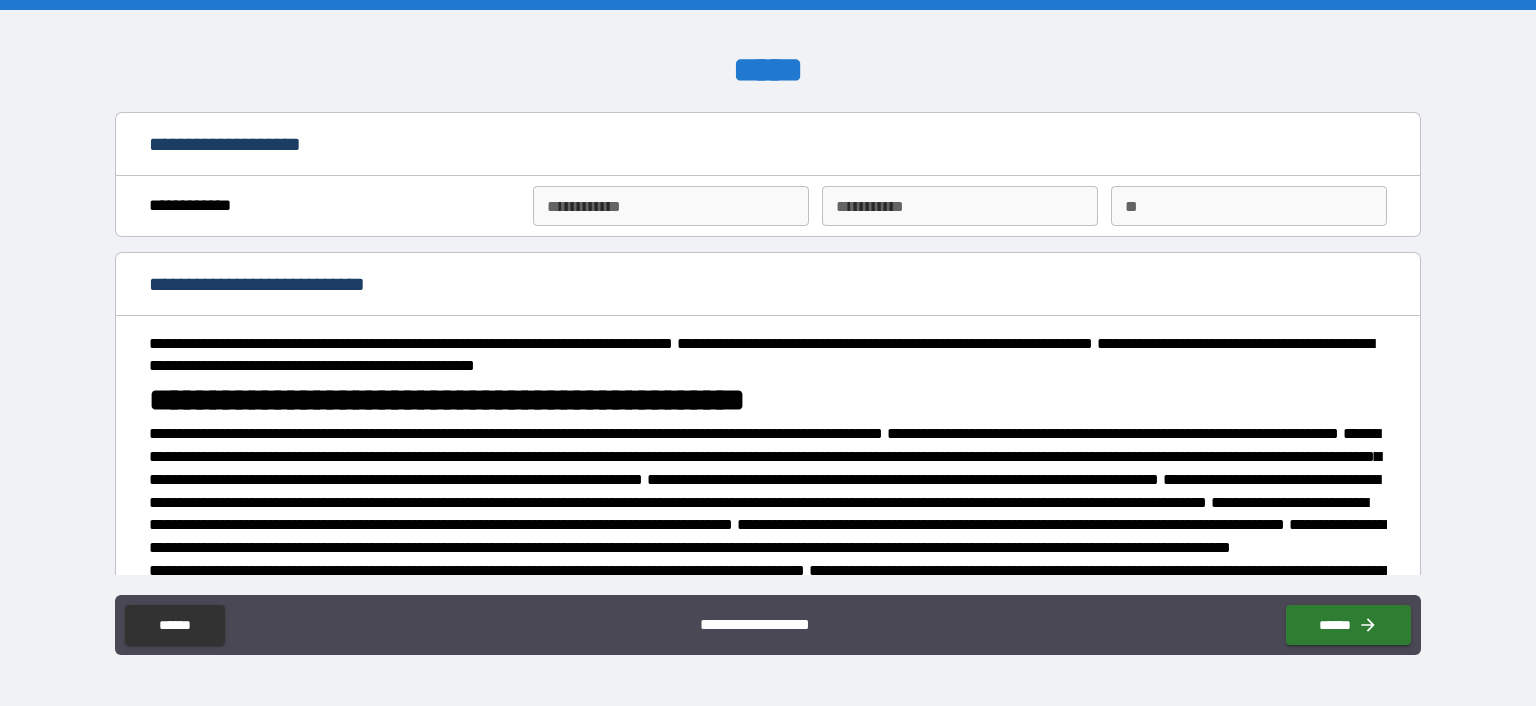 type on "*" 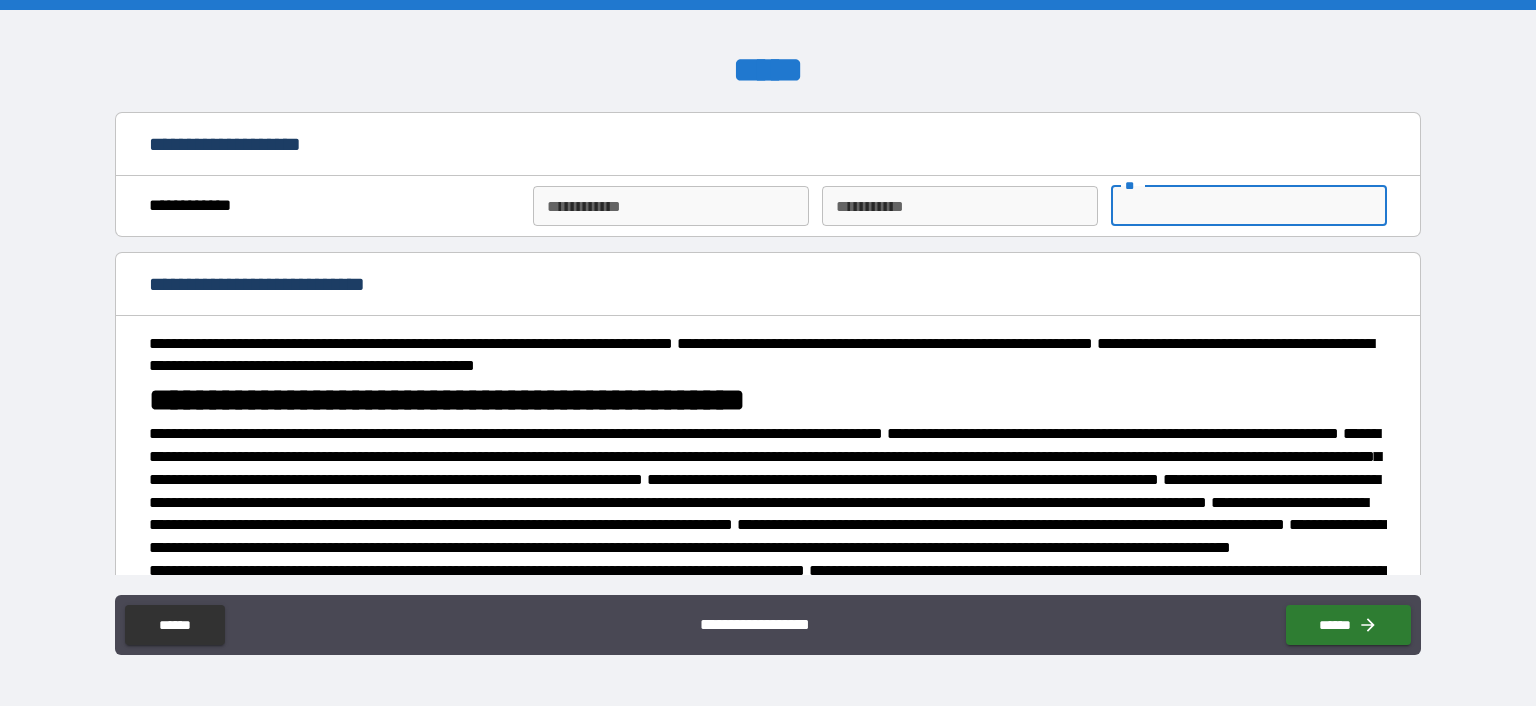 click on "**" at bounding box center [1249, 206] 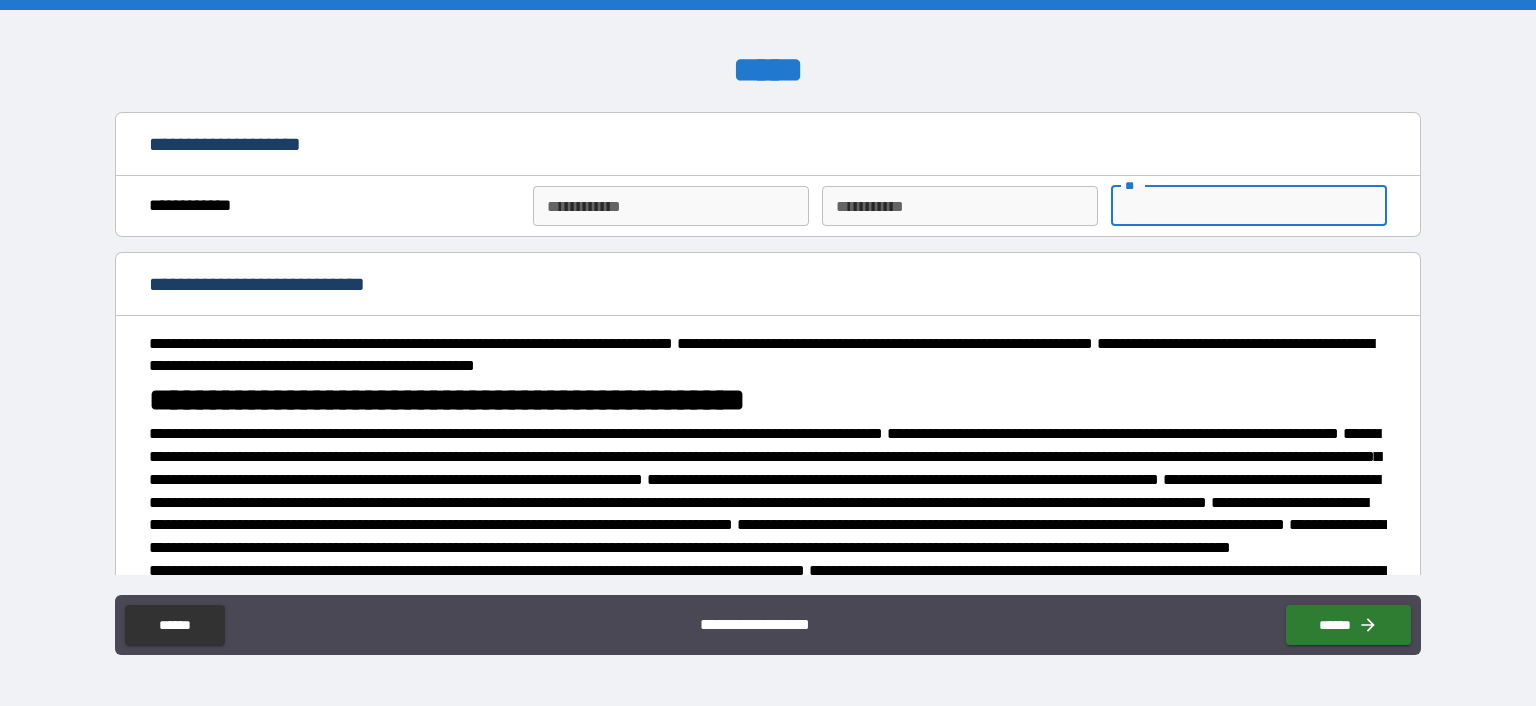 type on "*" 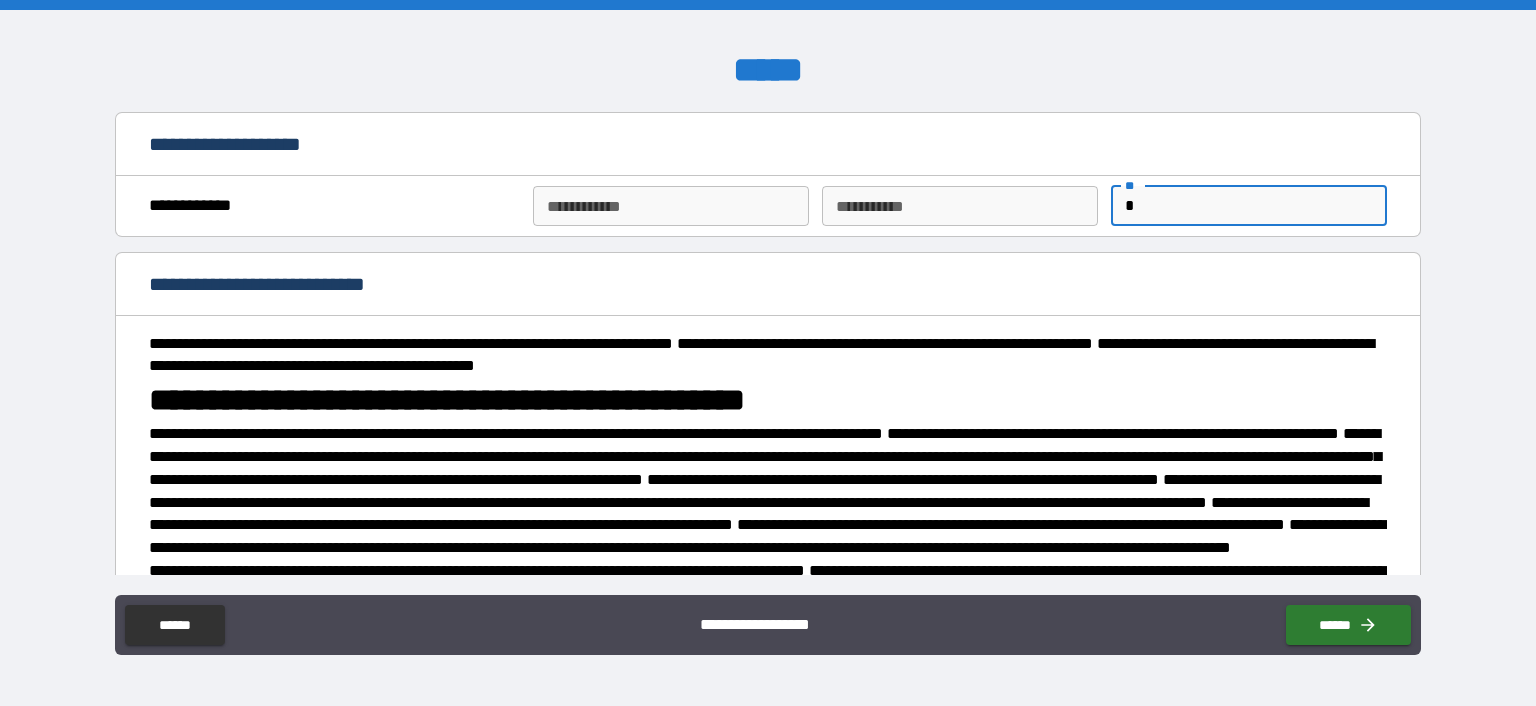 type on "*******" 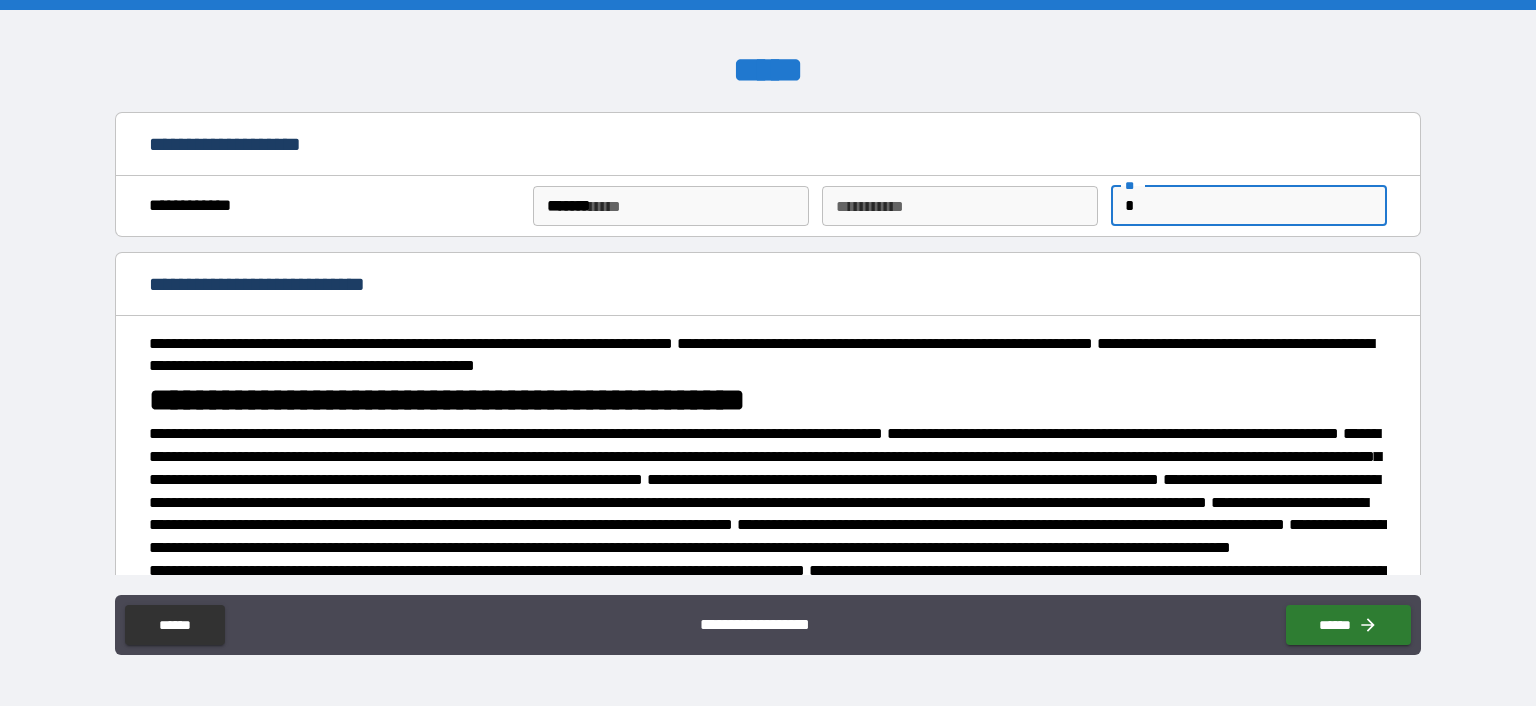 type on "******" 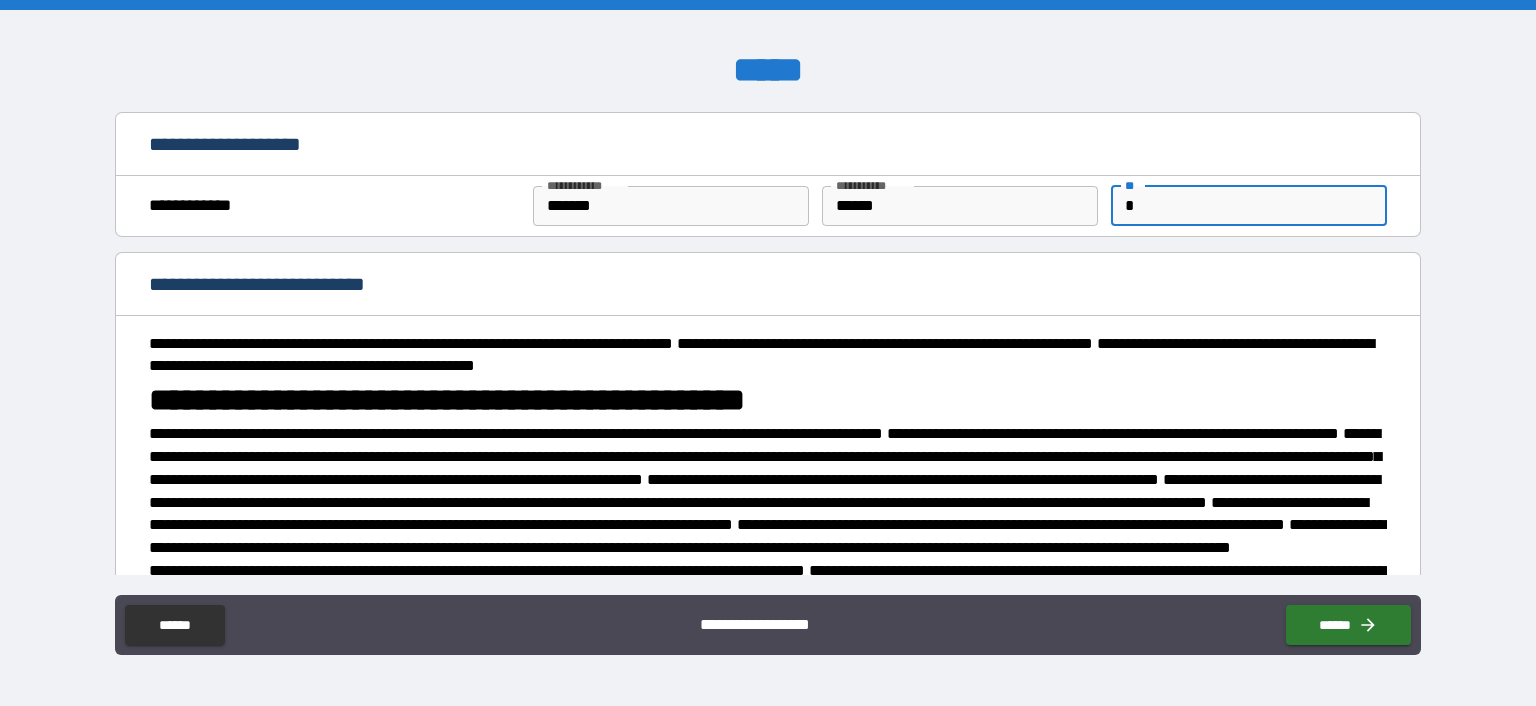 type on "*" 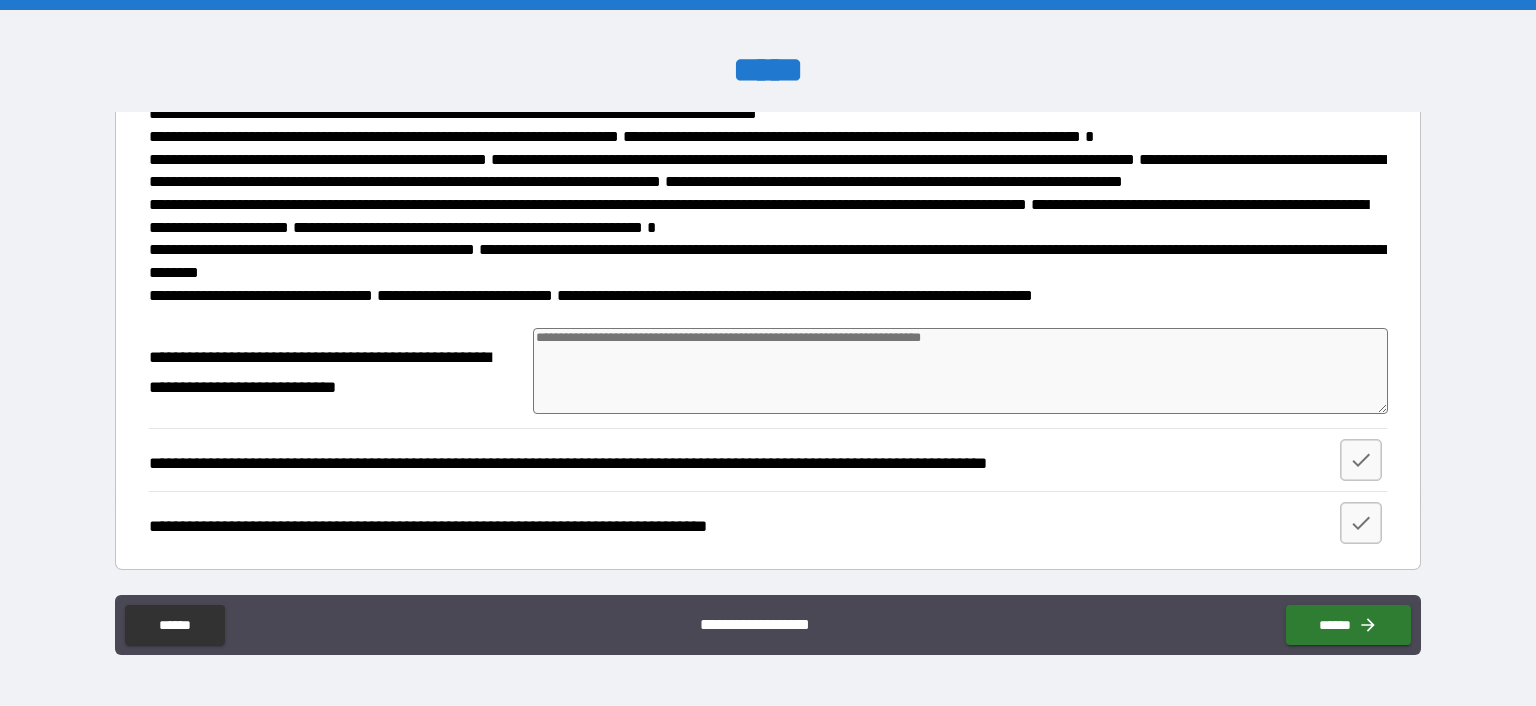 scroll, scrollTop: 2438, scrollLeft: 0, axis: vertical 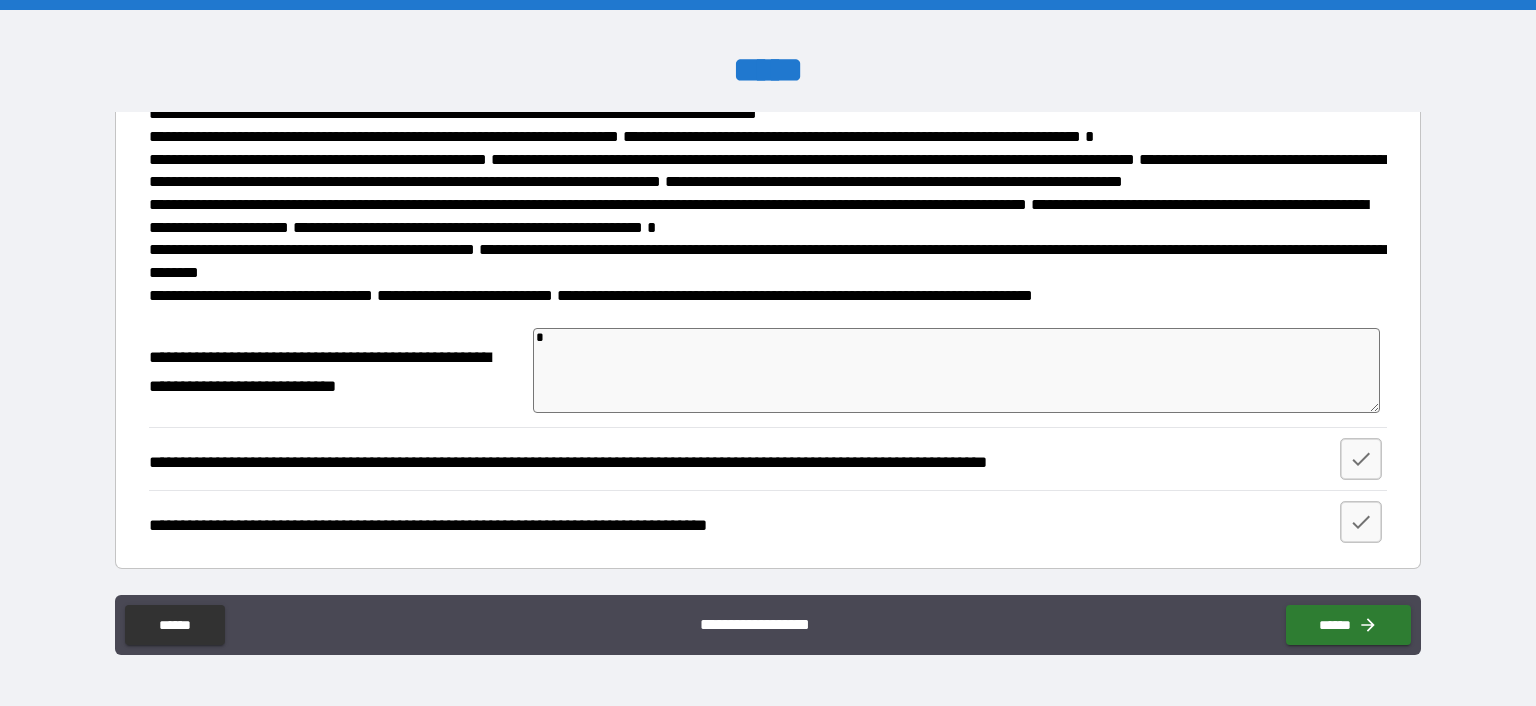 type on "*" 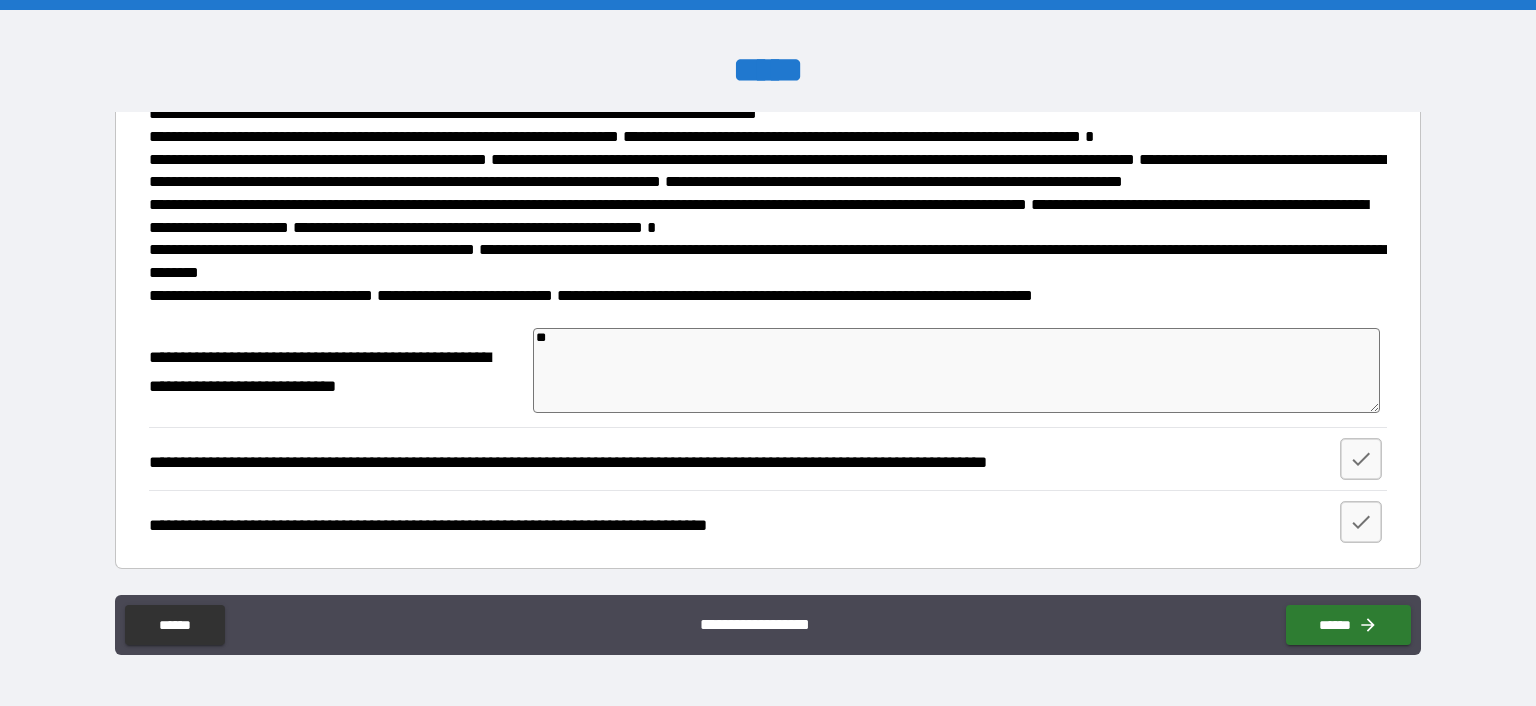 type on "*" 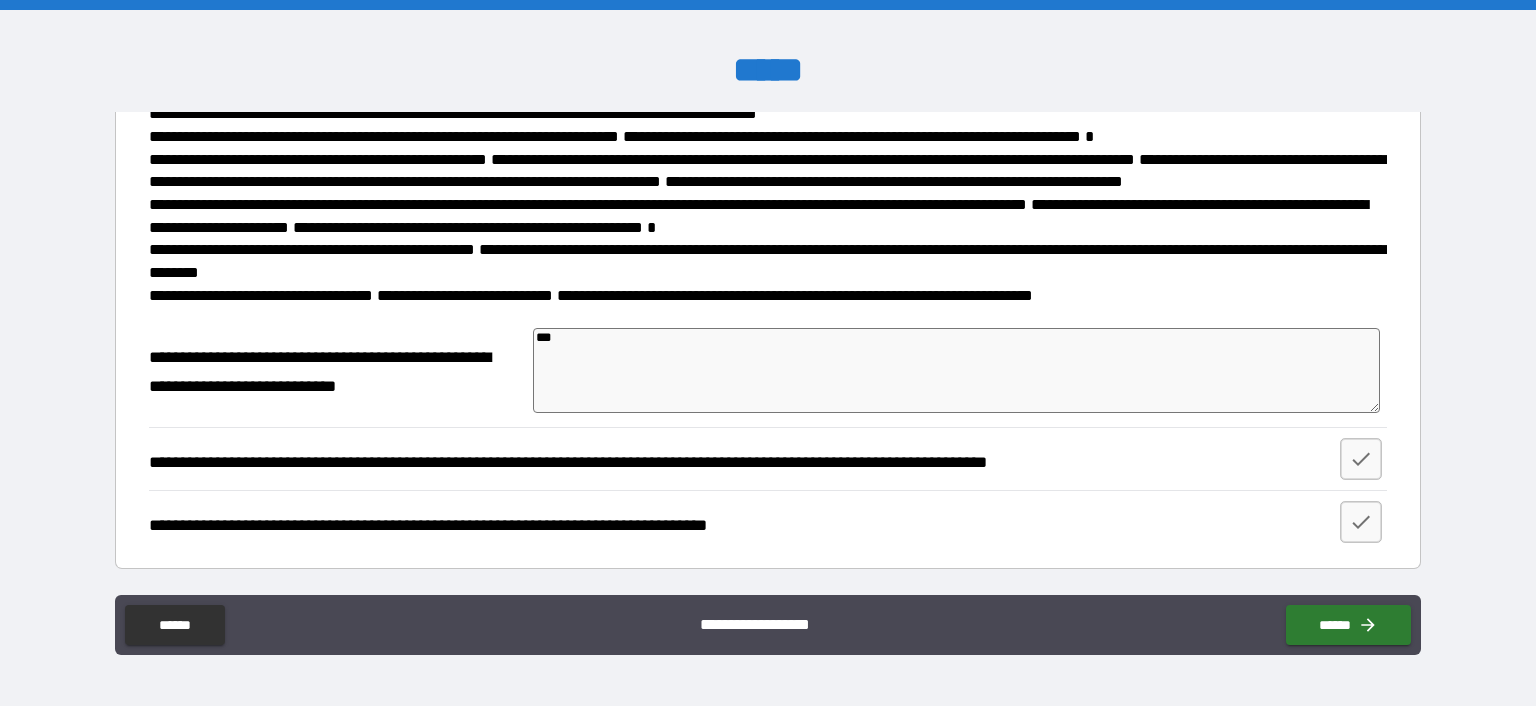 type on "*" 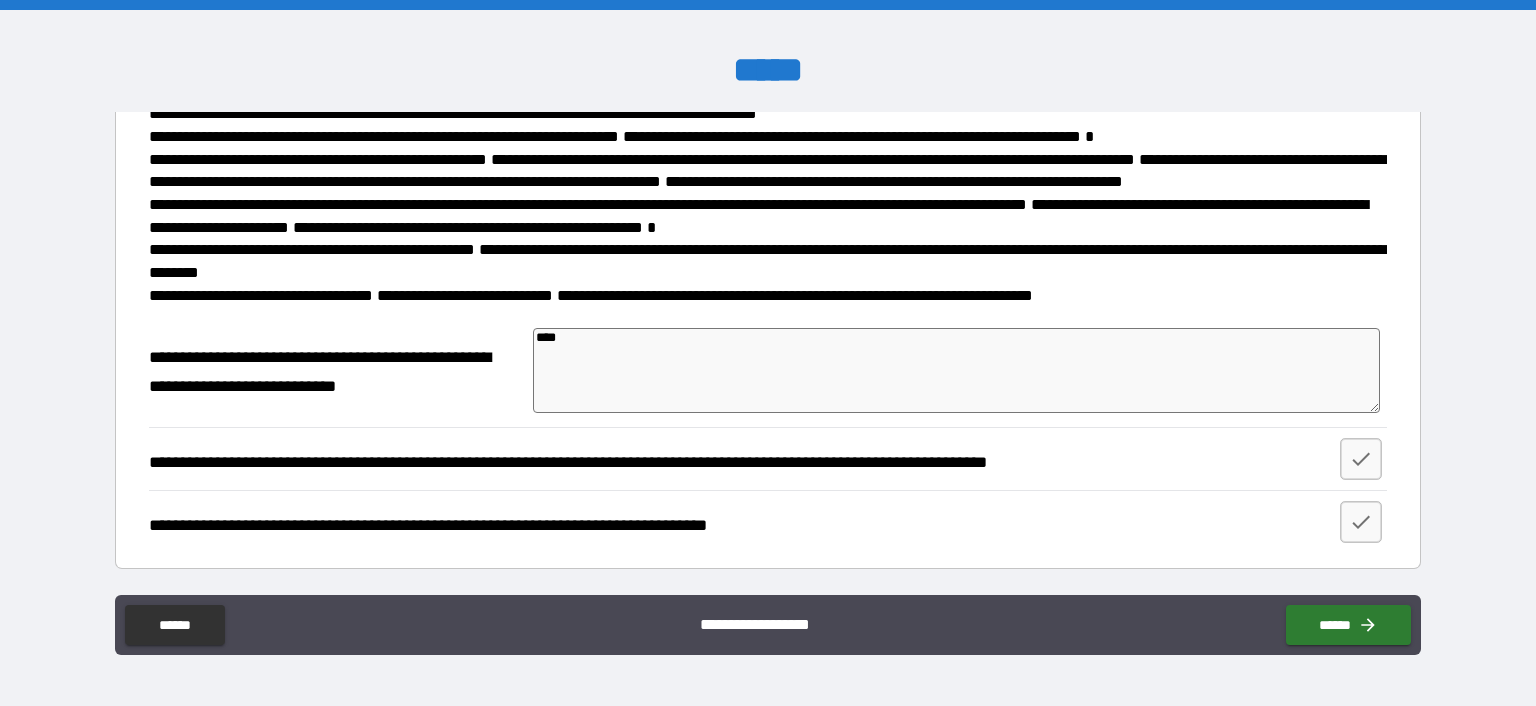 type on "*" 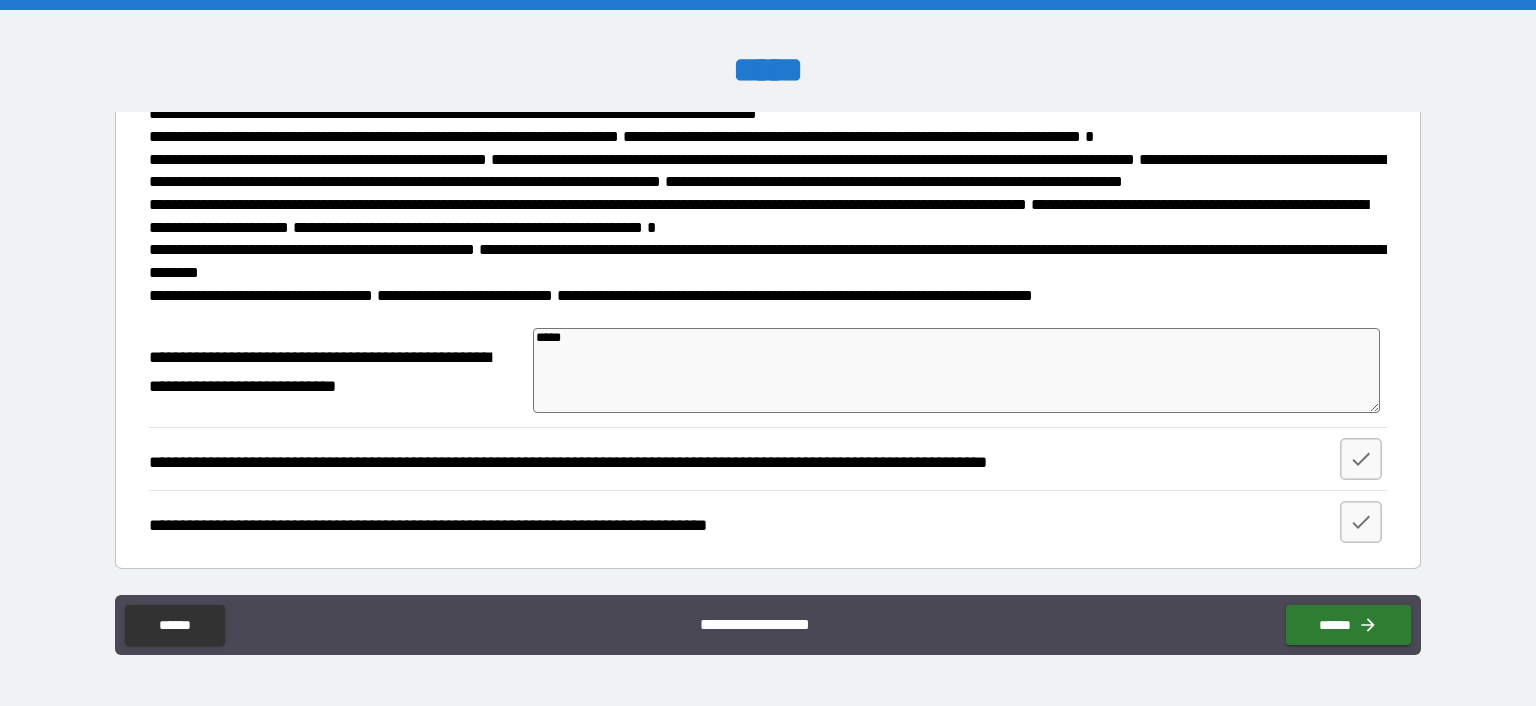 type on "*****" 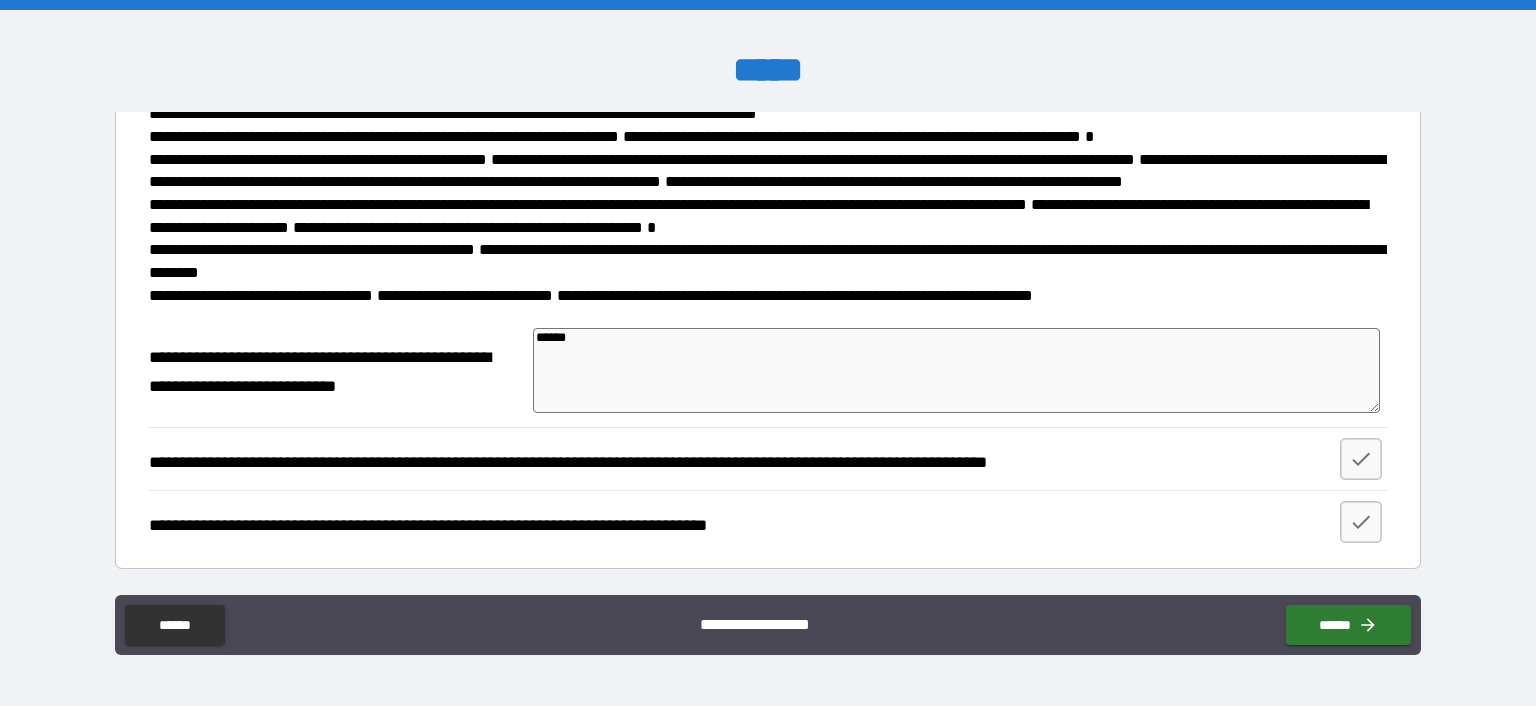 type on "*" 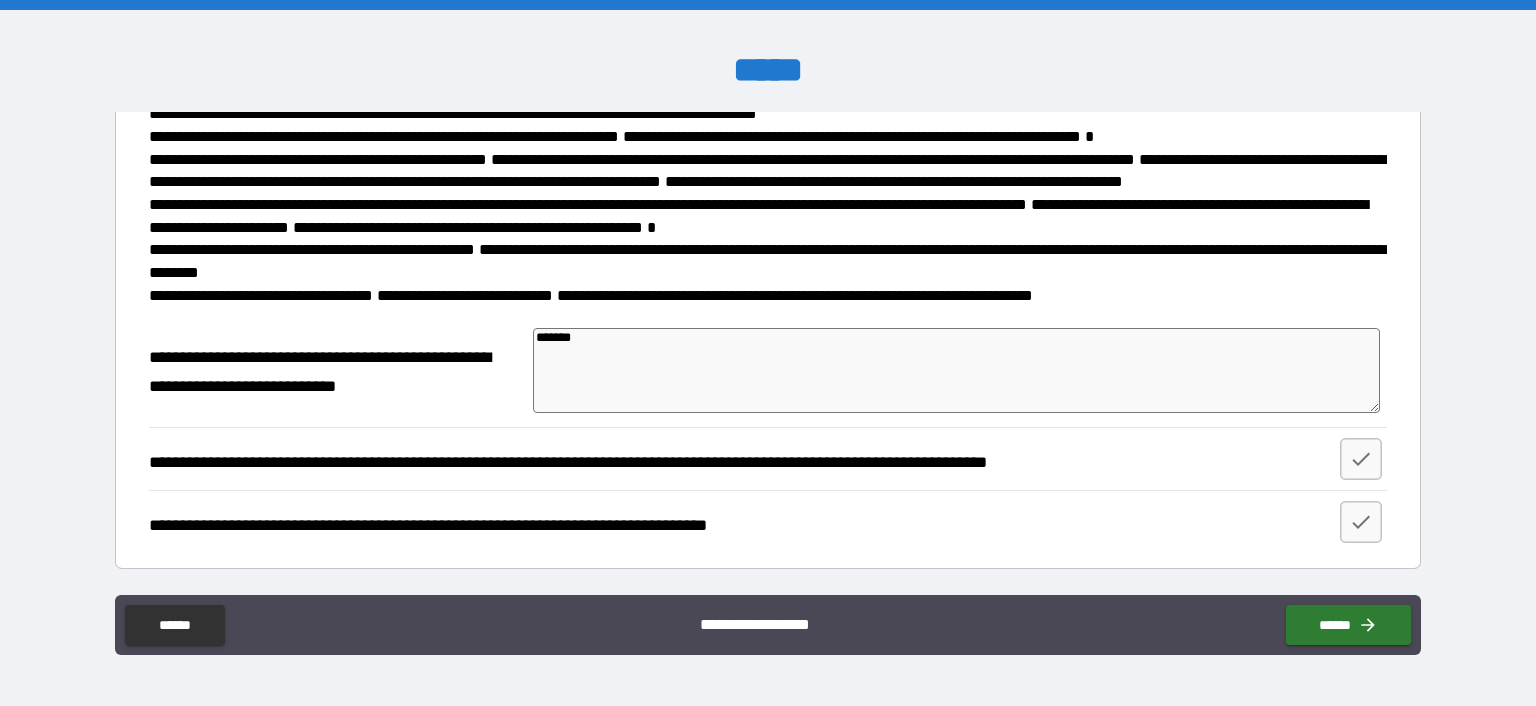 type on "*" 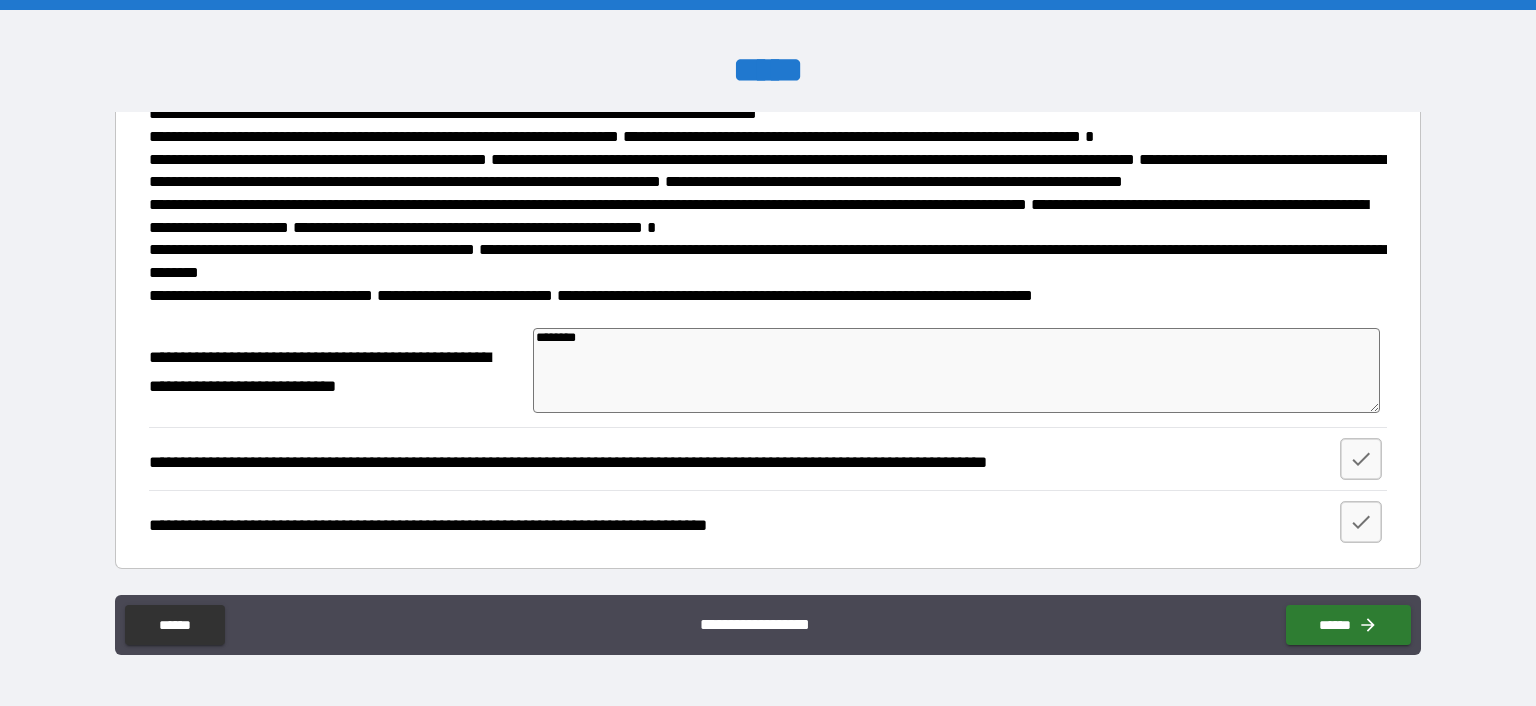 type on "*" 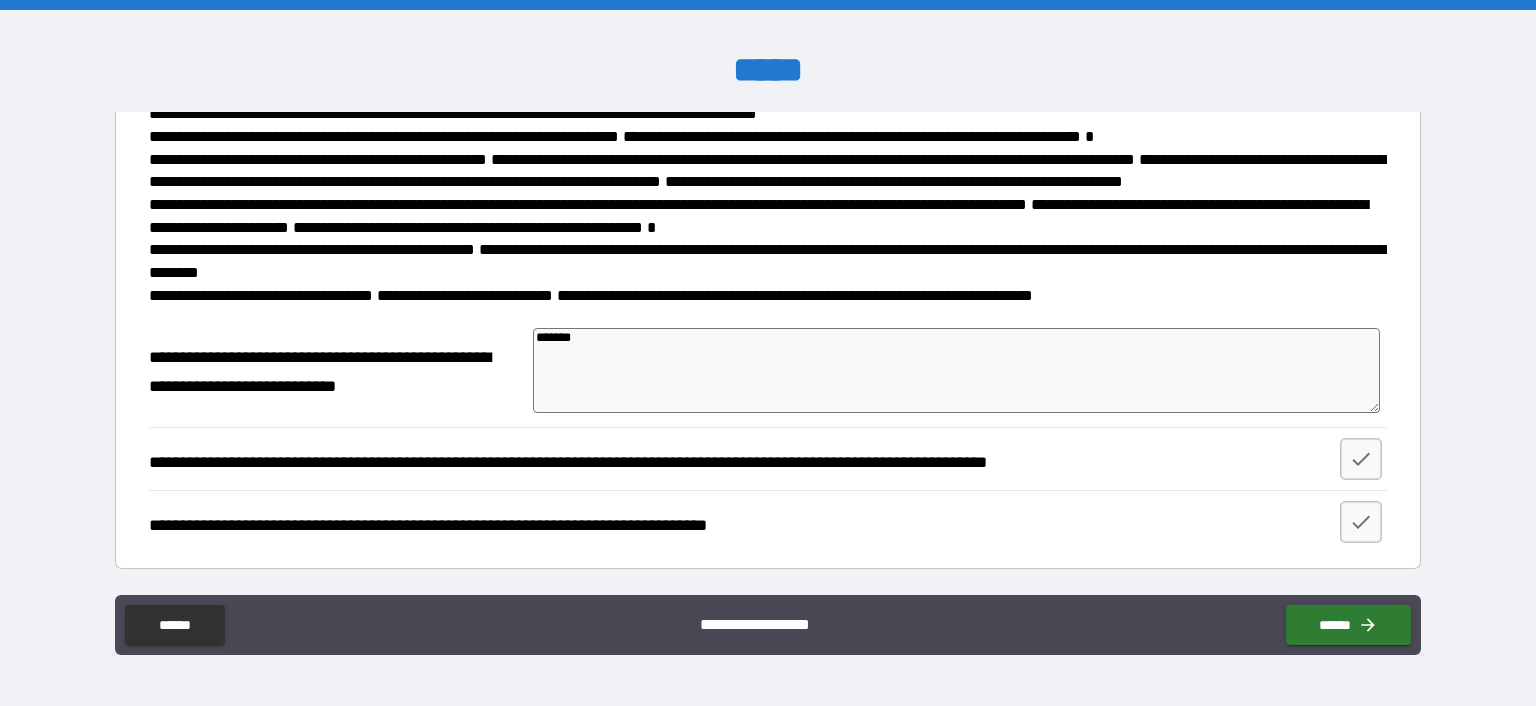 type on "*****" 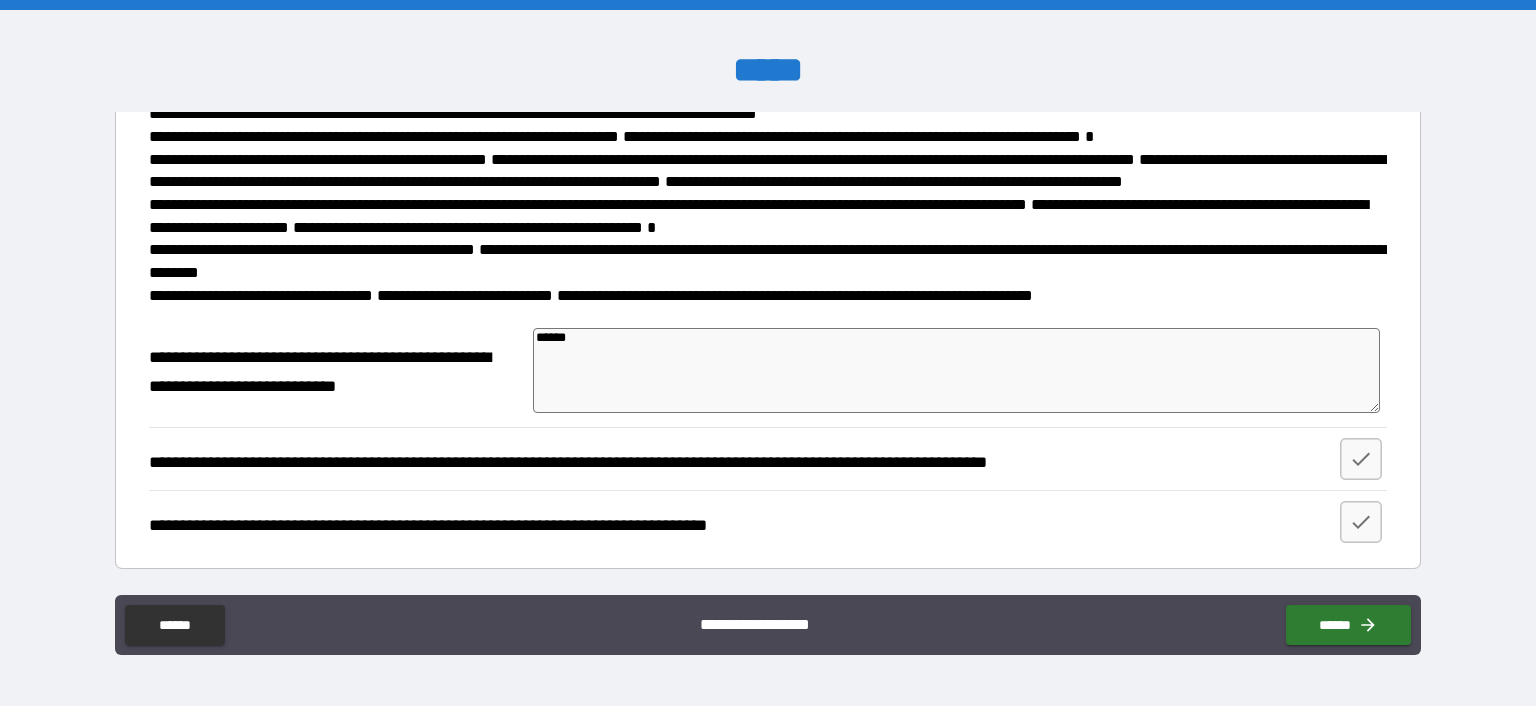 type on "*" 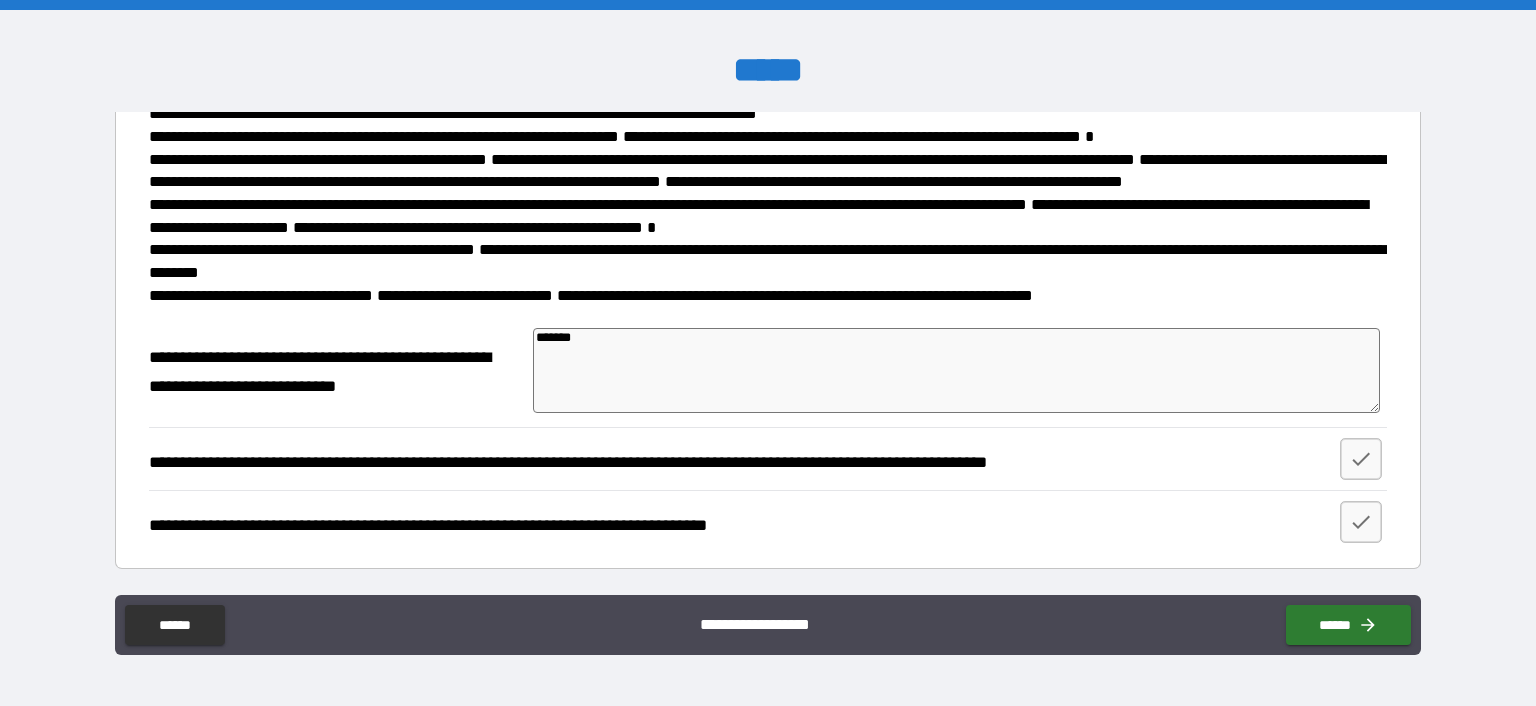 type on "********" 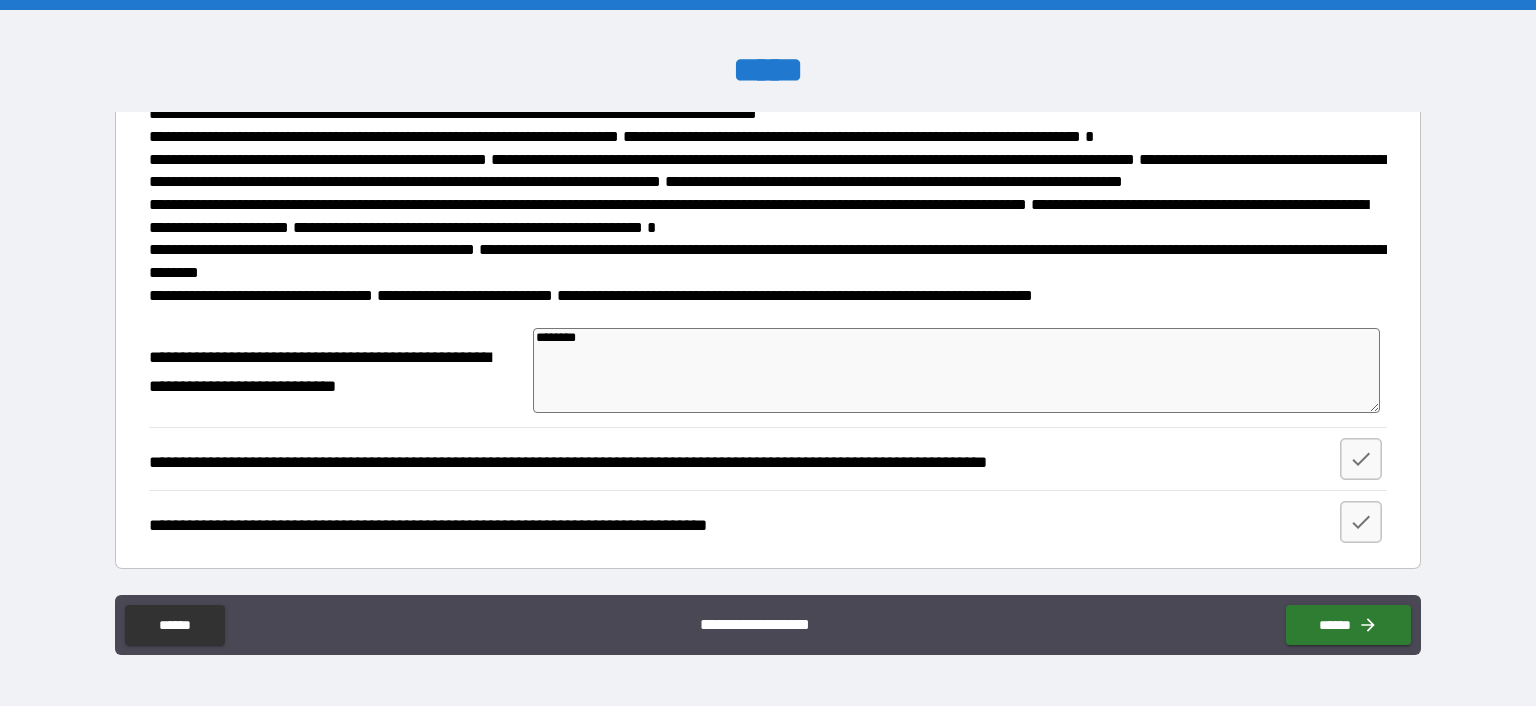 type on "*" 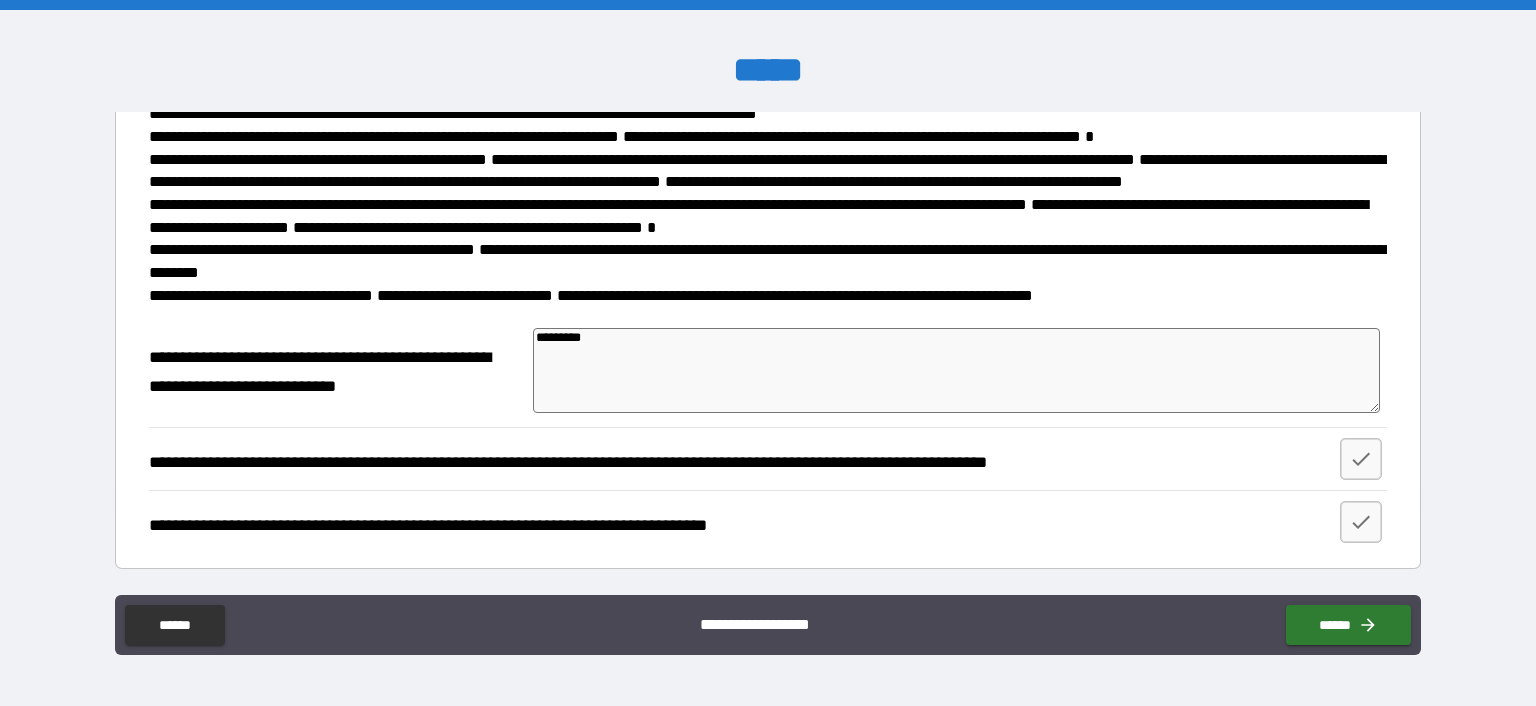 type on "**********" 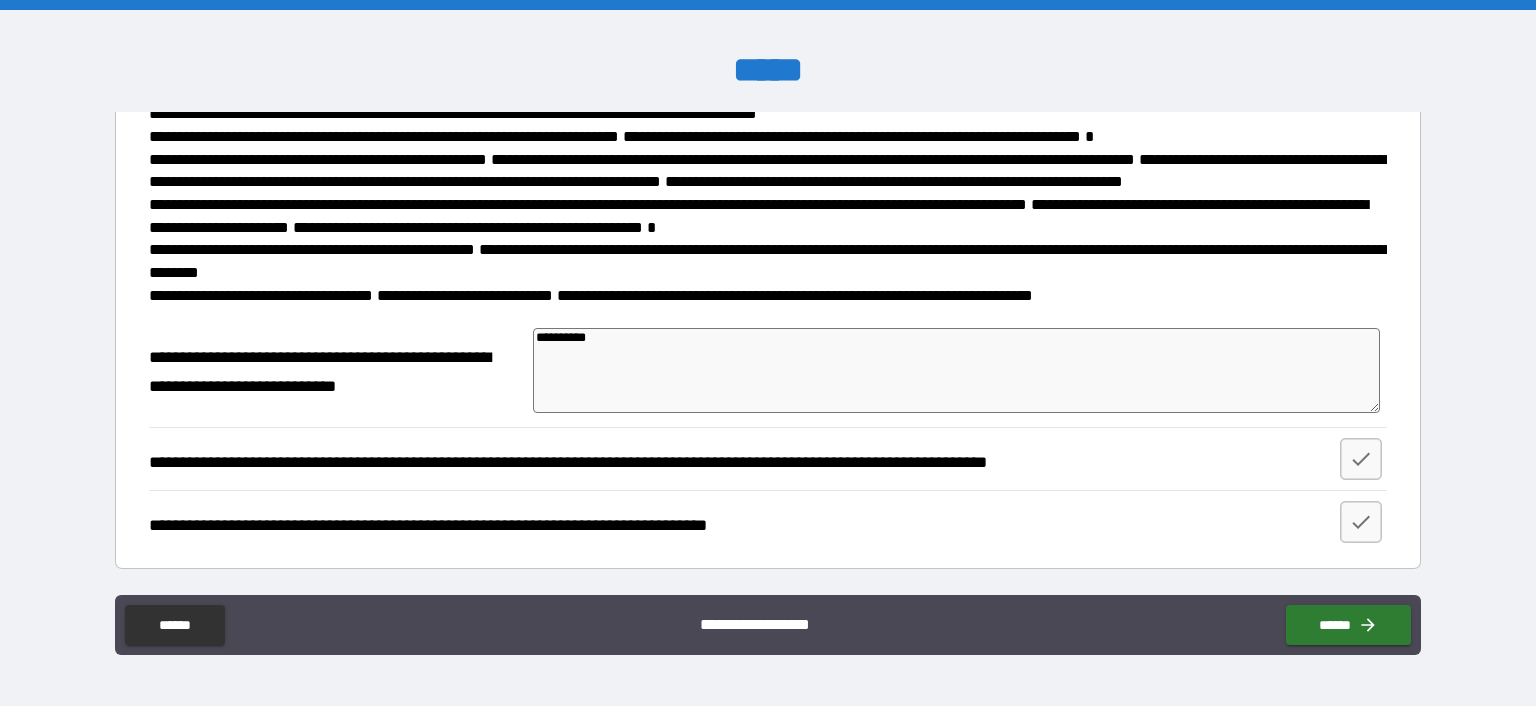 type on "**********" 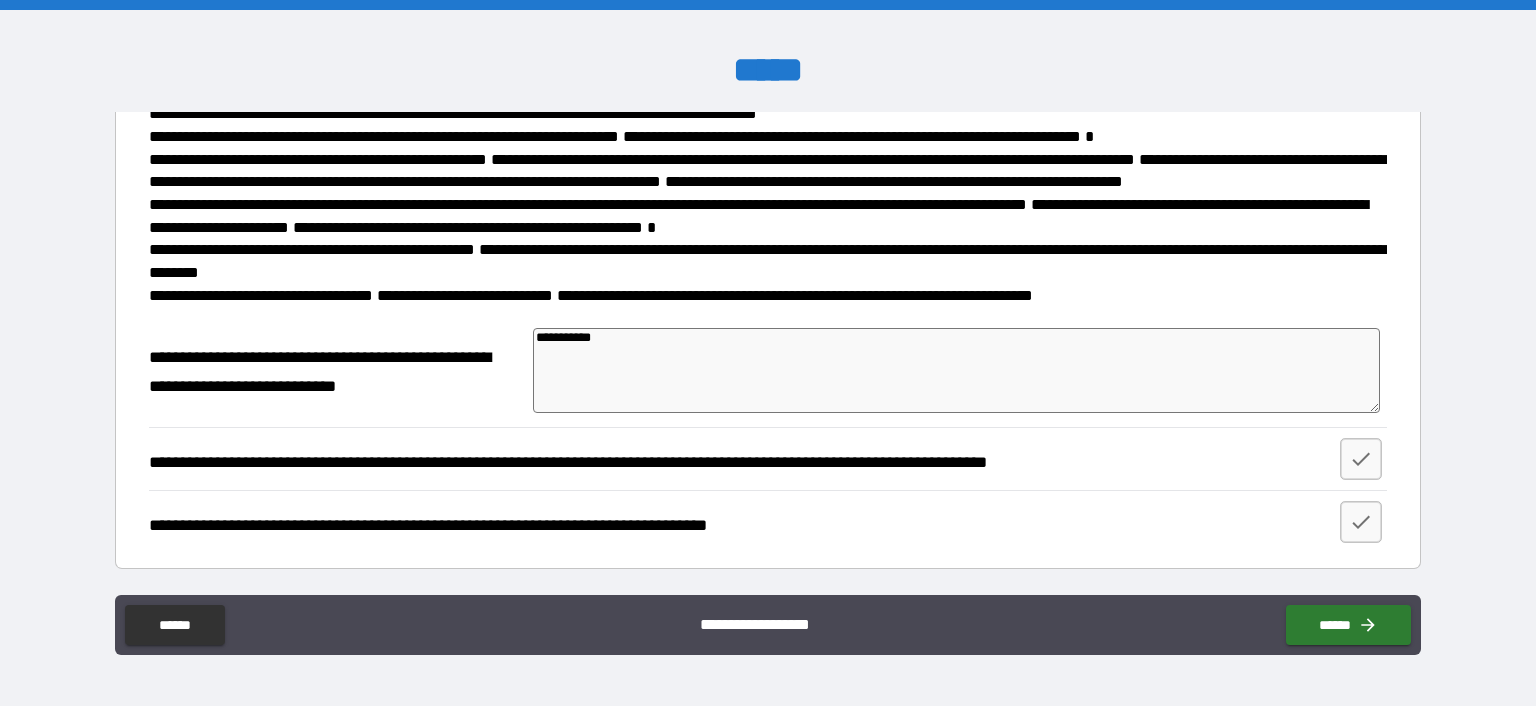 type on "**********" 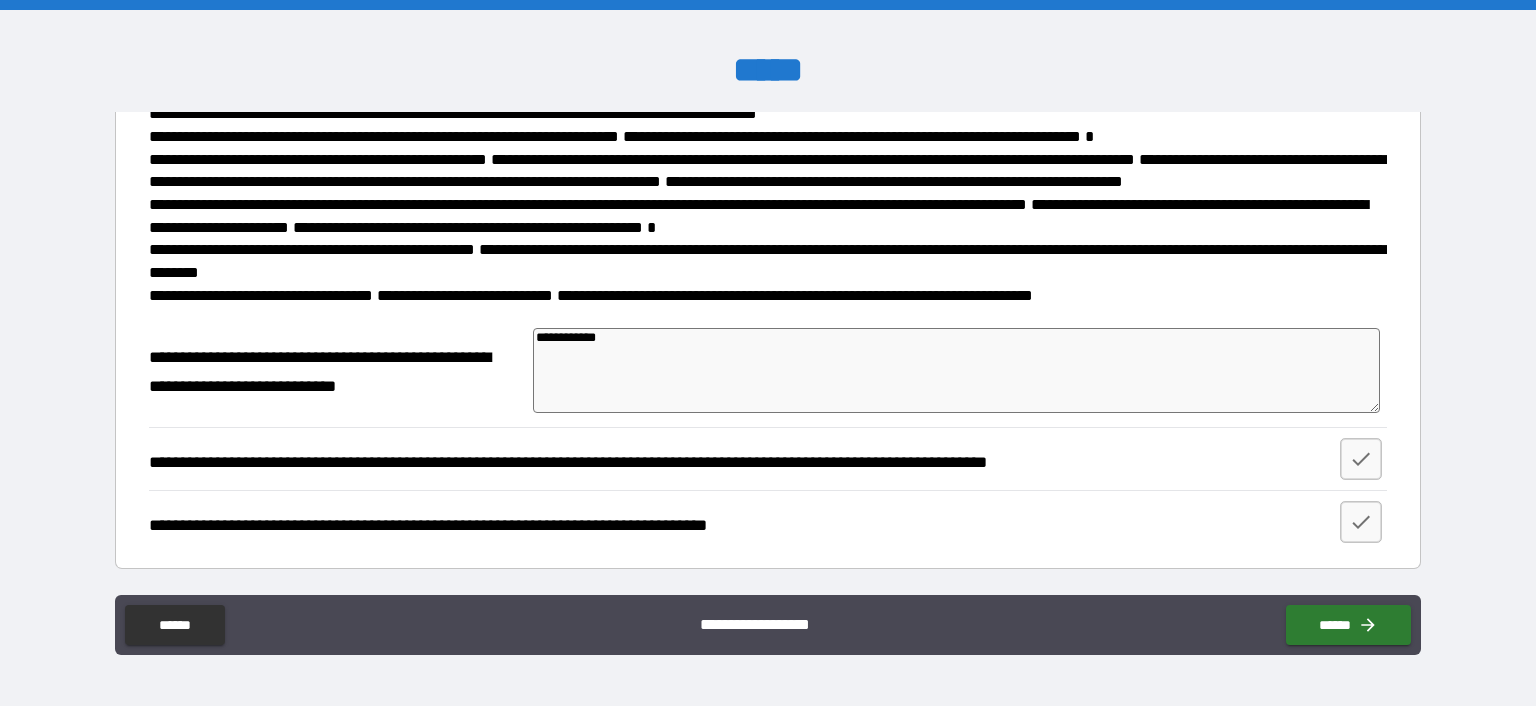 type on "*" 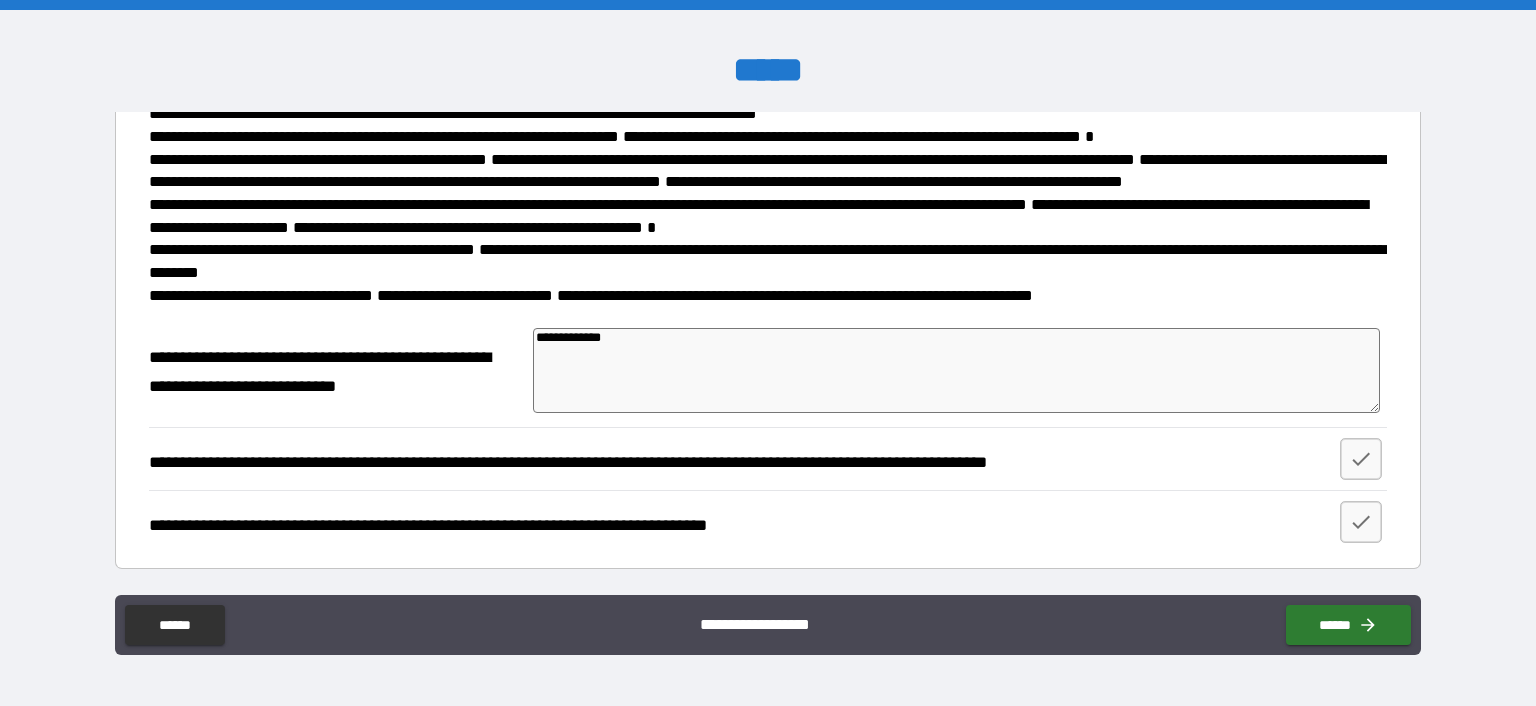 type on "*" 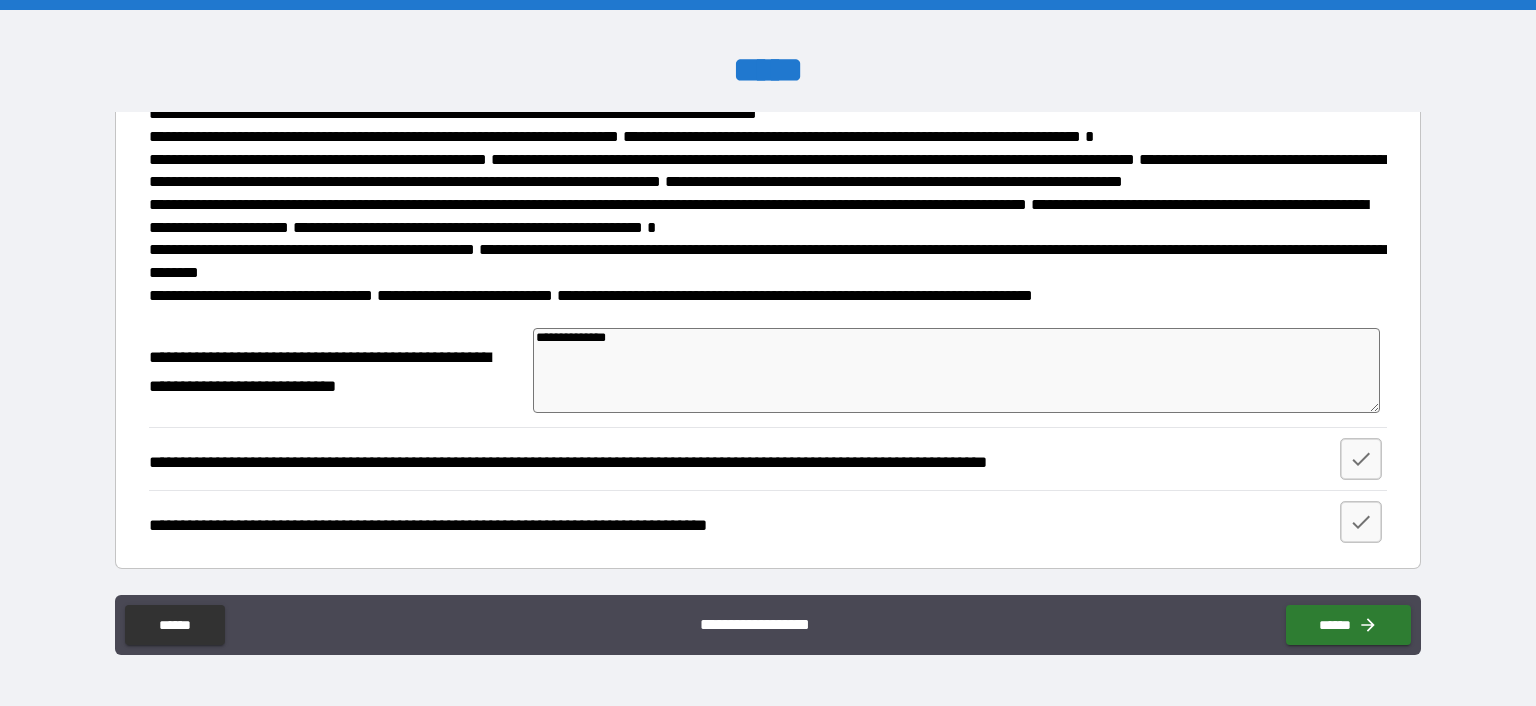 type on "*" 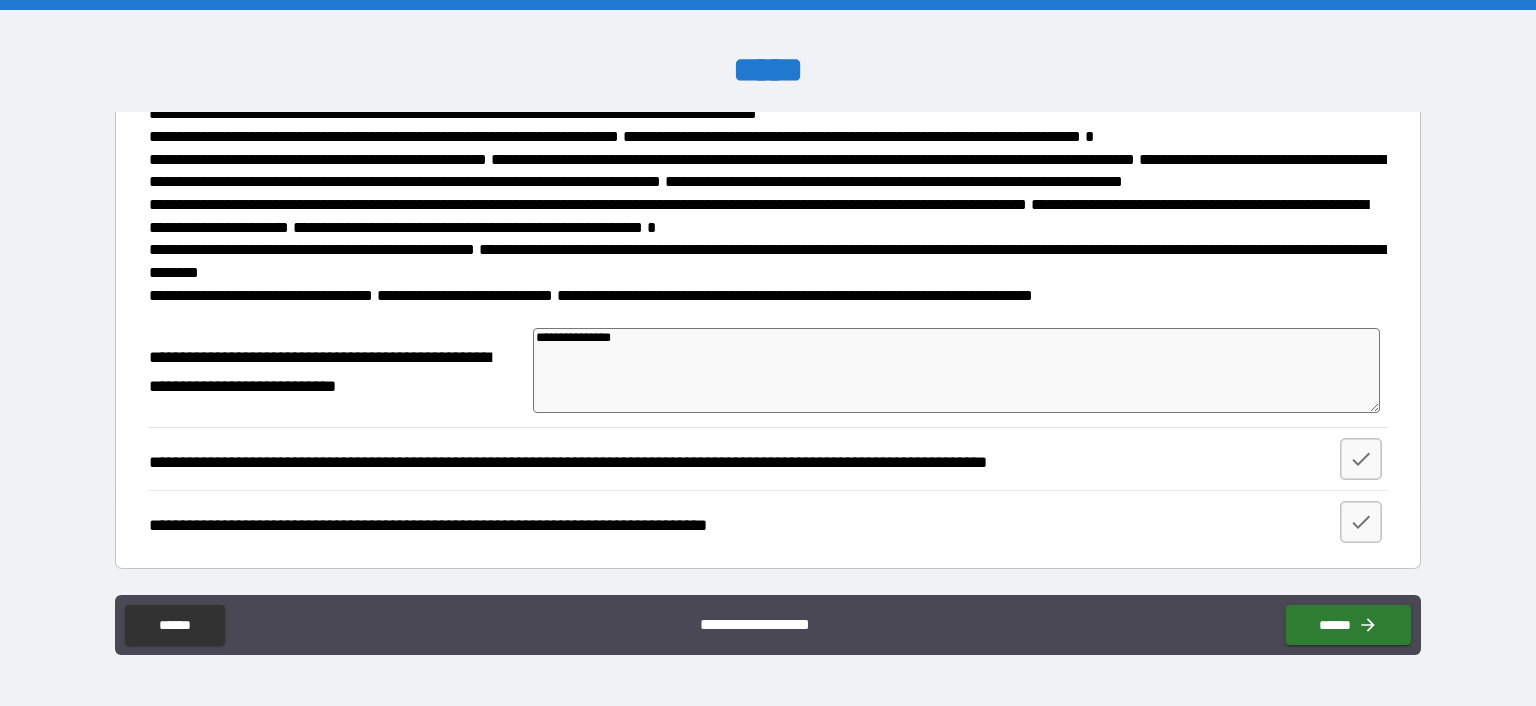 type on "*" 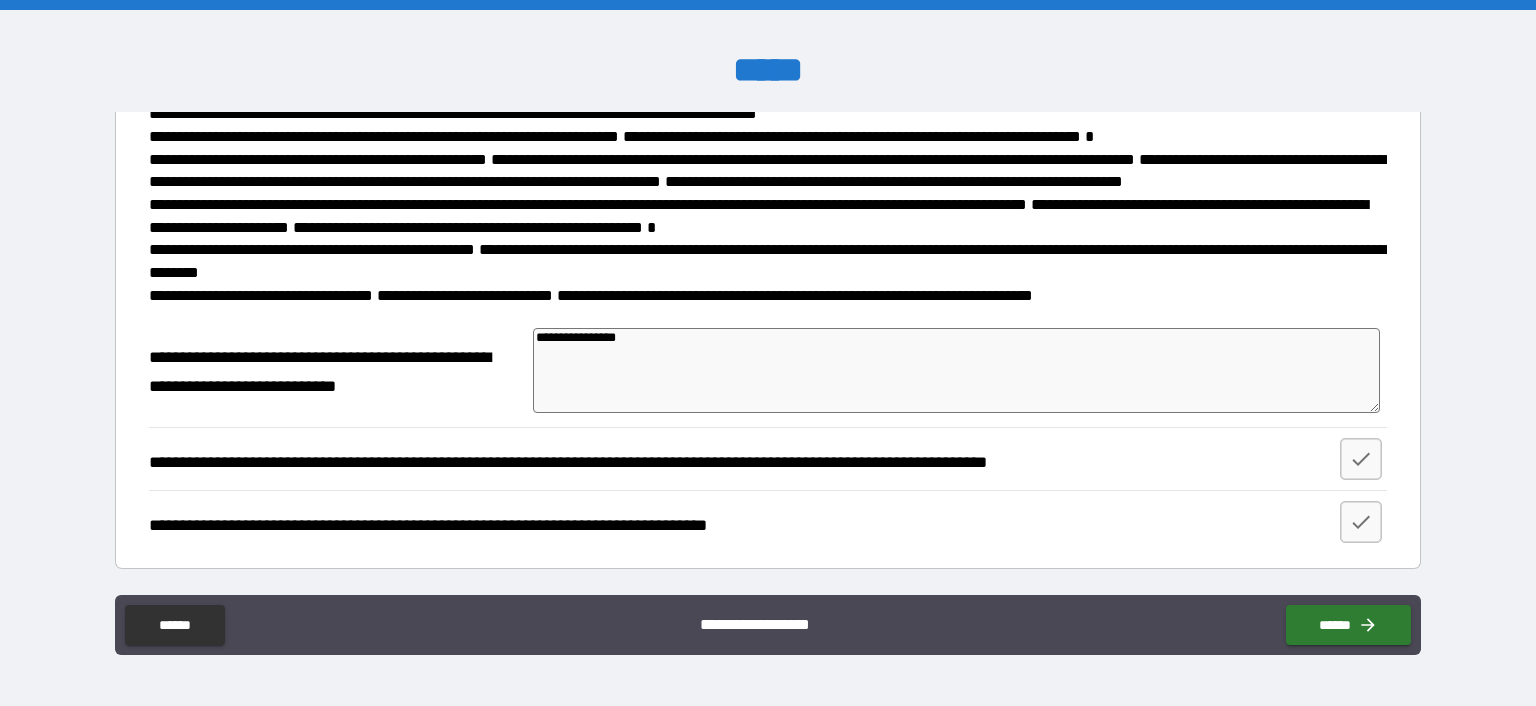 type on "*" 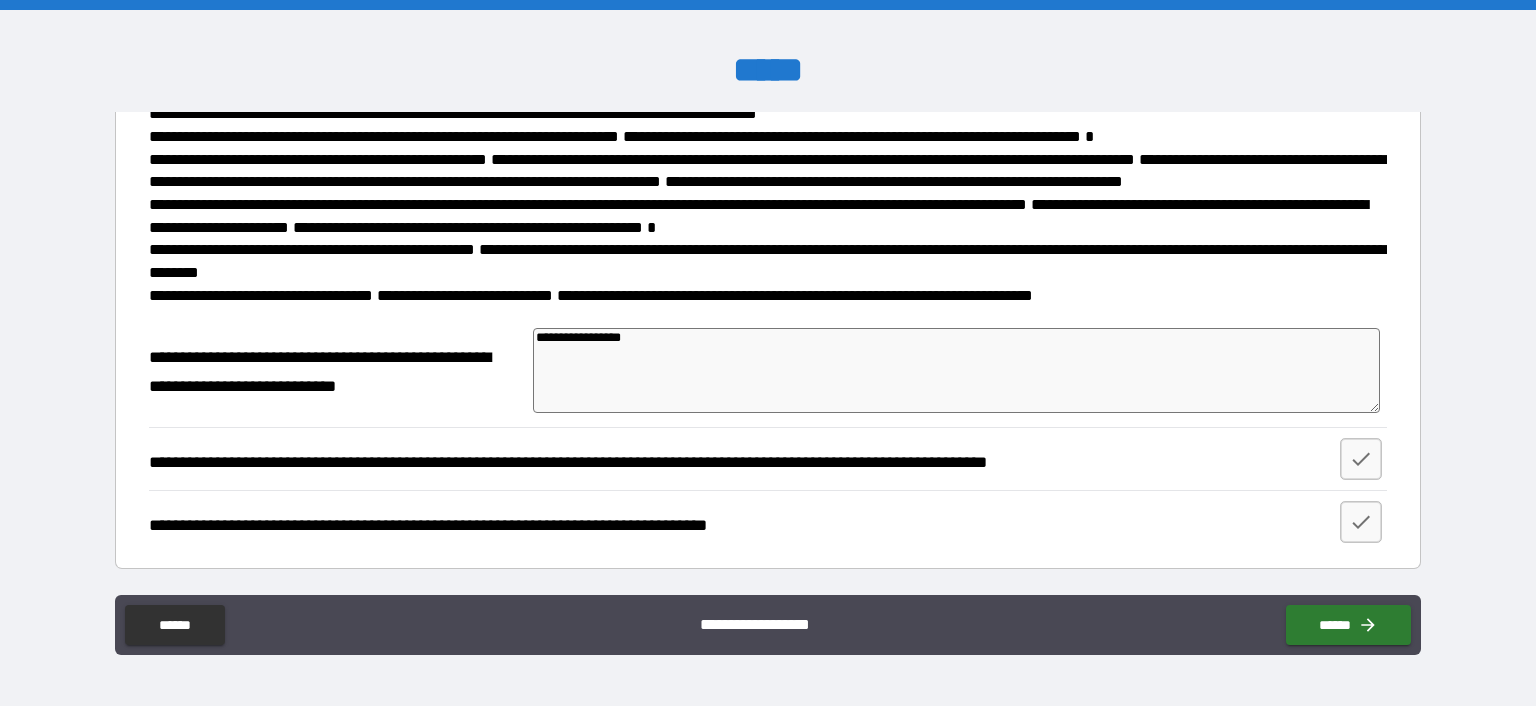 type on "**********" 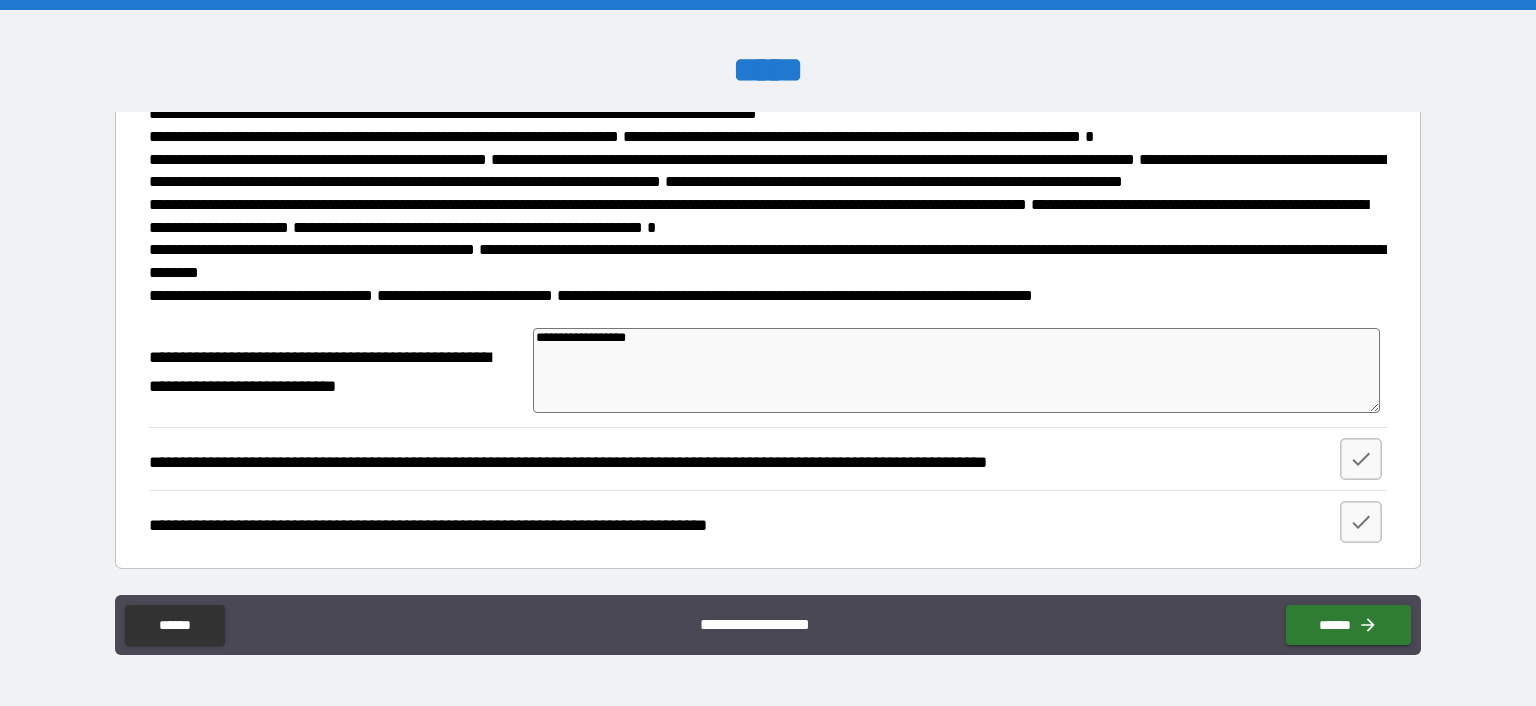 type on "*" 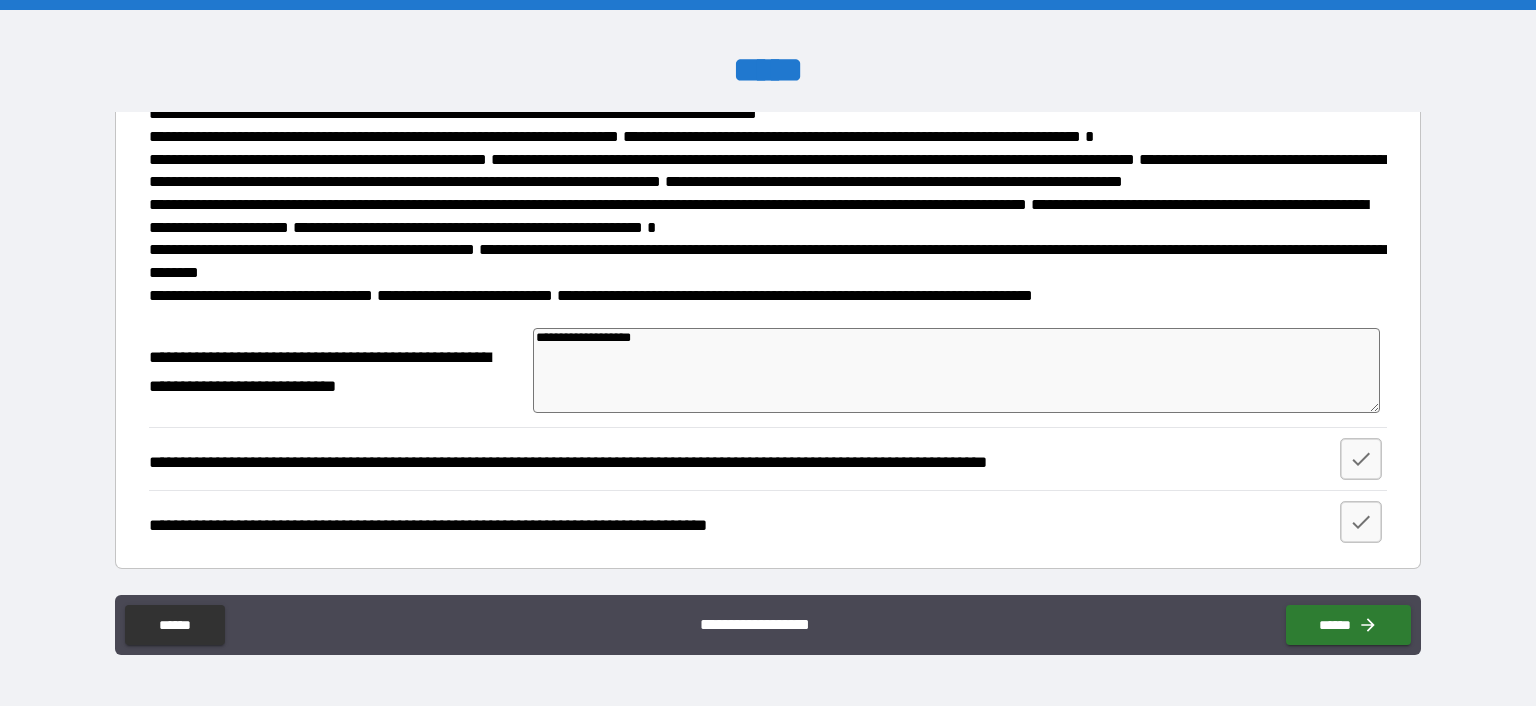 type on "*" 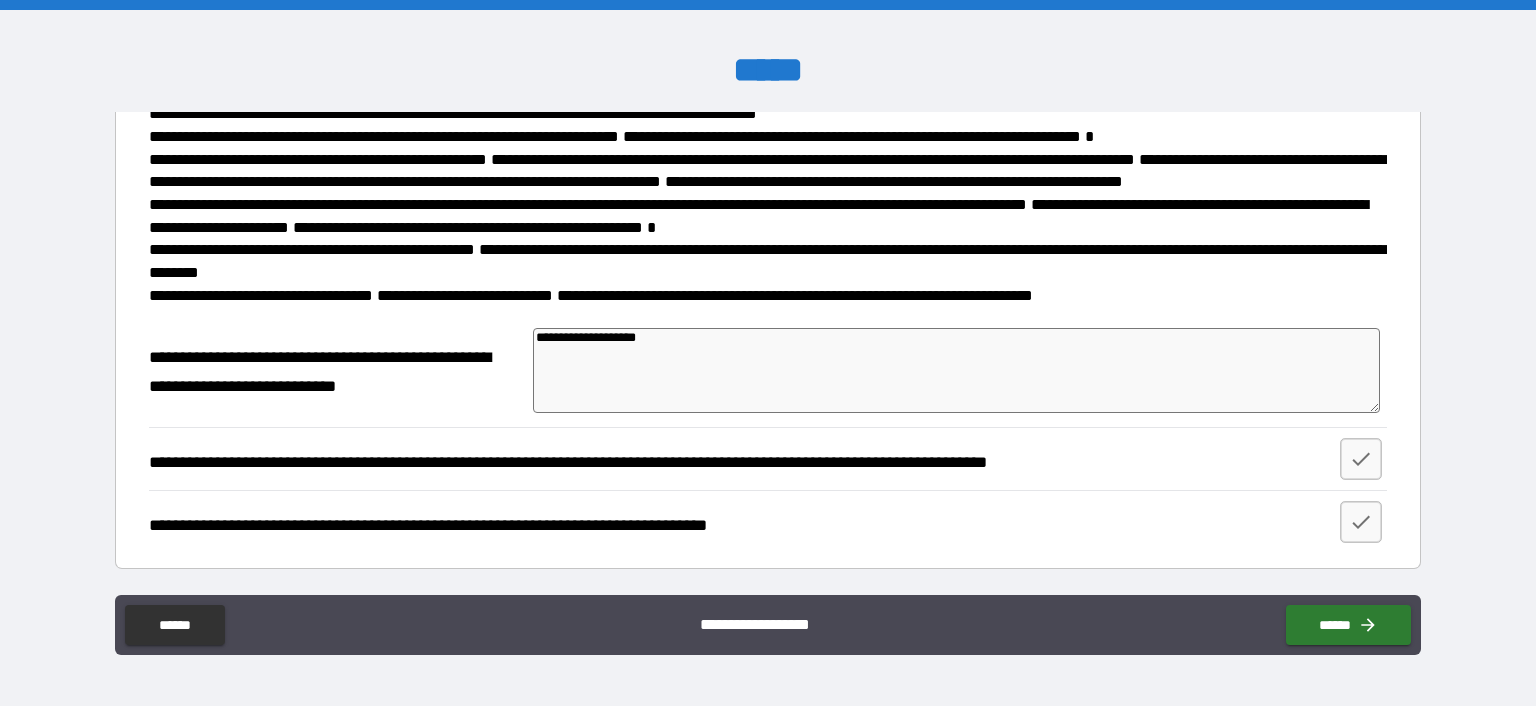 type on "*" 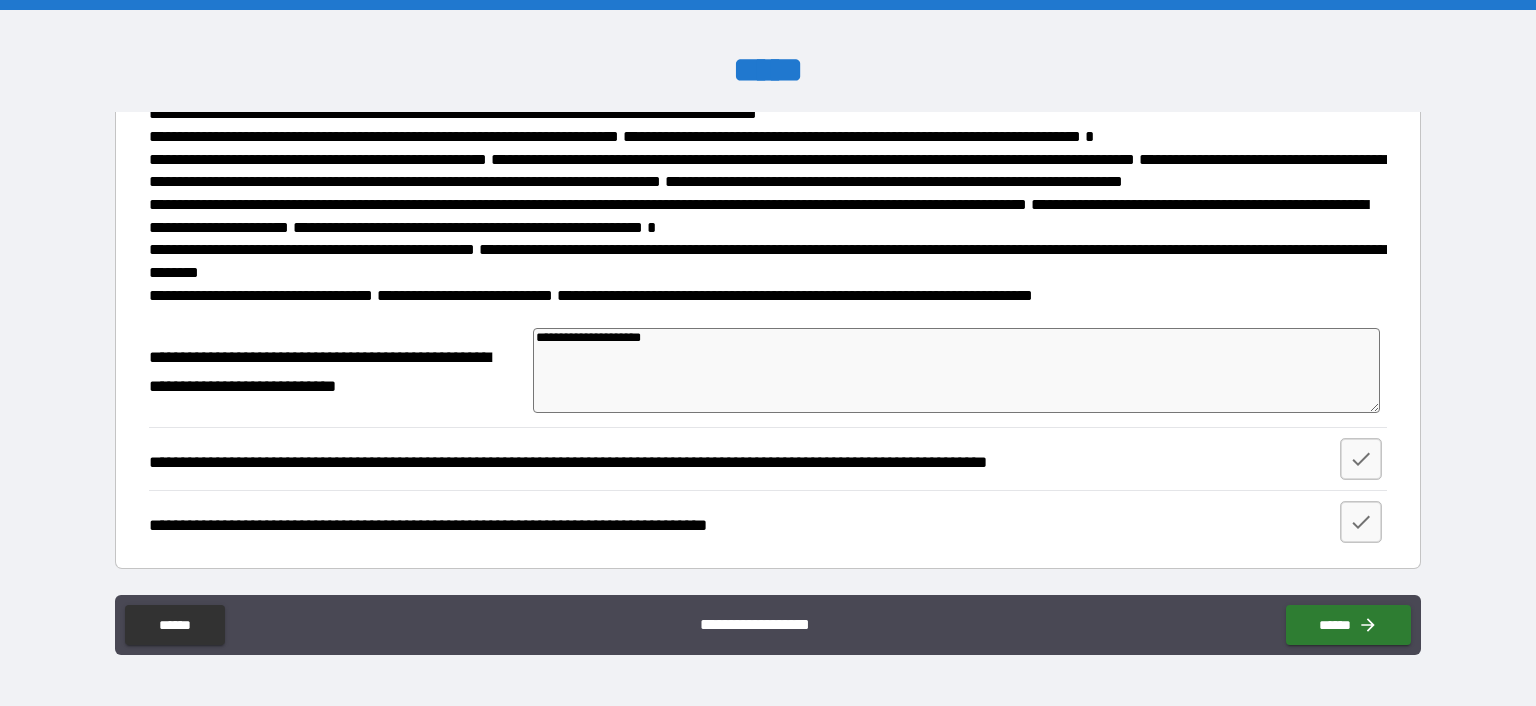 type on "*" 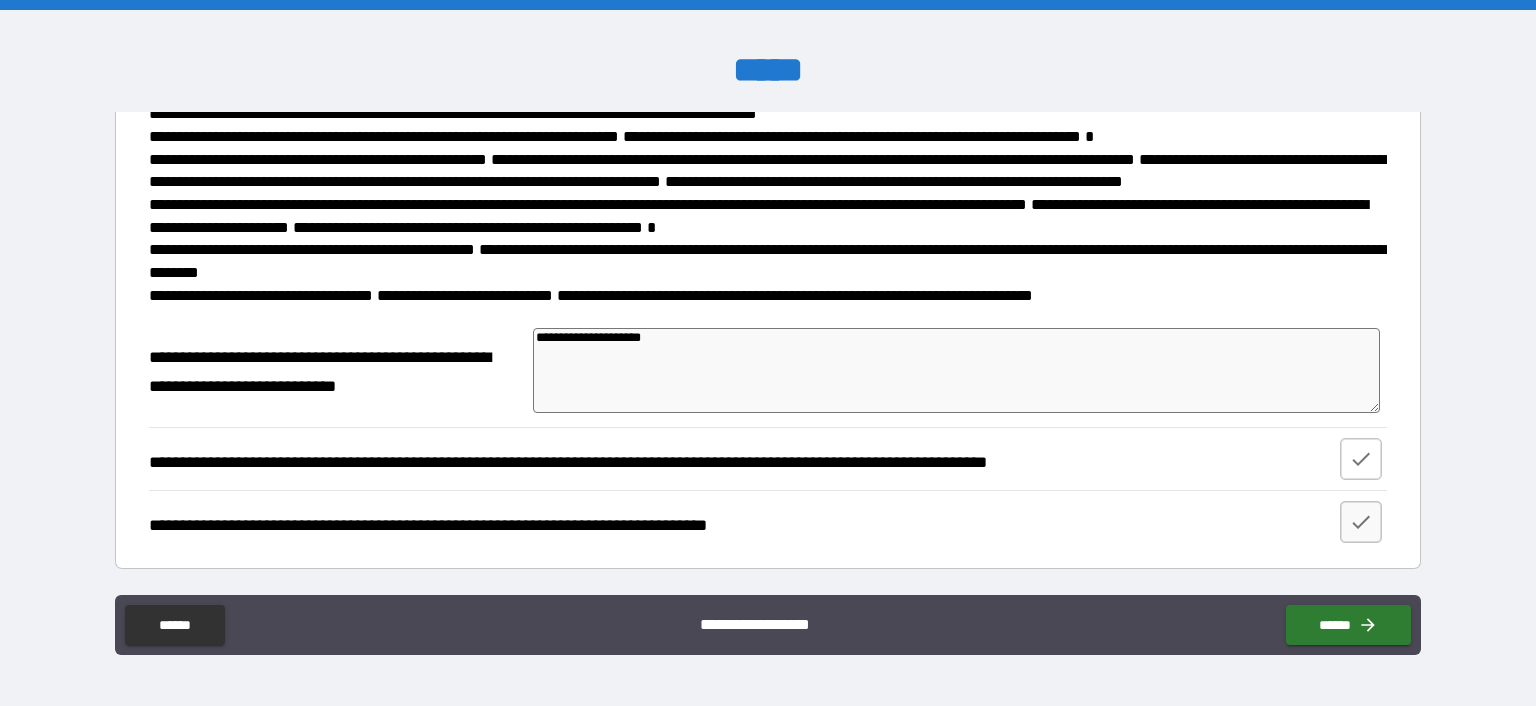 type on "**********" 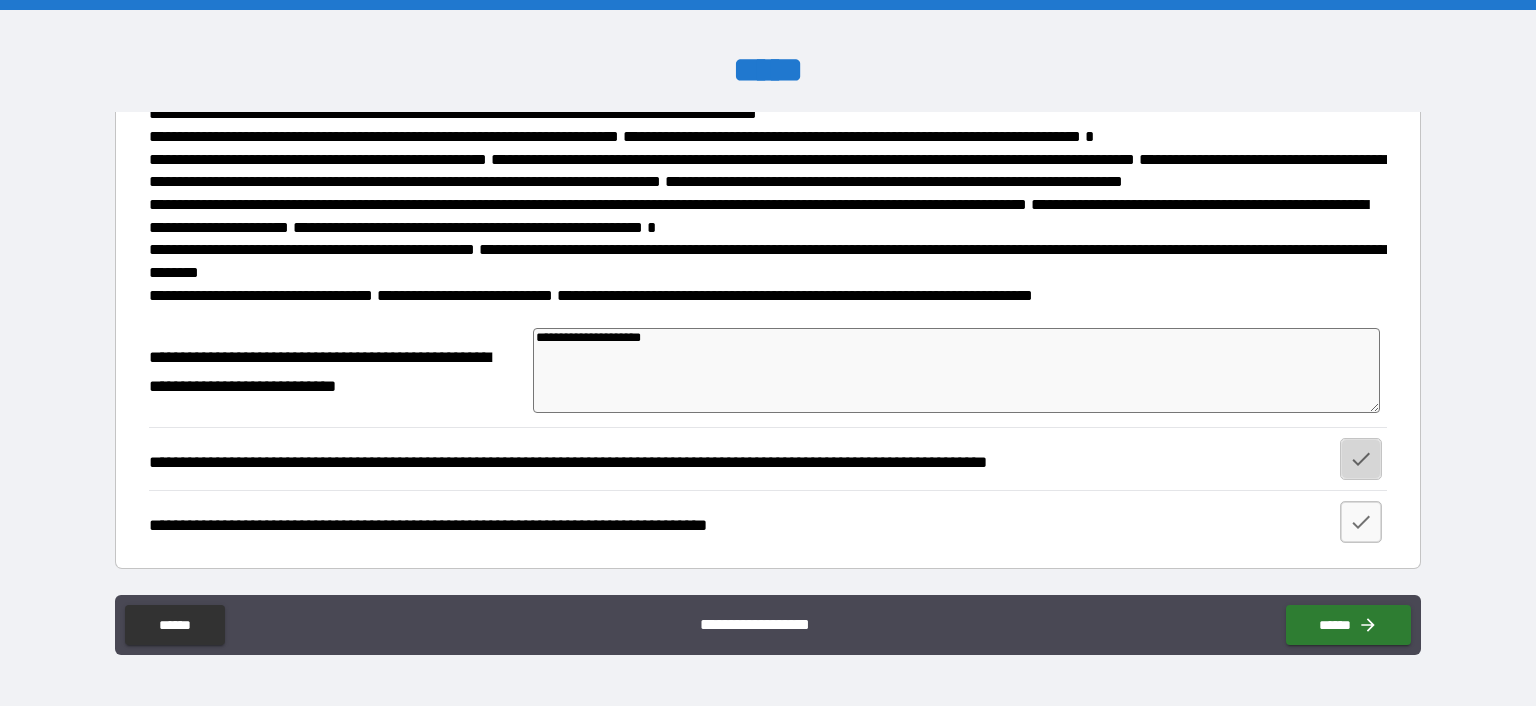 click at bounding box center (1361, 459) 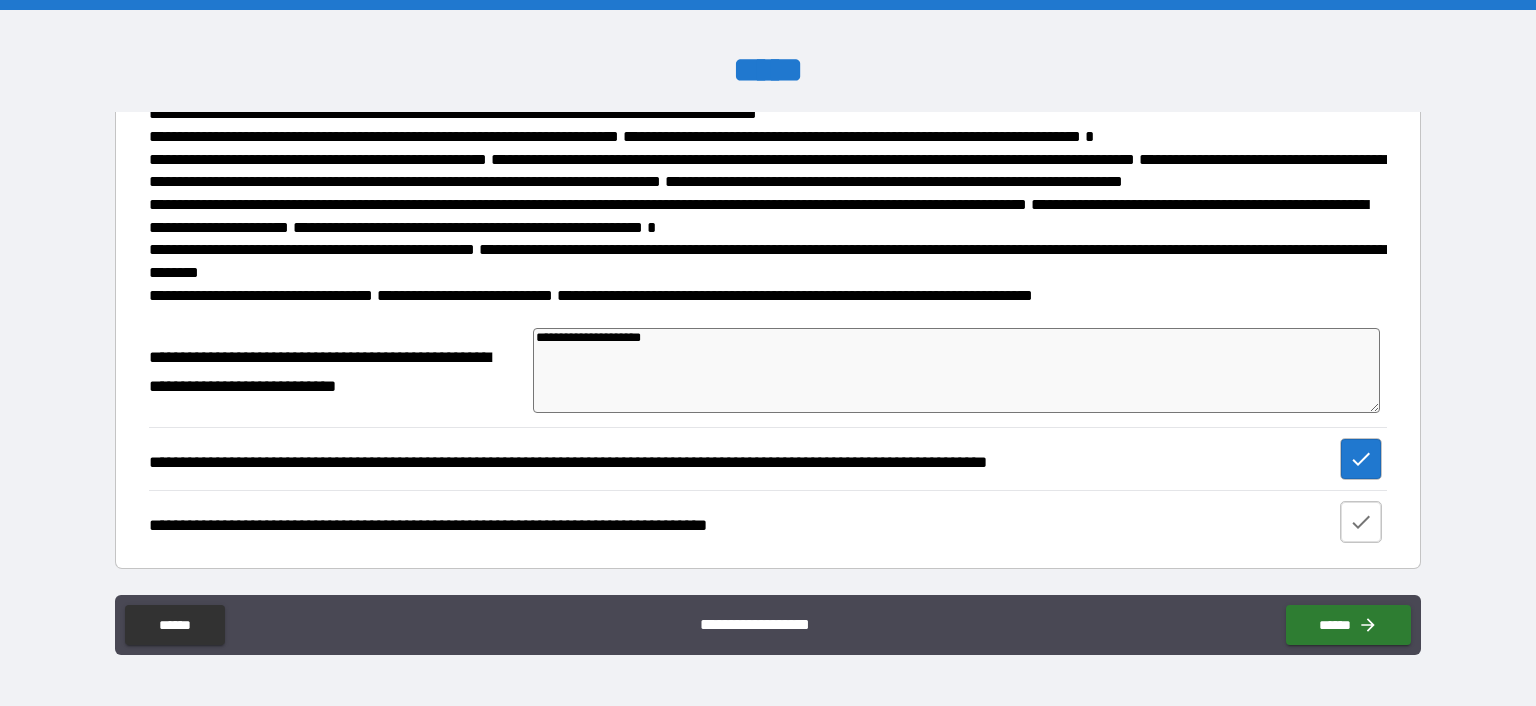 click 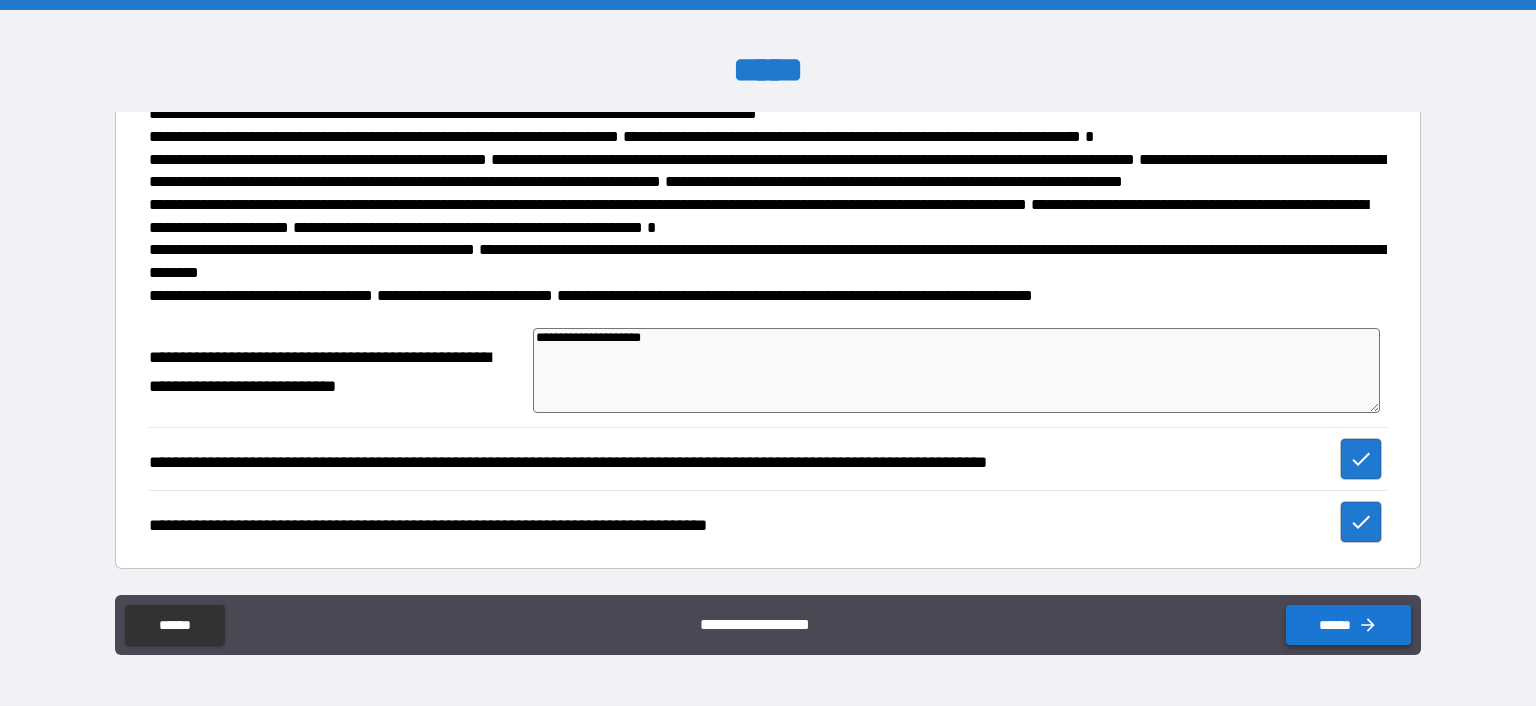click on "******" at bounding box center [1348, 625] 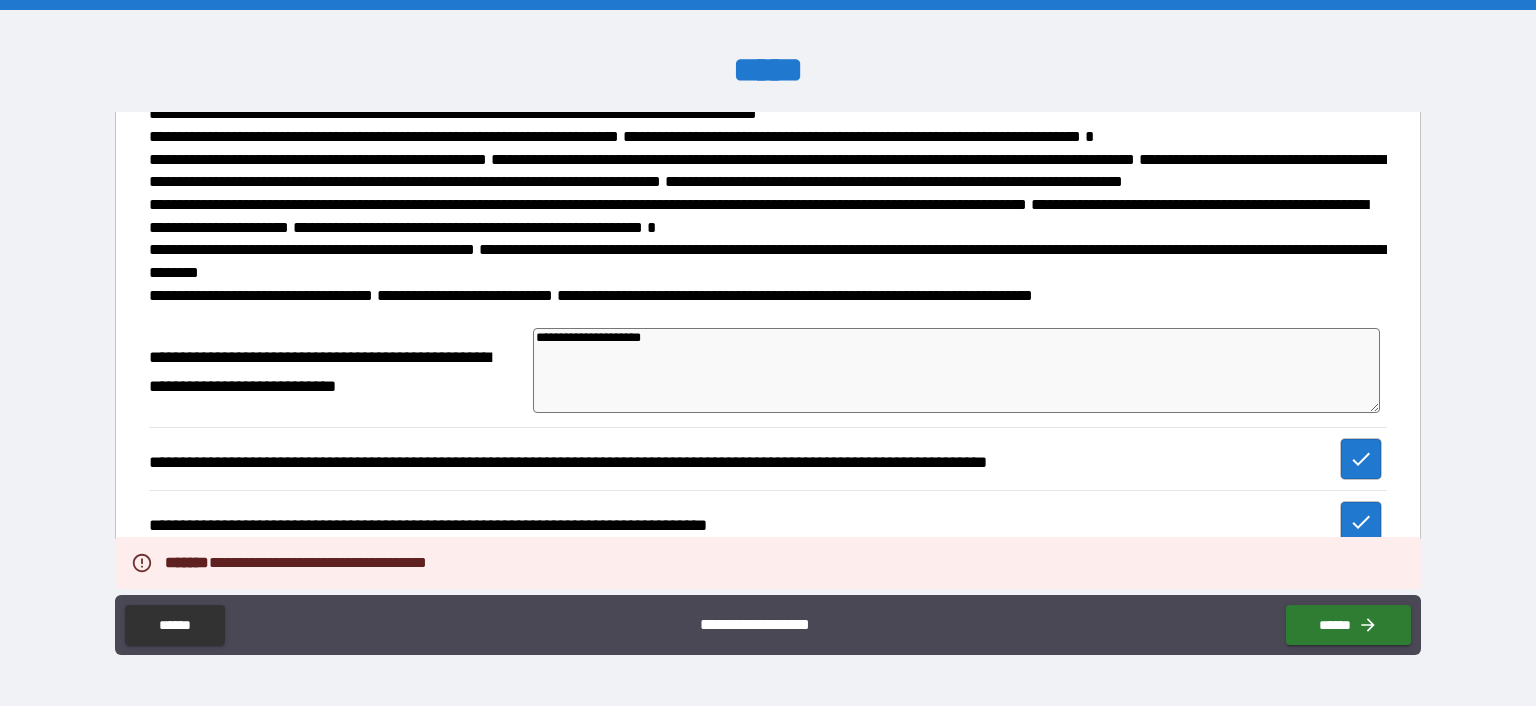 click on "**********" at bounding box center [768, 458] 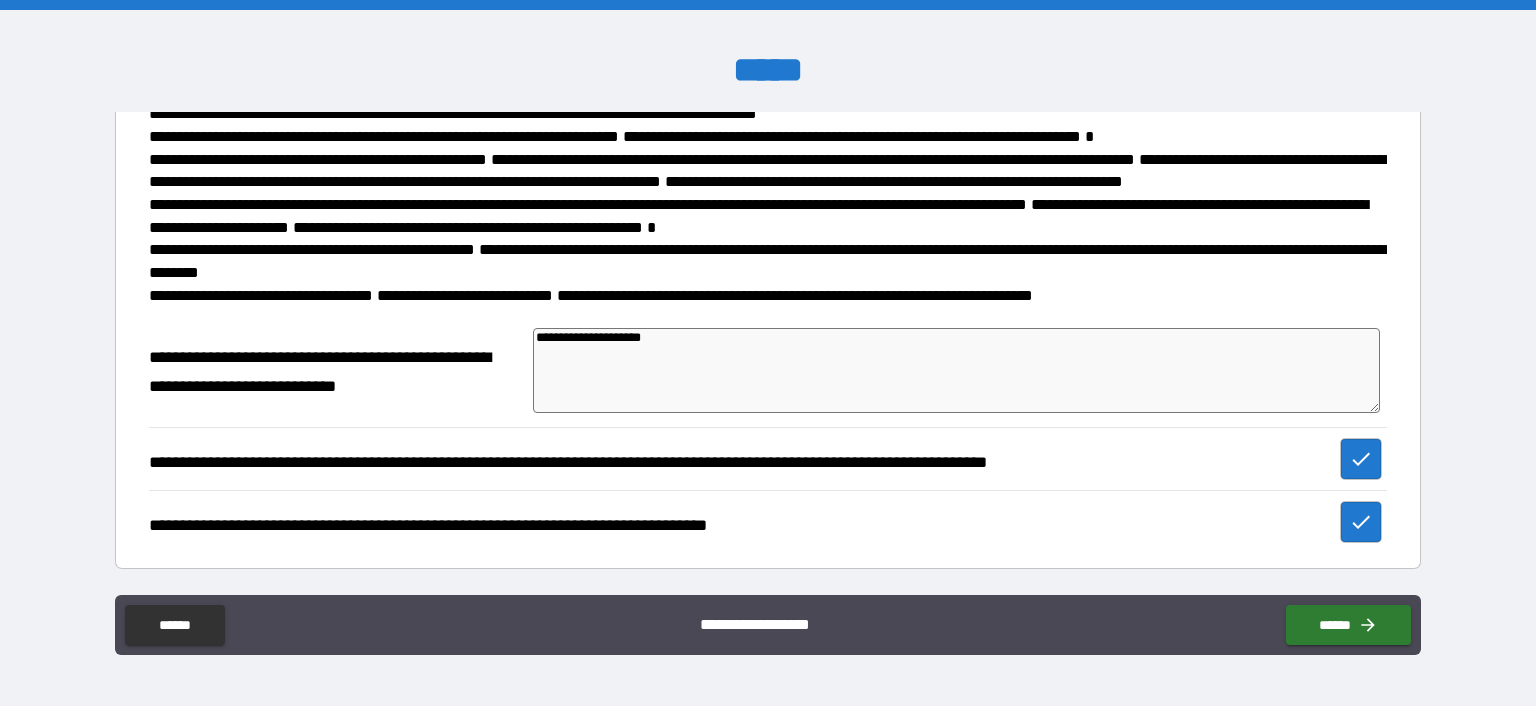 click on "**********" at bounding box center (768, 261) 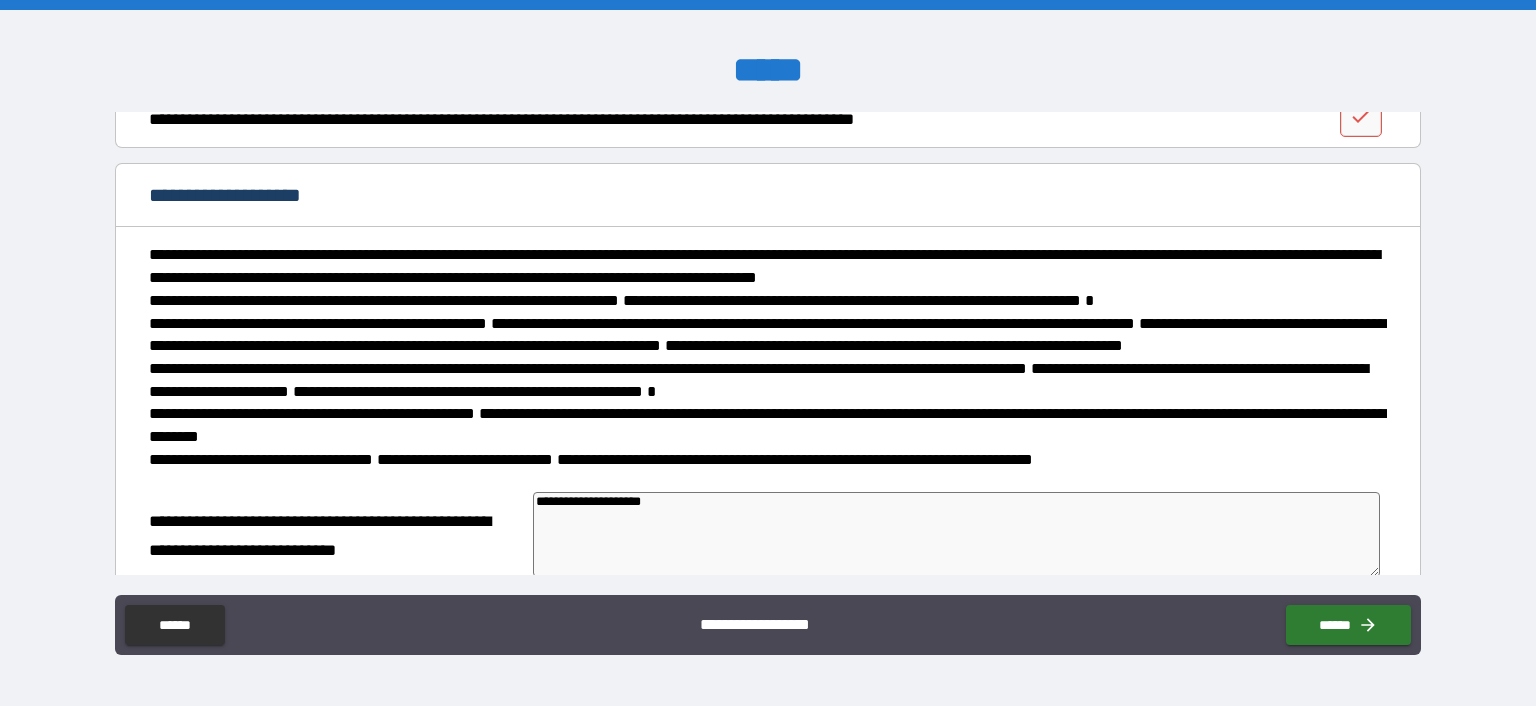 scroll, scrollTop: 2023, scrollLeft: 0, axis: vertical 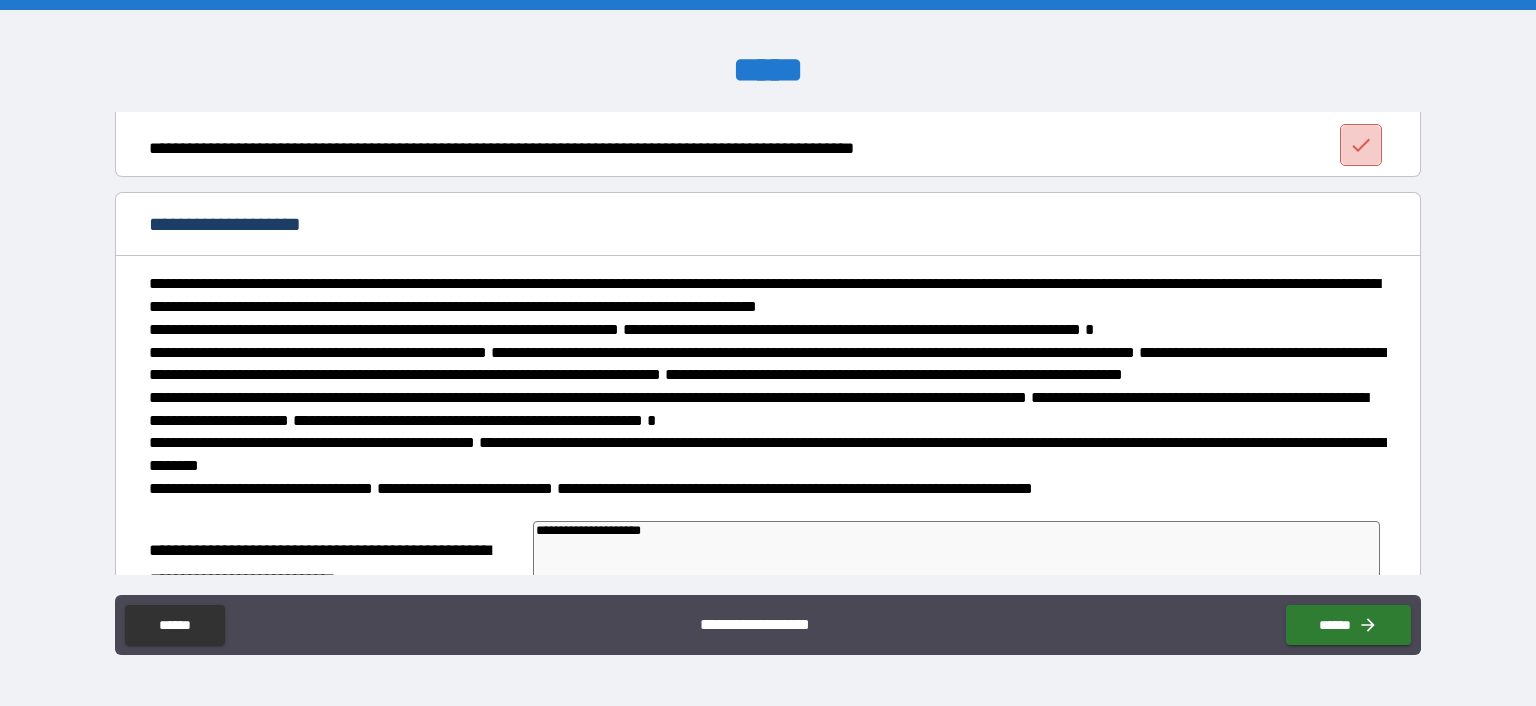 click 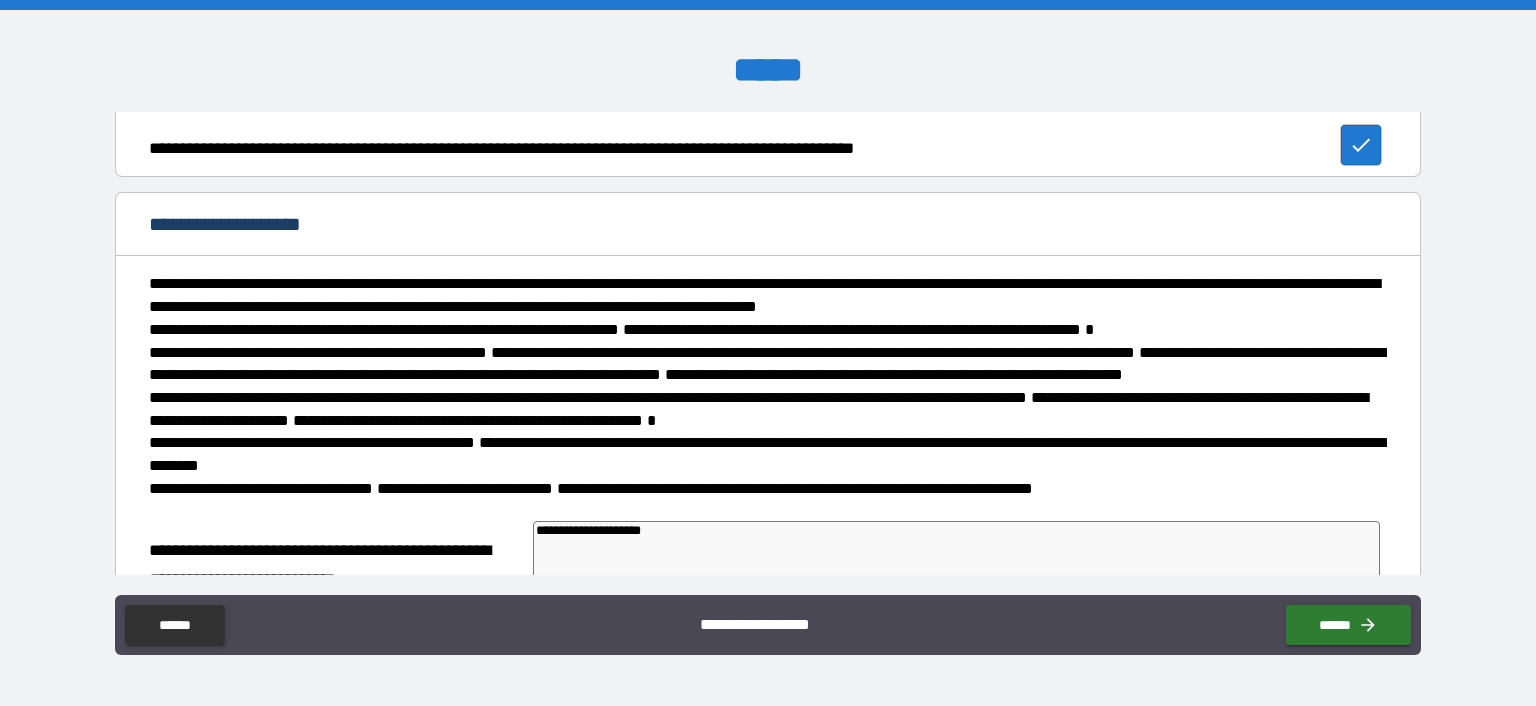 type on "*" 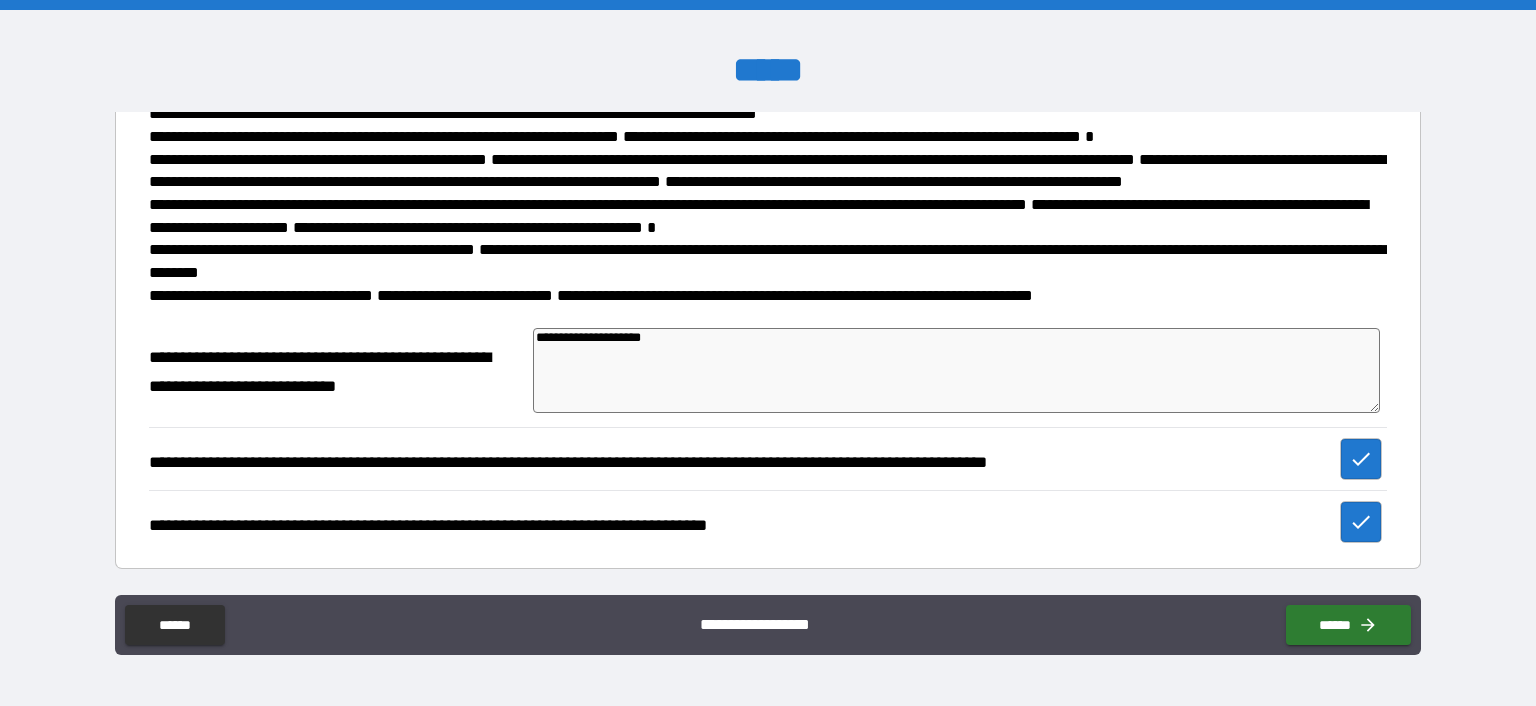 scroll, scrollTop: 2438, scrollLeft: 0, axis: vertical 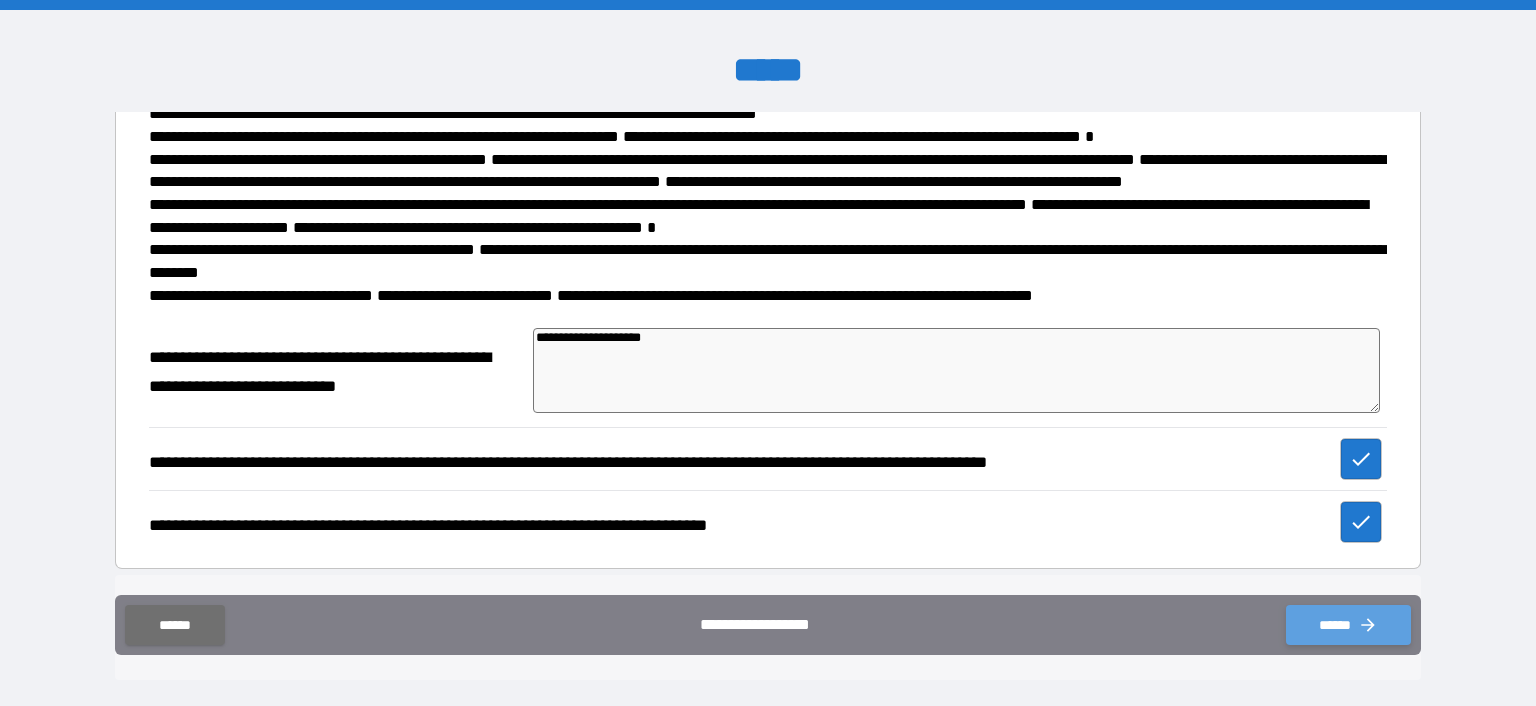 click on "******" at bounding box center (1348, 625) 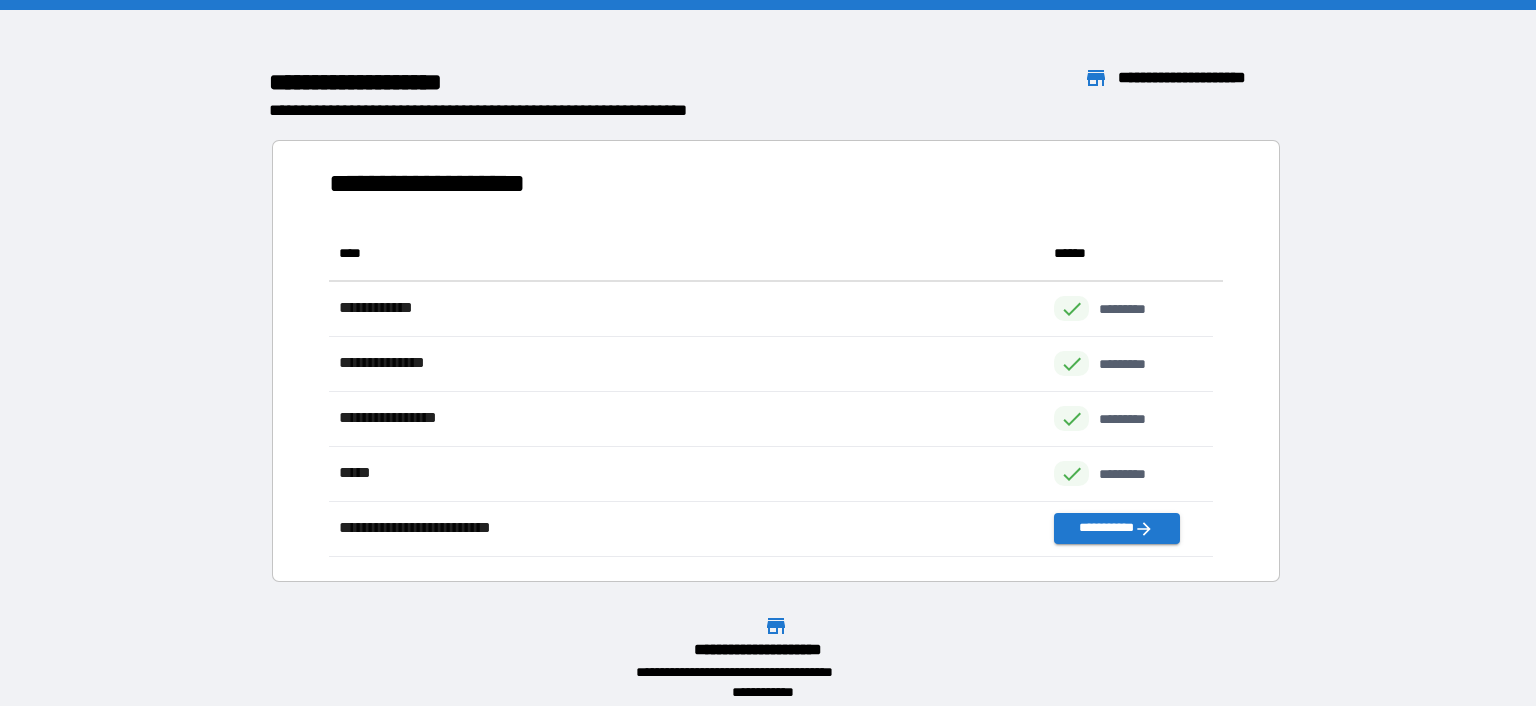 scroll, scrollTop: 16, scrollLeft: 16, axis: both 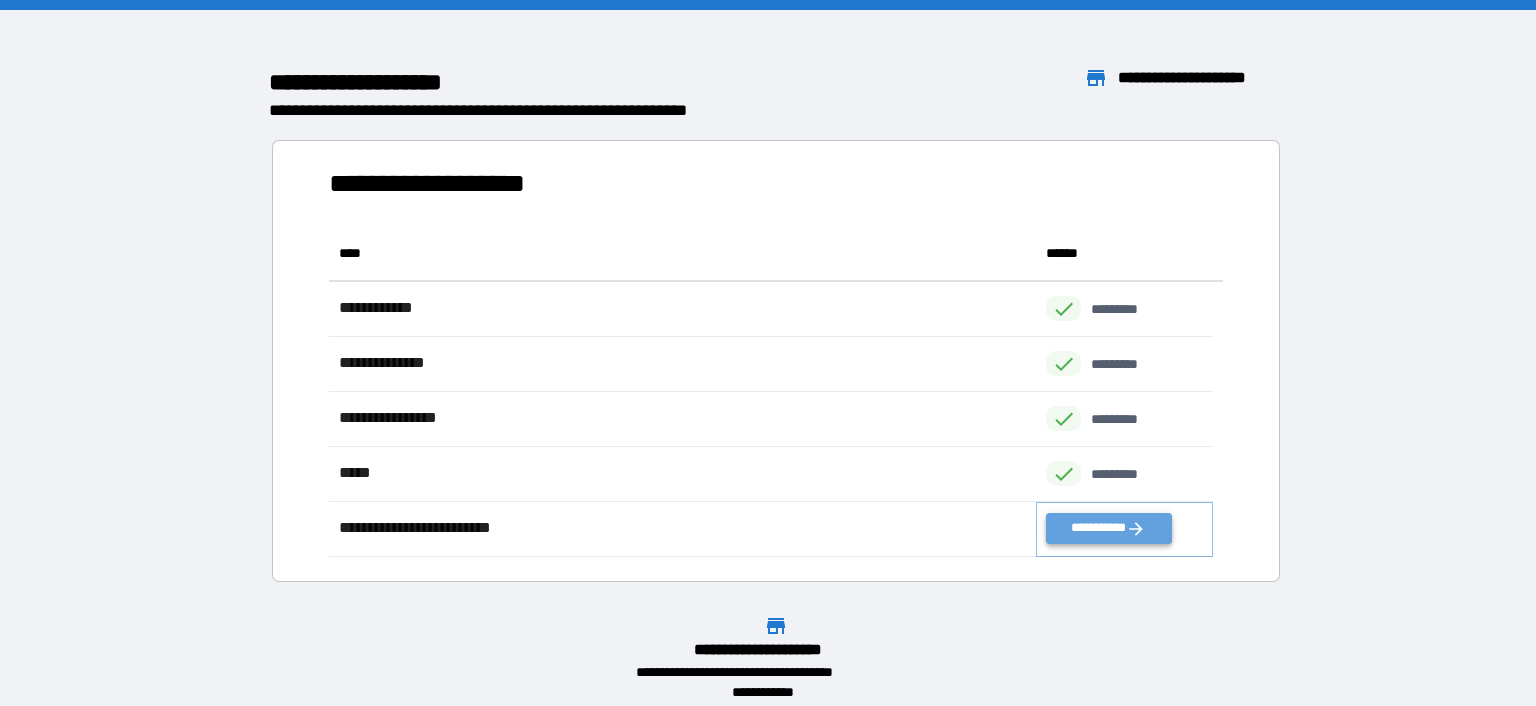 click on "**********" at bounding box center [1108, 528] 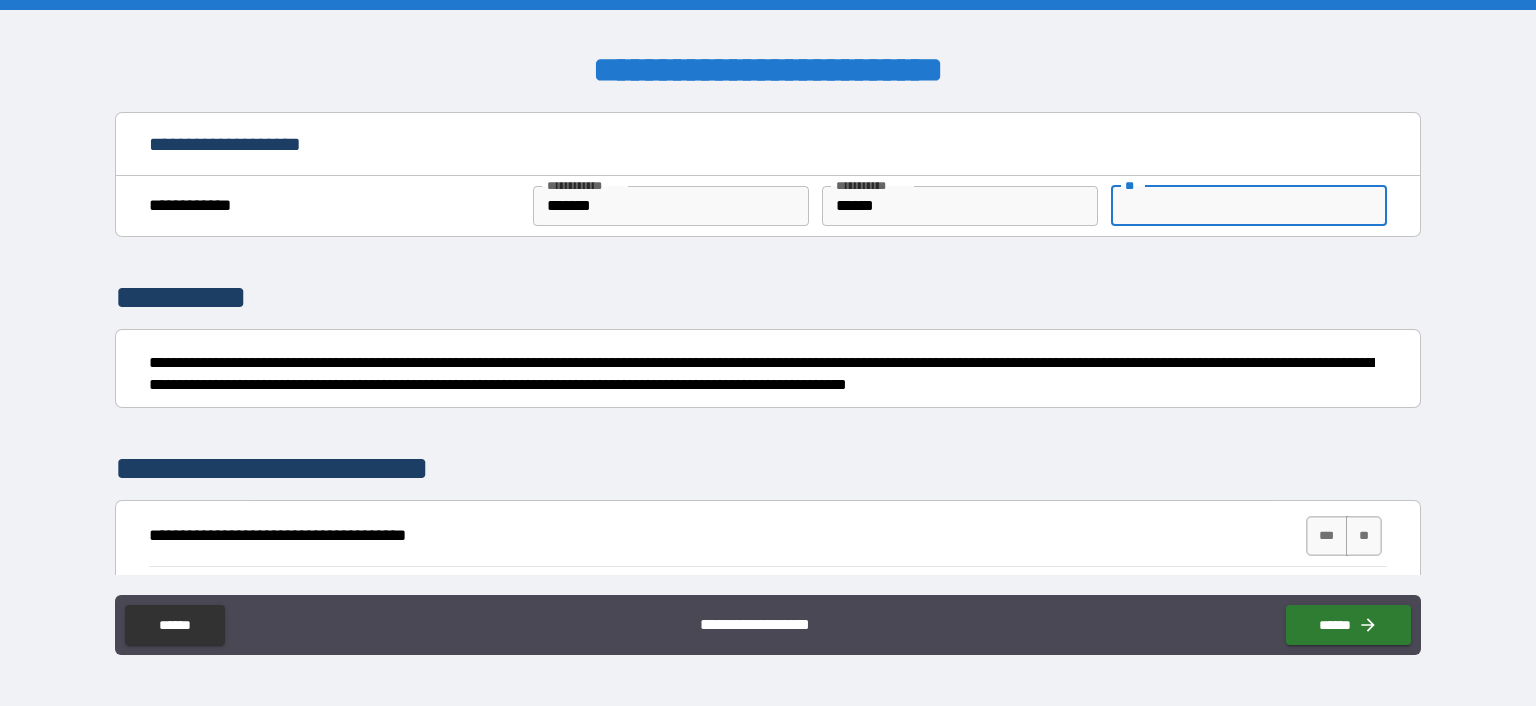click on "**" at bounding box center (1249, 206) 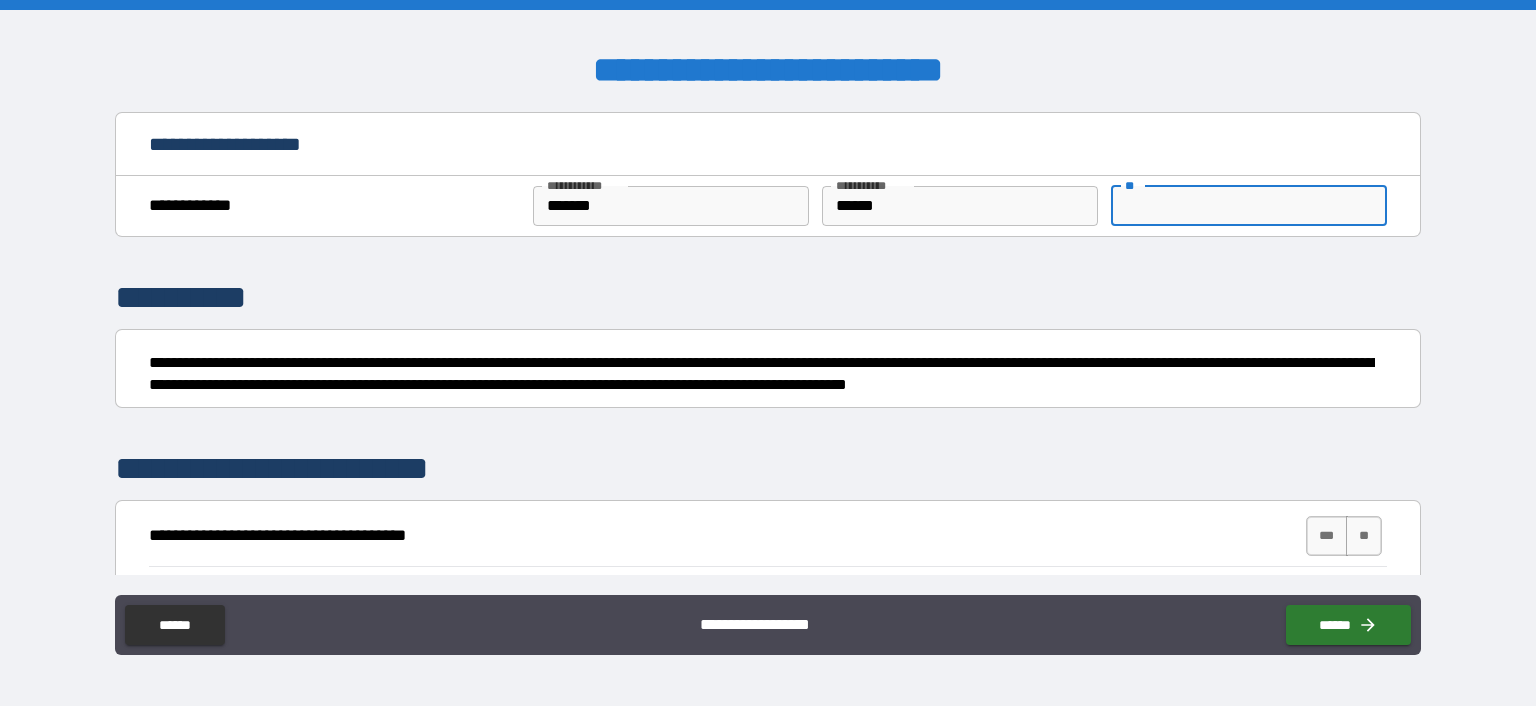 type on "*" 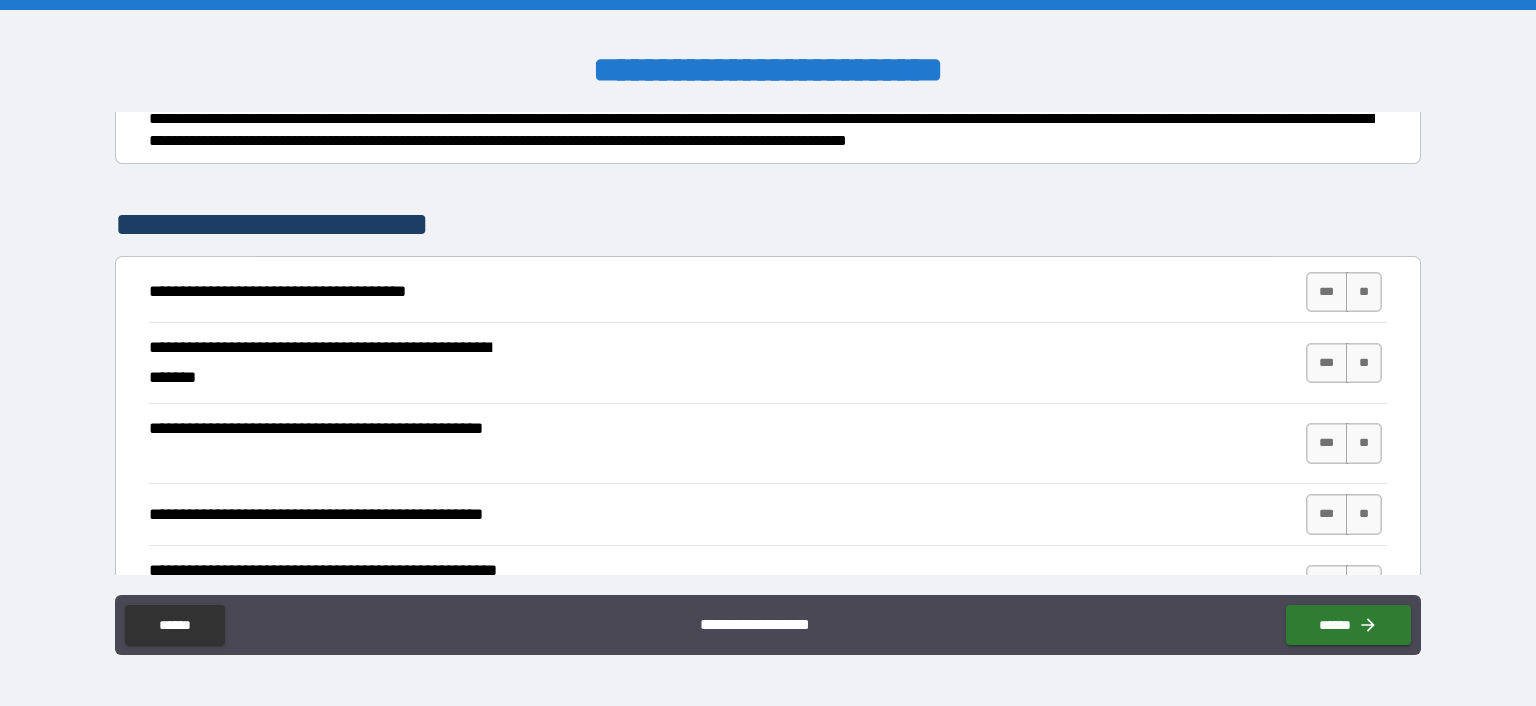 scroll, scrollTop: 244, scrollLeft: 0, axis: vertical 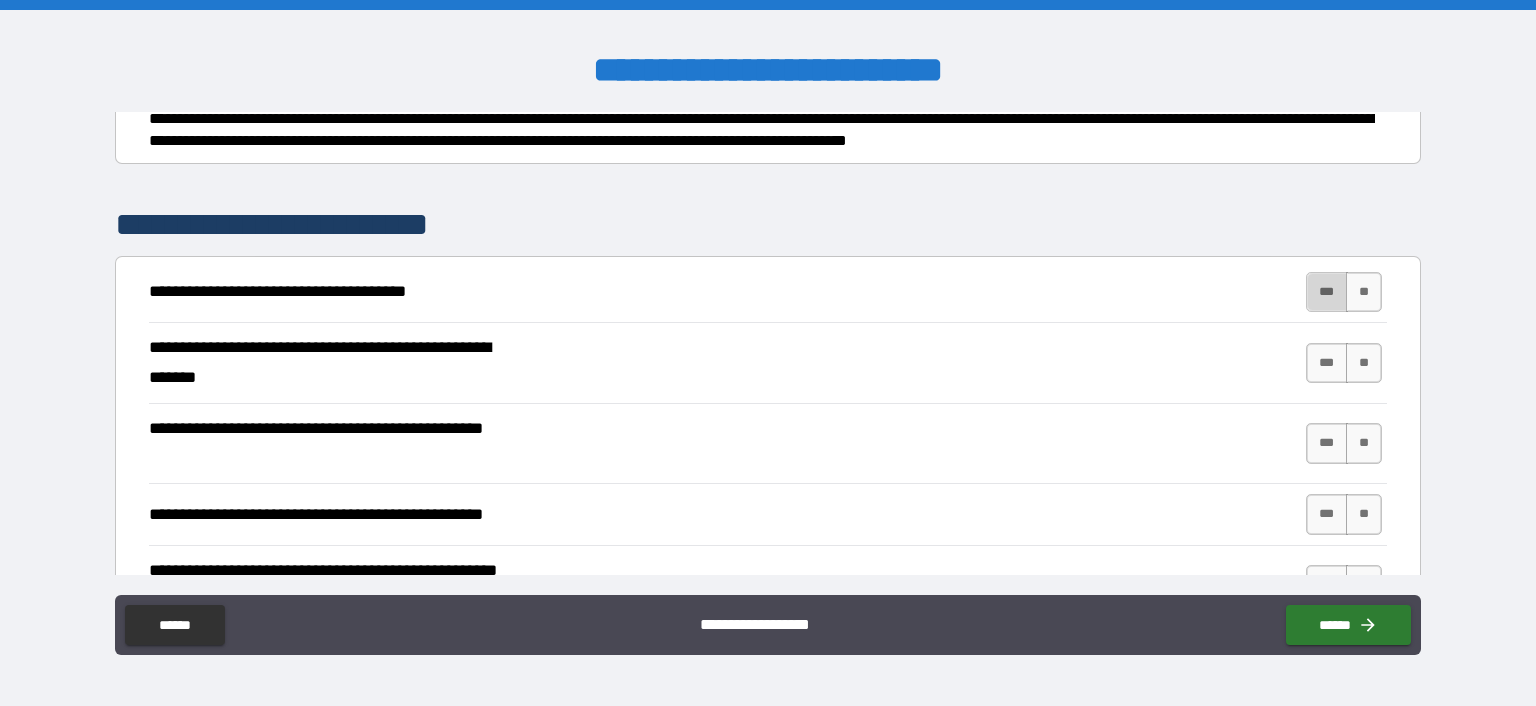 click on "***" at bounding box center [1327, 292] 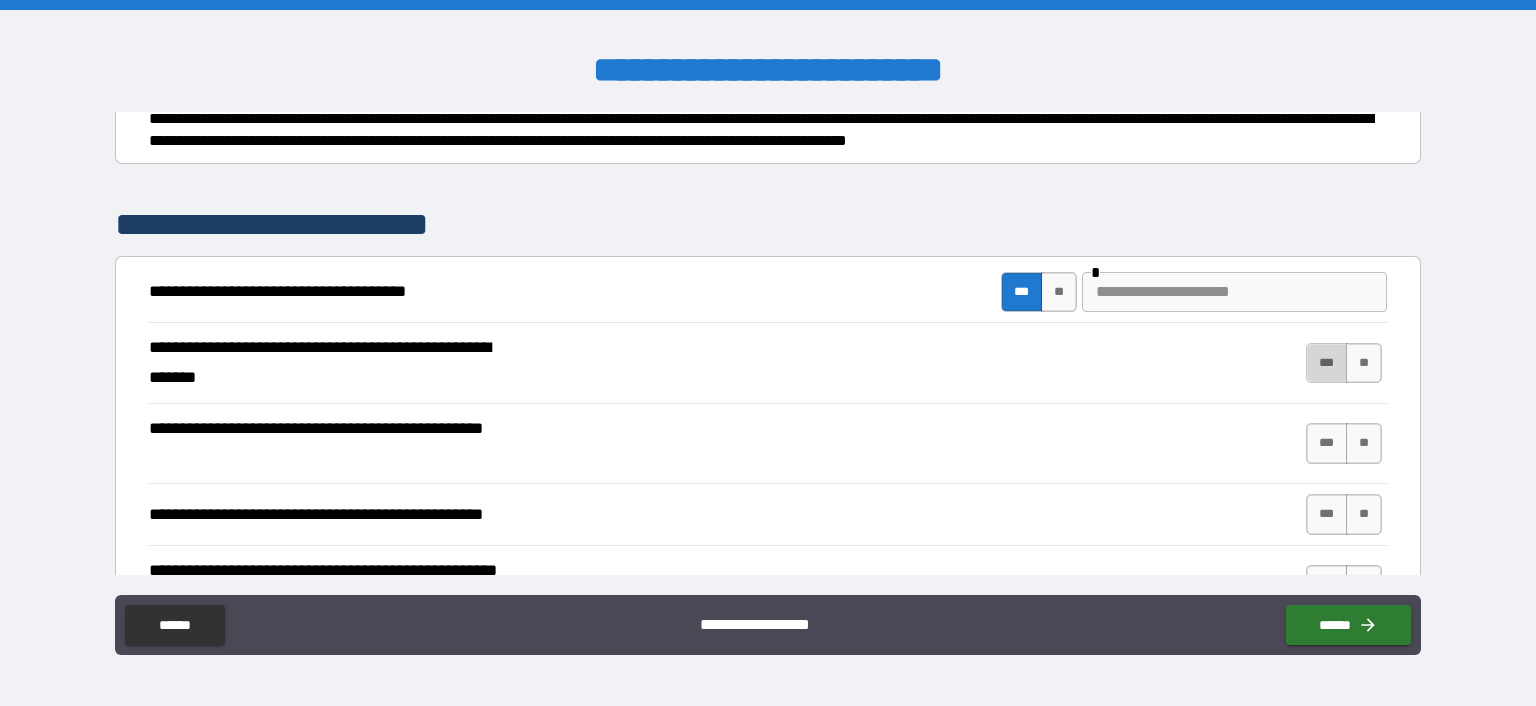 click on "***" at bounding box center [1327, 363] 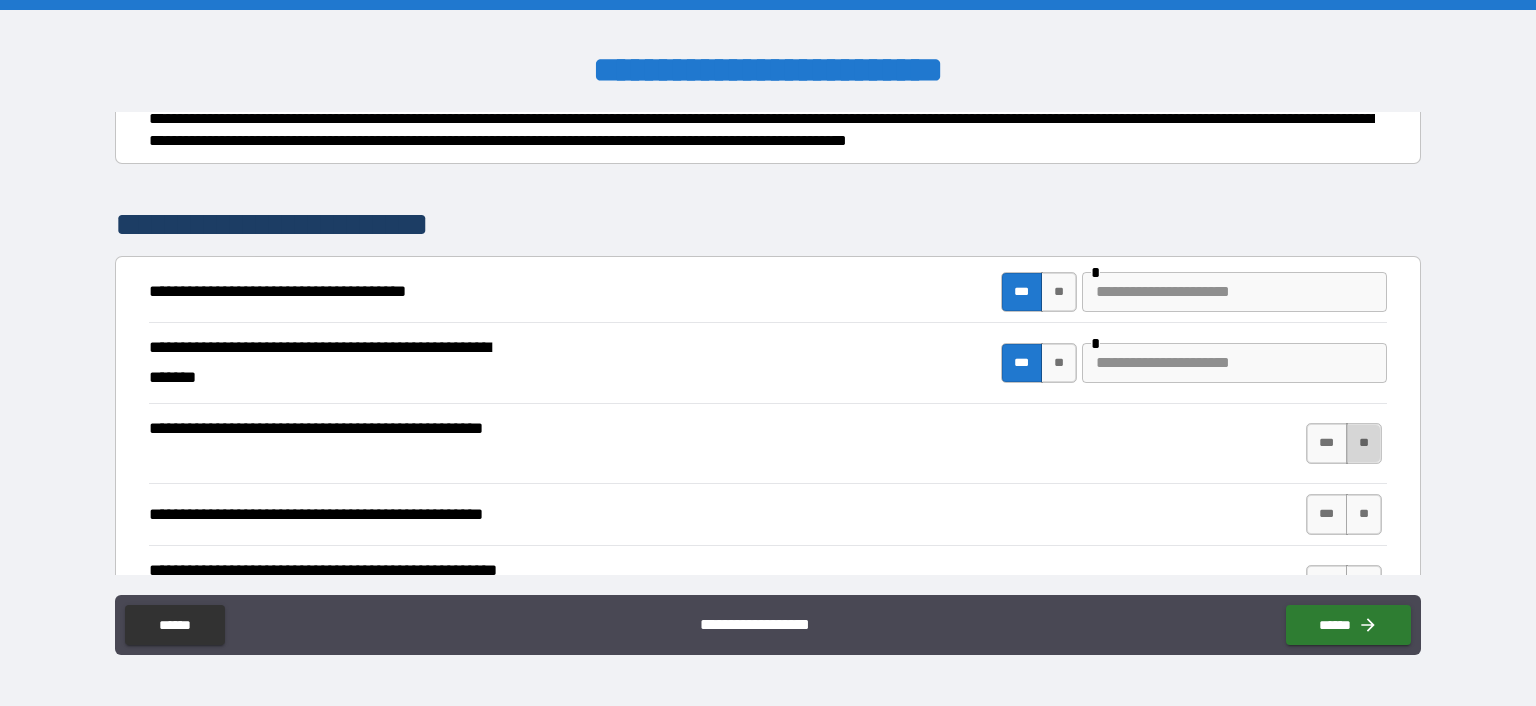 click on "**" at bounding box center [1364, 443] 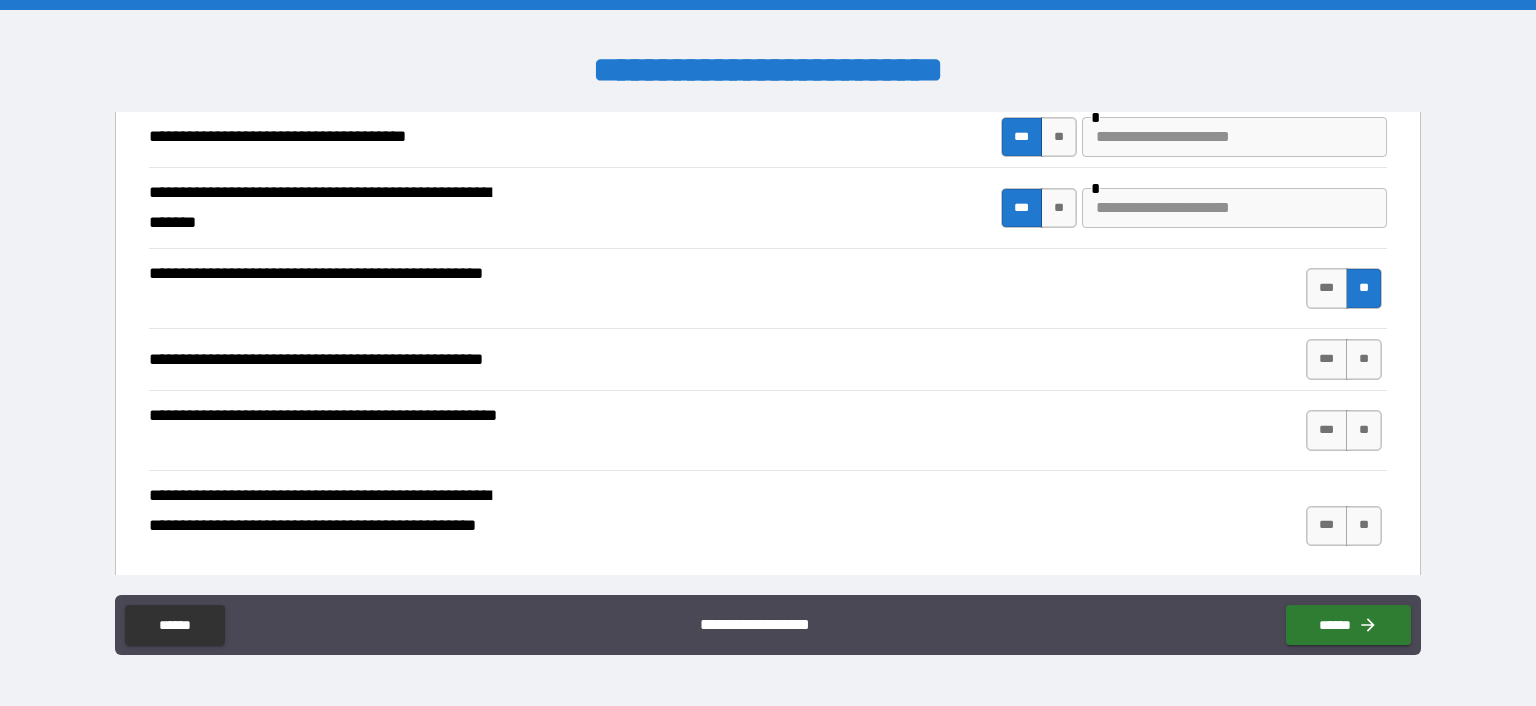 scroll, scrollTop: 414, scrollLeft: 0, axis: vertical 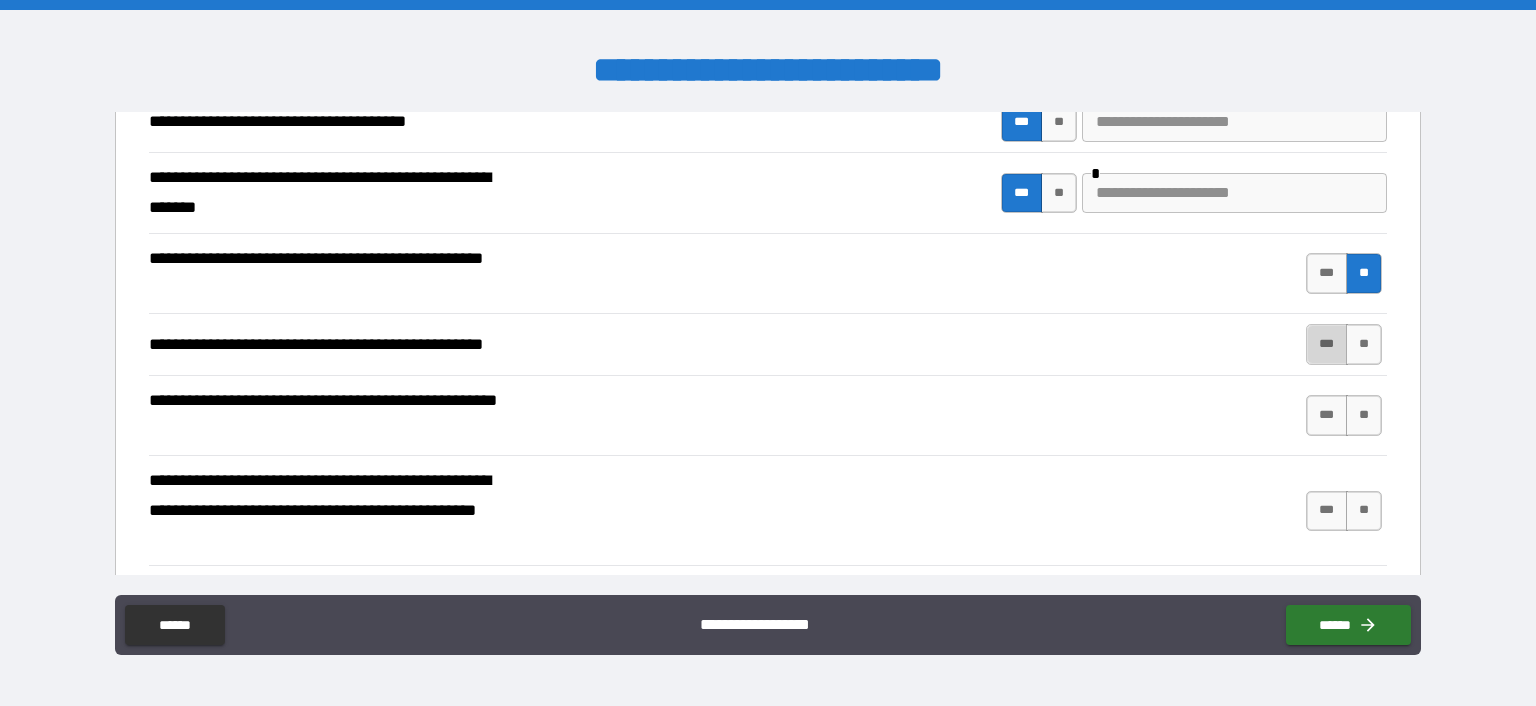 click on "***" at bounding box center [1327, 344] 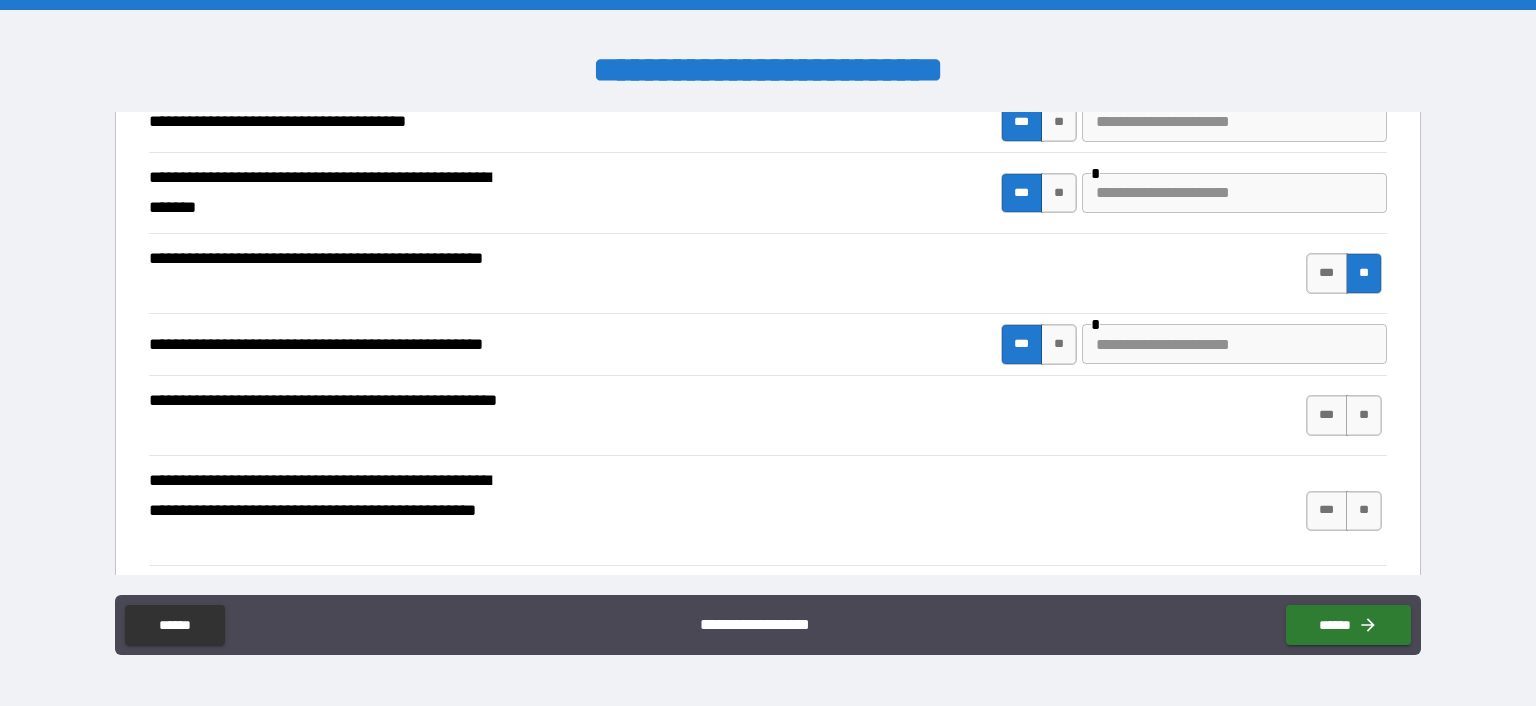 click at bounding box center [1234, 344] 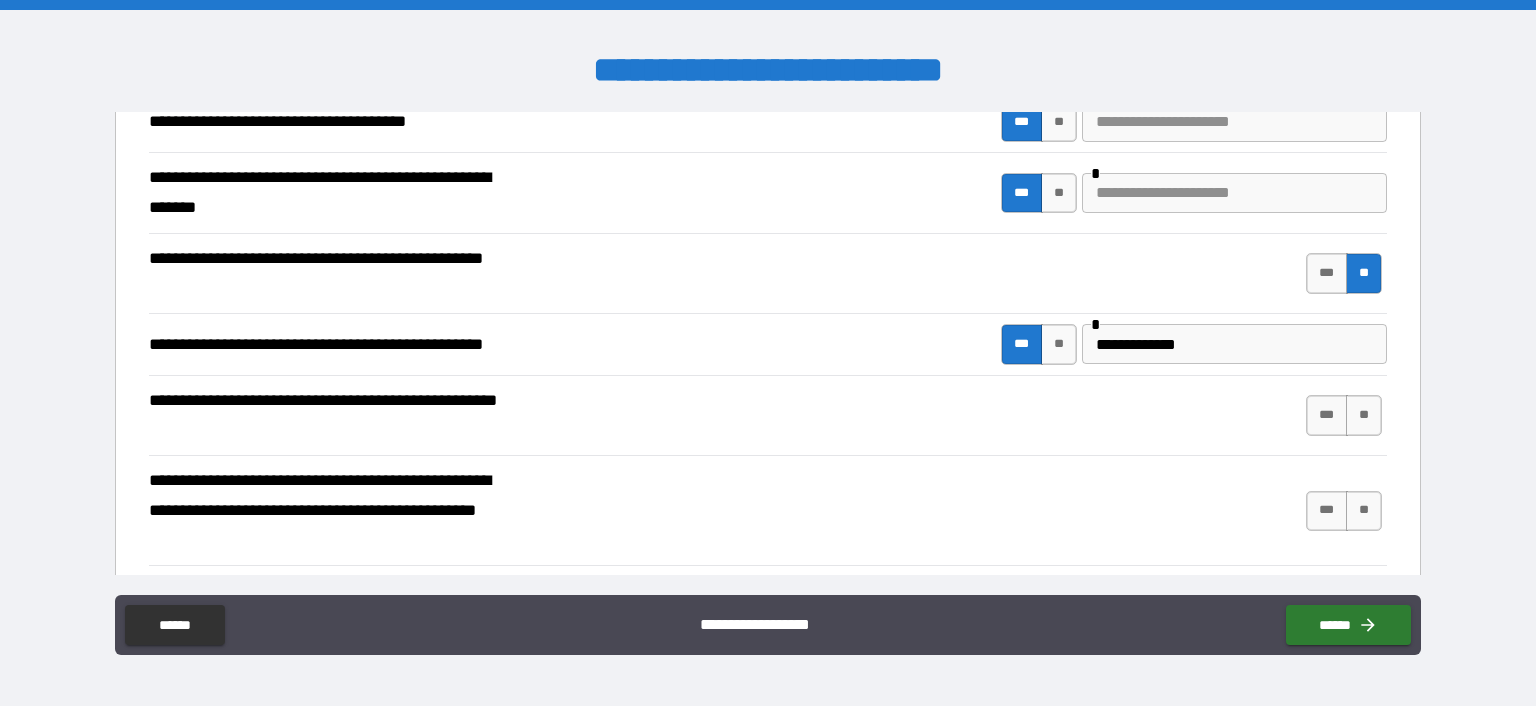 drag, startPoint x: 1108, startPoint y: 343, endPoint x: 919, endPoint y: 340, distance: 189.0238 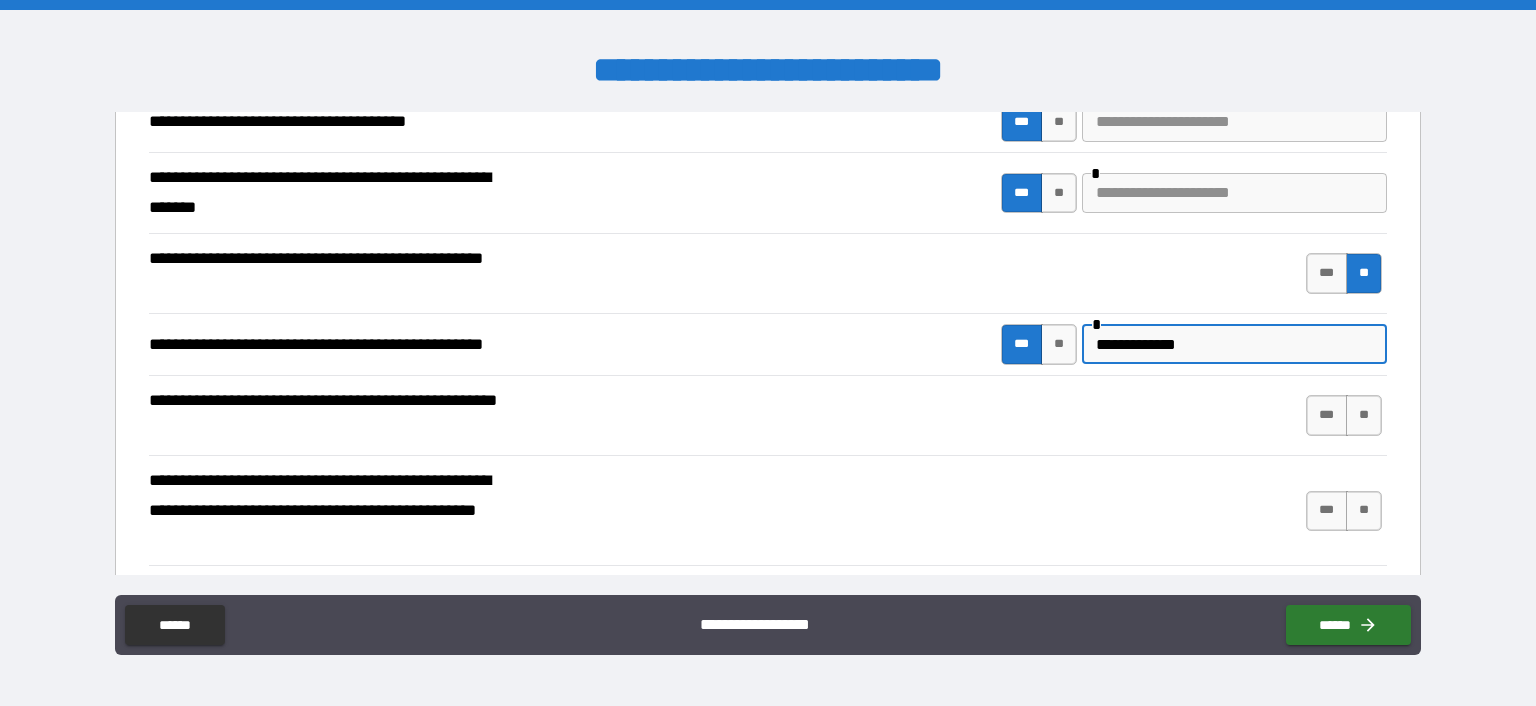 click on "**********" at bounding box center [1234, 344] 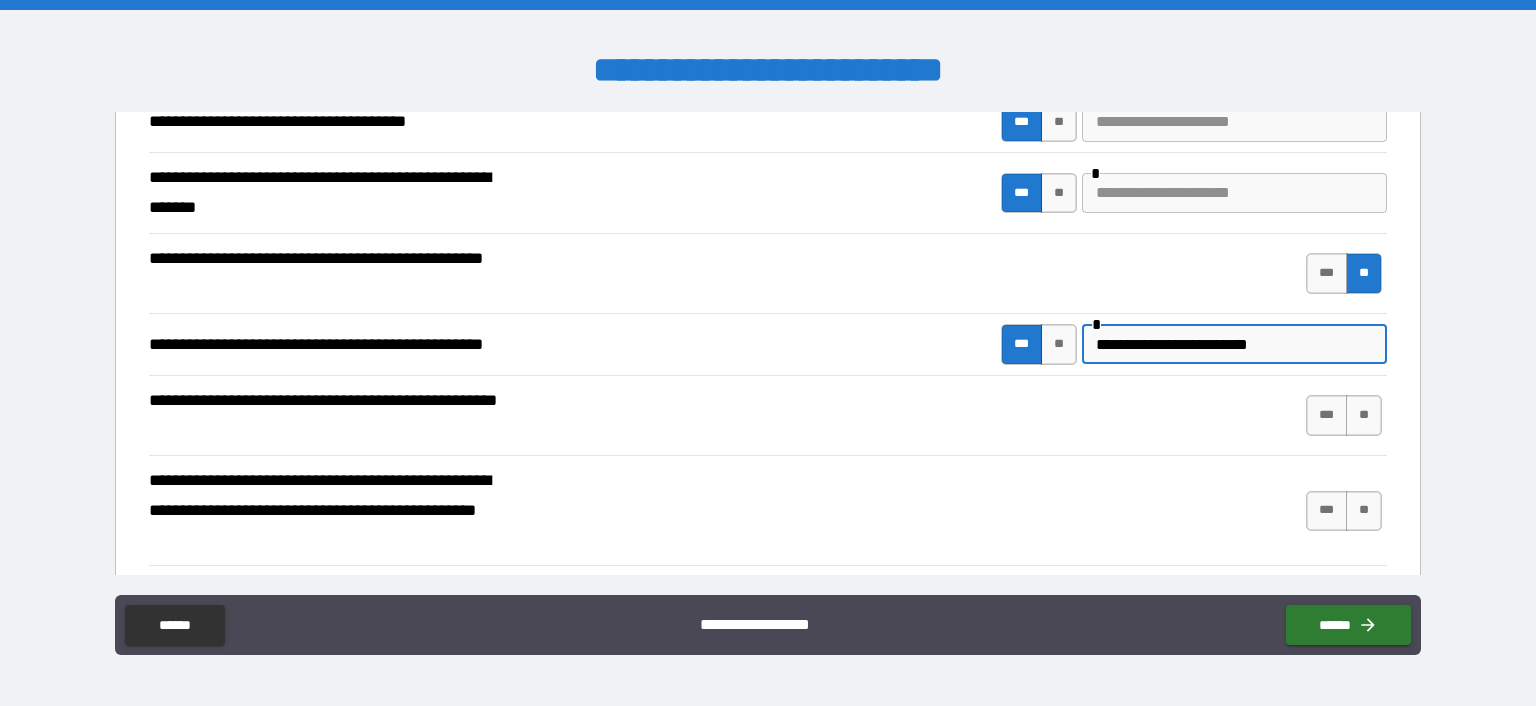 click on "**********" at bounding box center [1234, 344] 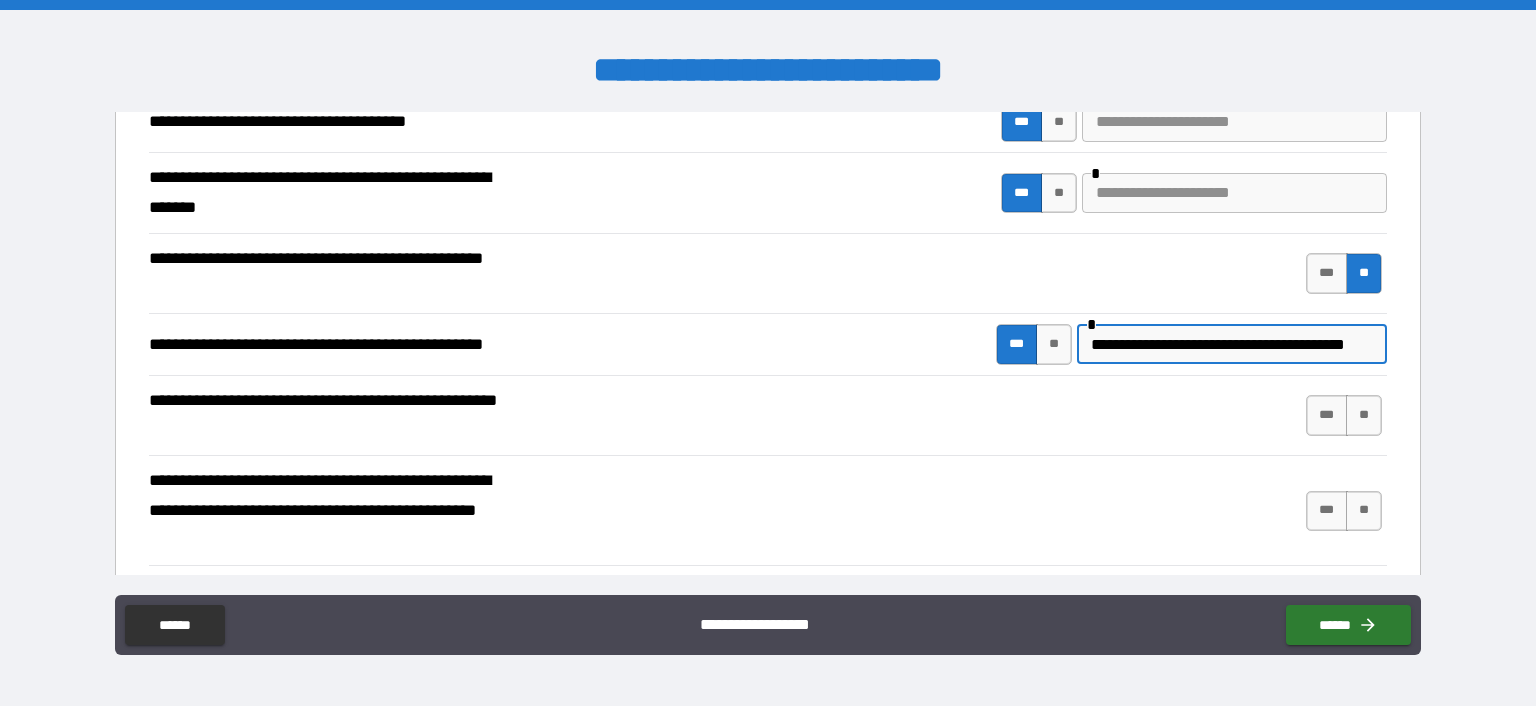 scroll, scrollTop: 0, scrollLeft: 45, axis: horizontal 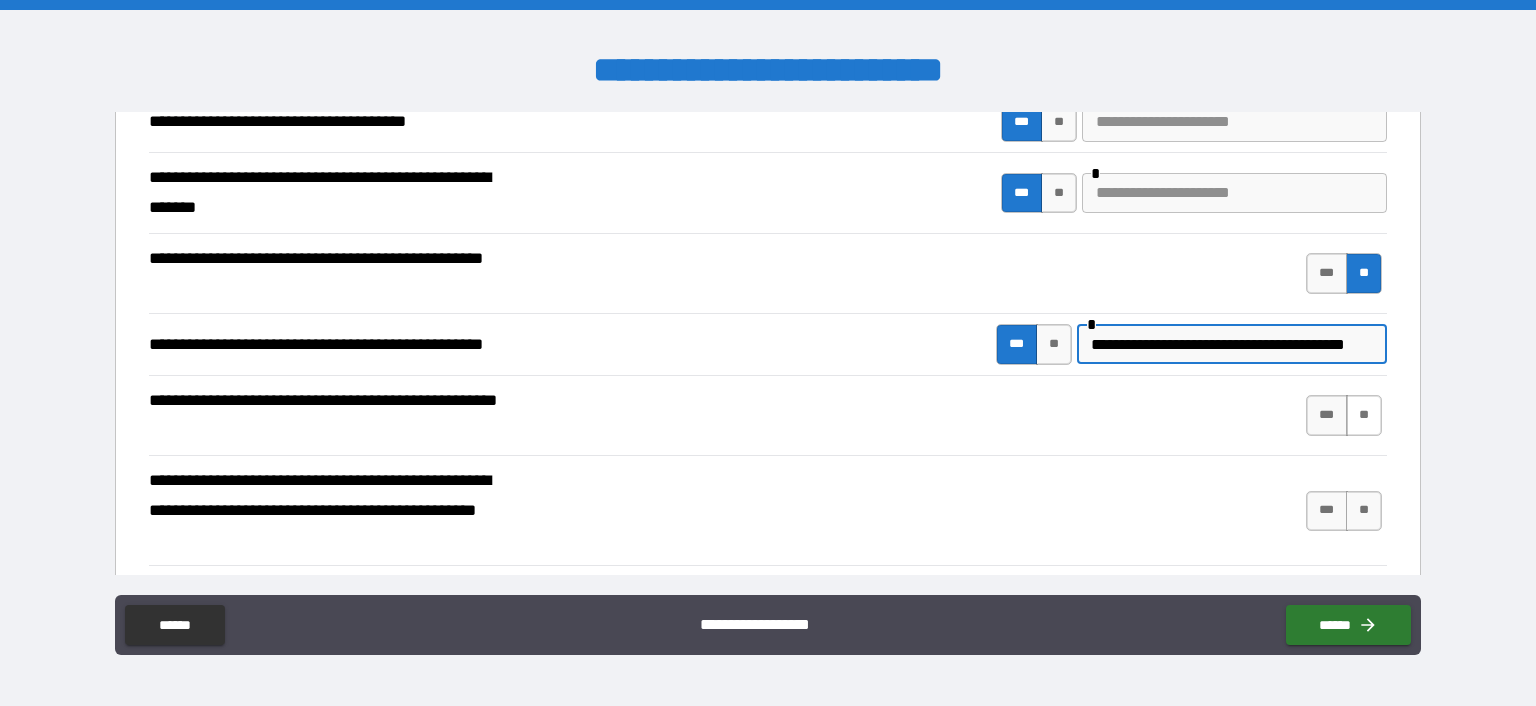type on "**********" 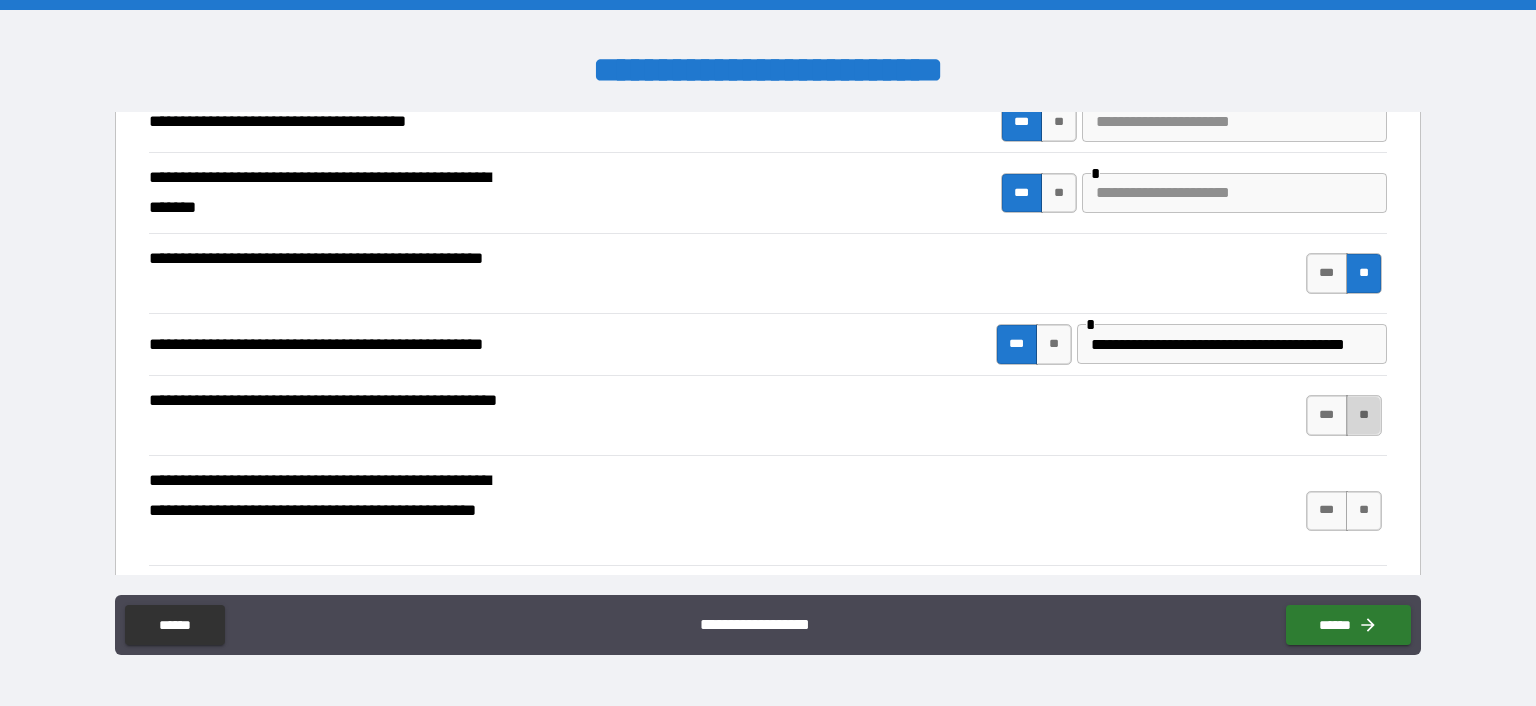 click on "**" at bounding box center [1364, 415] 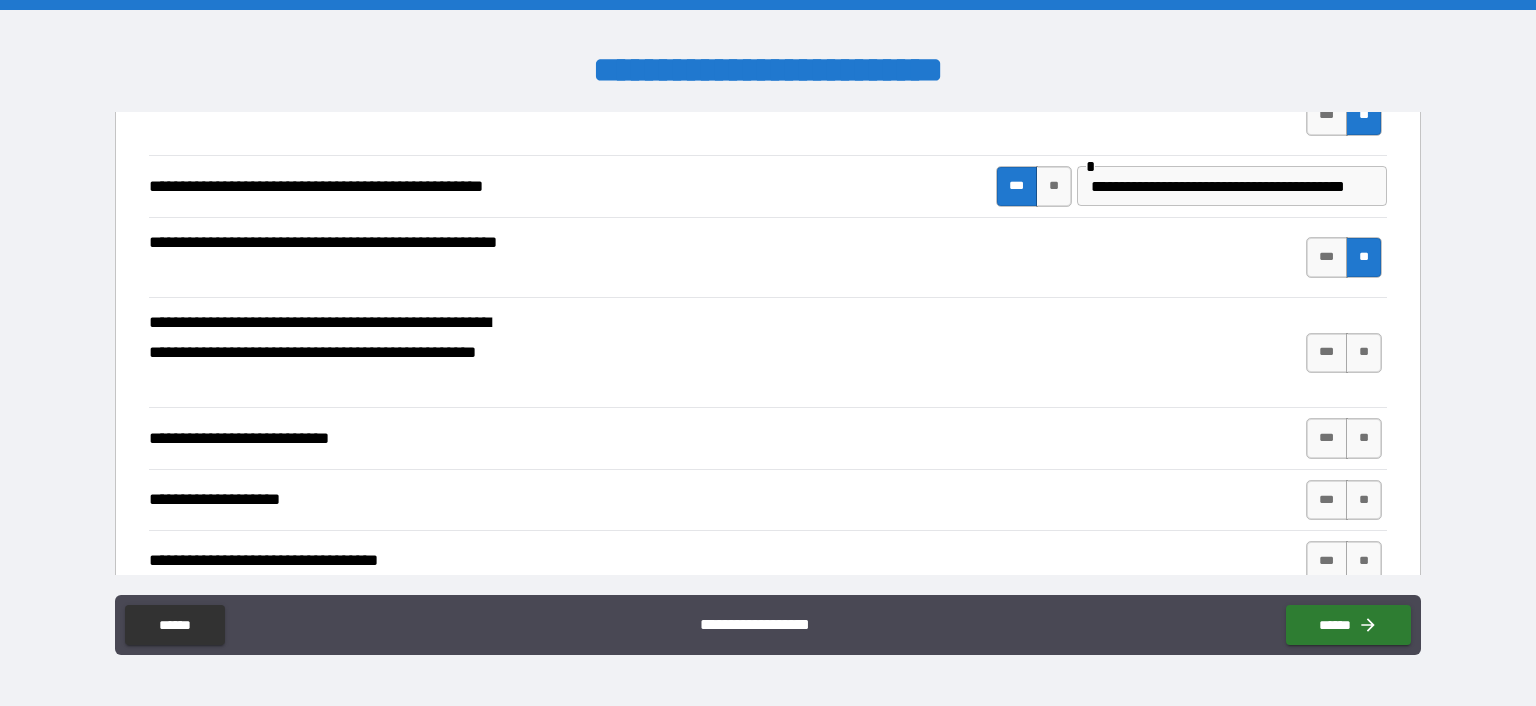 scroll, scrollTop: 576, scrollLeft: 0, axis: vertical 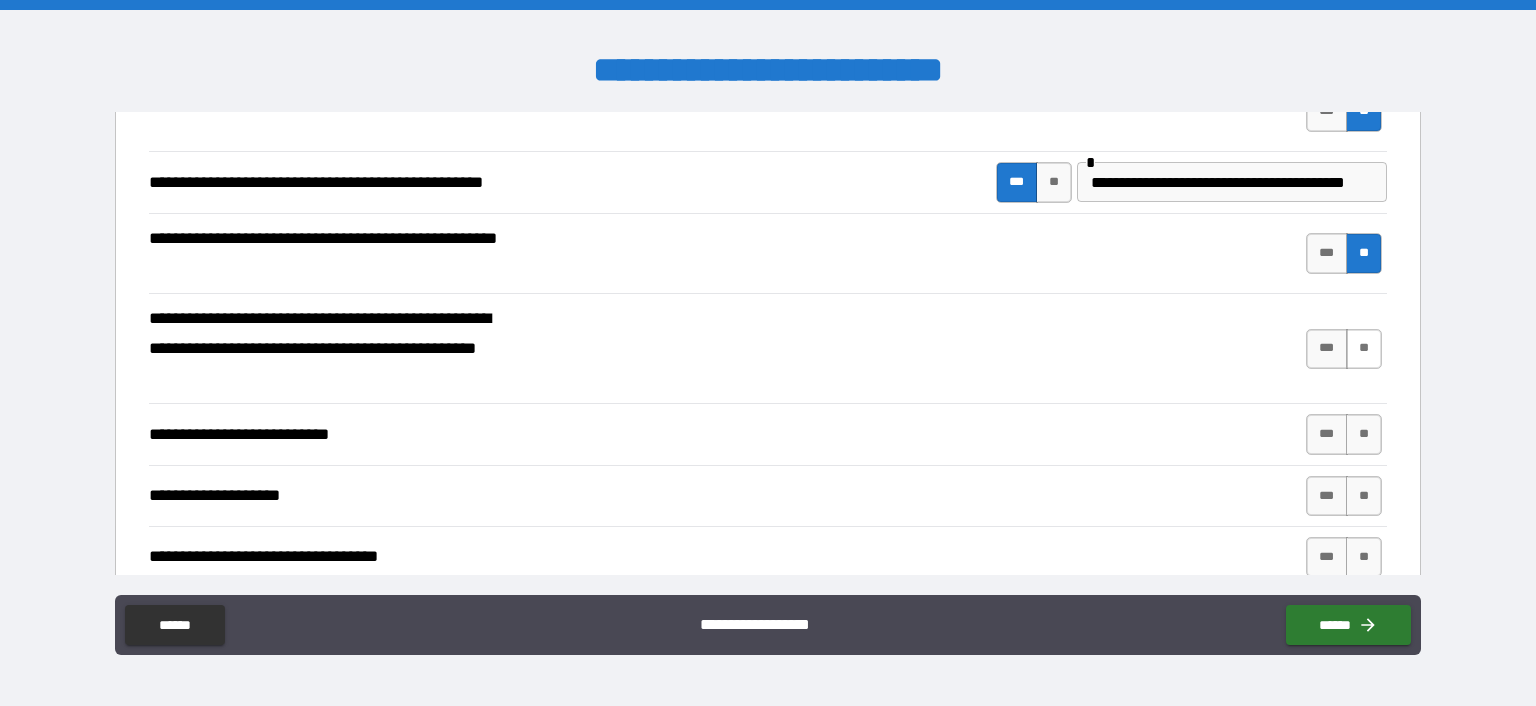 click on "**" at bounding box center (1364, 349) 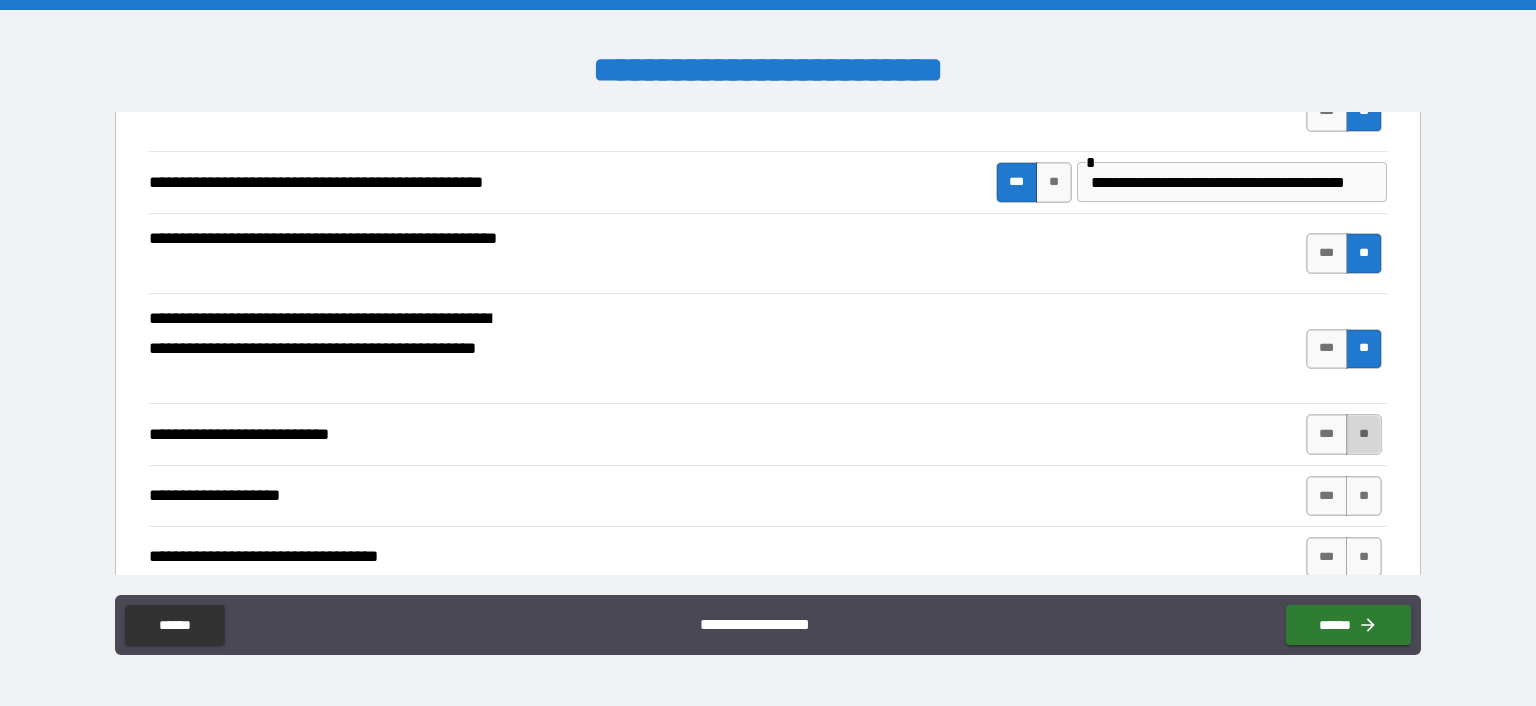 click on "**" at bounding box center [1364, 434] 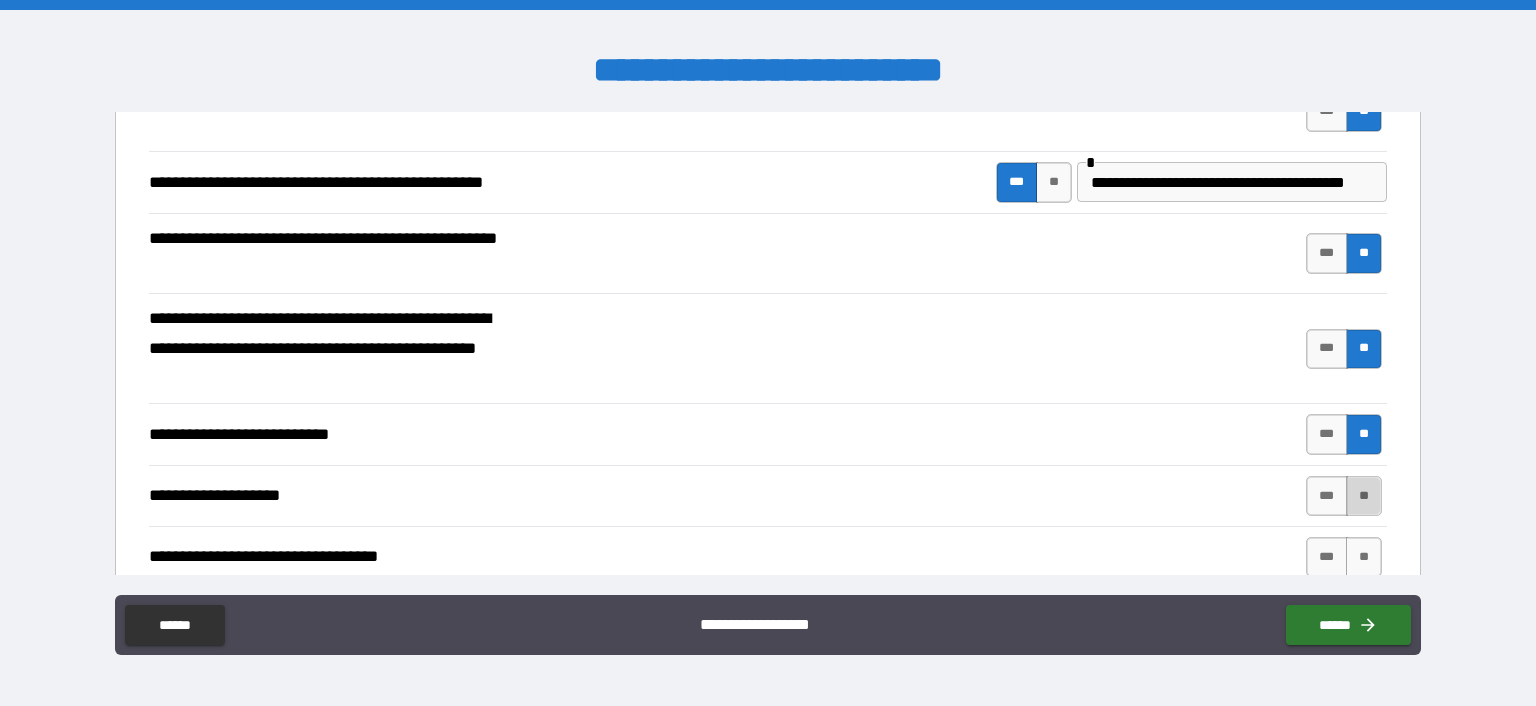 click on "**" at bounding box center (1364, 496) 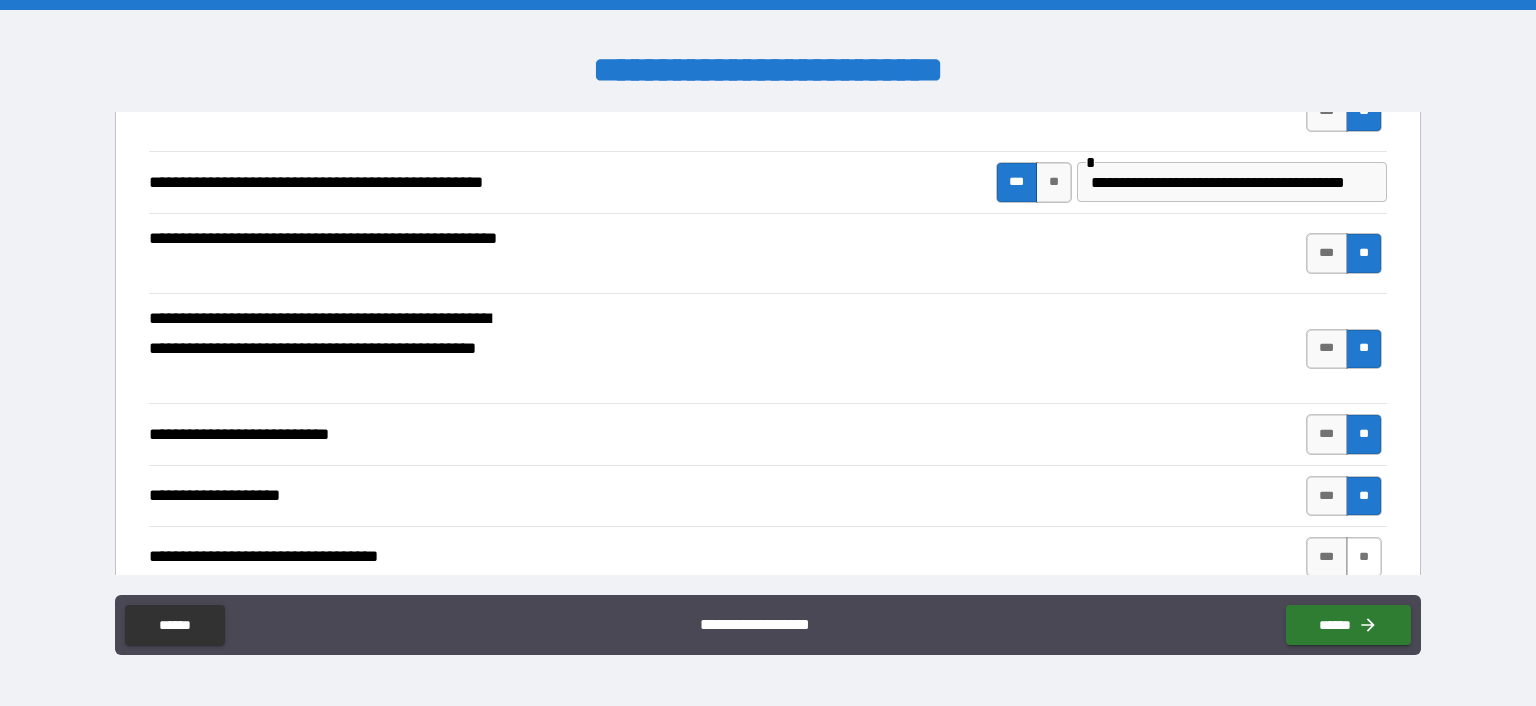 click on "**" at bounding box center (1364, 557) 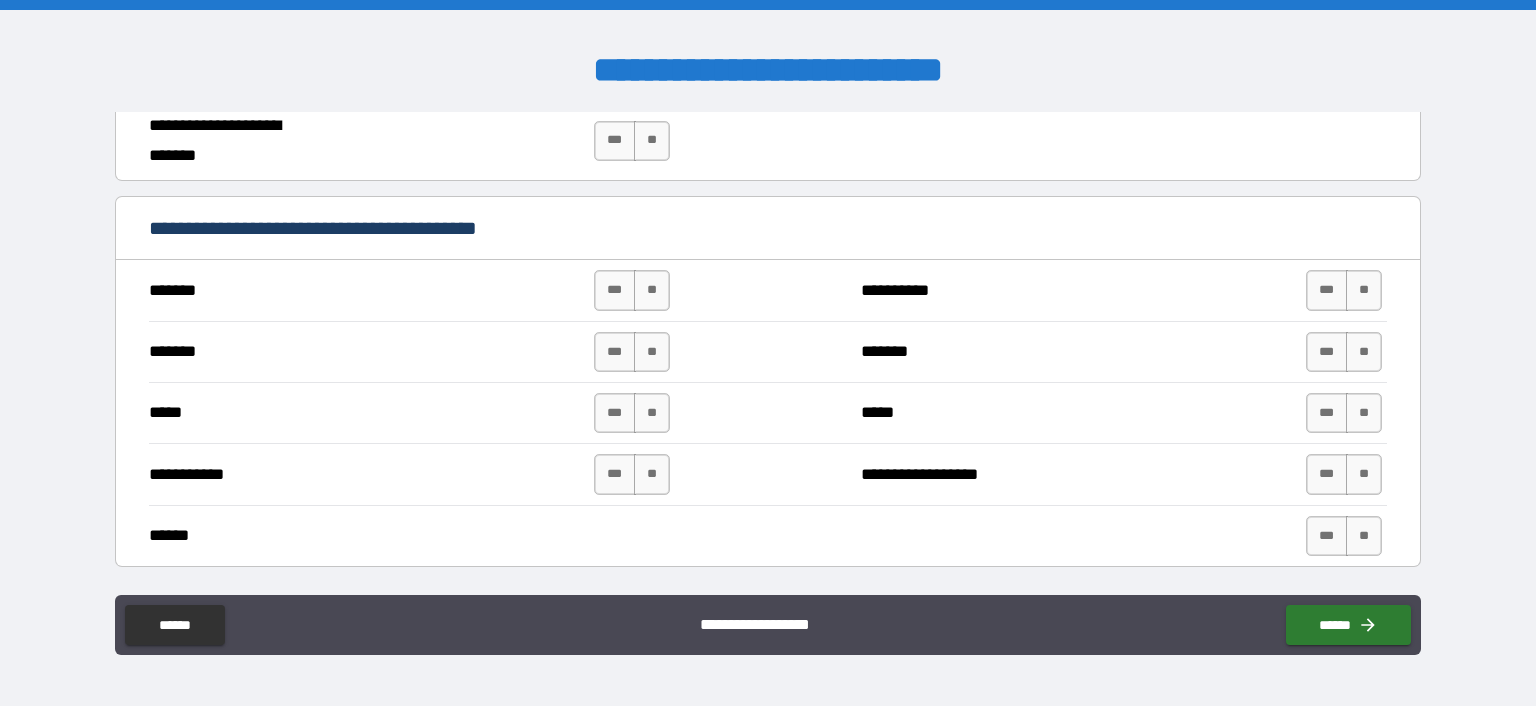 scroll, scrollTop: 1316, scrollLeft: 0, axis: vertical 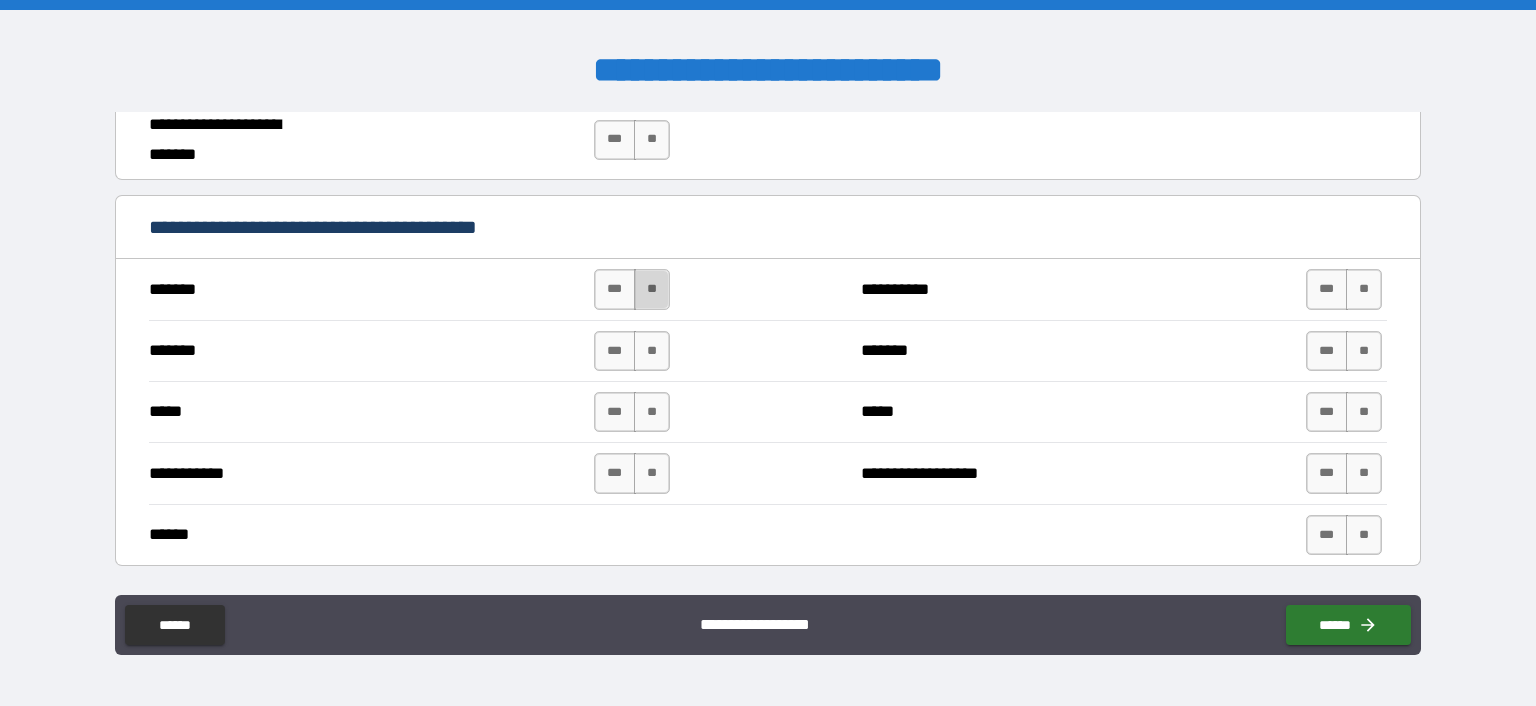 click on "**" at bounding box center (652, 289) 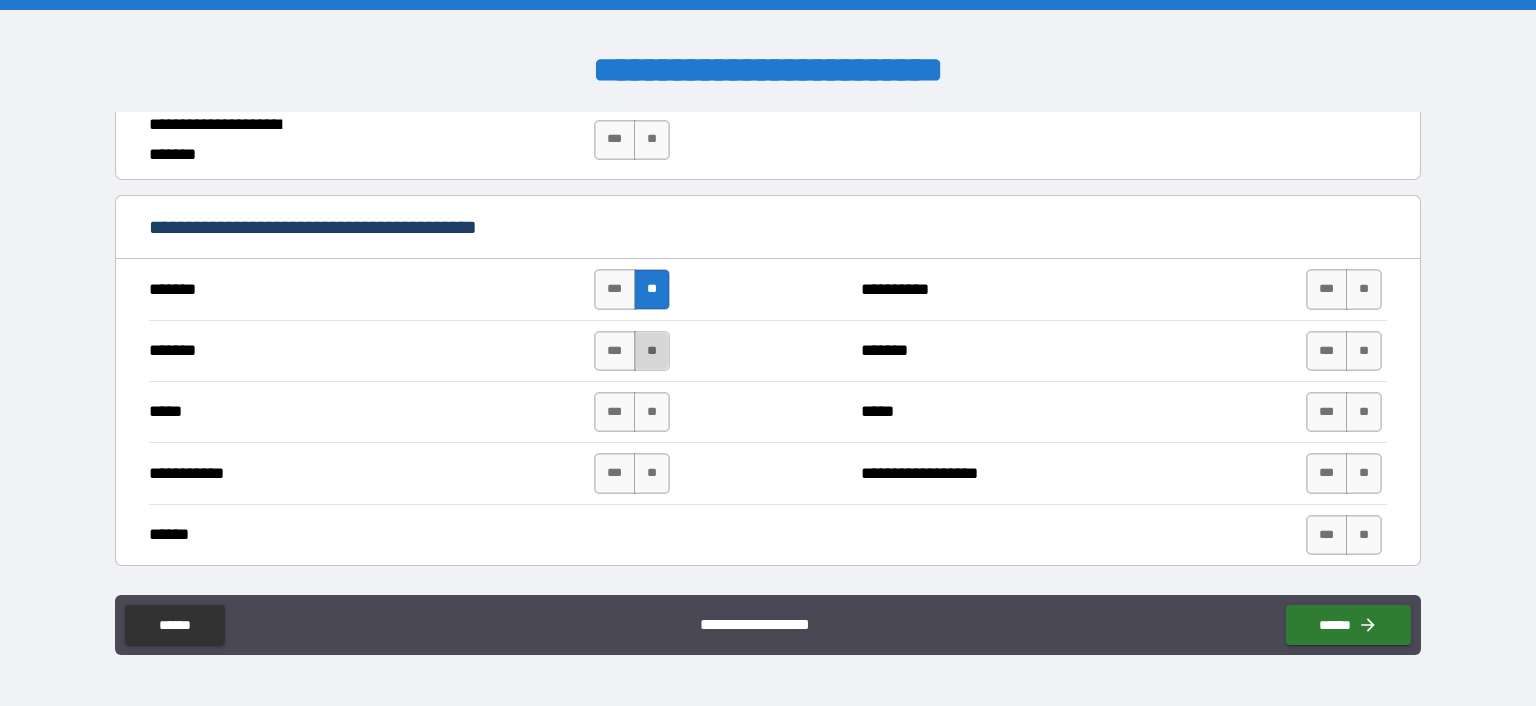 click on "**" at bounding box center (652, 351) 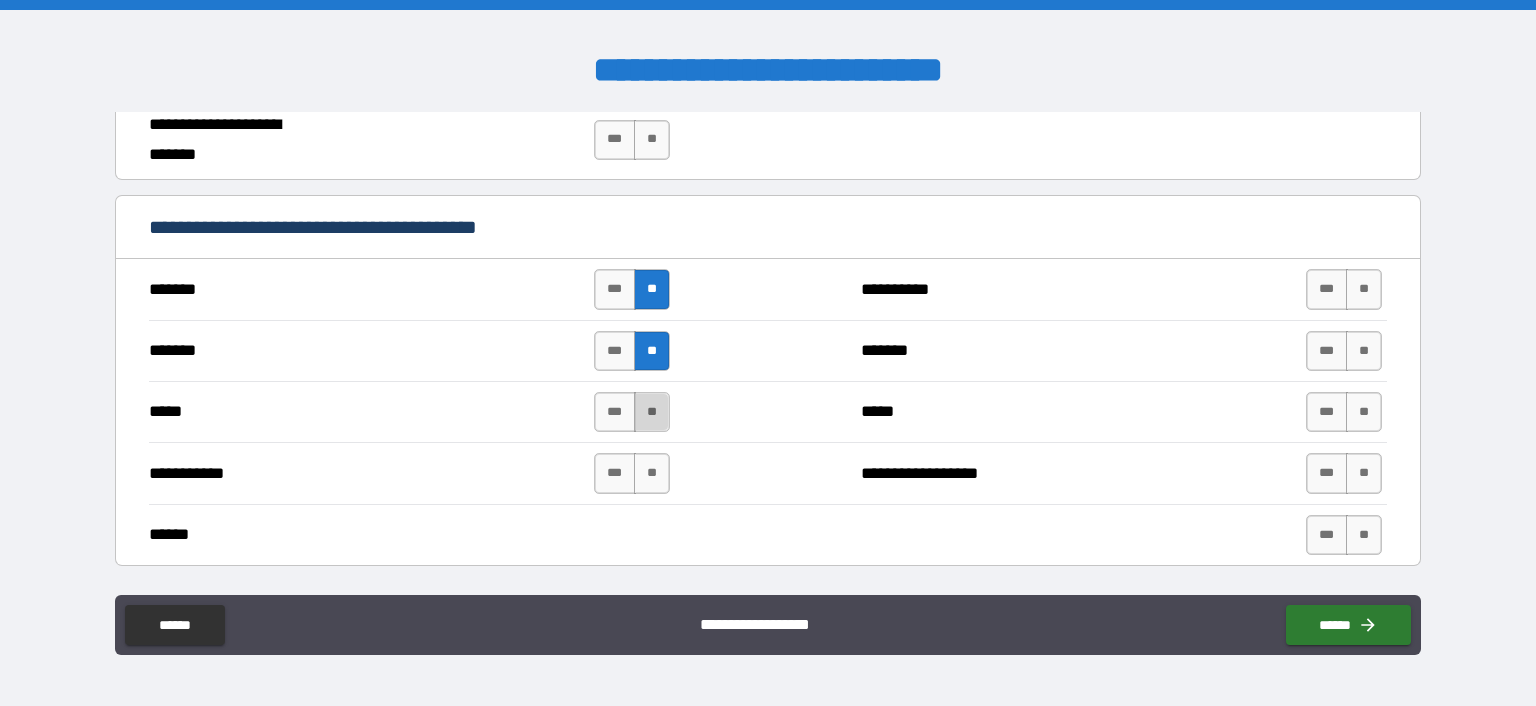 click on "**" at bounding box center (652, 412) 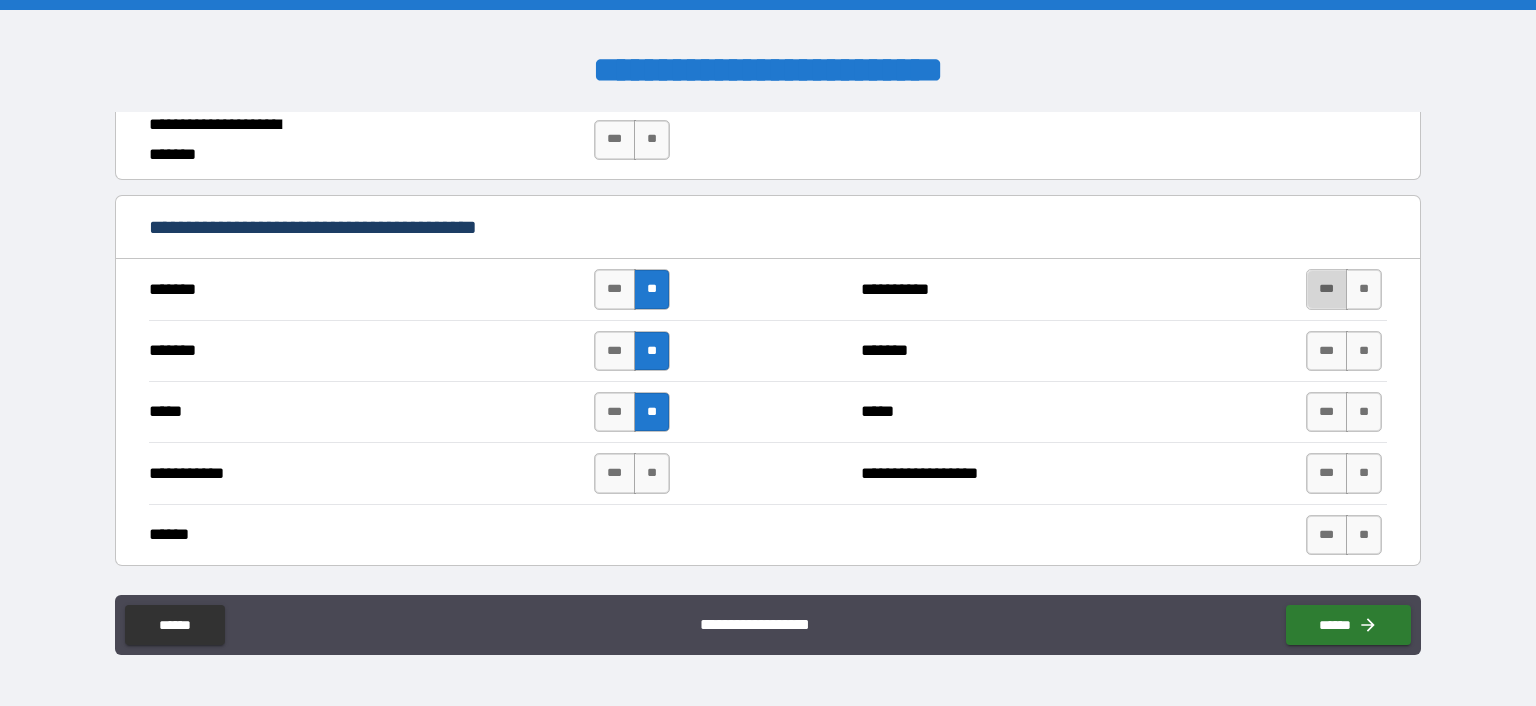 click on "***" at bounding box center [1327, 289] 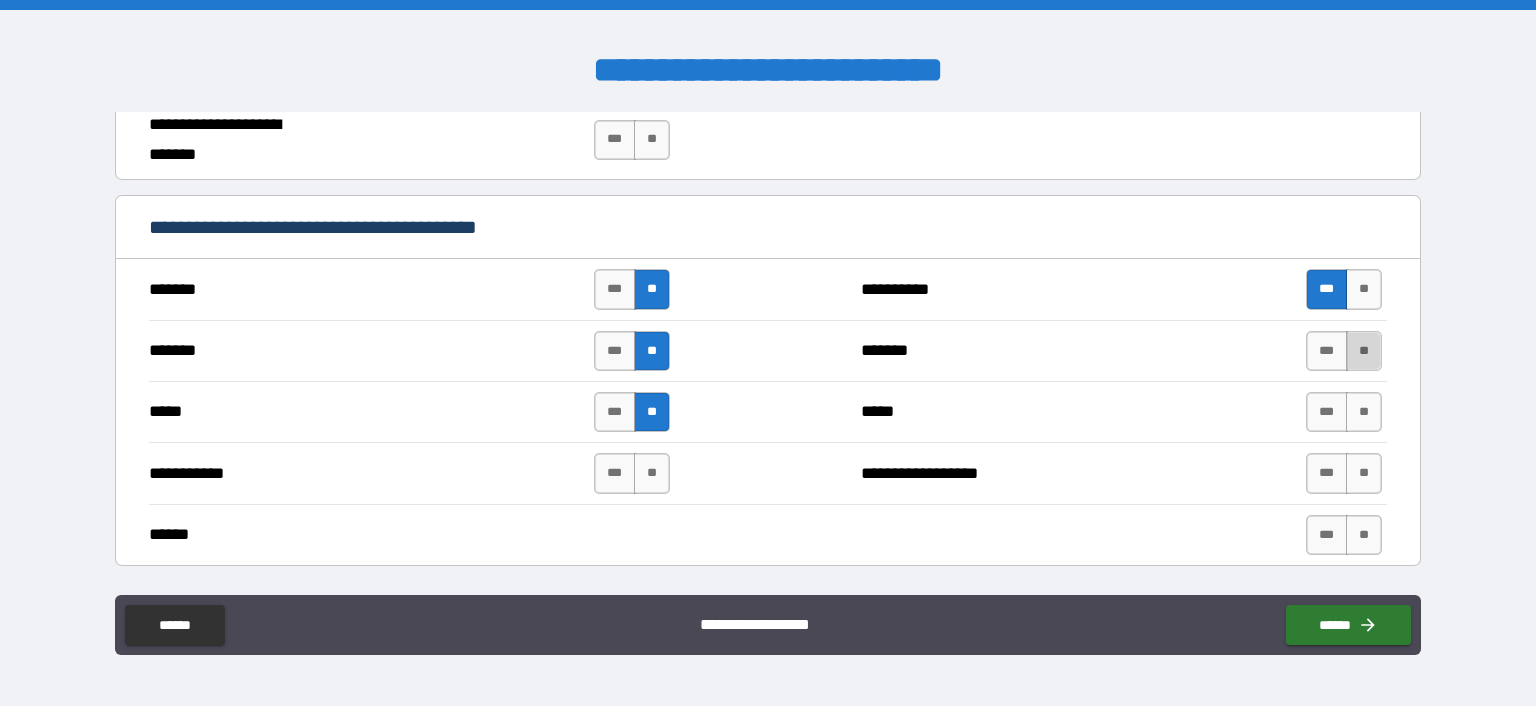 click on "**" at bounding box center (1364, 351) 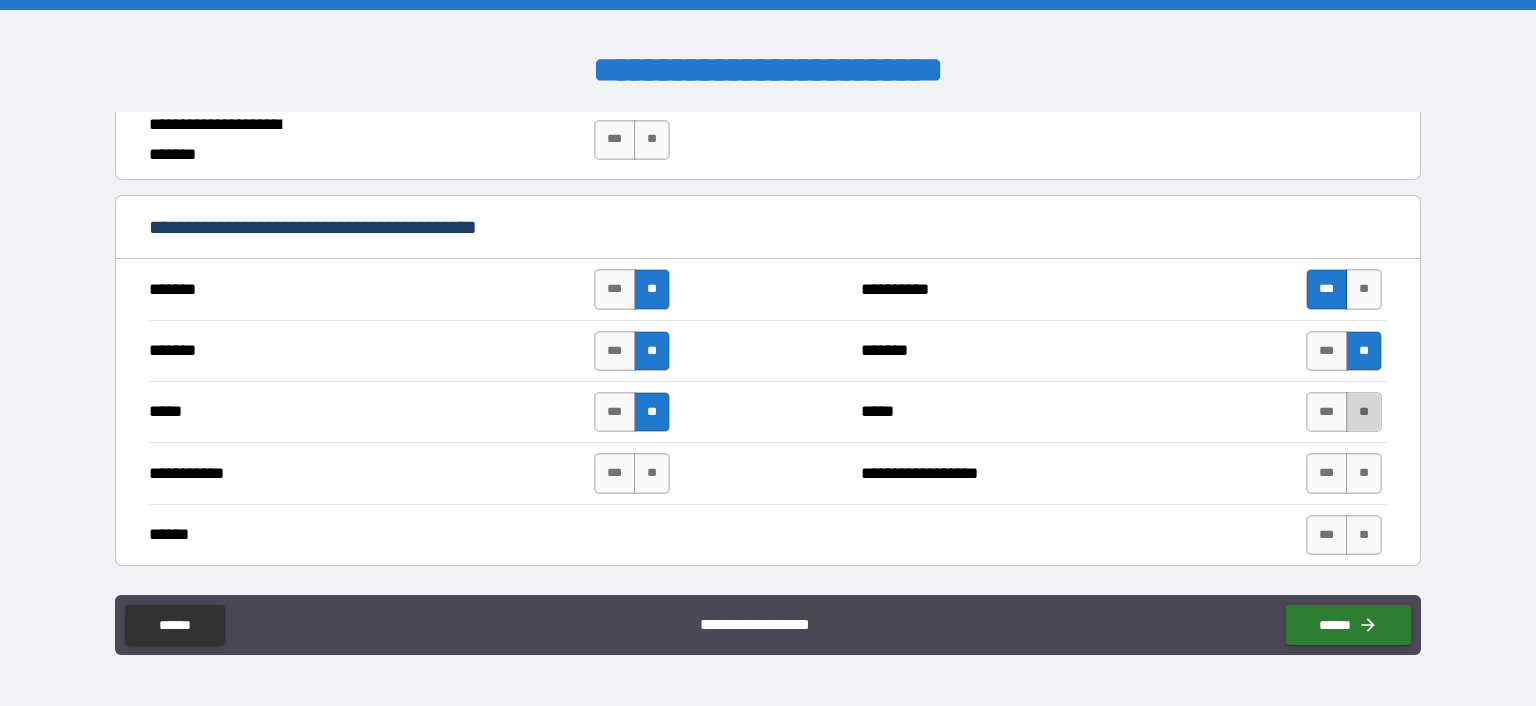 click on "**" at bounding box center (1364, 412) 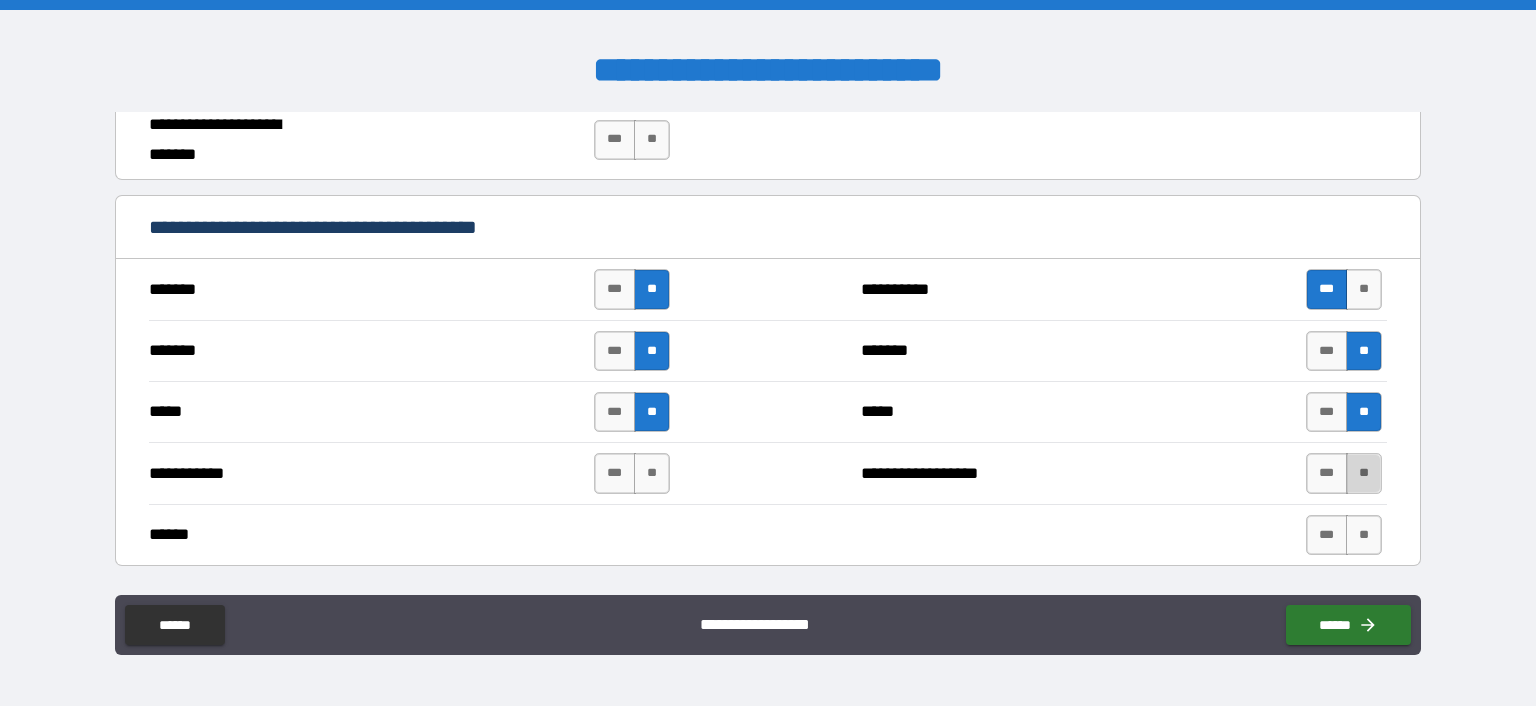 click on "**" at bounding box center [1364, 473] 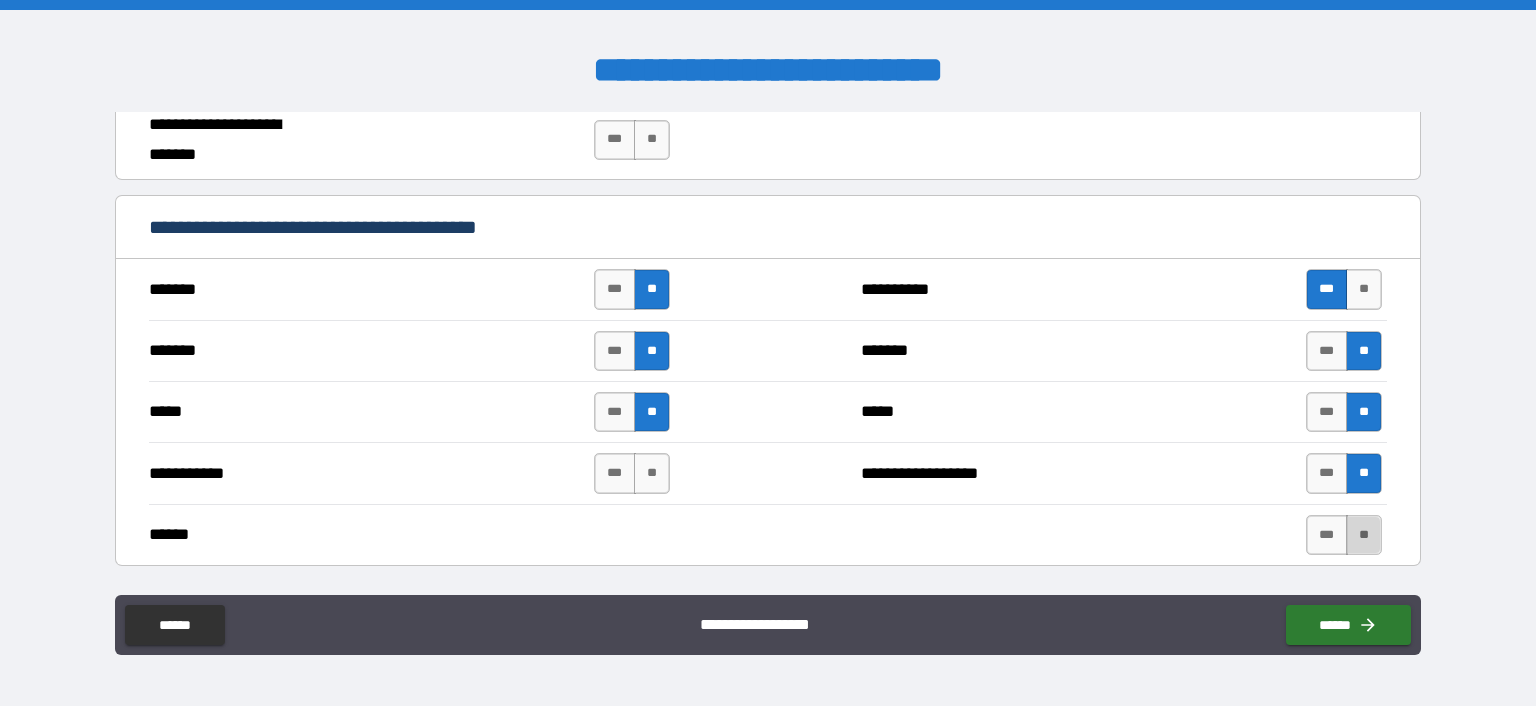 click on "**" at bounding box center [1364, 535] 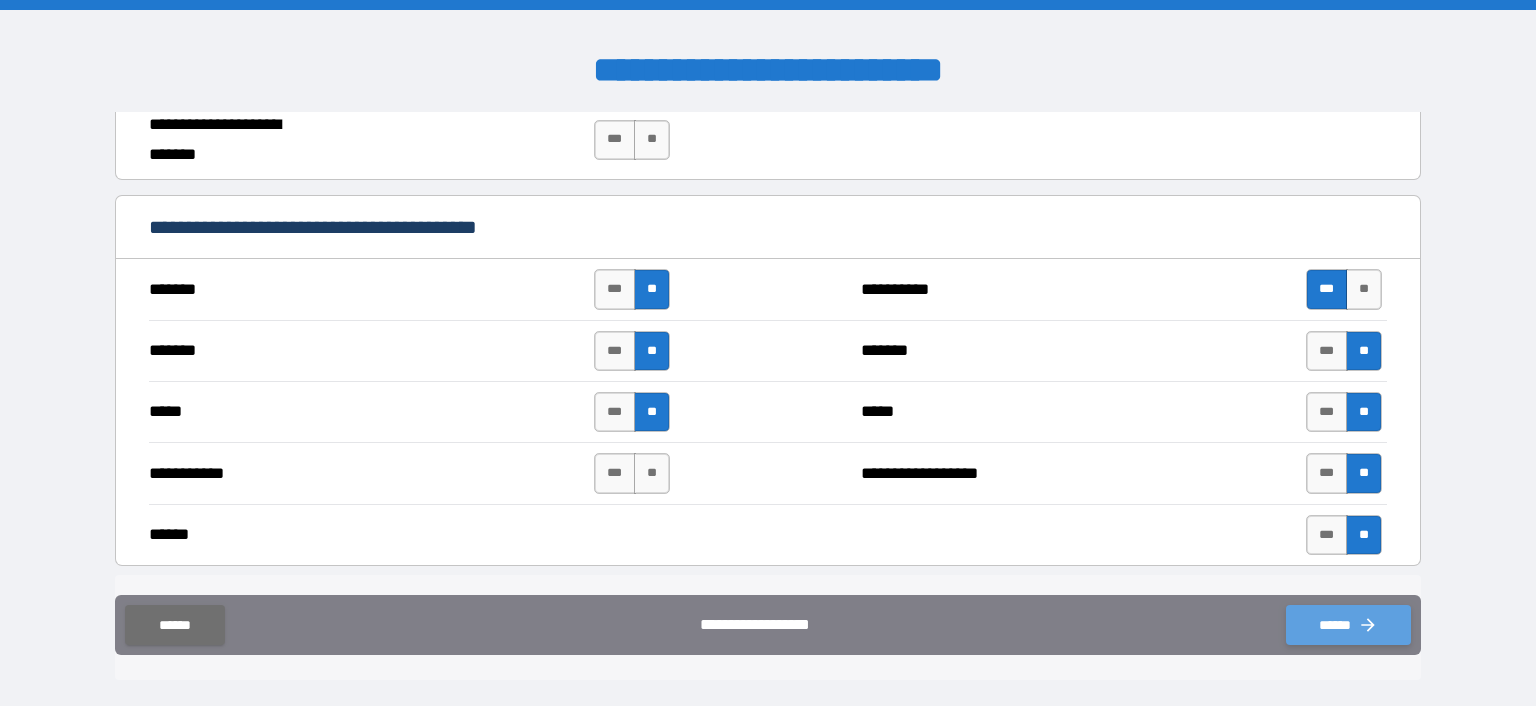 click on "******" at bounding box center [1348, 625] 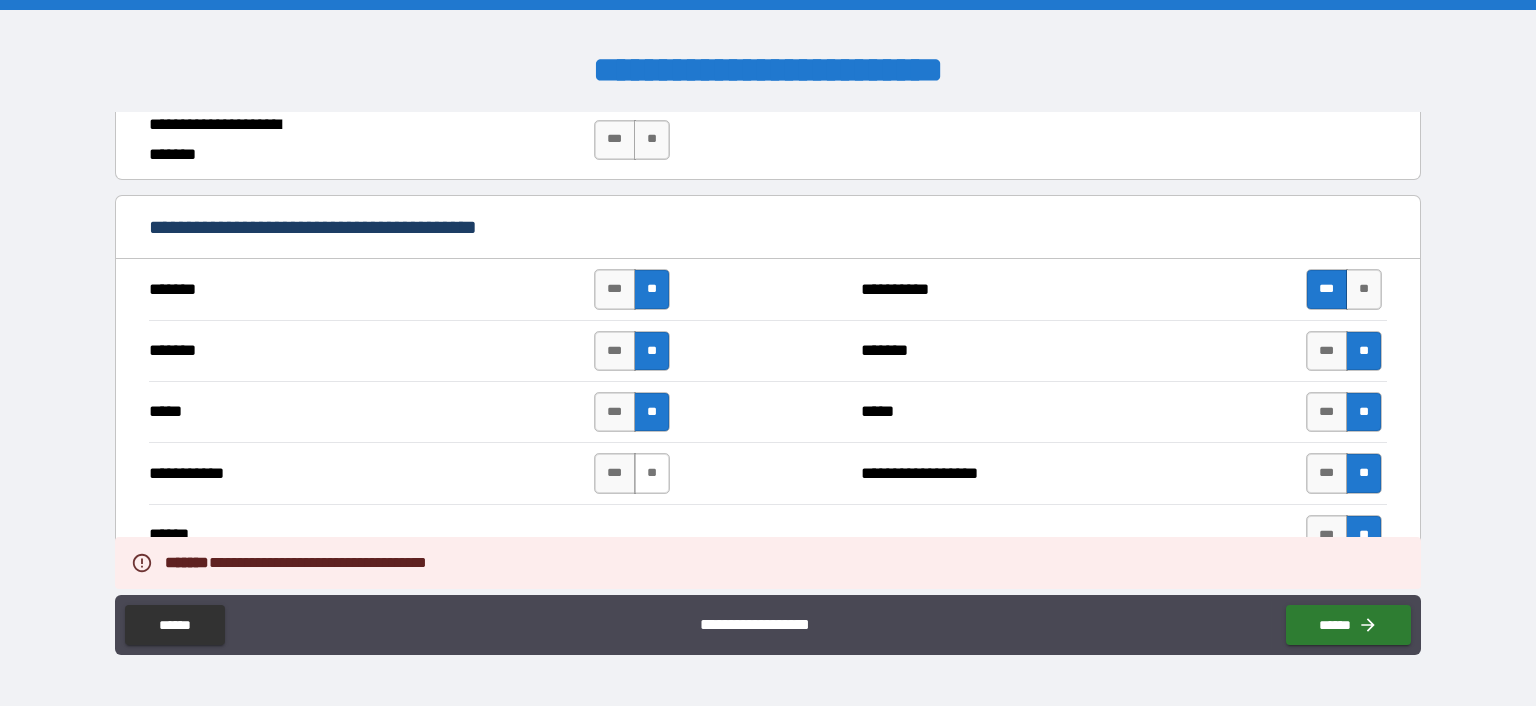 click on "**" at bounding box center (652, 473) 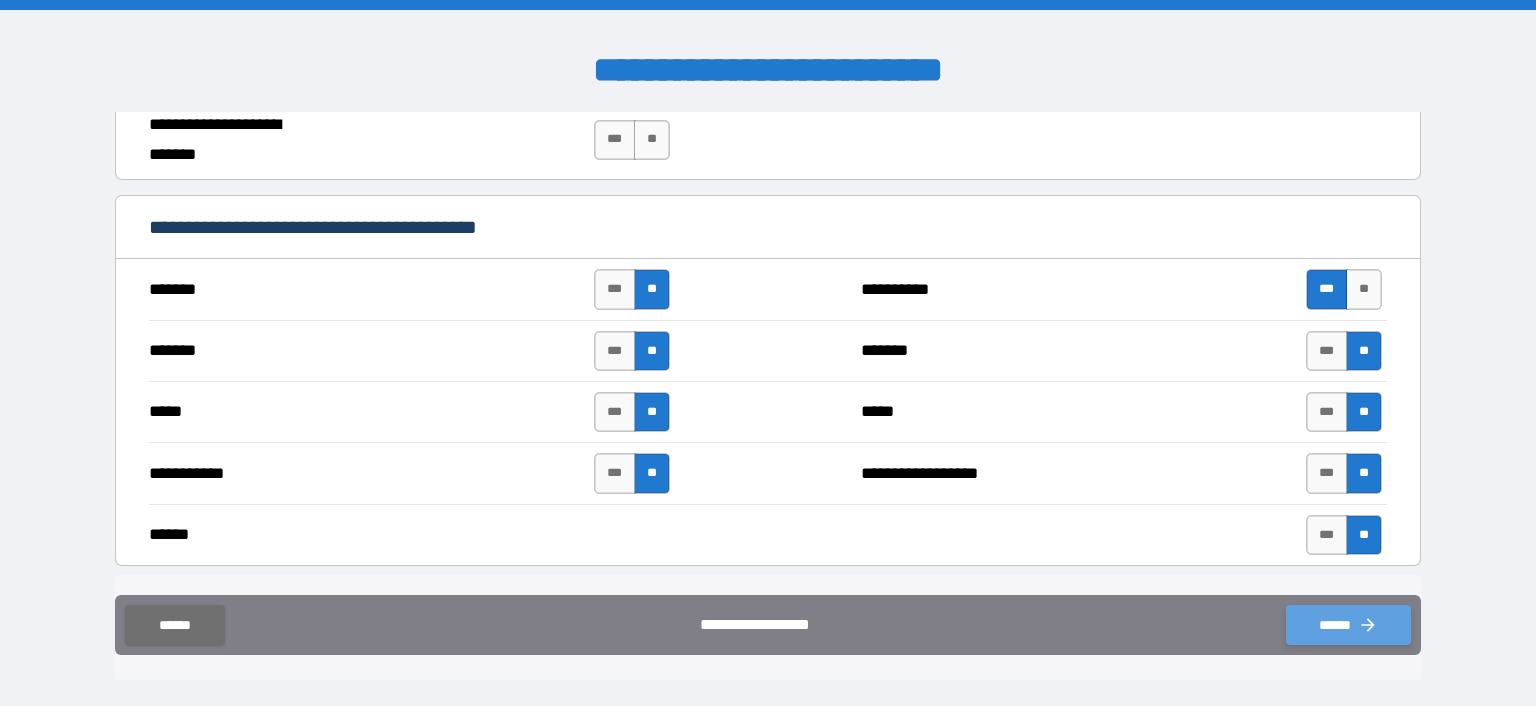 click on "******" at bounding box center (1348, 625) 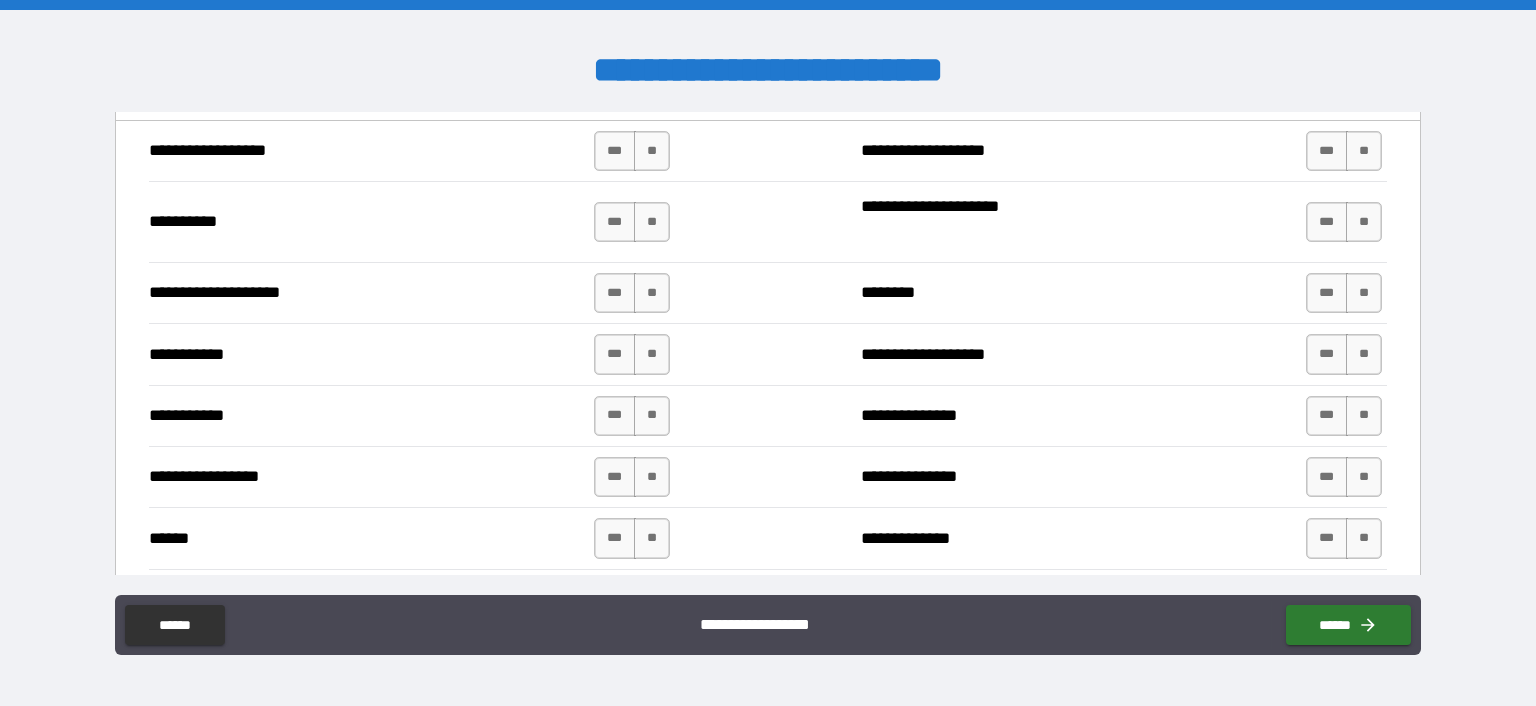 scroll, scrollTop: 1932, scrollLeft: 0, axis: vertical 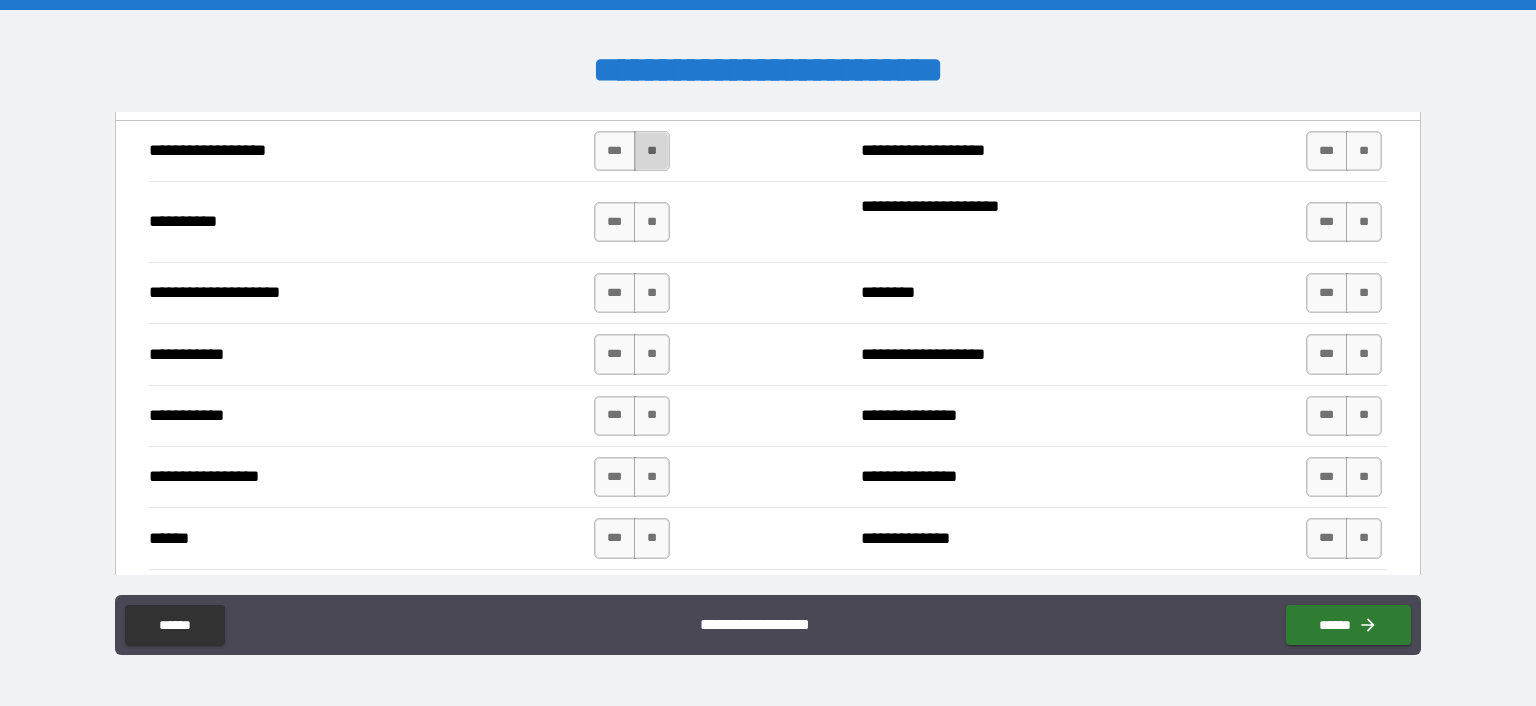click on "**" at bounding box center (652, 151) 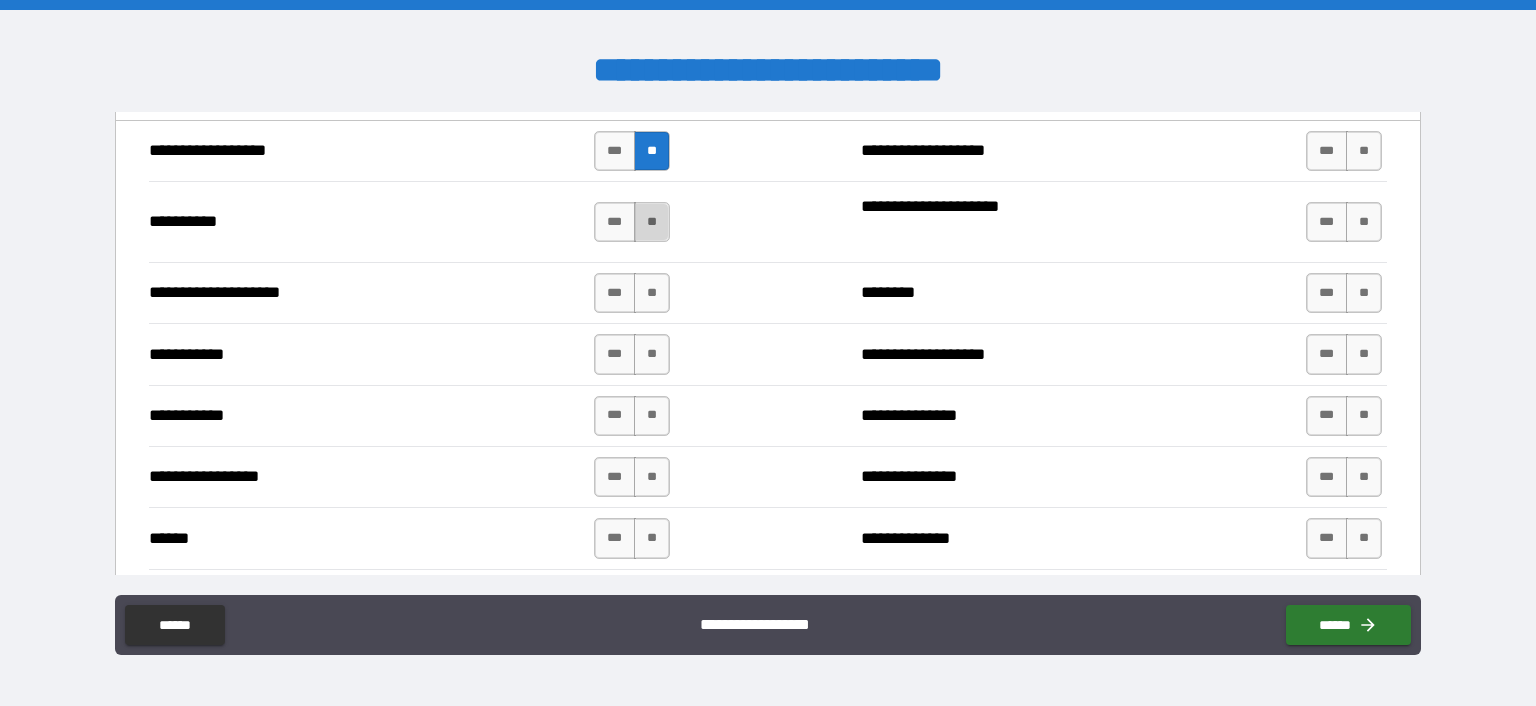 click on "**" at bounding box center [652, 222] 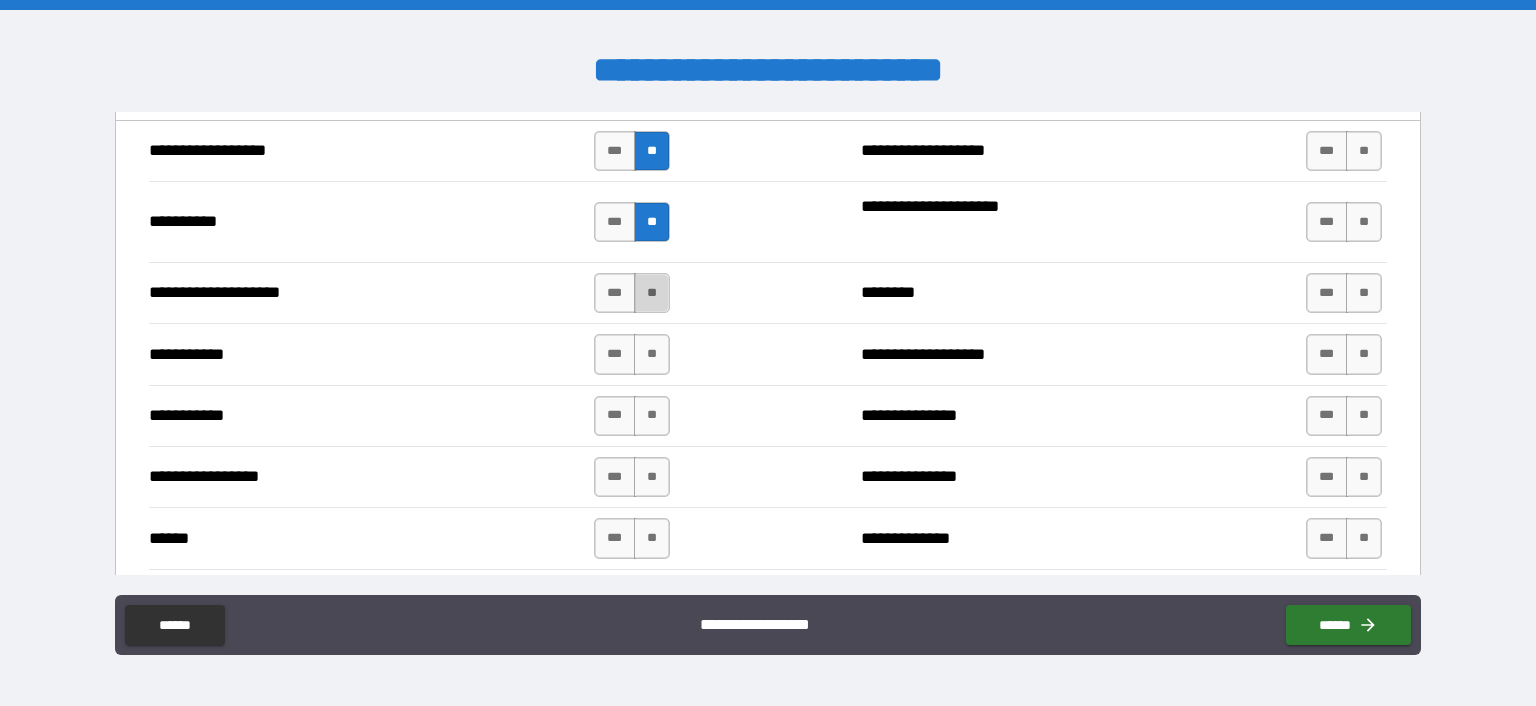 click on "**" at bounding box center (652, 293) 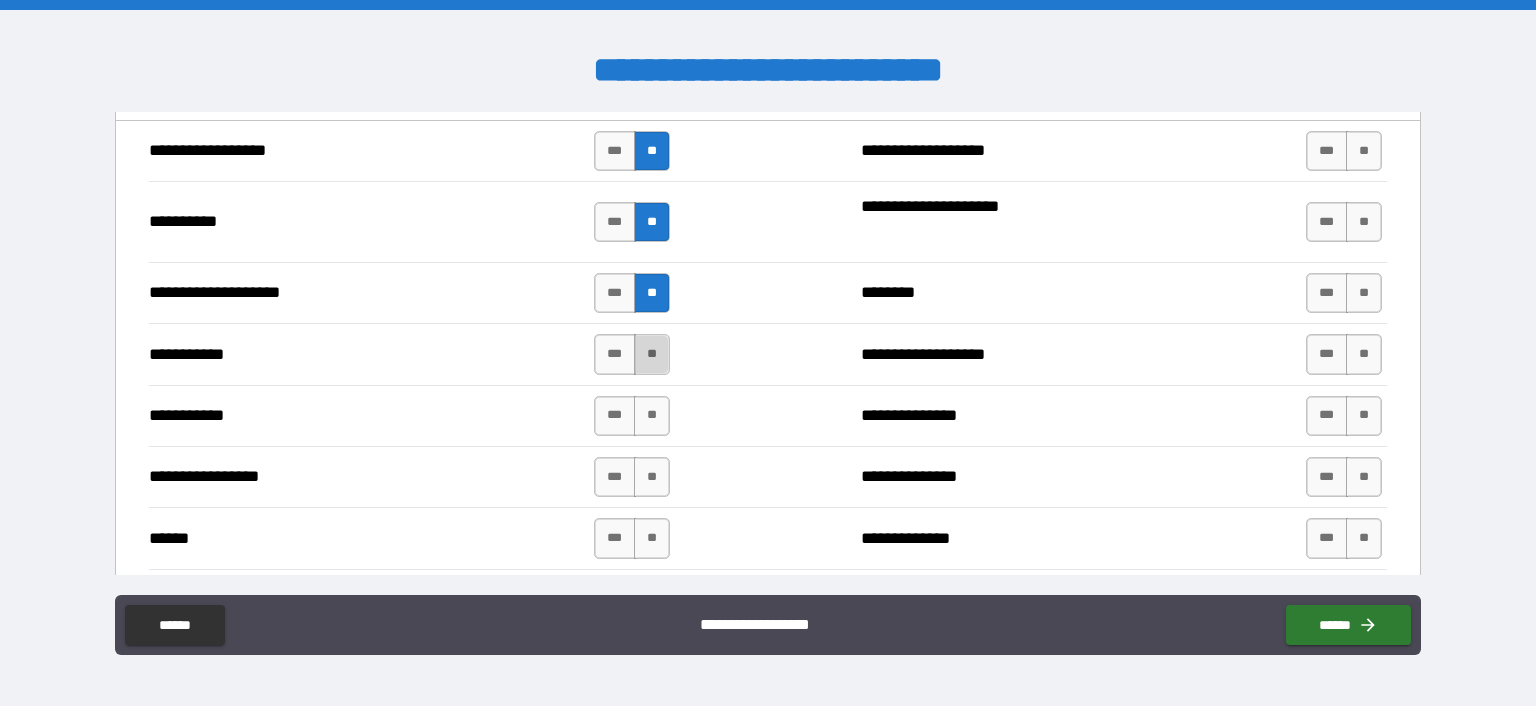 click on "**" at bounding box center (652, 354) 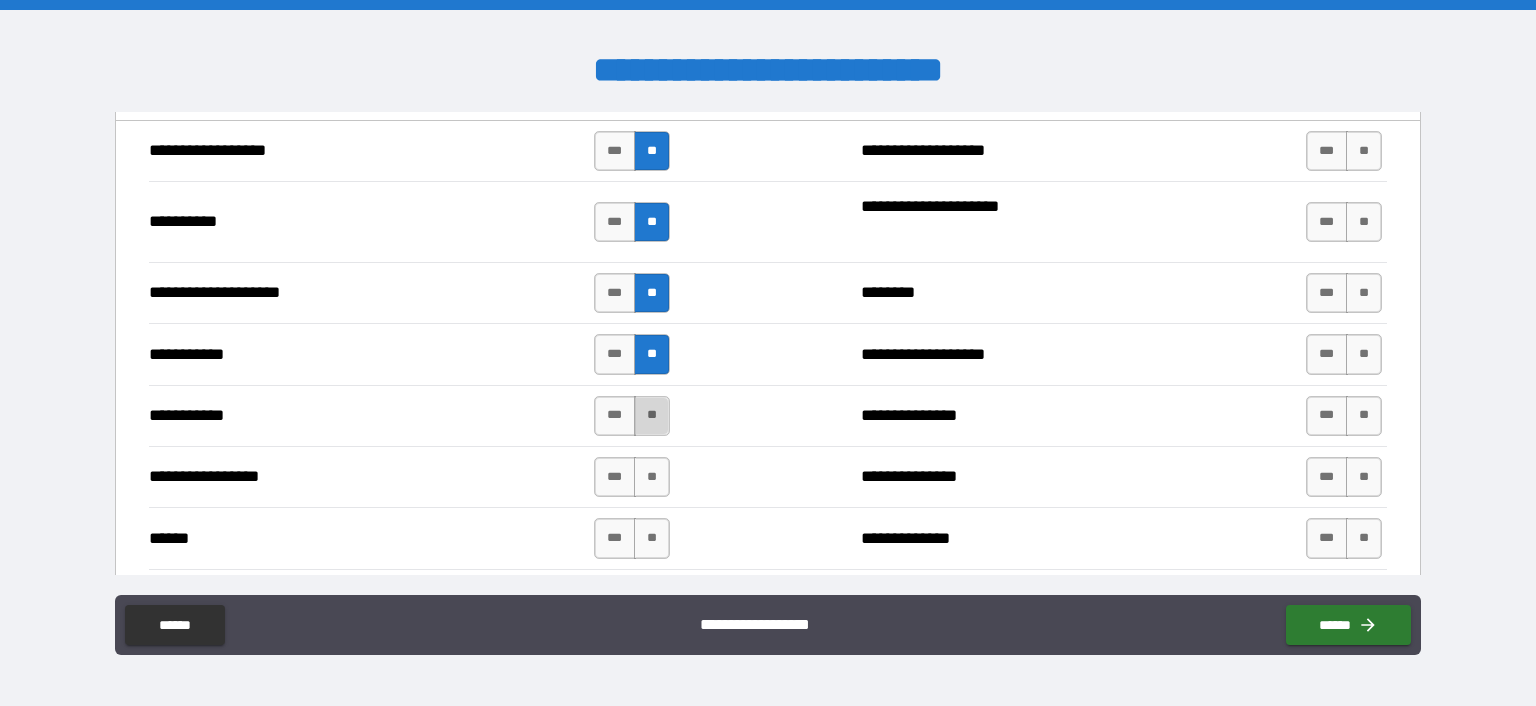 click on "**" at bounding box center [652, 416] 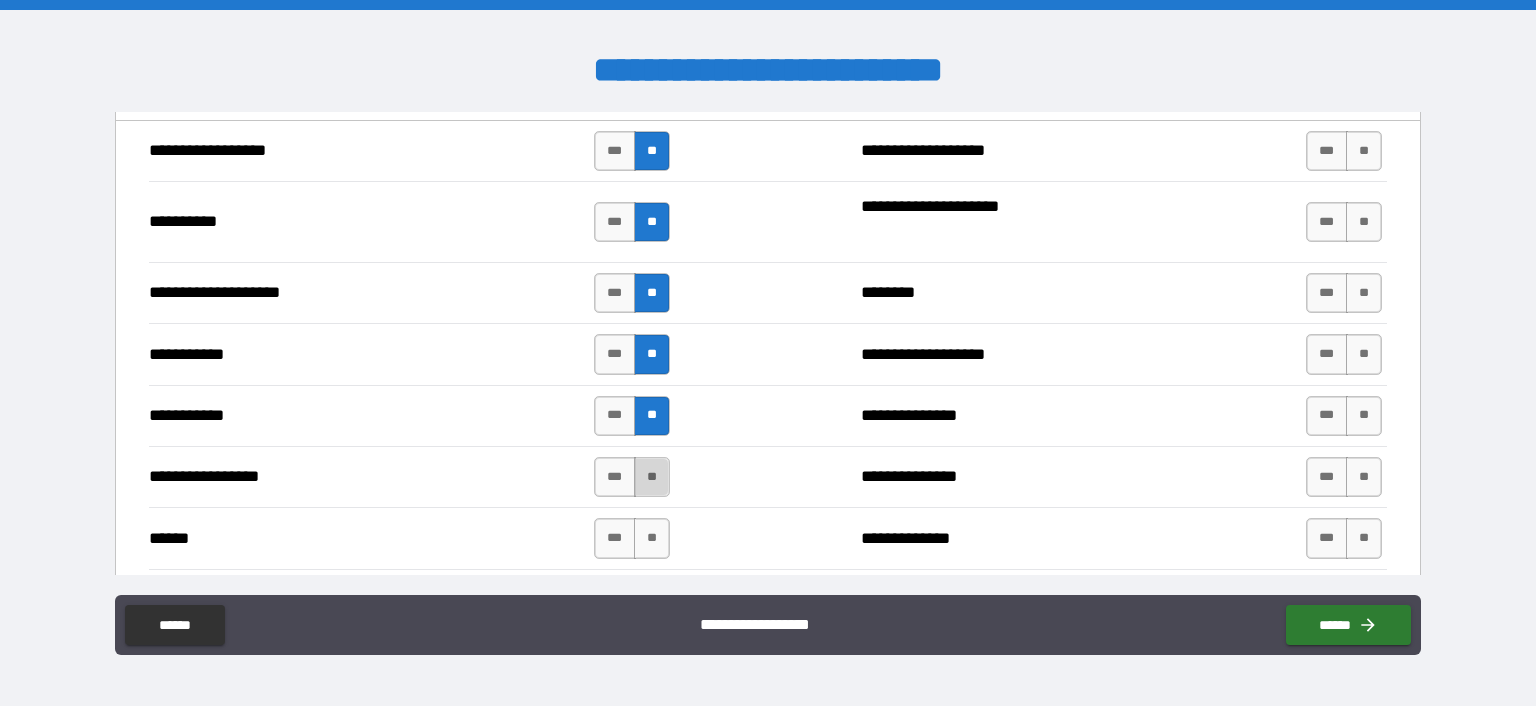 click on "**" at bounding box center [652, 477] 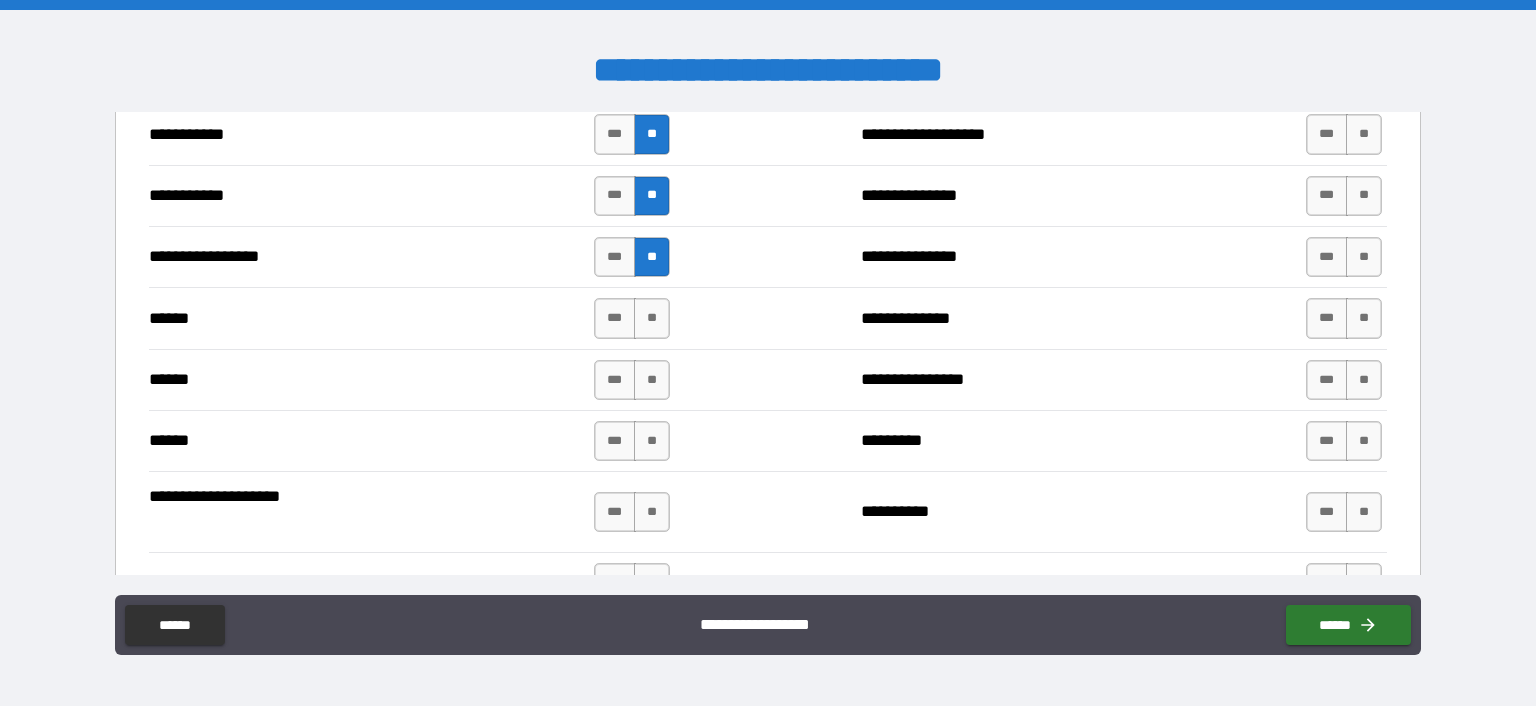 scroll, scrollTop: 2204, scrollLeft: 0, axis: vertical 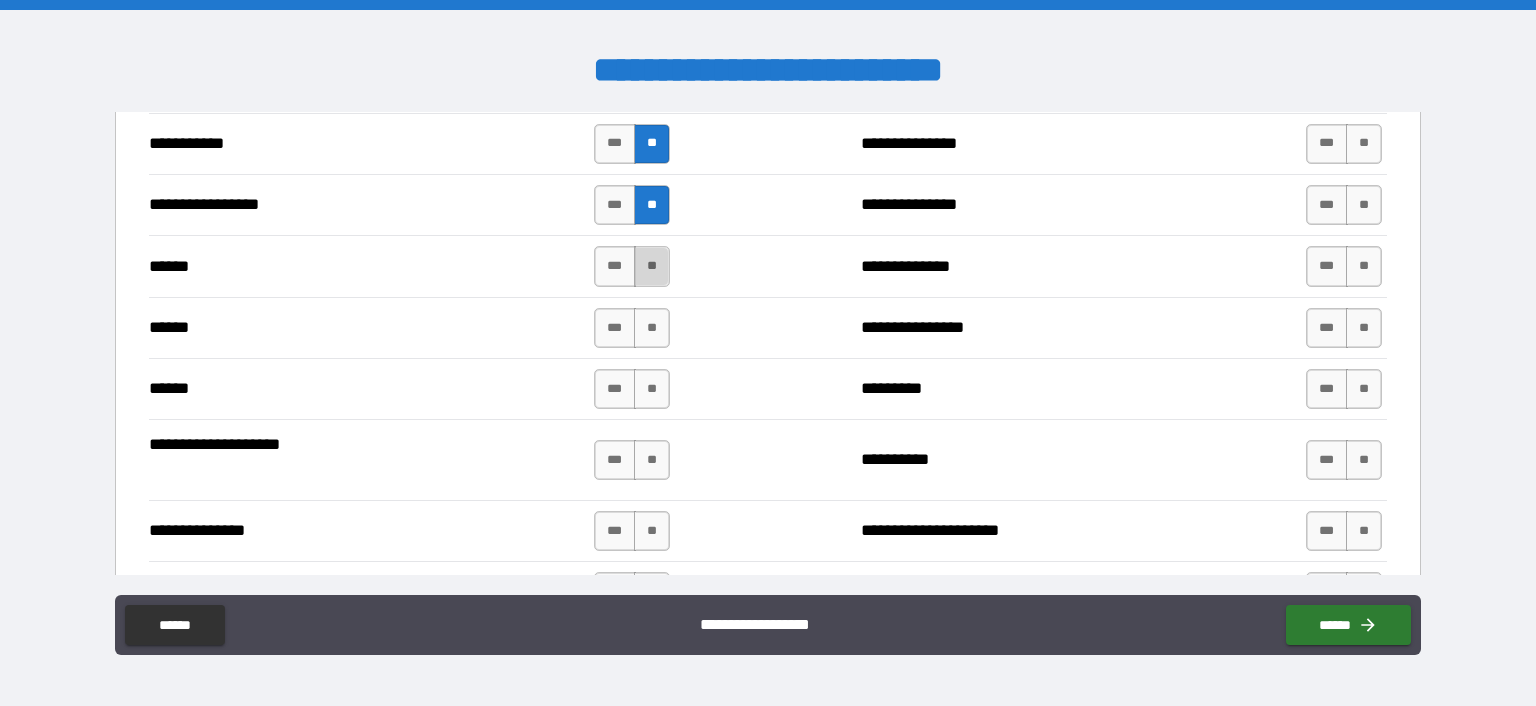 click on "**" at bounding box center (652, 266) 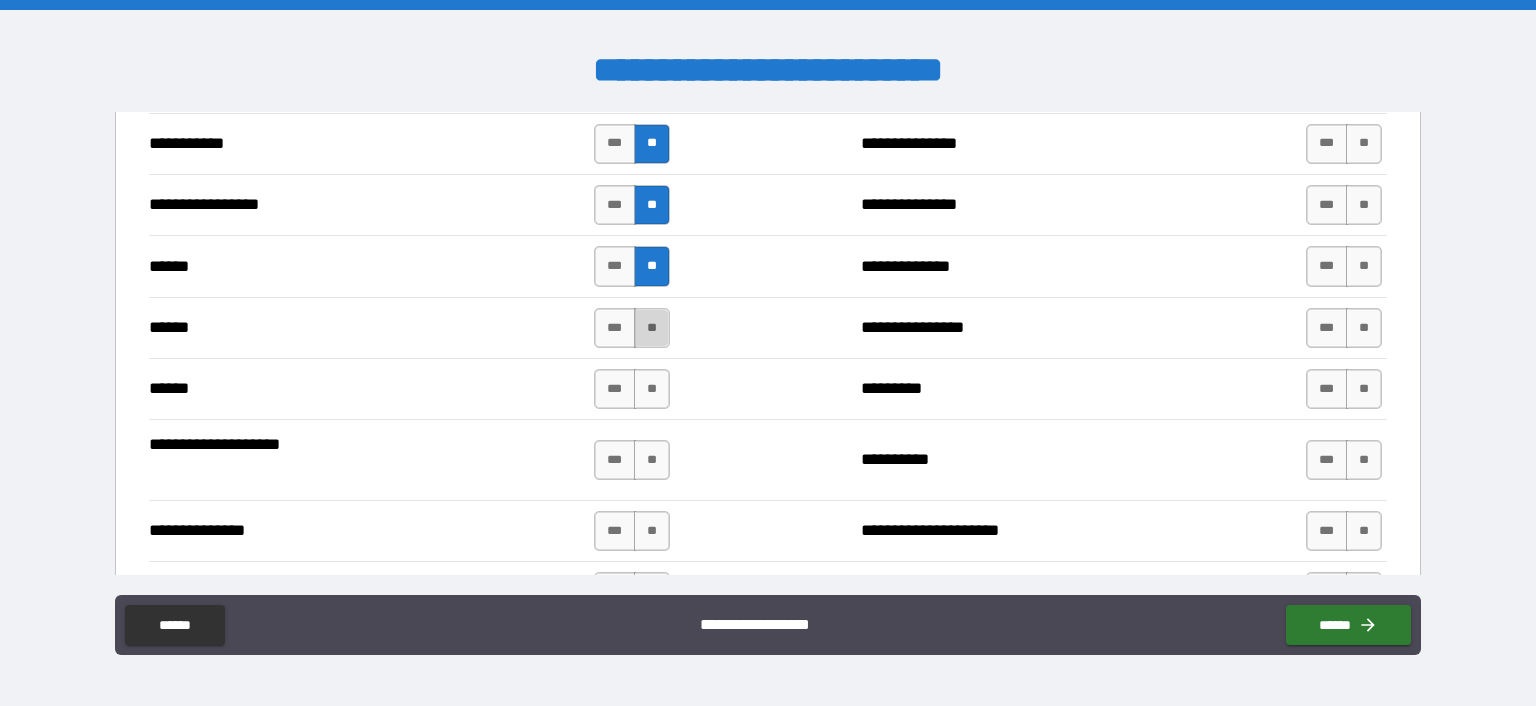 click on "**" at bounding box center [652, 328] 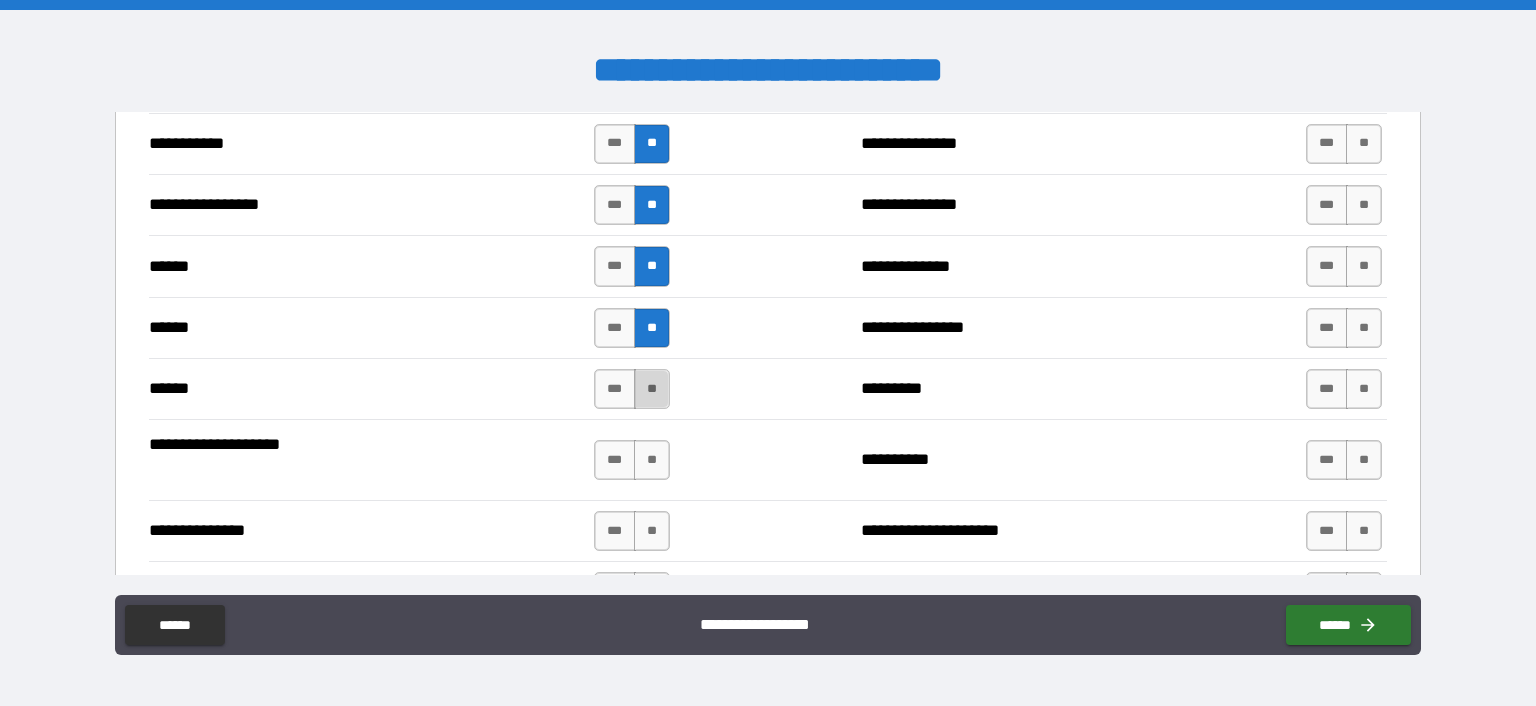 click on "**" at bounding box center [652, 389] 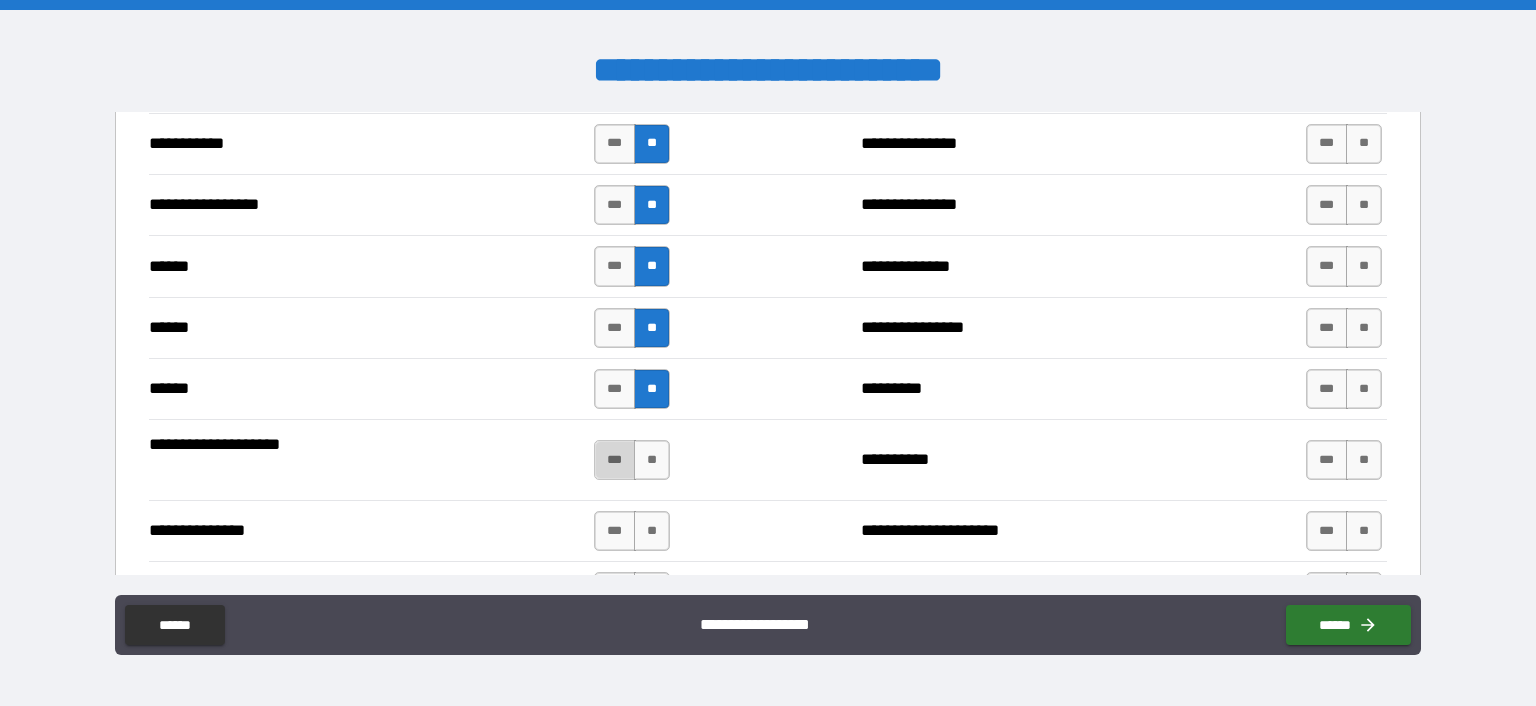 click on "***" at bounding box center (615, 460) 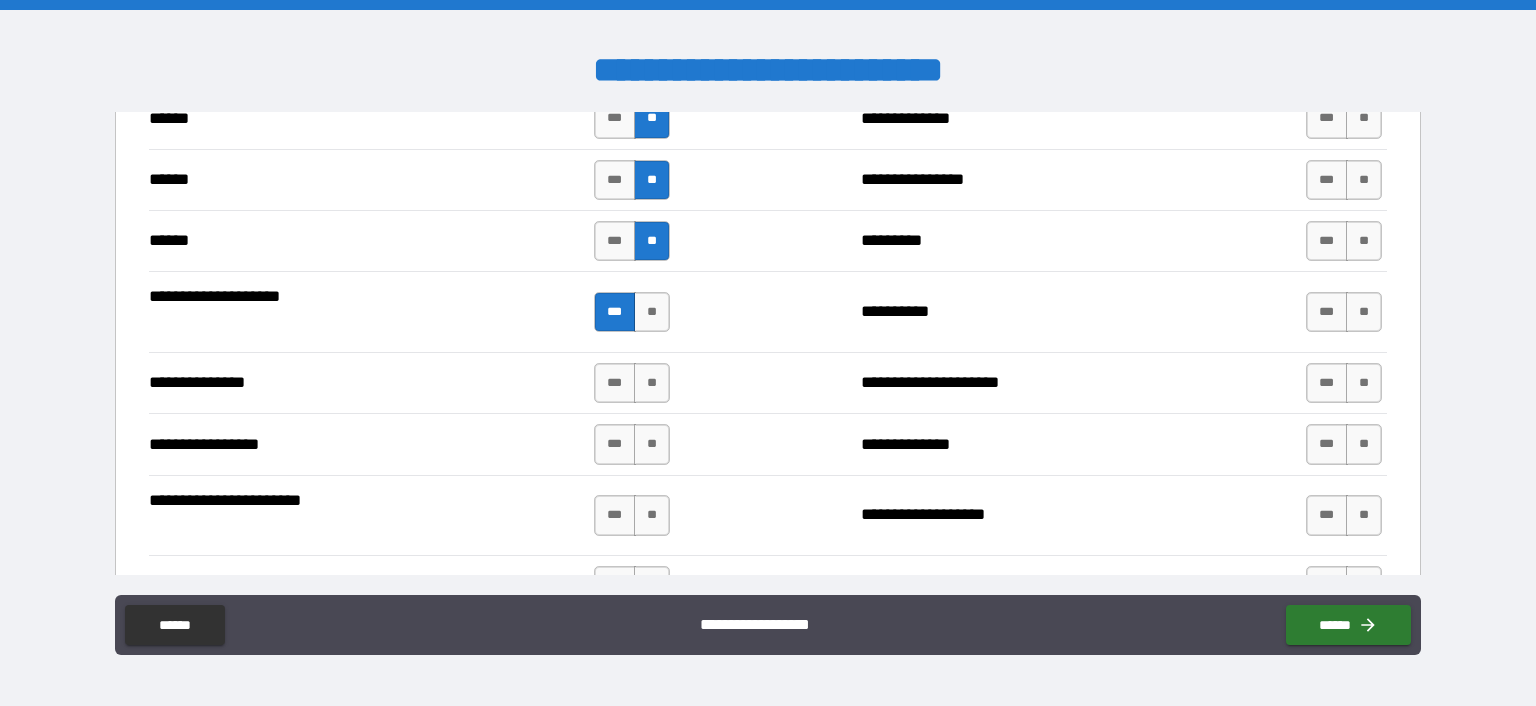 scroll, scrollTop: 2384, scrollLeft: 0, axis: vertical 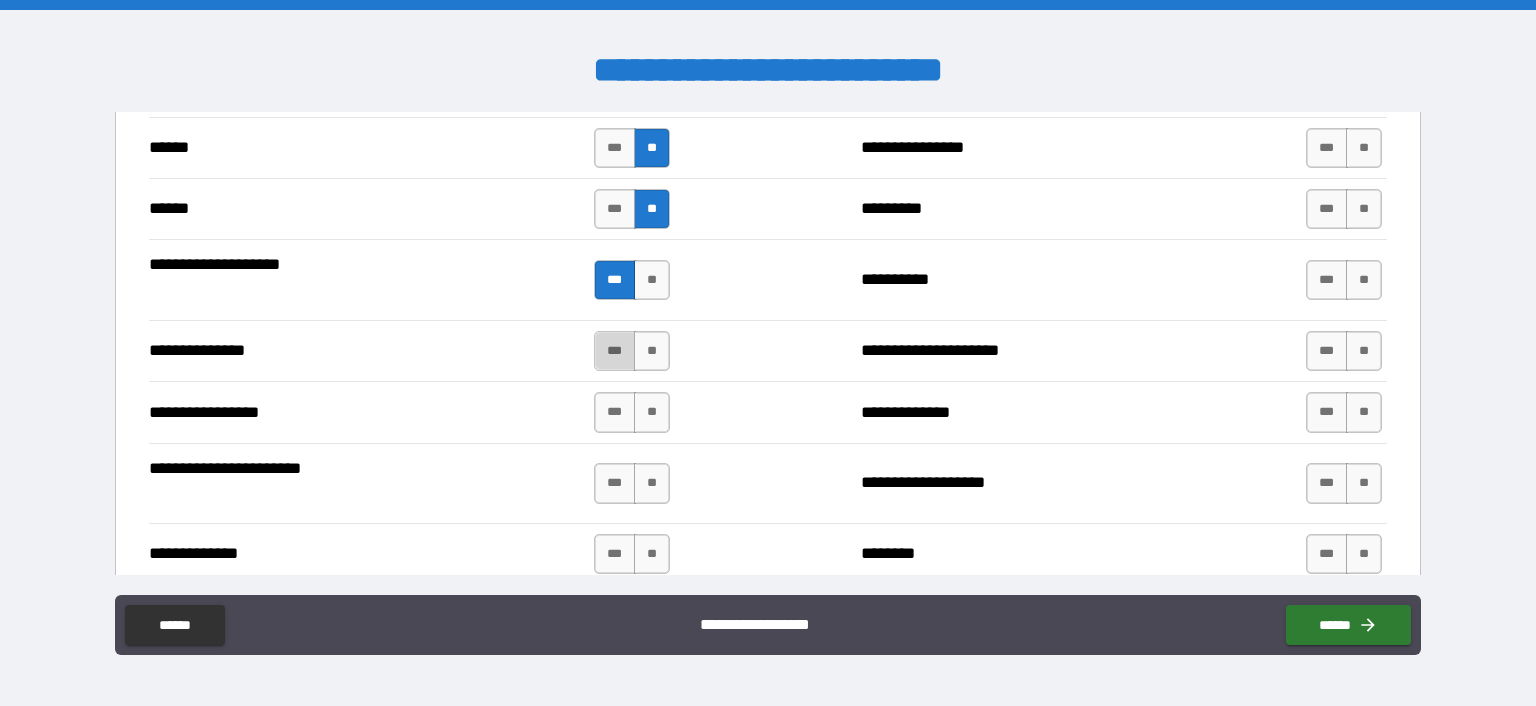 click on "***" at bounding box center [615, 351] 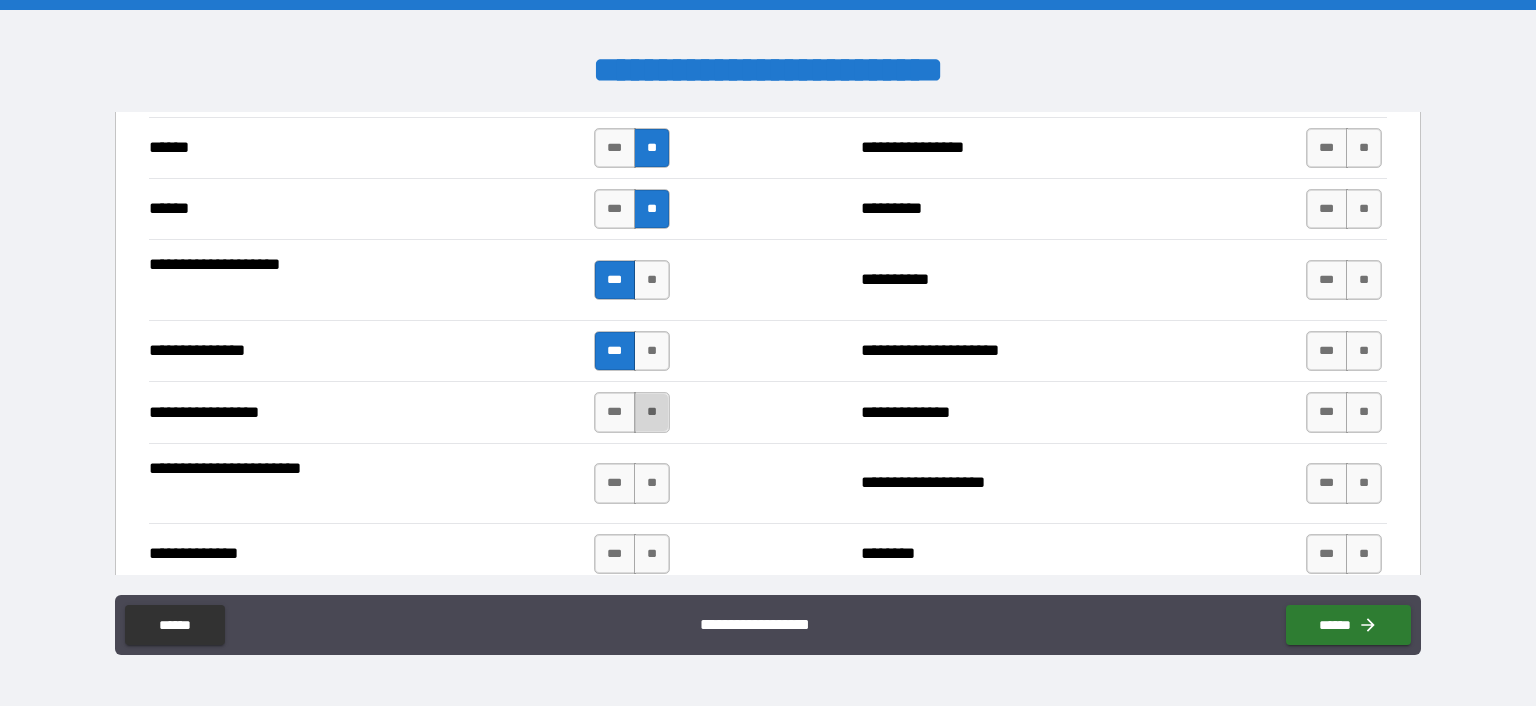 click on "**" at bounding box center [652, 412] 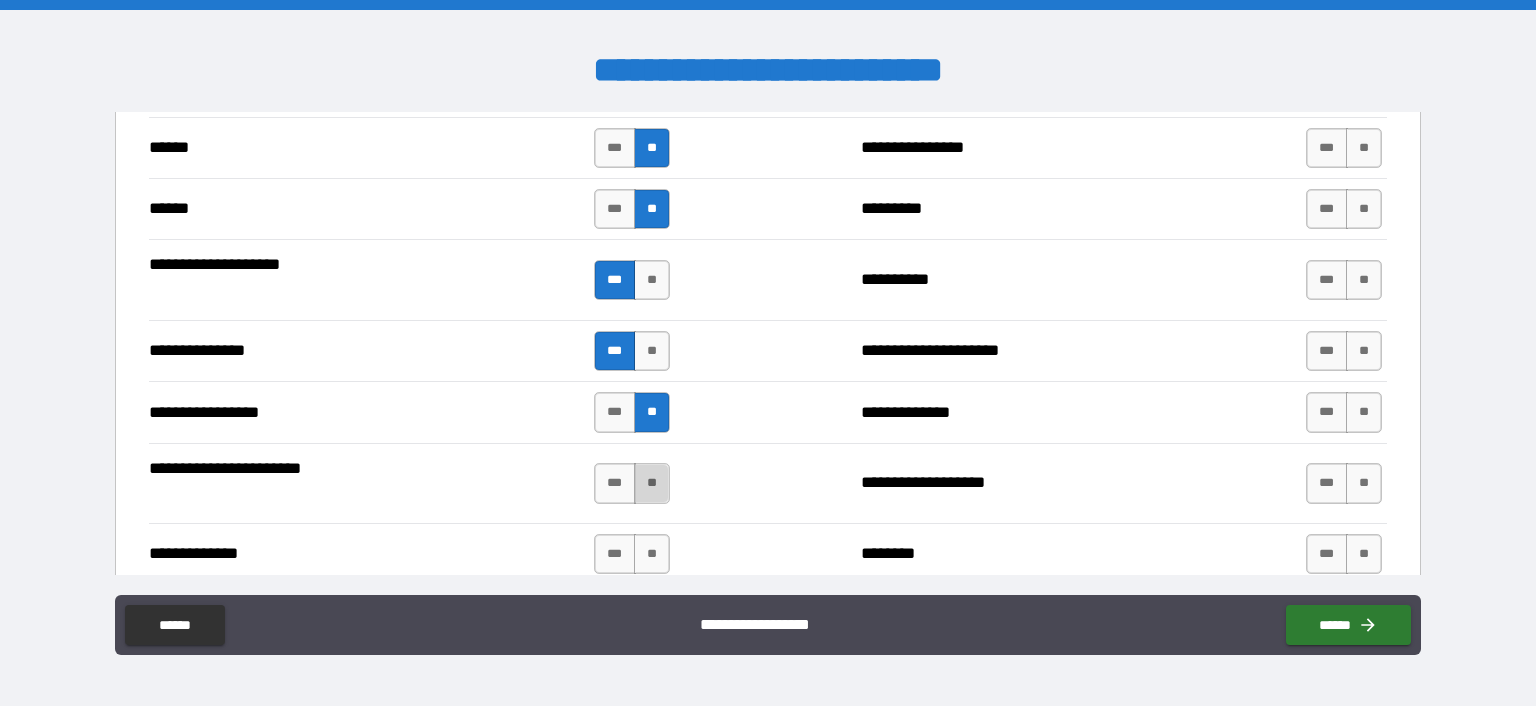 click on "**" at bounding box center (652, 483) 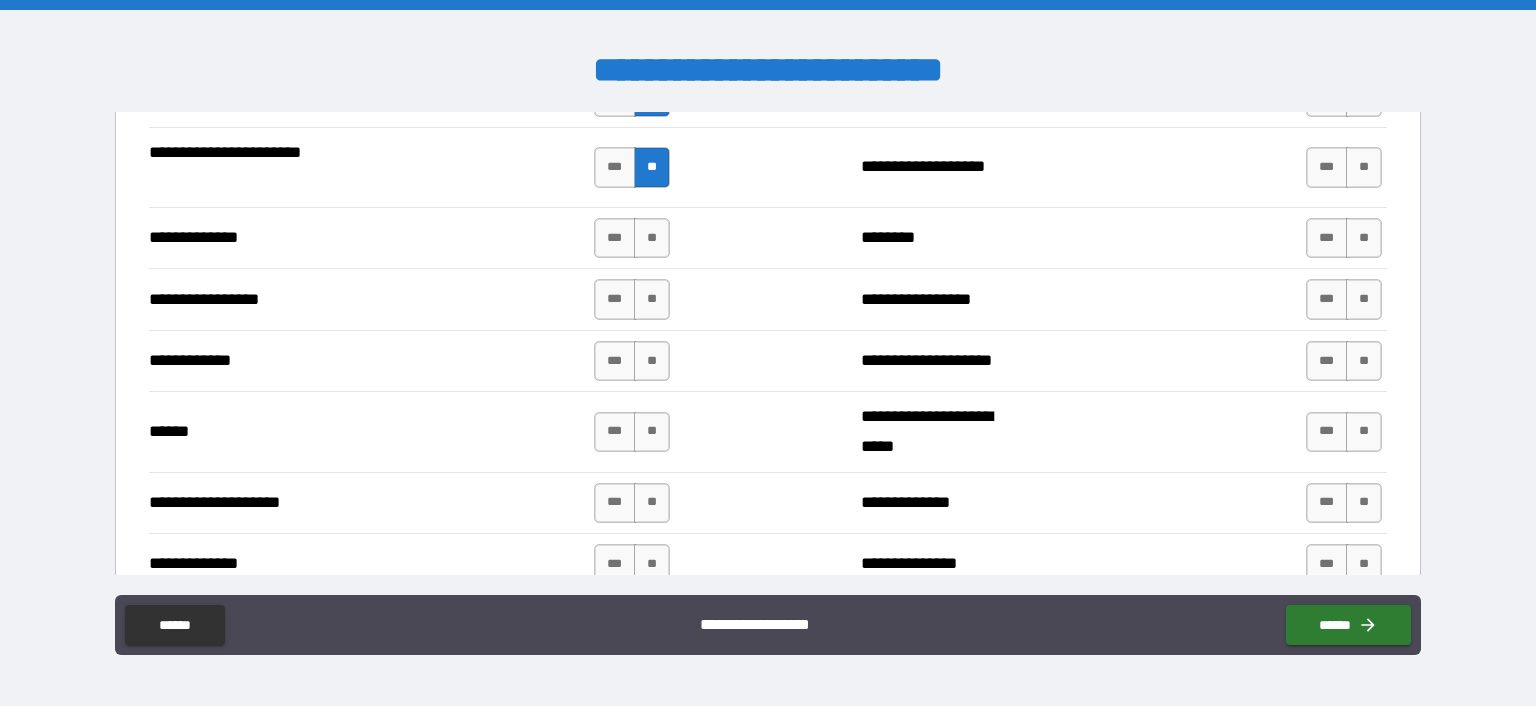 scroll, scrollTop: 2702, scrollLeft: 0, axis: vertical 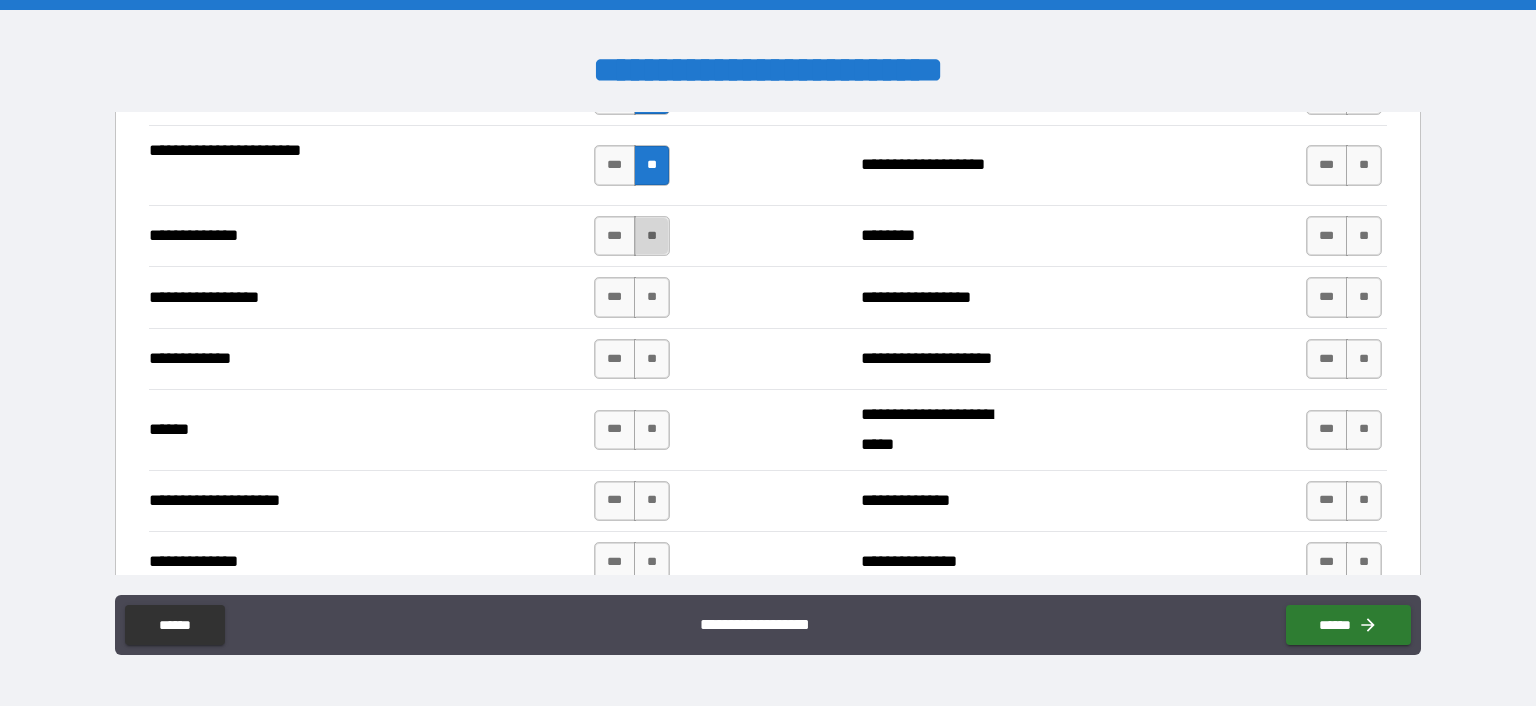click on "**" at bounding box center [652, 236] 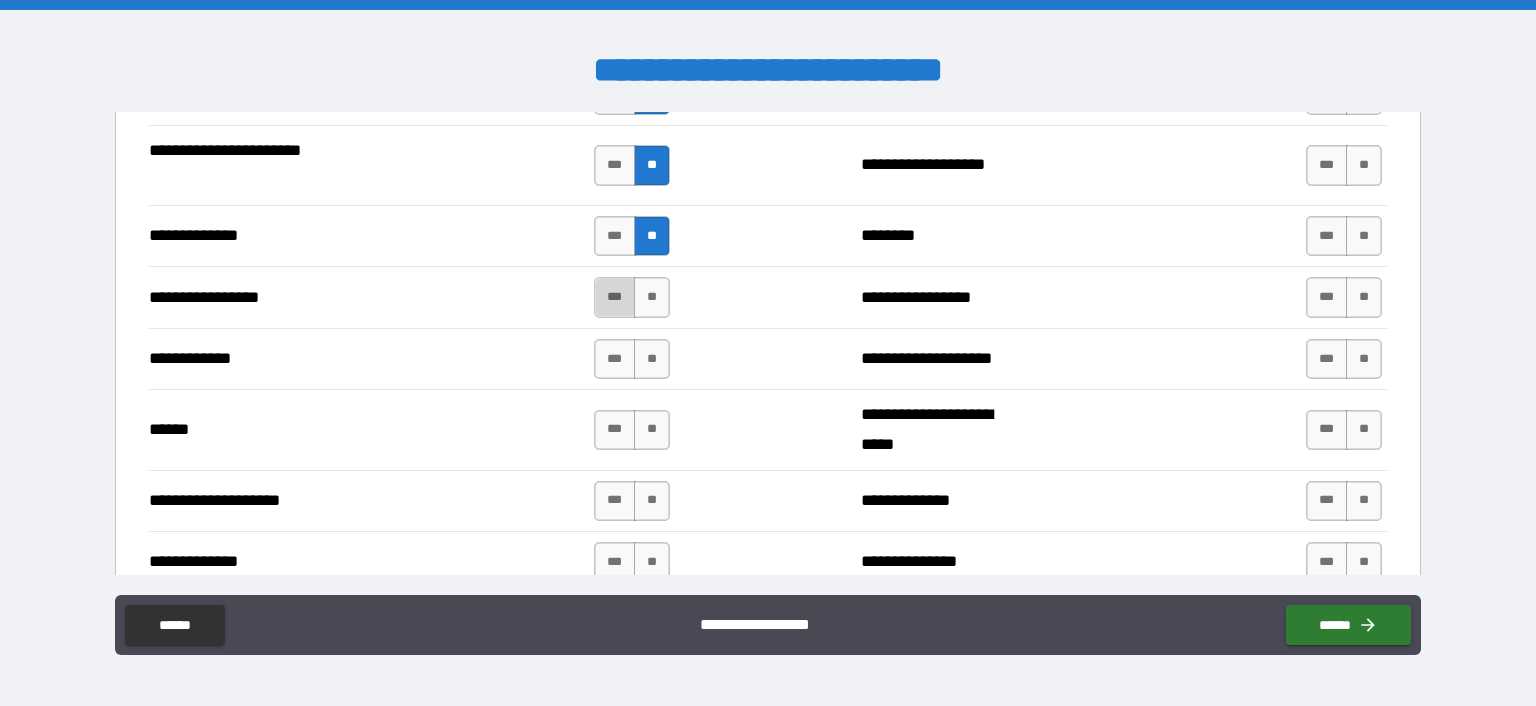 click on "***" at bounding box center [615, 297] 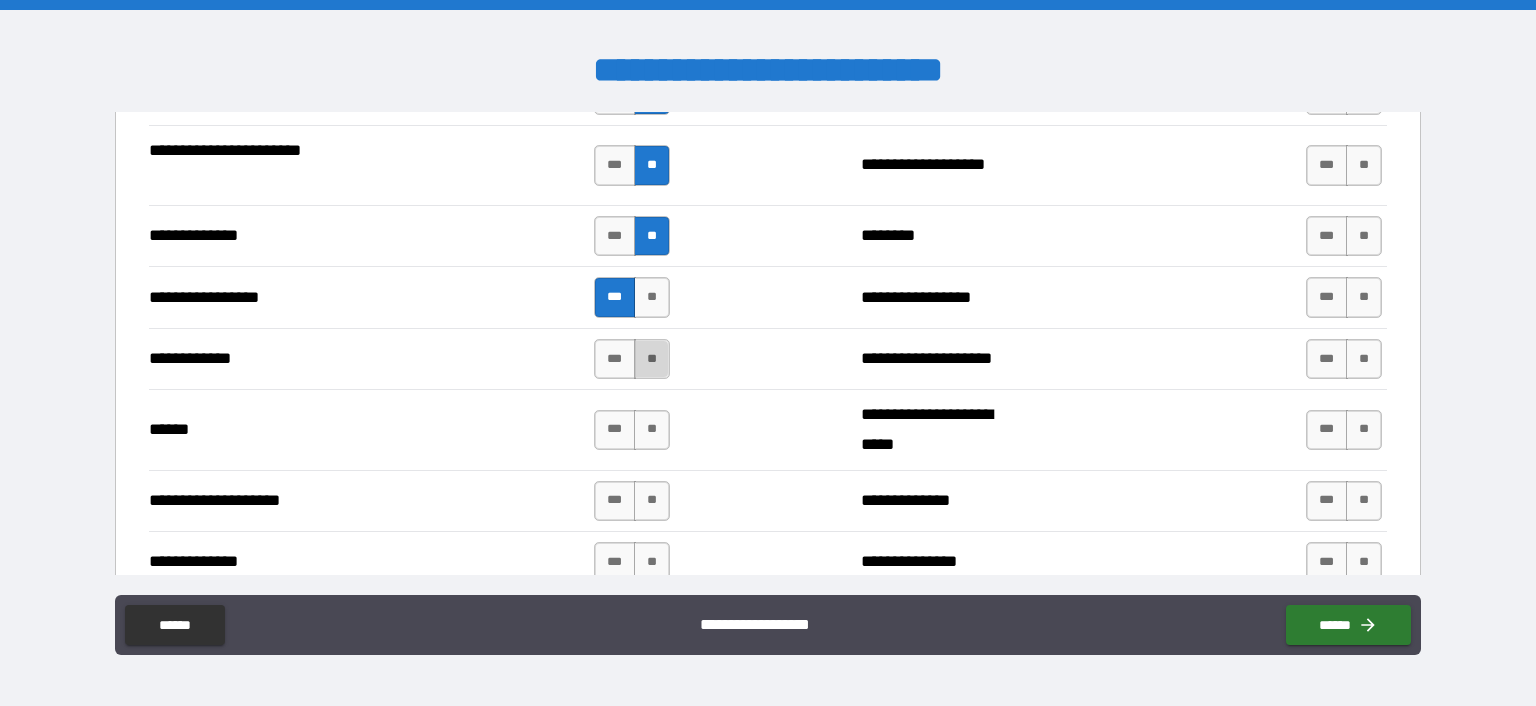 click on "**" at bounding box center [652, 359] 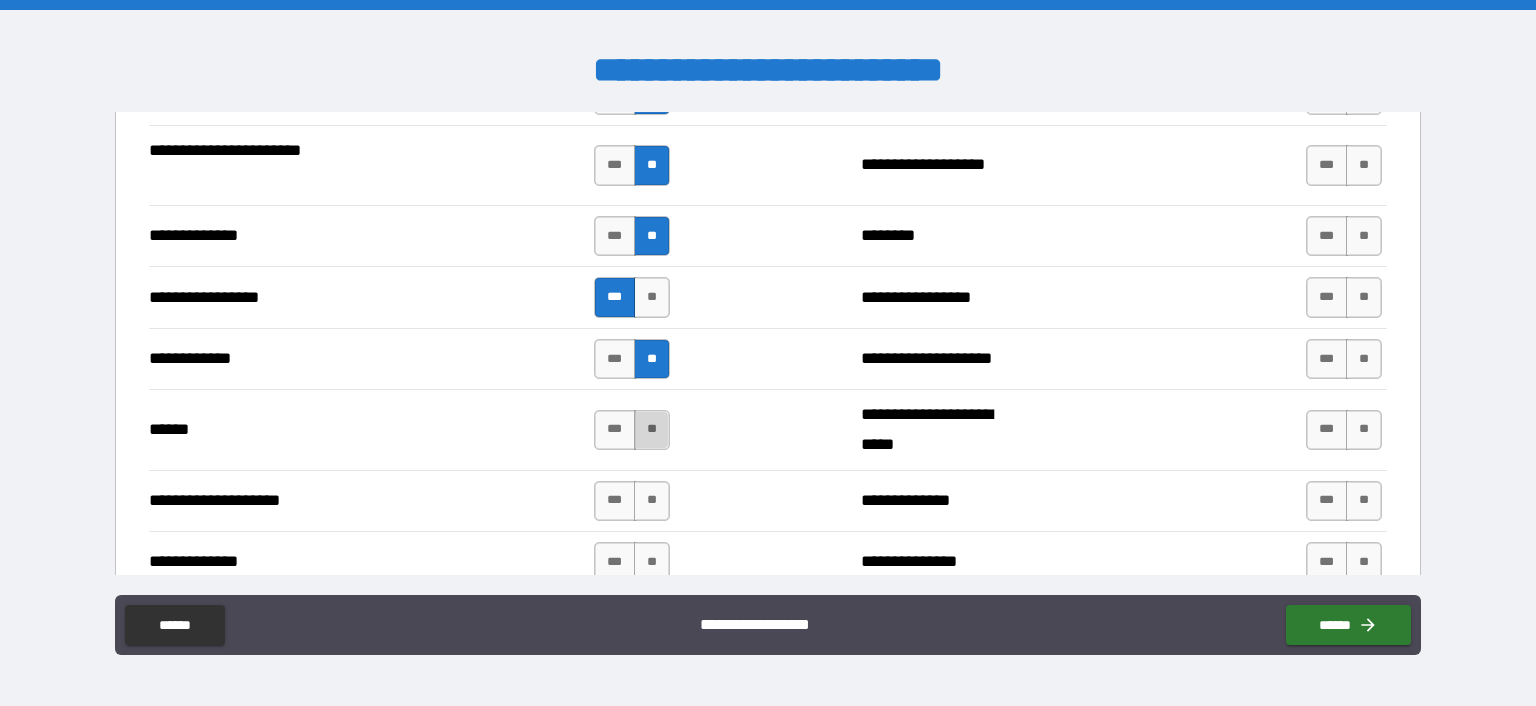click on "**" at bounding box center [652, 430] 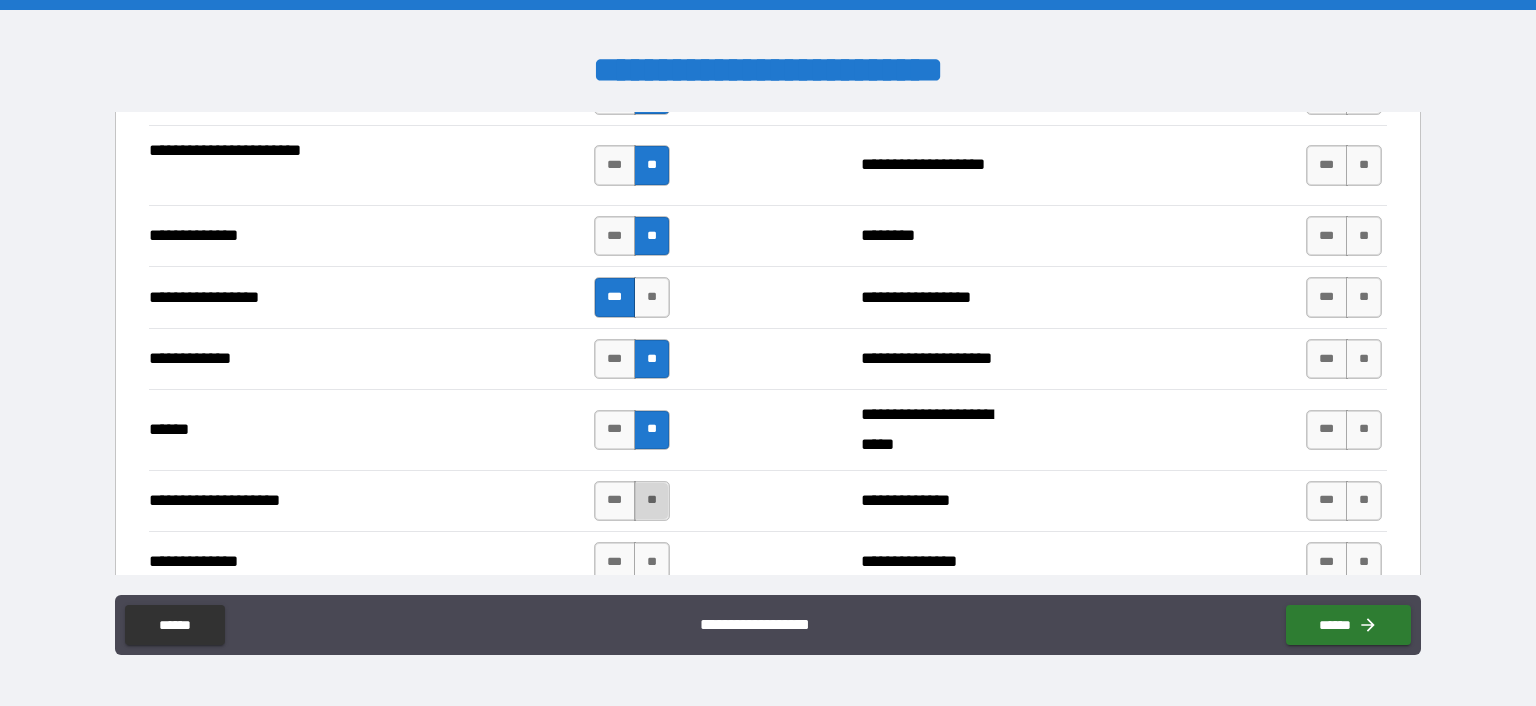 click on "**" at bounding box center [652, 501] 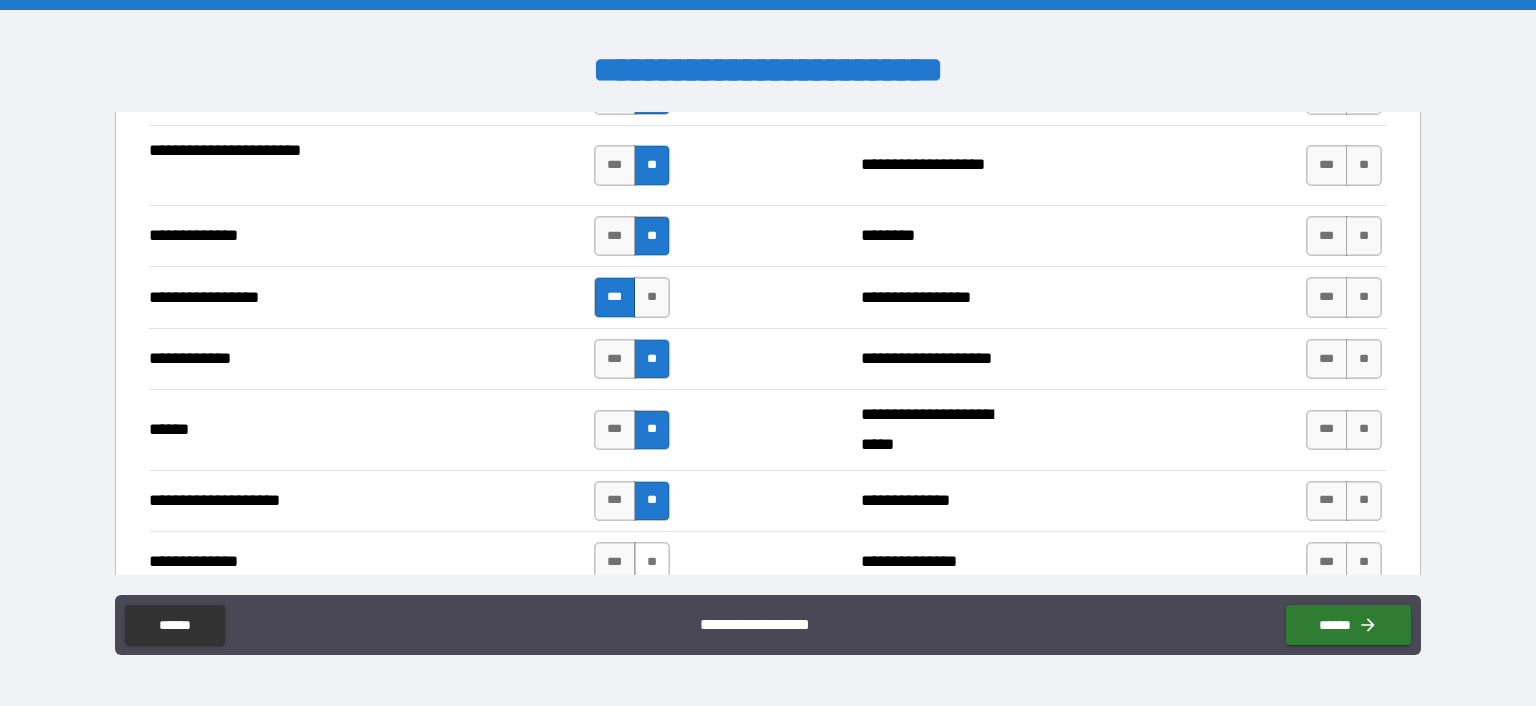 click on "**" at bounding box center [652, 562] 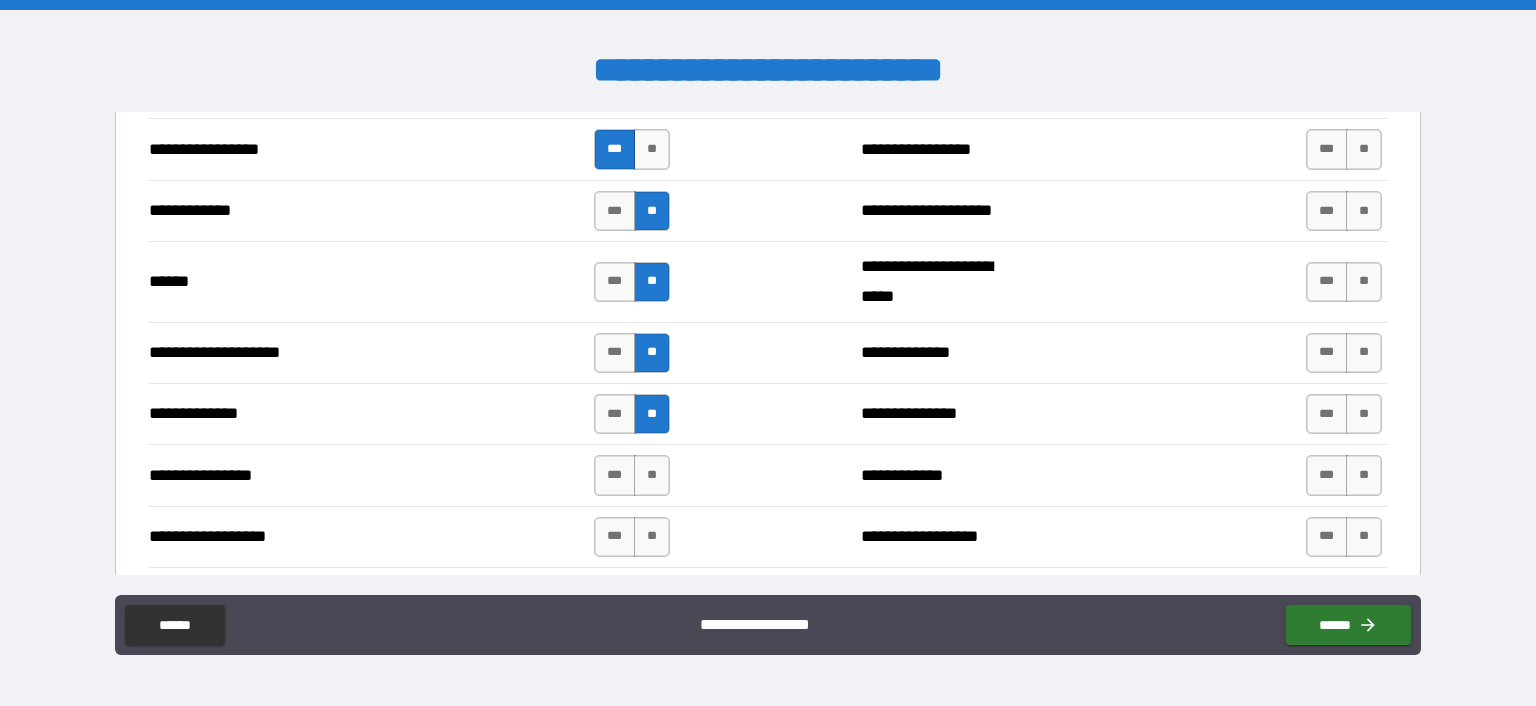 scroll, scrollTop: 2876, scrollLeft: 0, axis: vertical 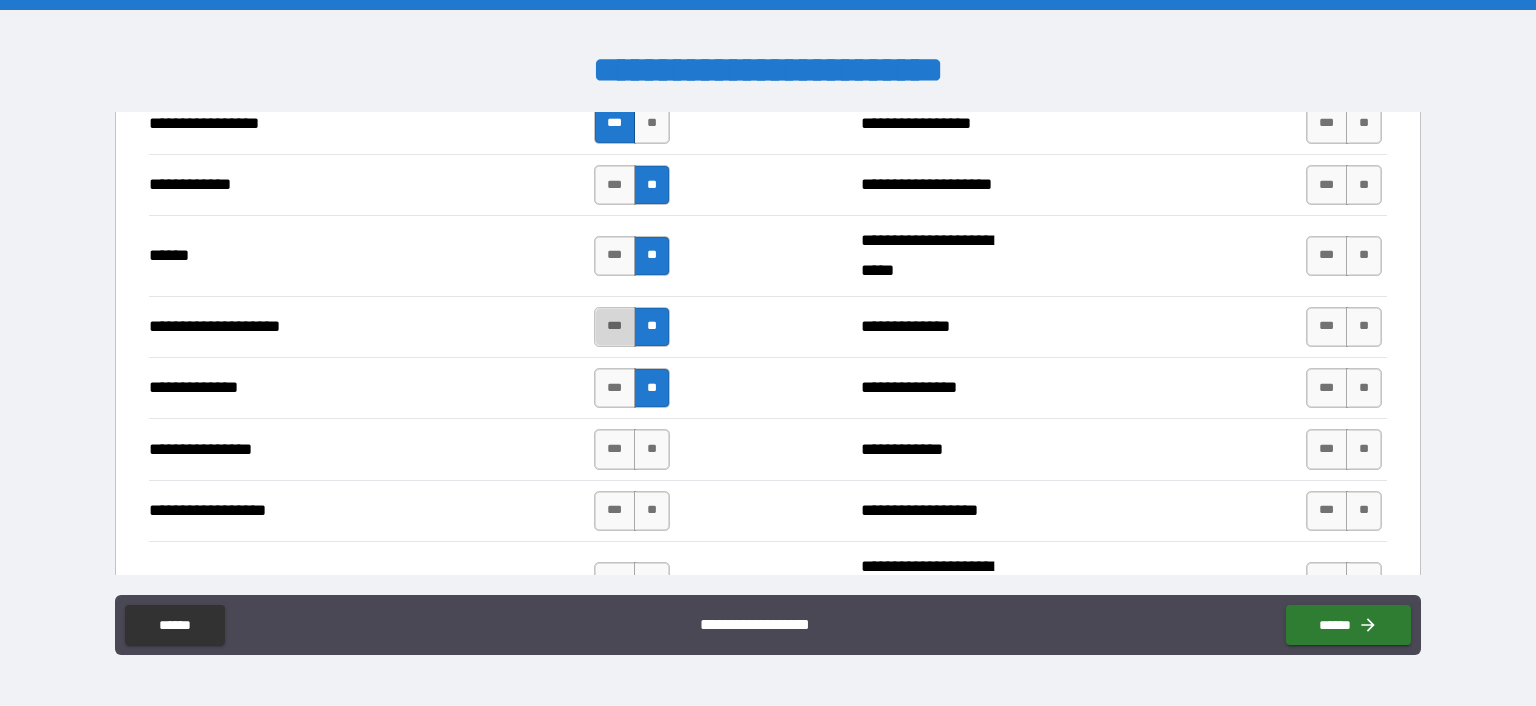 click on "***" at bounding box center [615, 327] 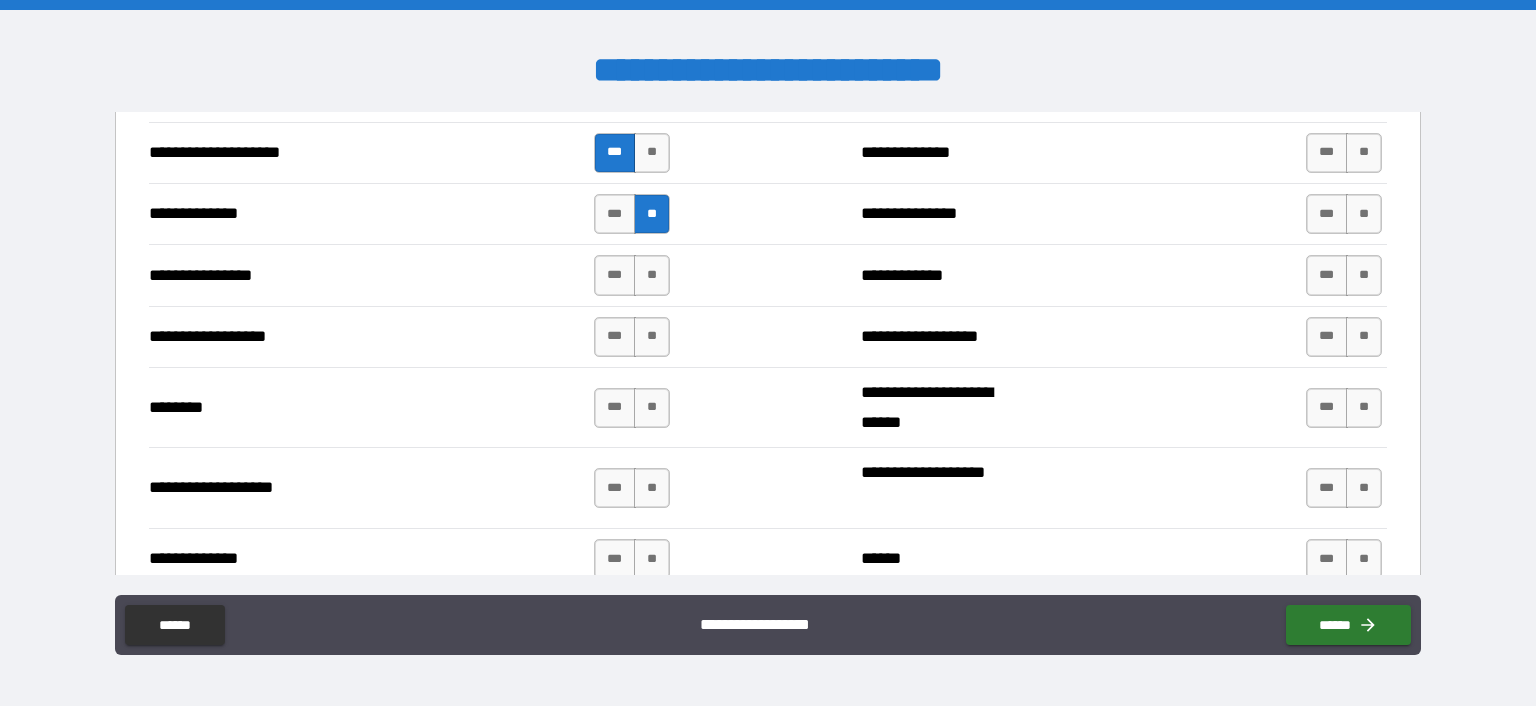 scroll, scrollTop: 3051, scrollLeft: 0, axis: vertical 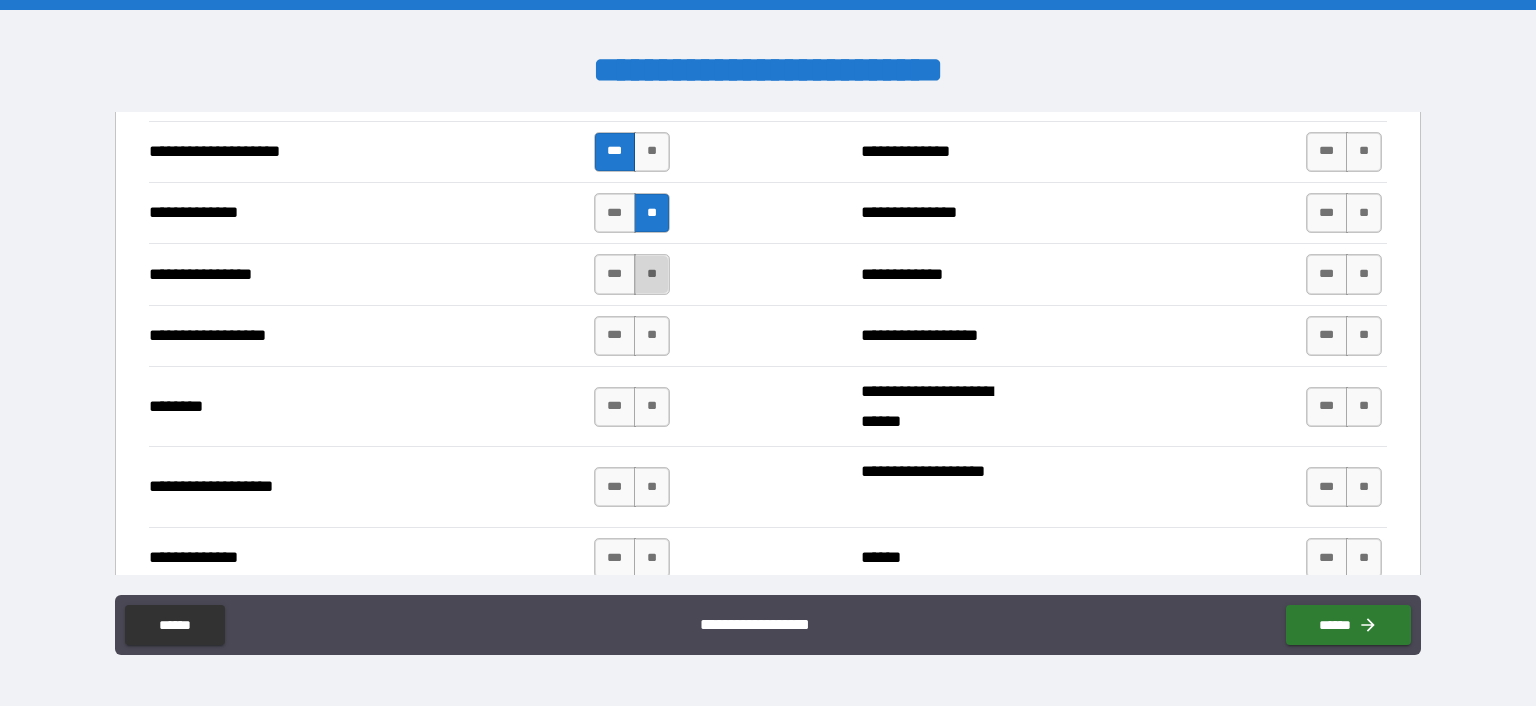 click on "**" at bounding box center [652, 274] 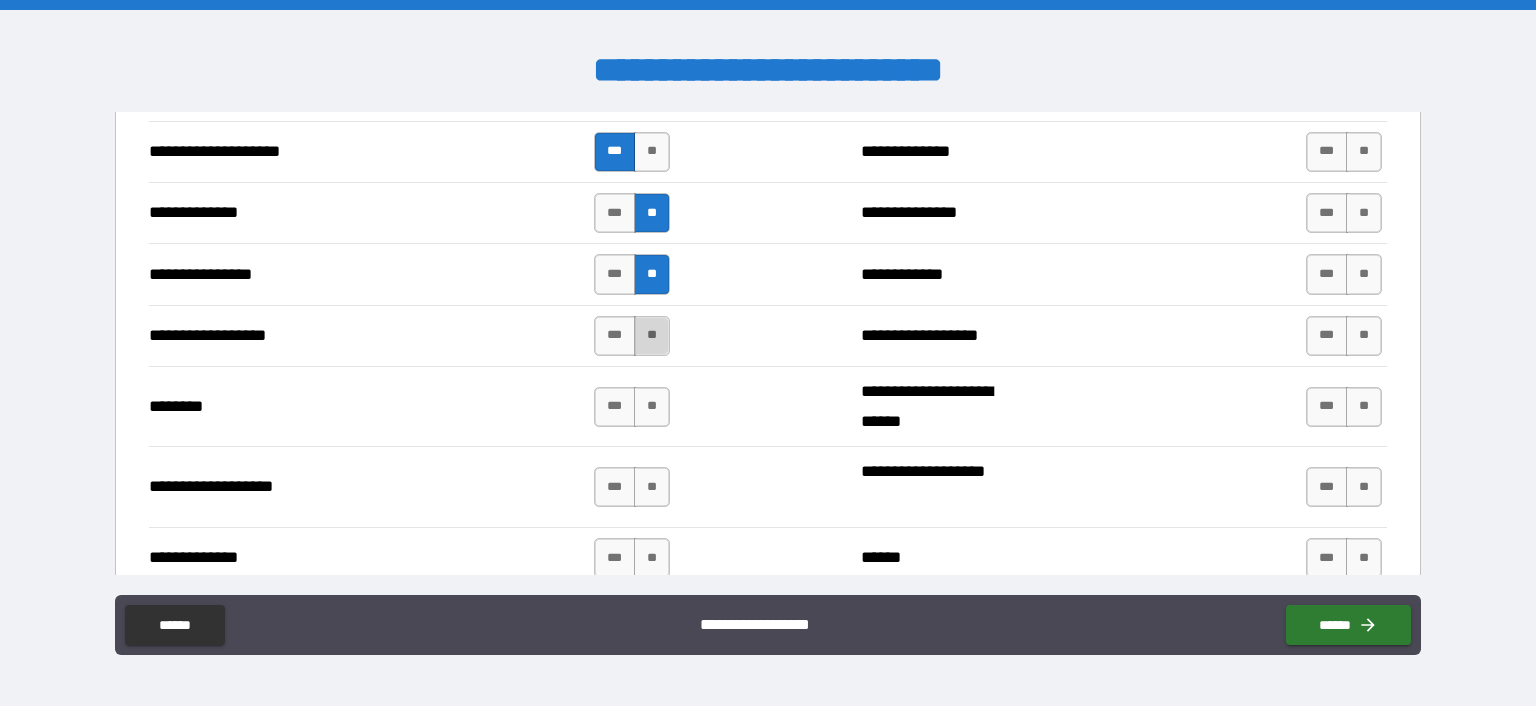 click on "**" at bounding box center [652, 336] 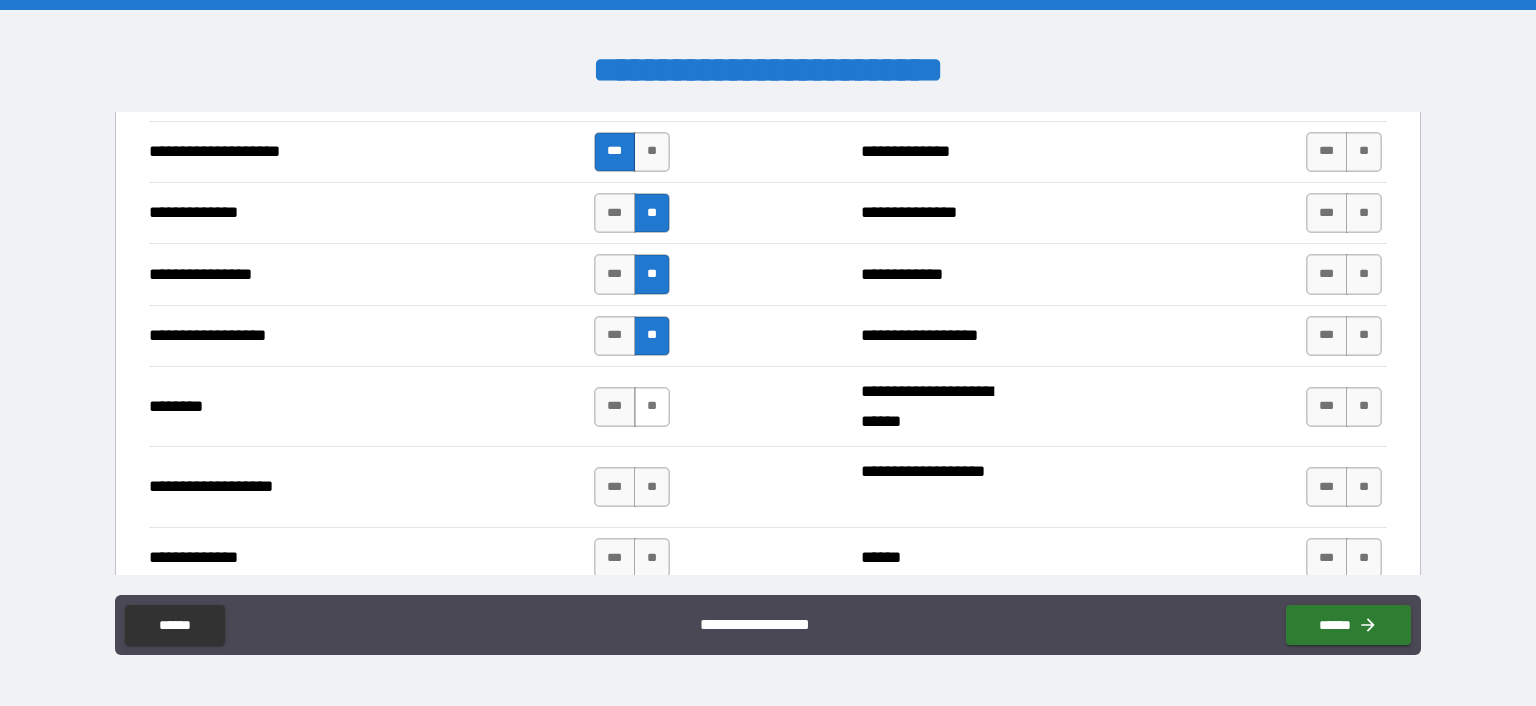 click on "**" at bounding box center (652, 407) 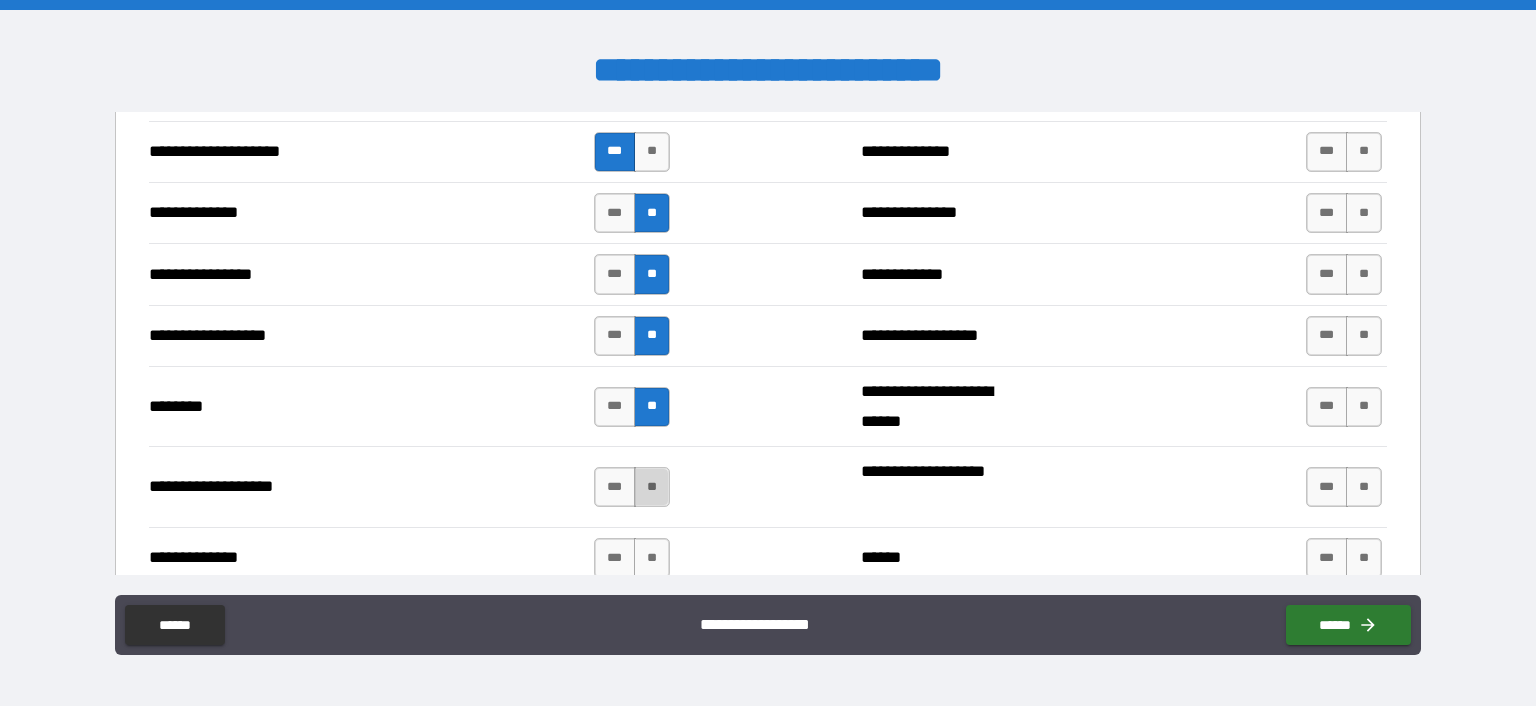 click on "**" at bounding box center (652, 487) 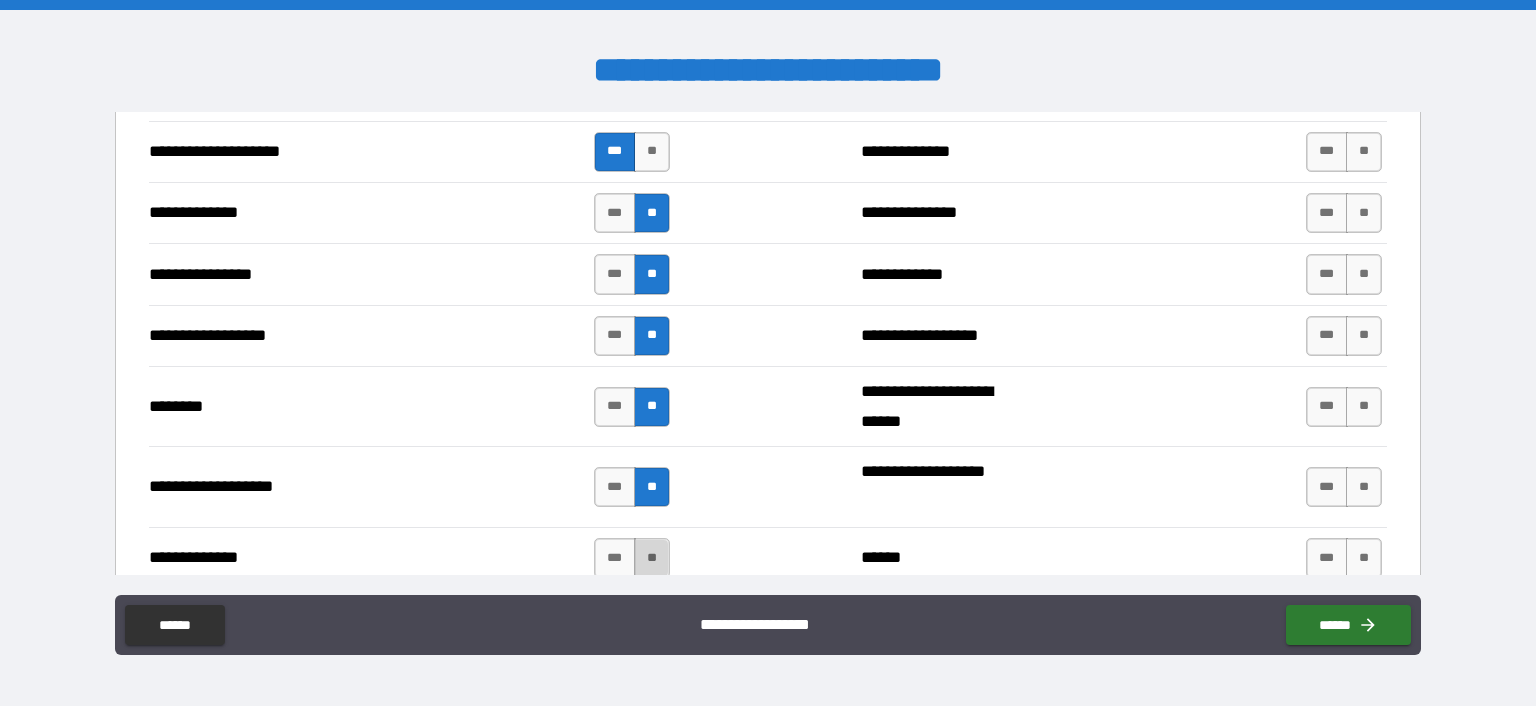 click on "**" at bounding box center [652, 558] 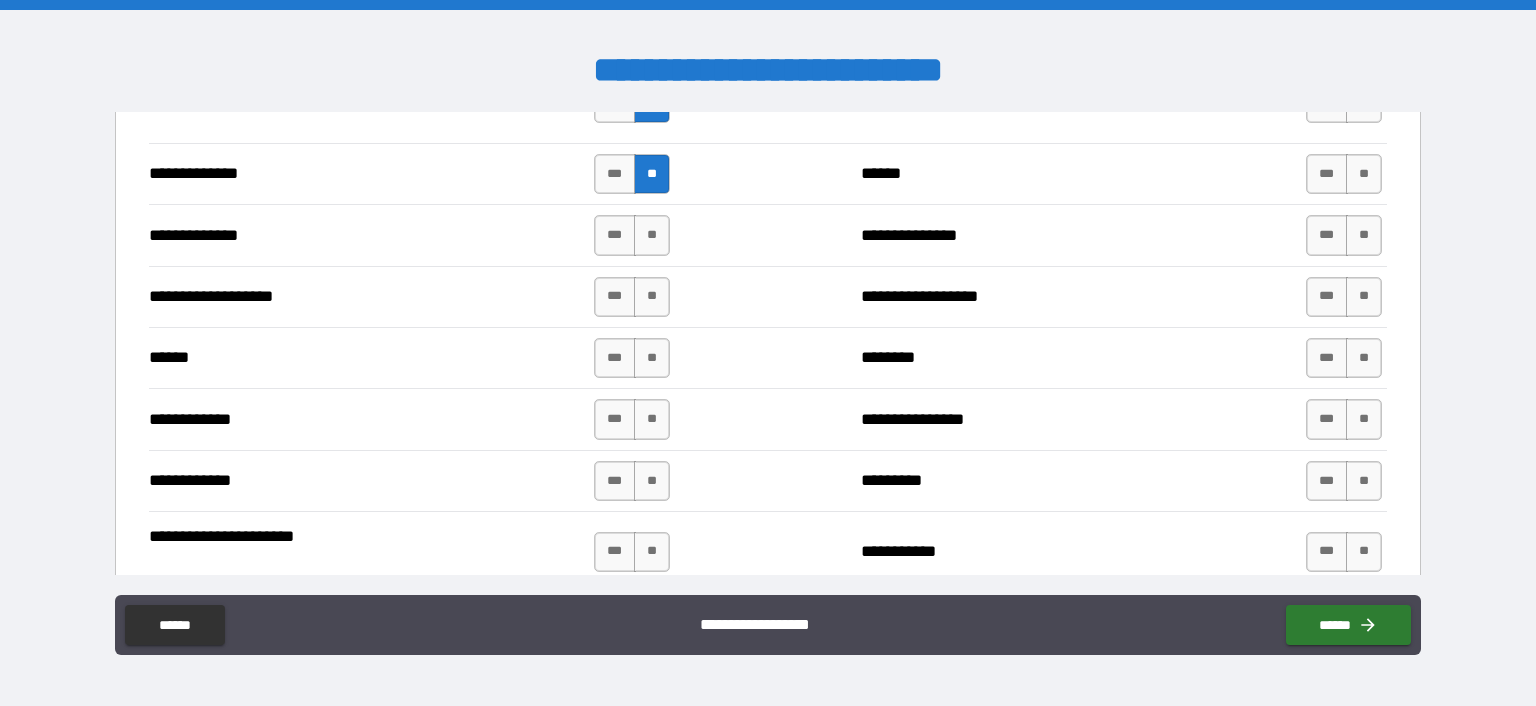 scroll, scrollTop: 3447, scrollLeft: 0, axis: vertical 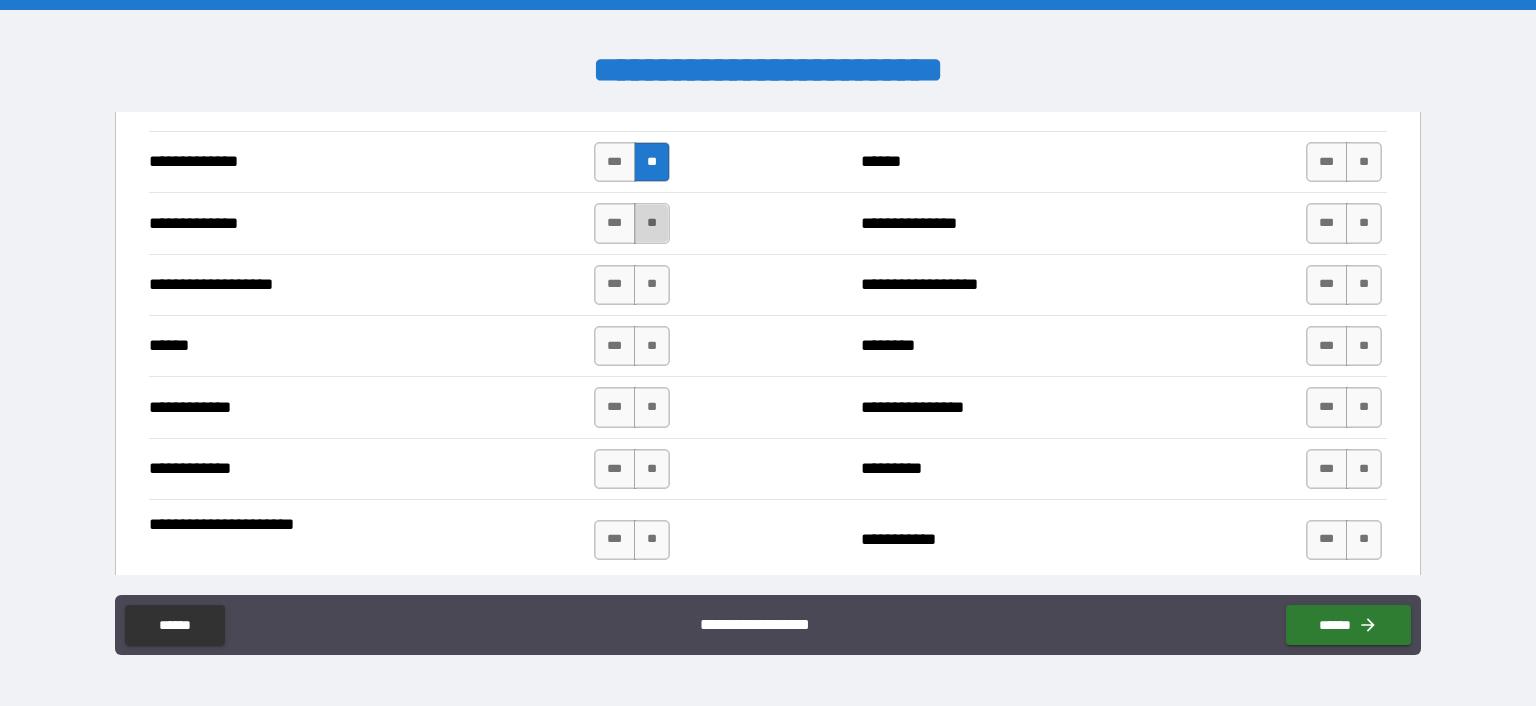click on "**" at bounding box center [652, 223] 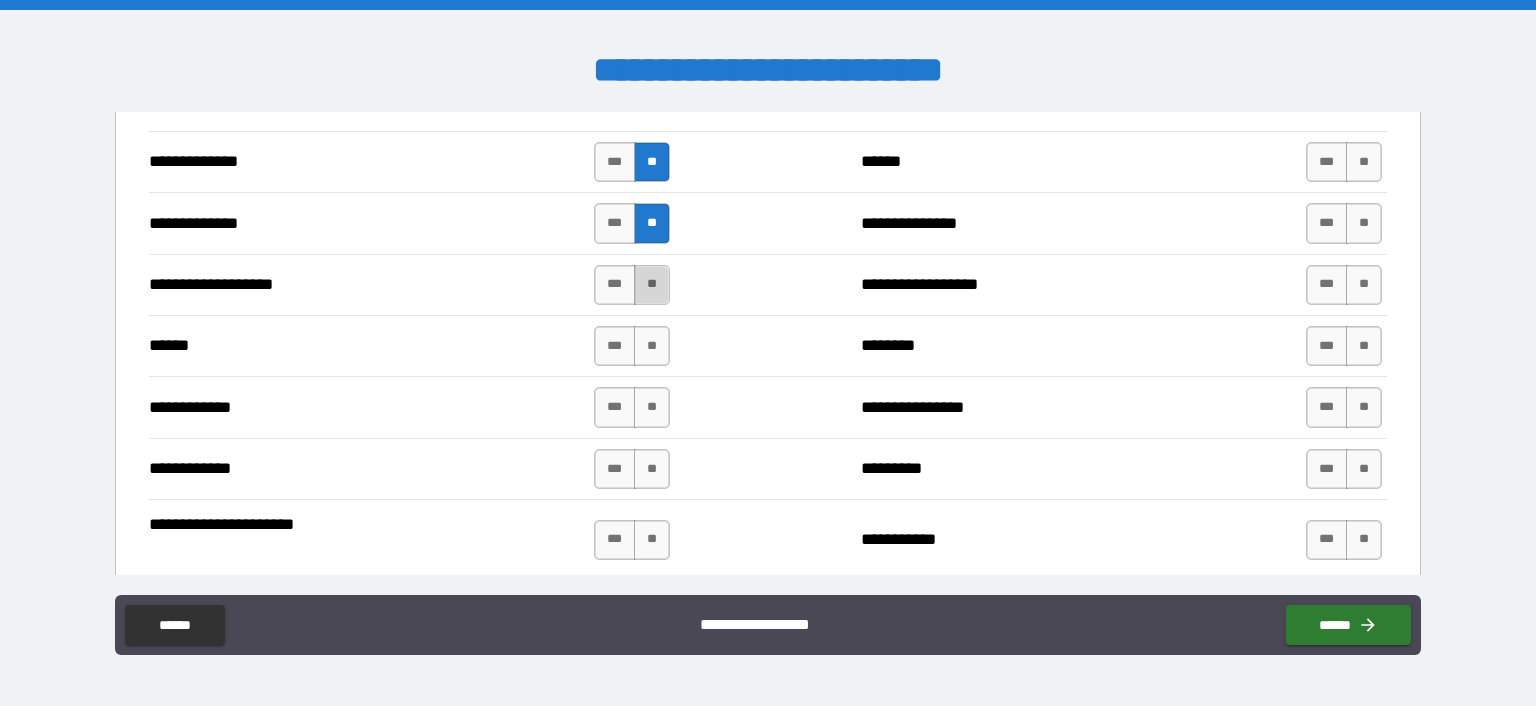 click on "**" at bounding box center (652, 285) 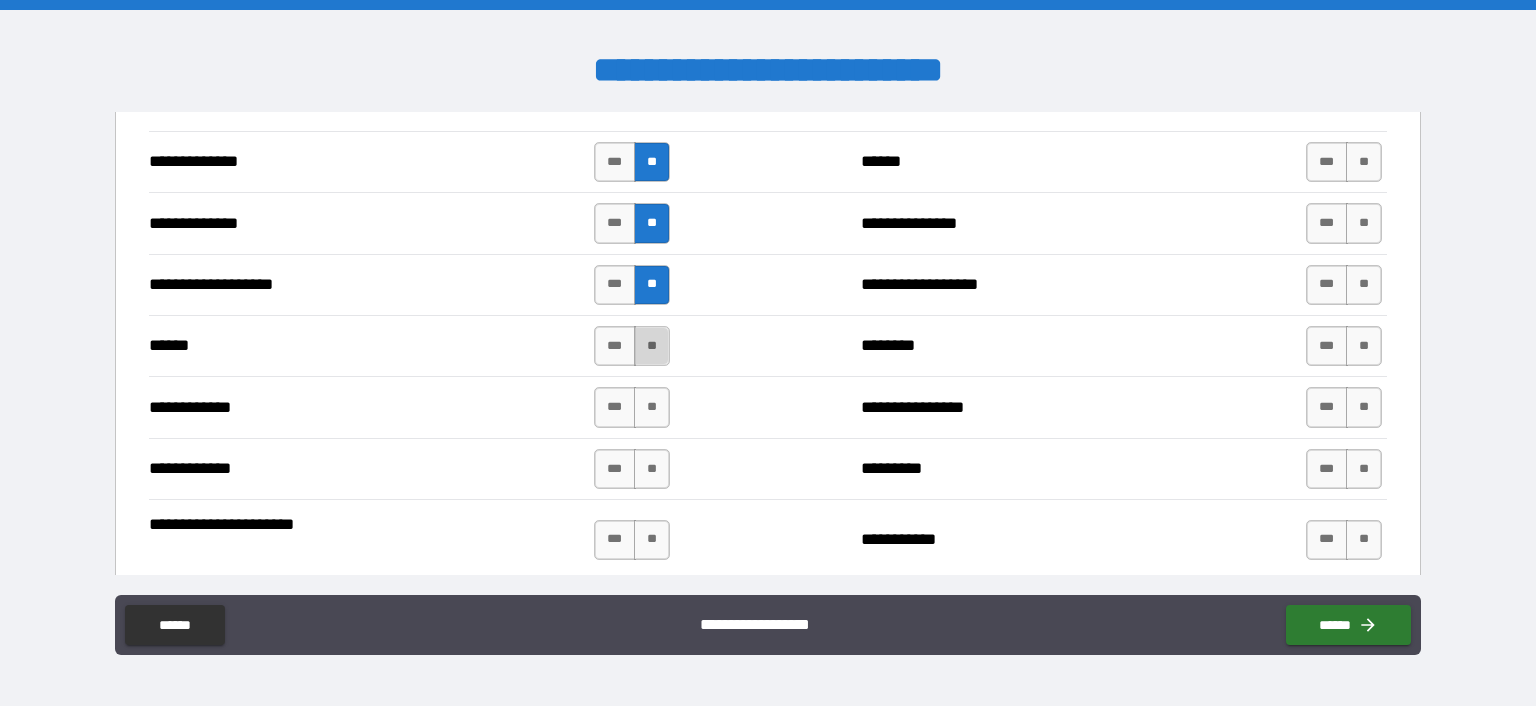 click on "**" at bounding box center [652, 346] 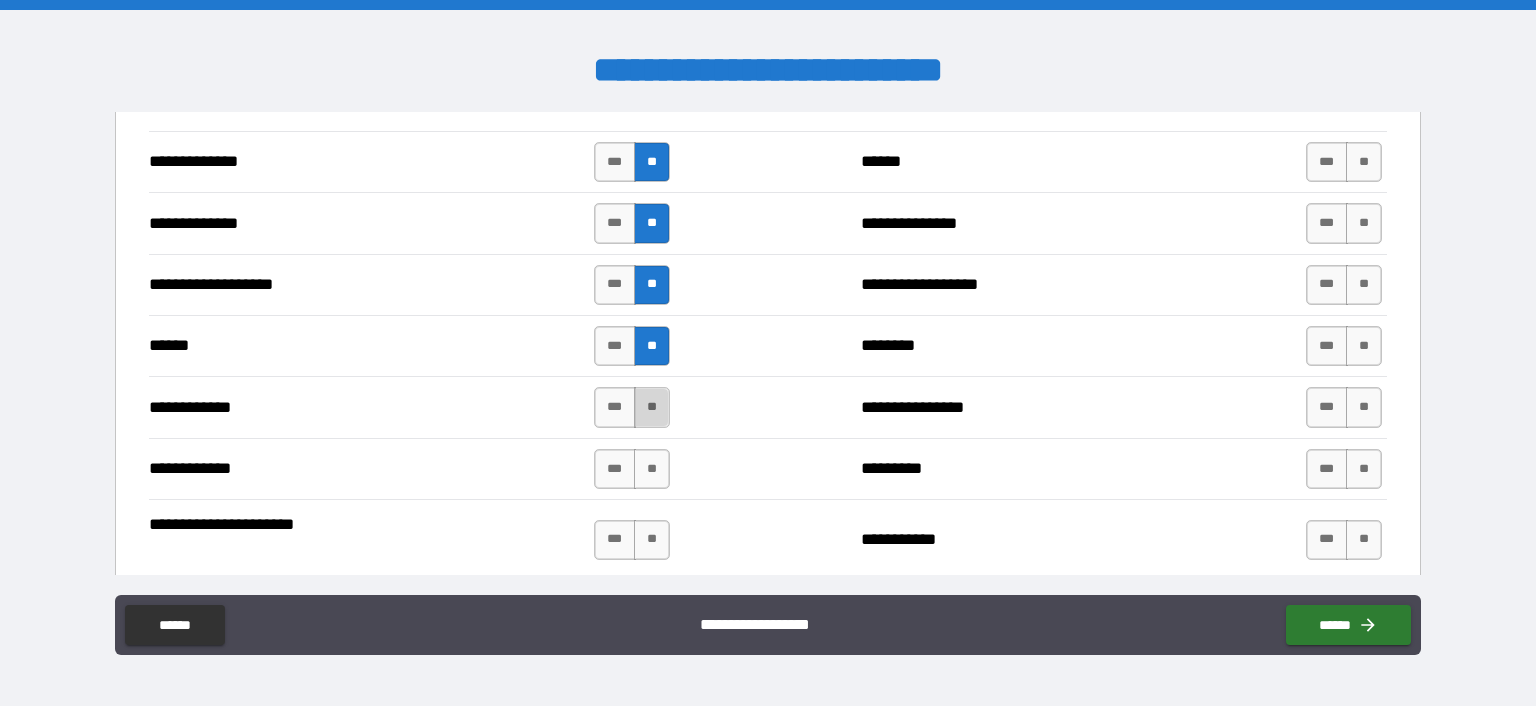 click on "**" at bounding box center [652, 407] 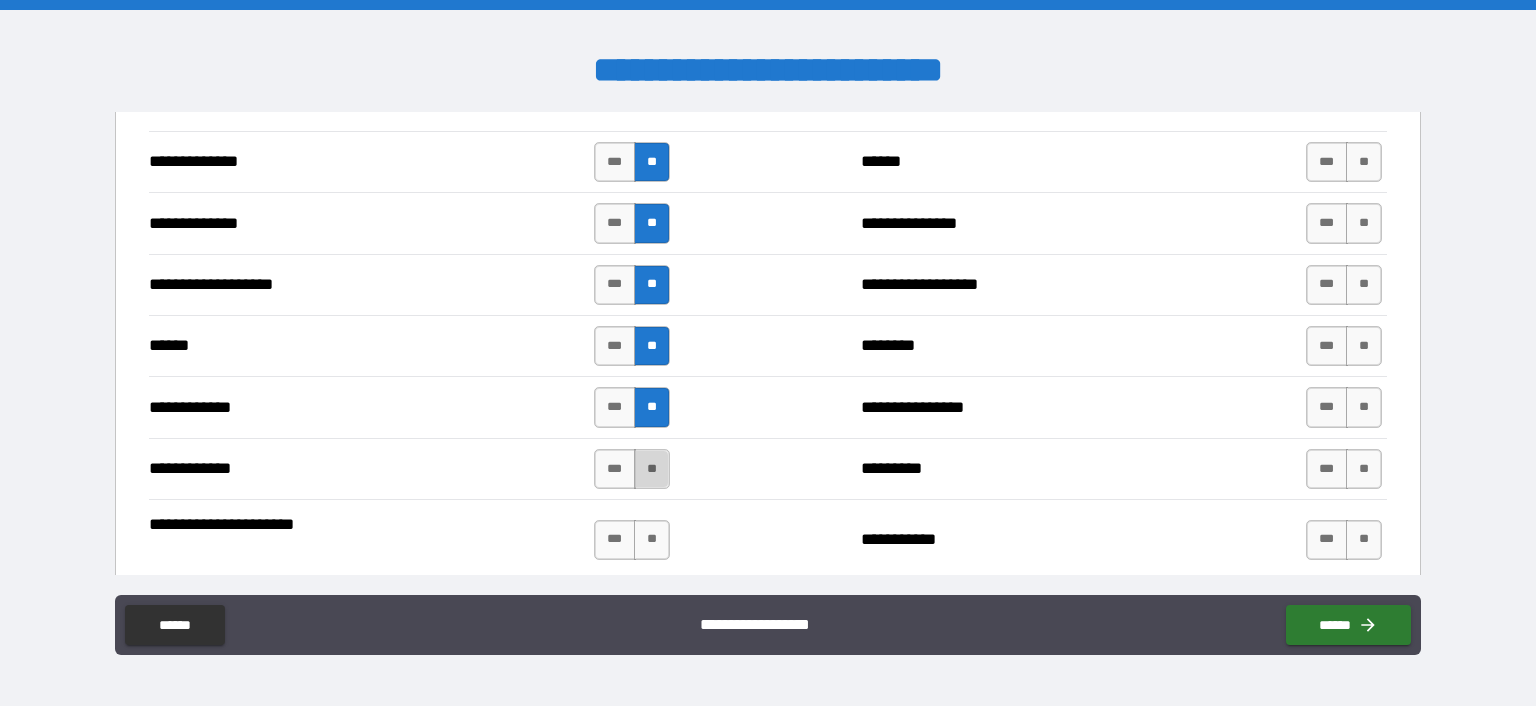 click on "**" at bounding box center (652, 469) 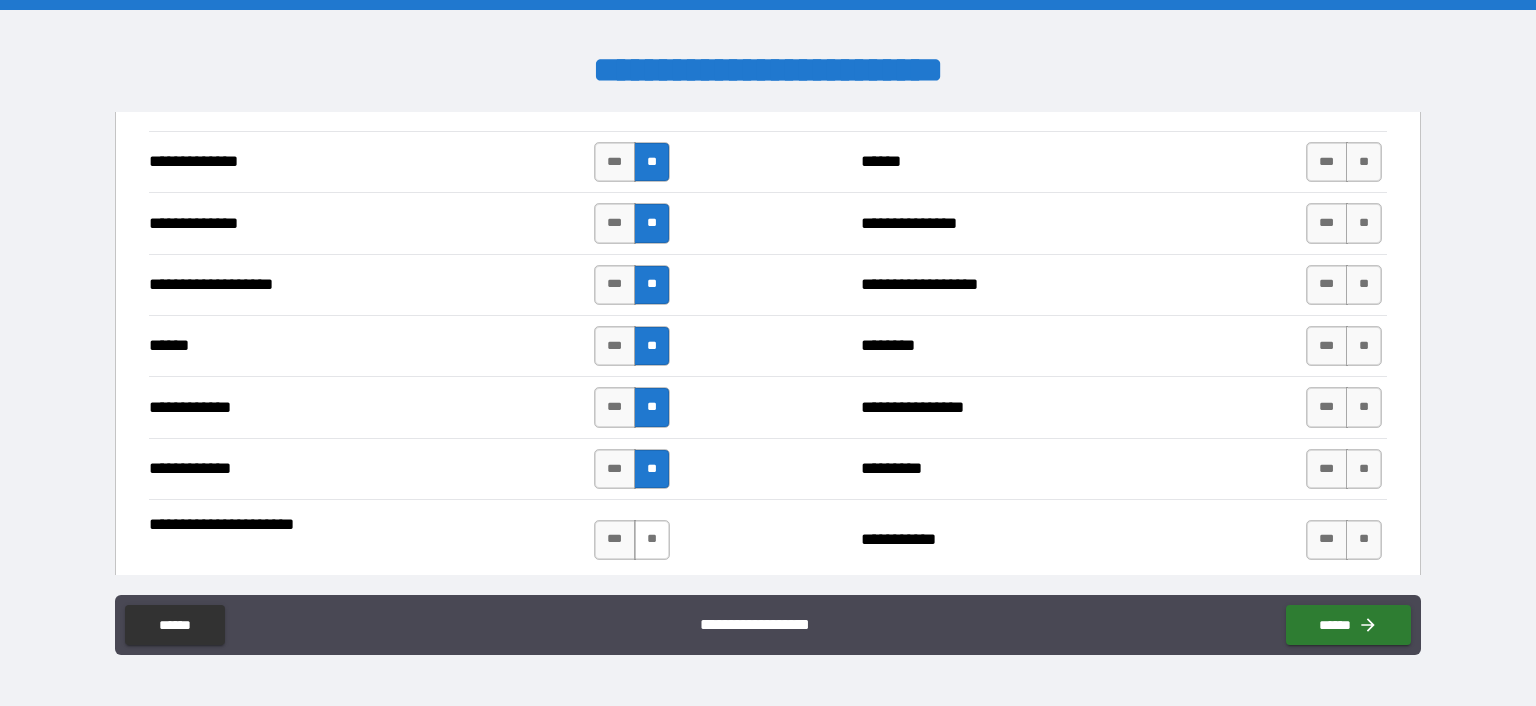 click on "**" at bounding box center [652, 540] 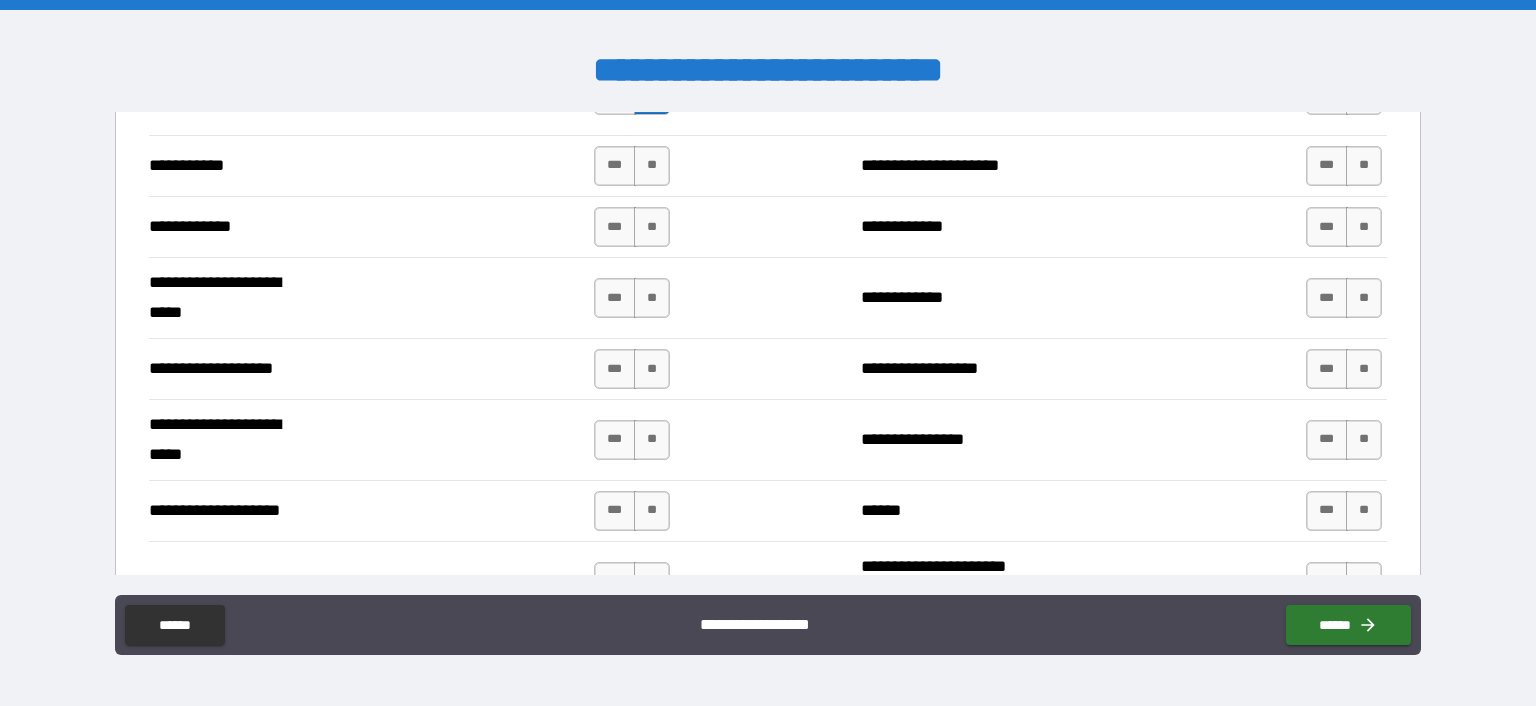 scroll, scrollTop: 3892, scrollLeft: 0, axis: vertical 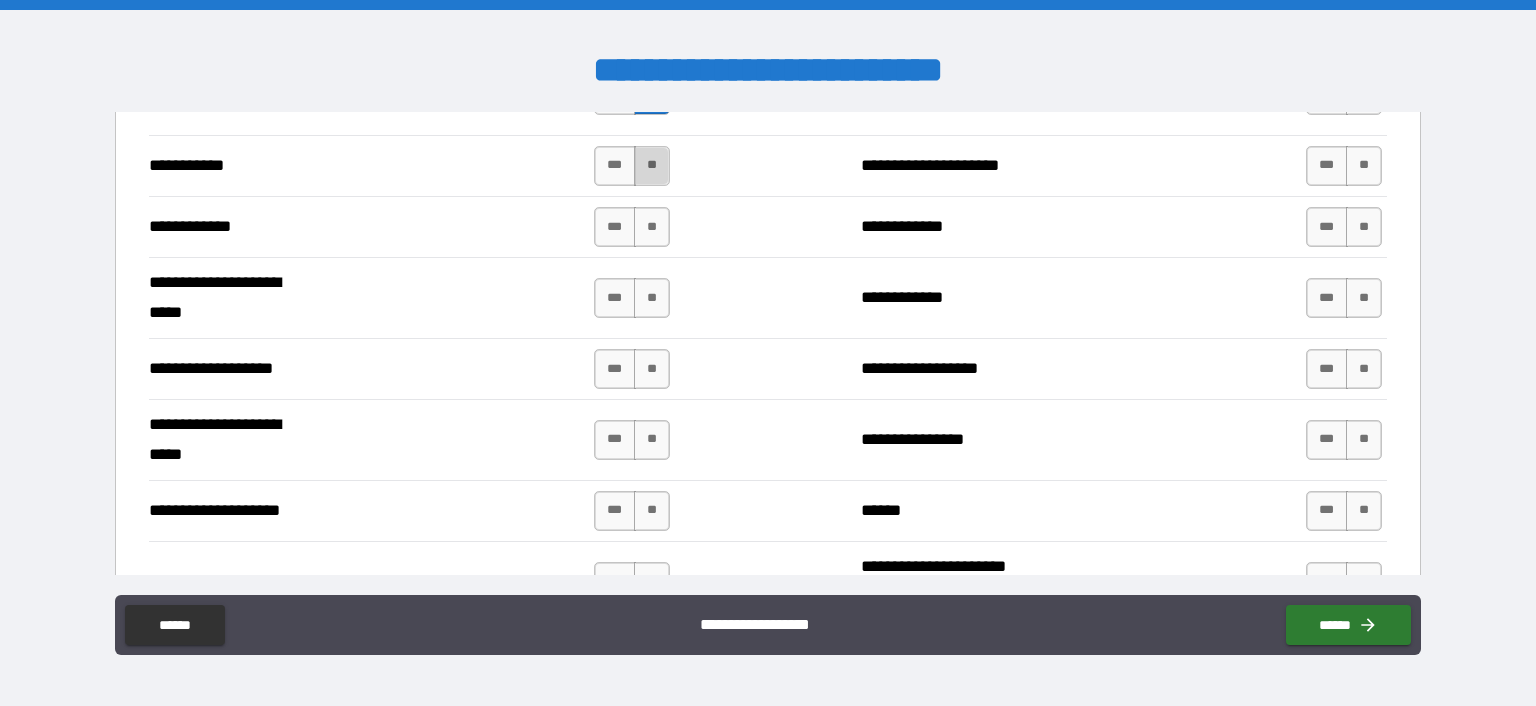 click on "**" at bounding box center [652, 166] 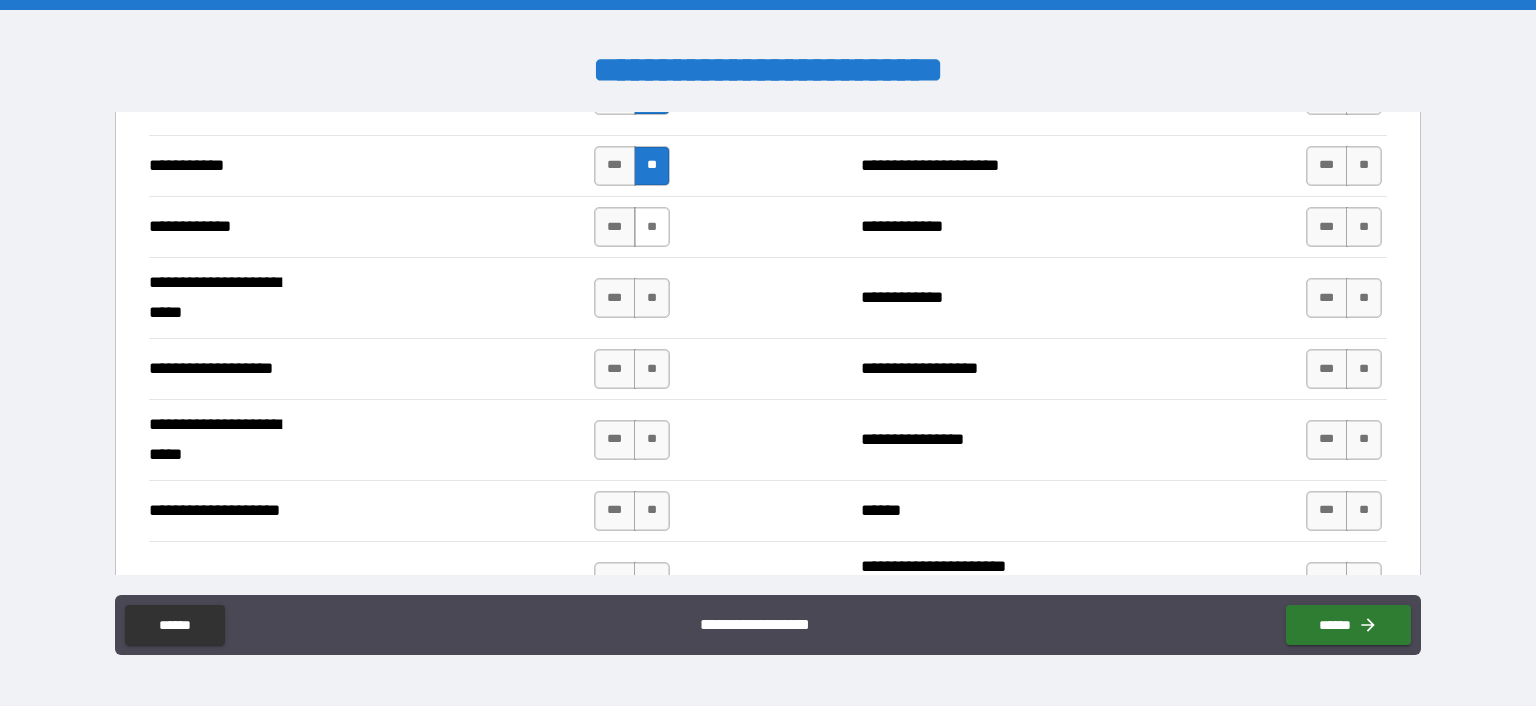 click on "**" at bounding box center [652, 227] 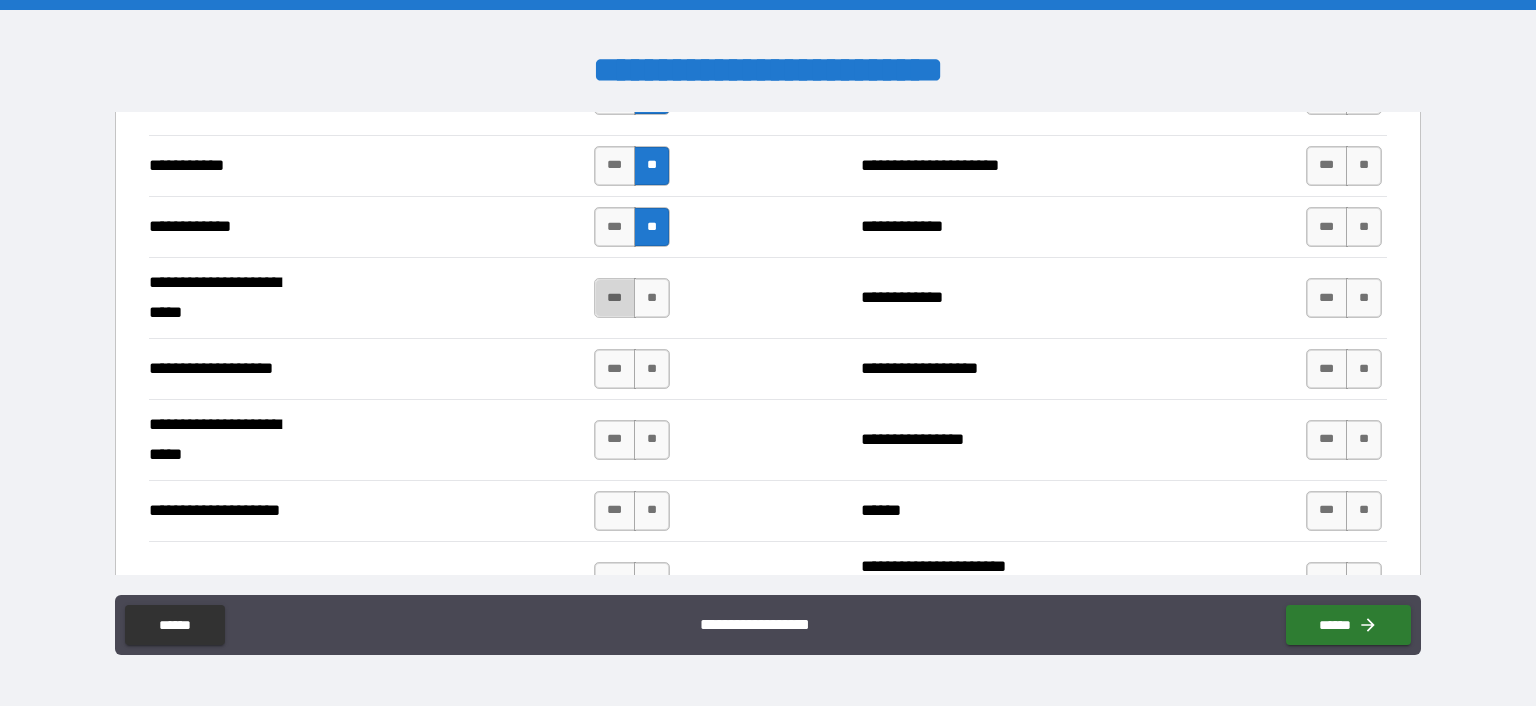 click on "***" at bounding box center (615, 298) 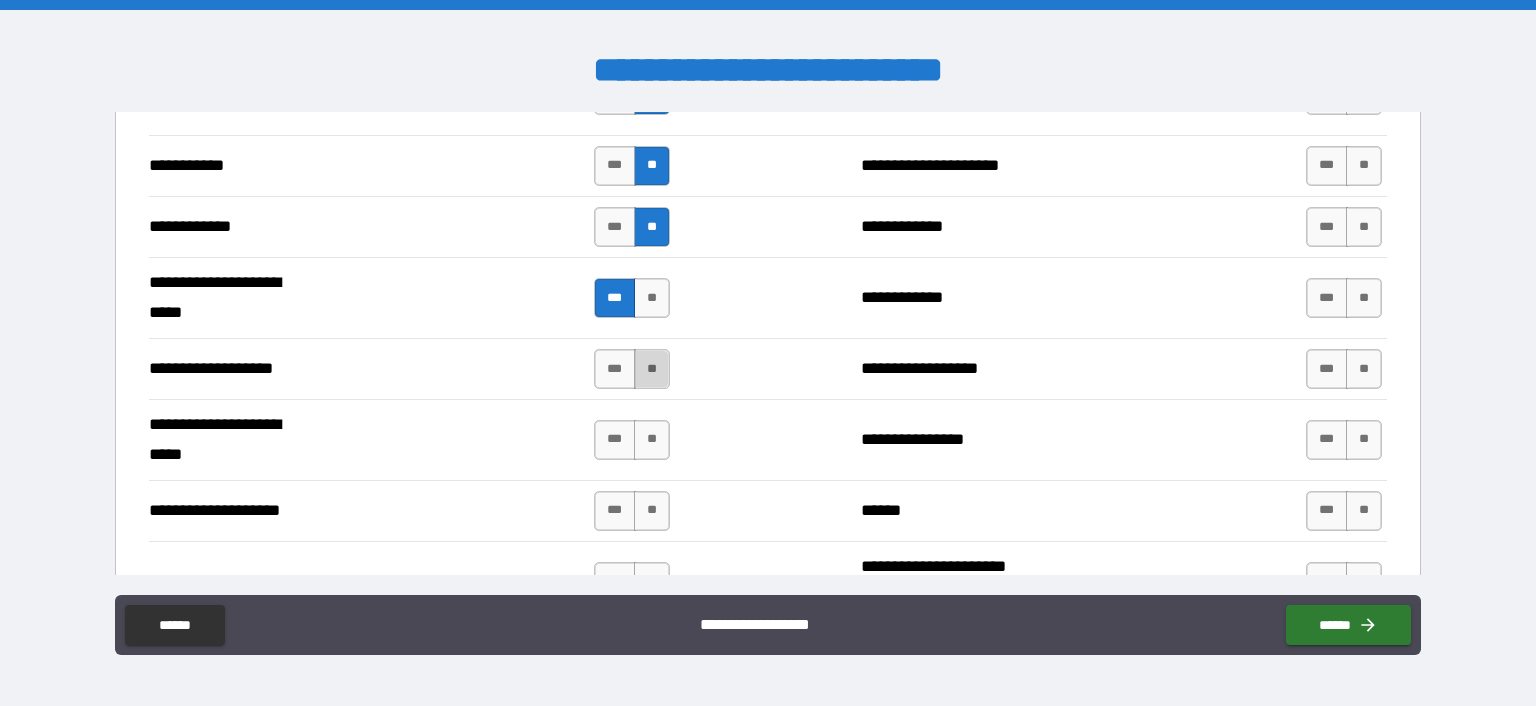 click on "**" at bounding box center [652, 369] 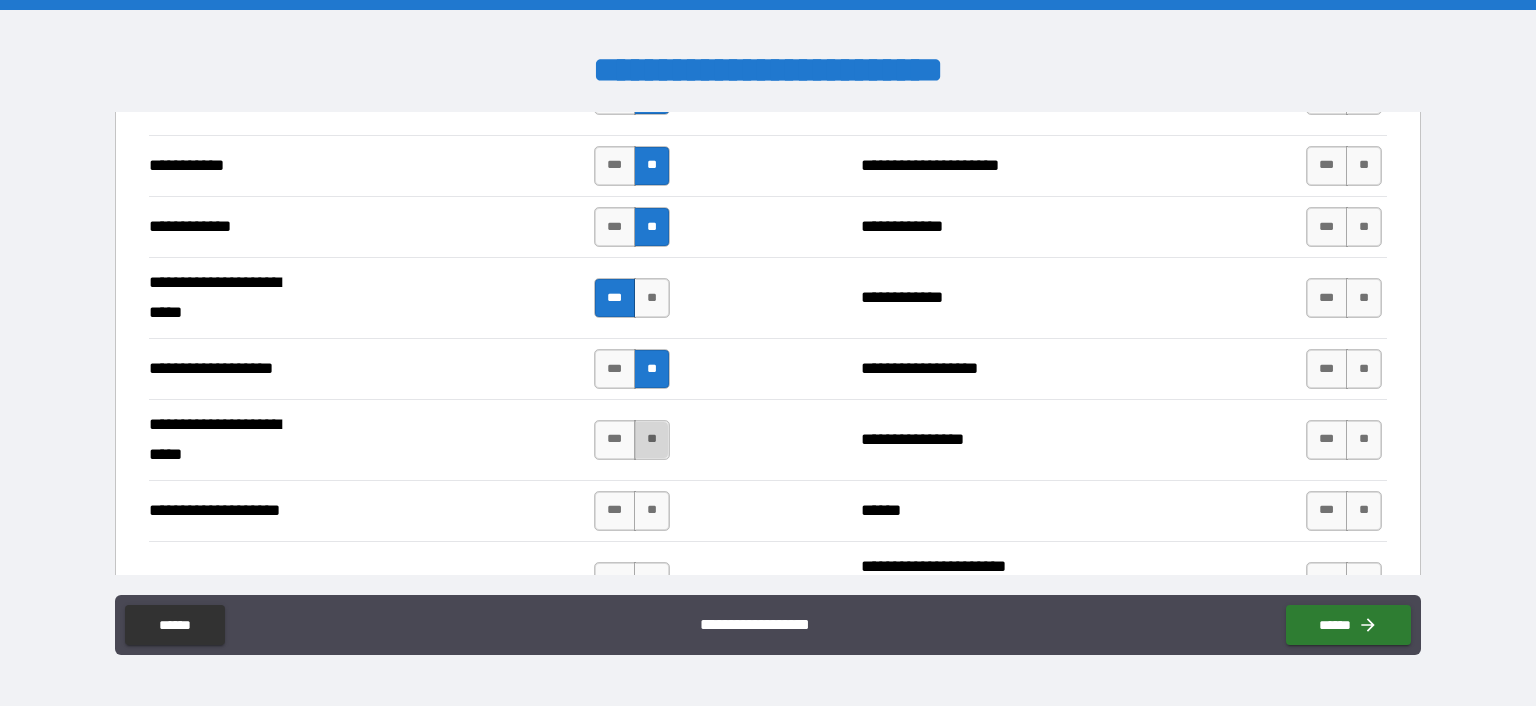 click on "**" at bounding box center (652, 440) 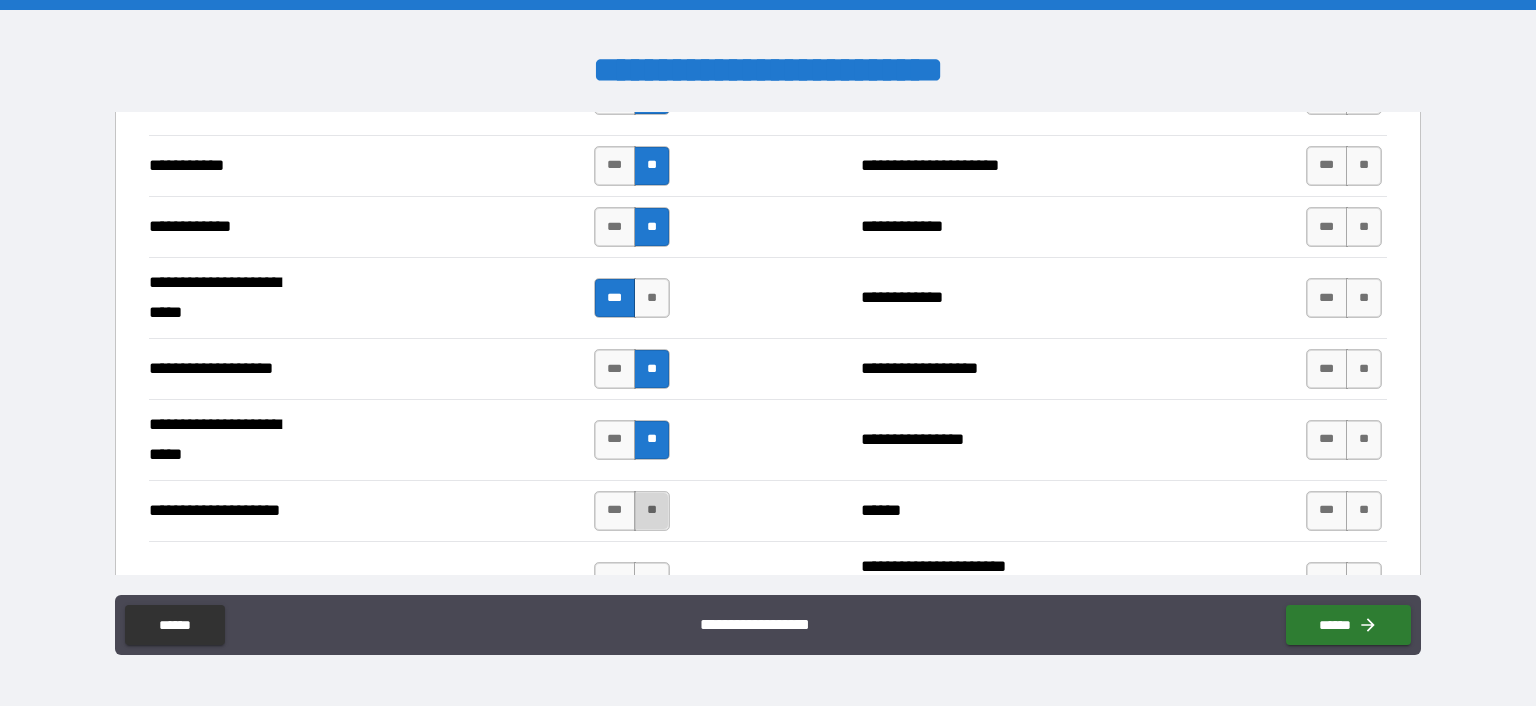 click on "**" at bounding box center [652, 511] 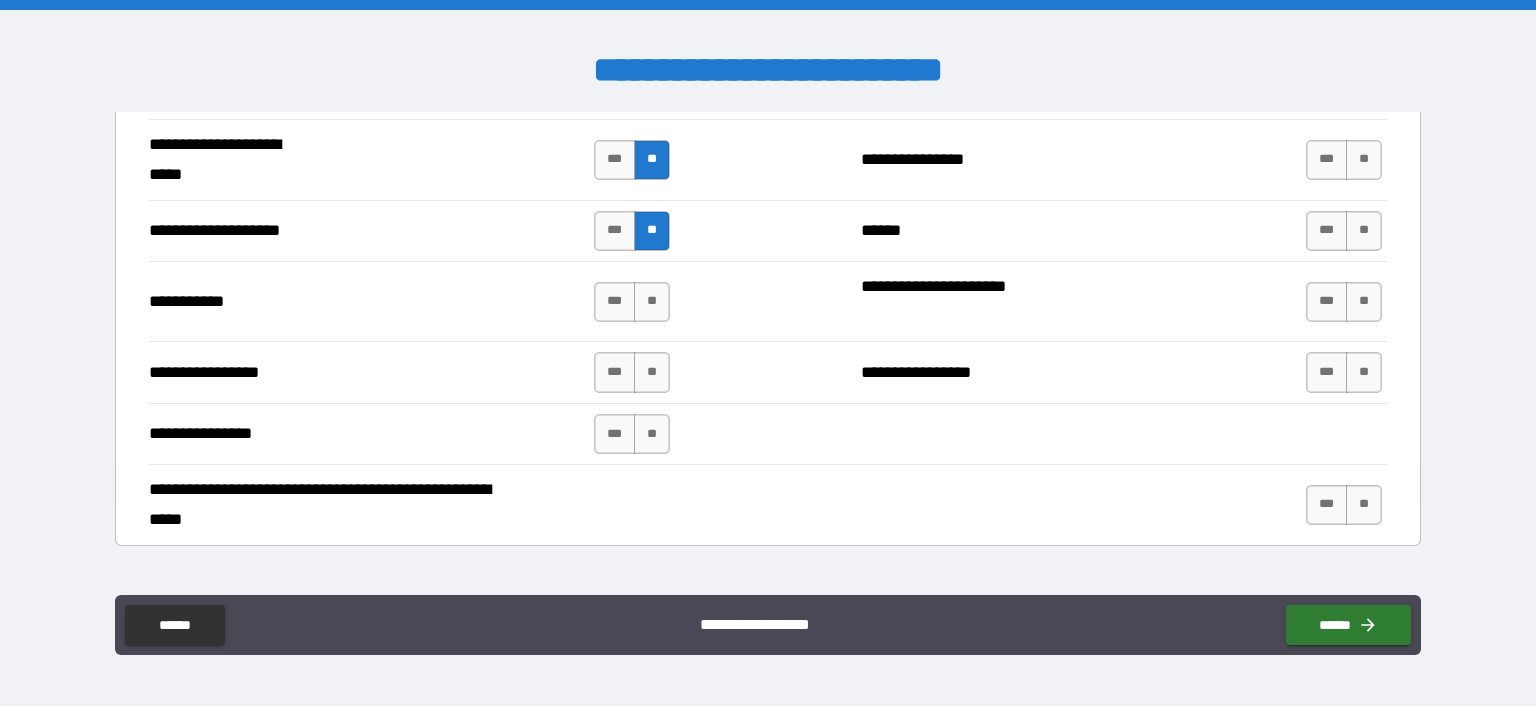 scroll, scrollTop: 4180, scrollLeft: 0, axis: vertical 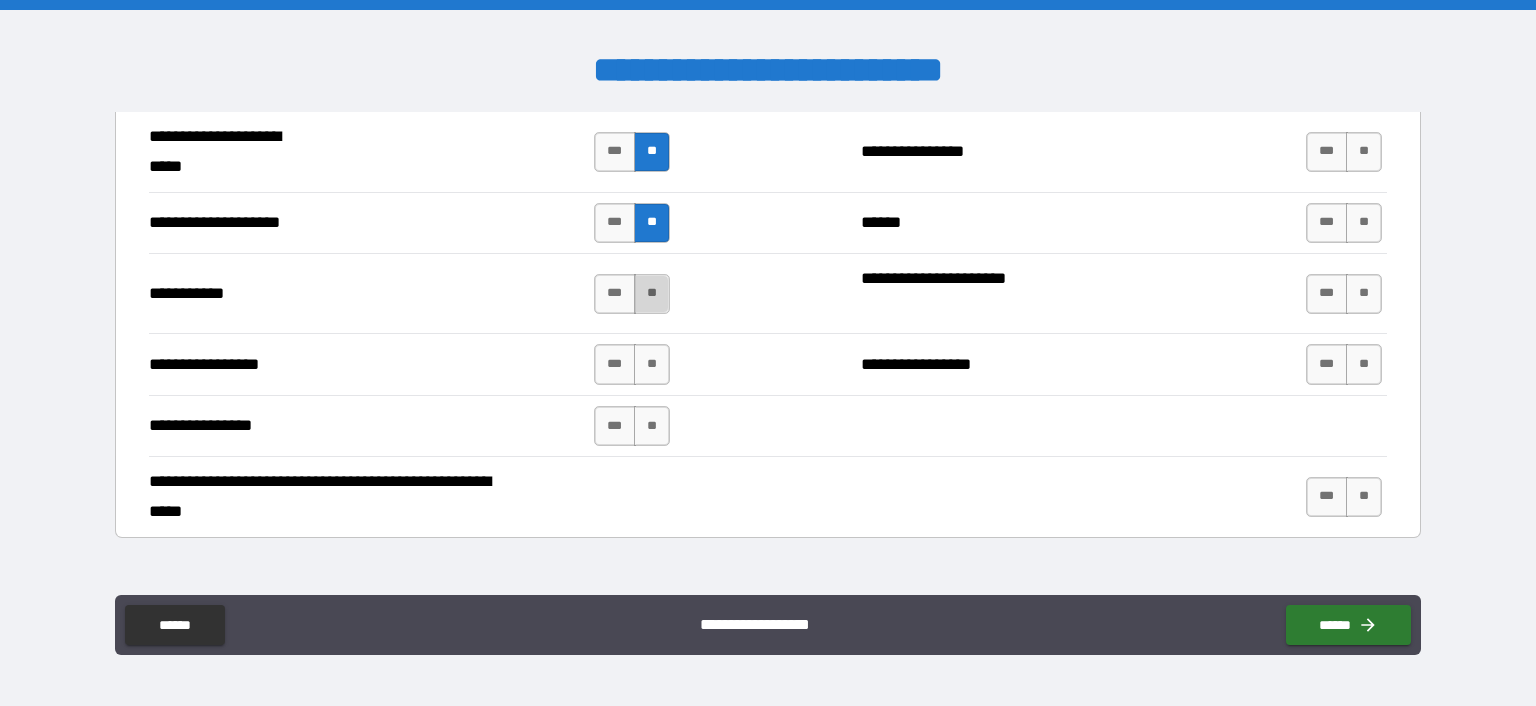 click on "**" at bounding box center [652, 294] 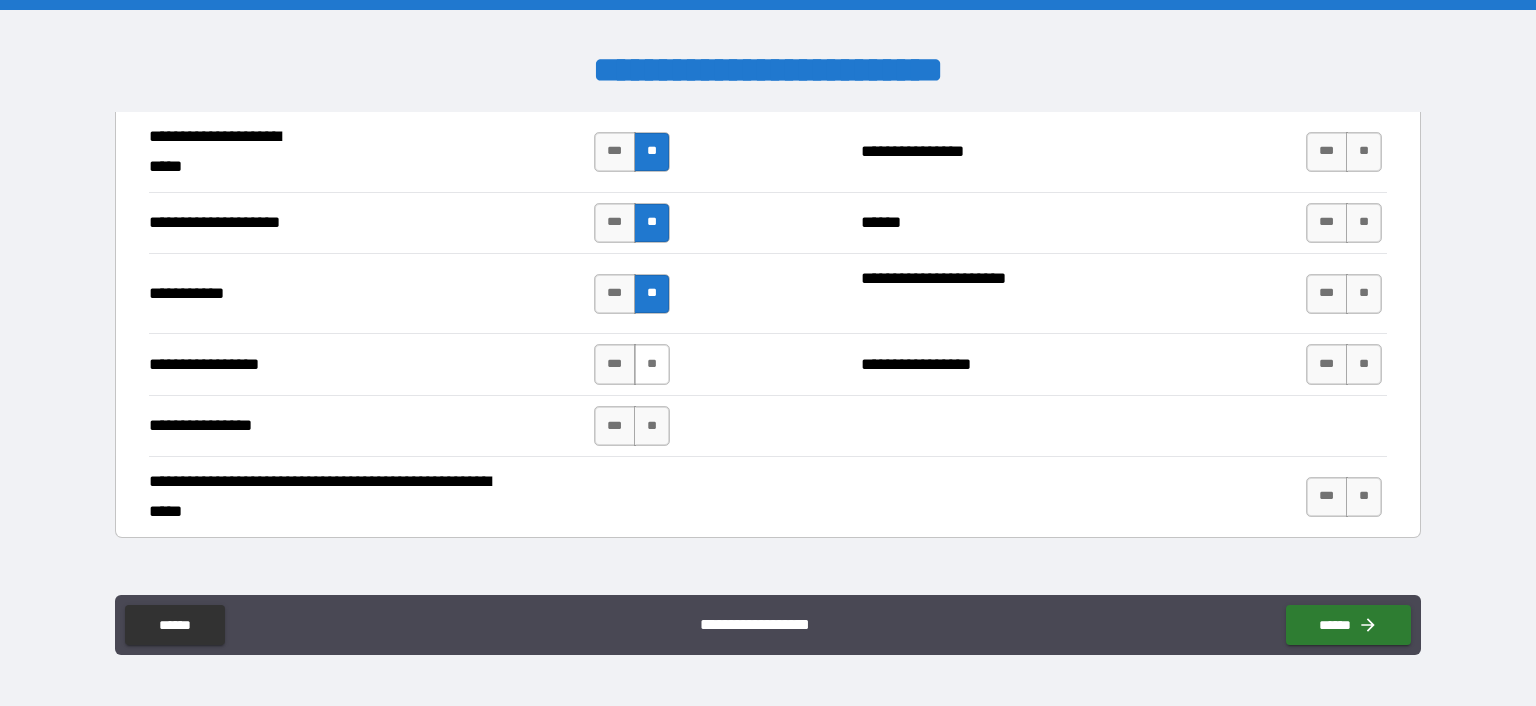 click on "**" at bounding box center [652, 364] 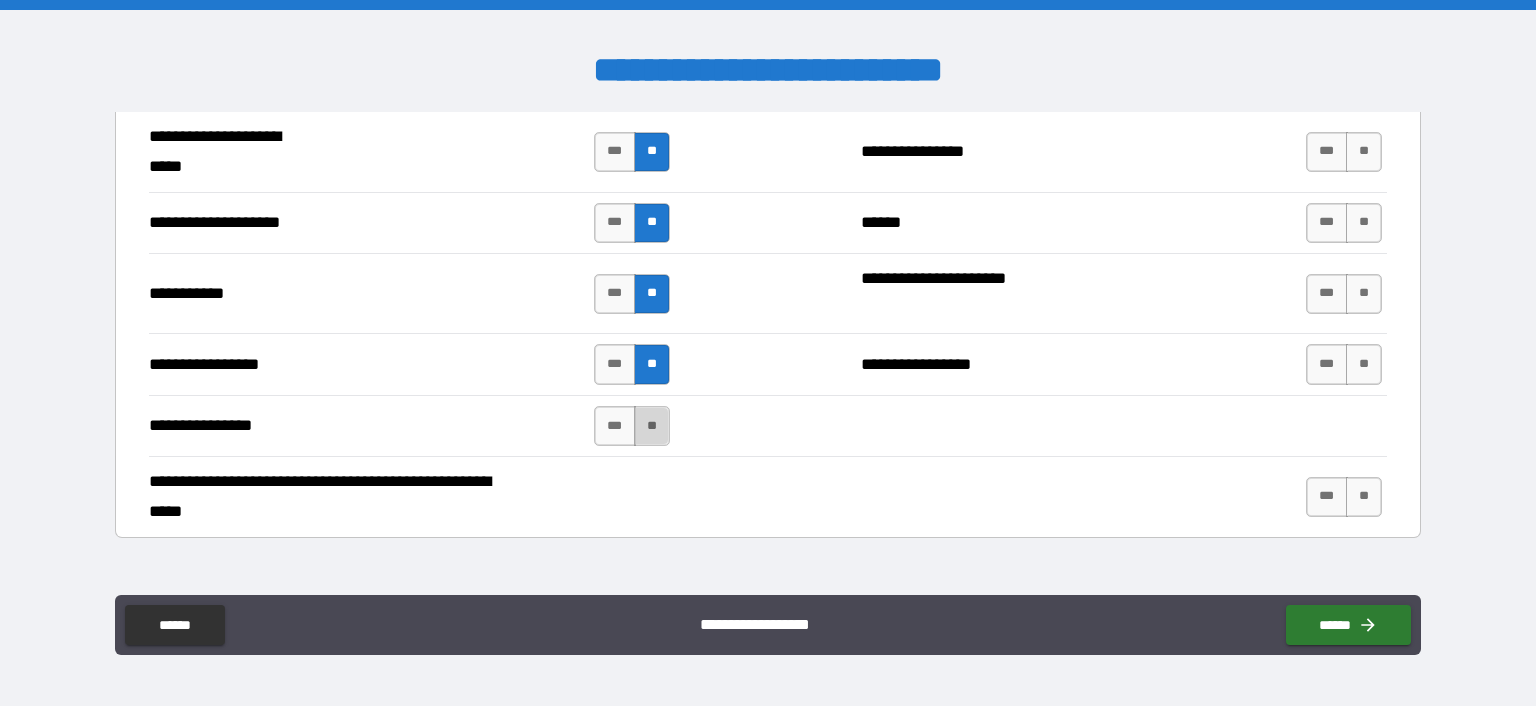 click on "**" at bounding box center [652, 426] 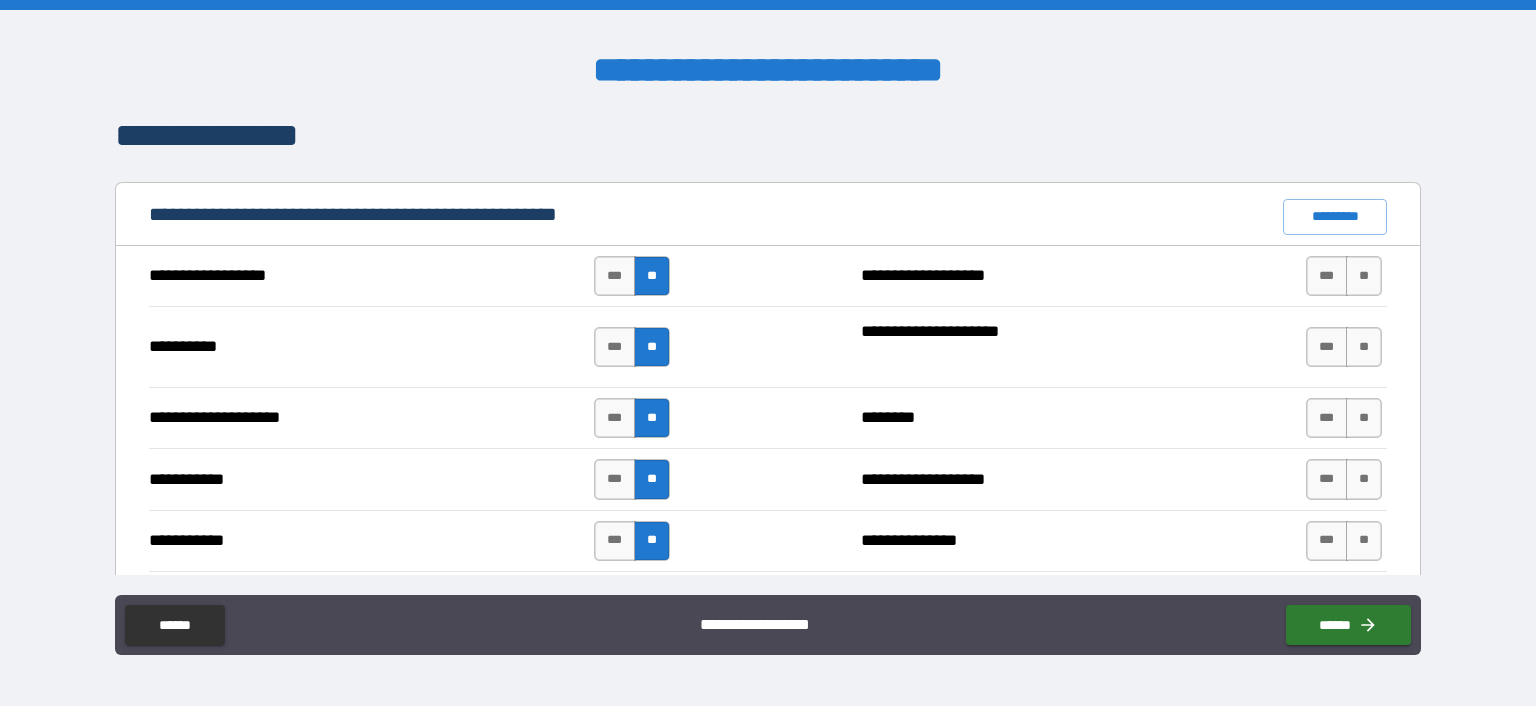 scroll, scrollTop: 1856, scrollLeft: 0, axis: vertical 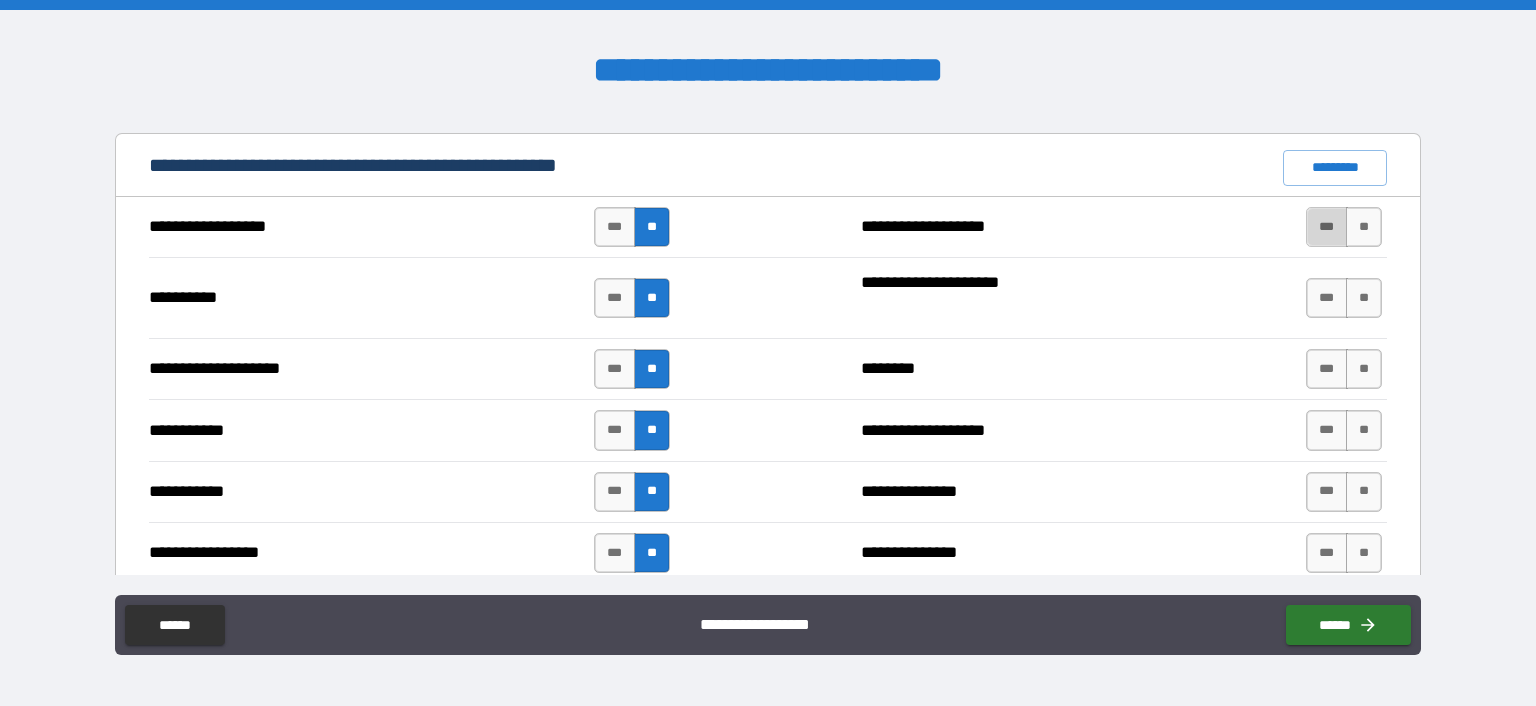 click on "***" at bounding box center (1327, 227) 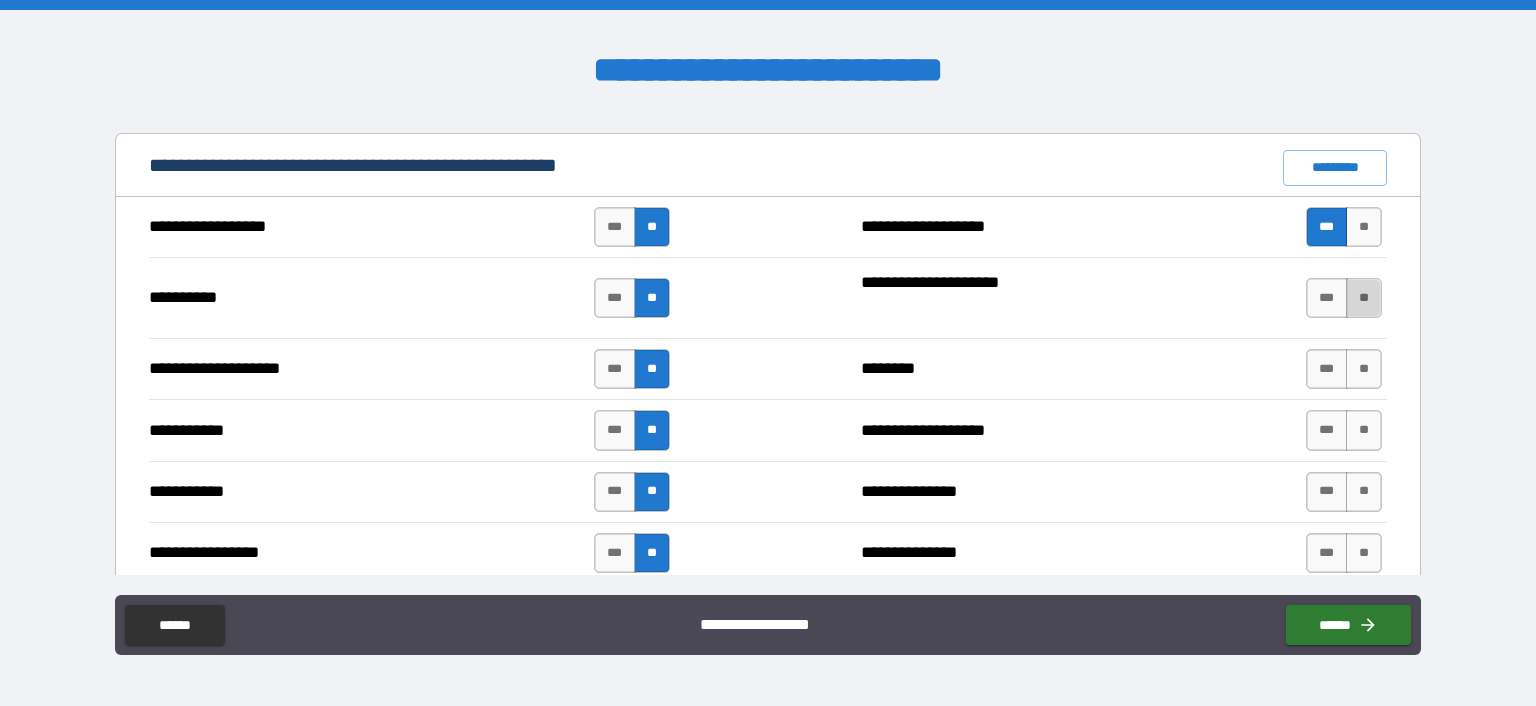 click on "**" at bounding box center (1364, 298) 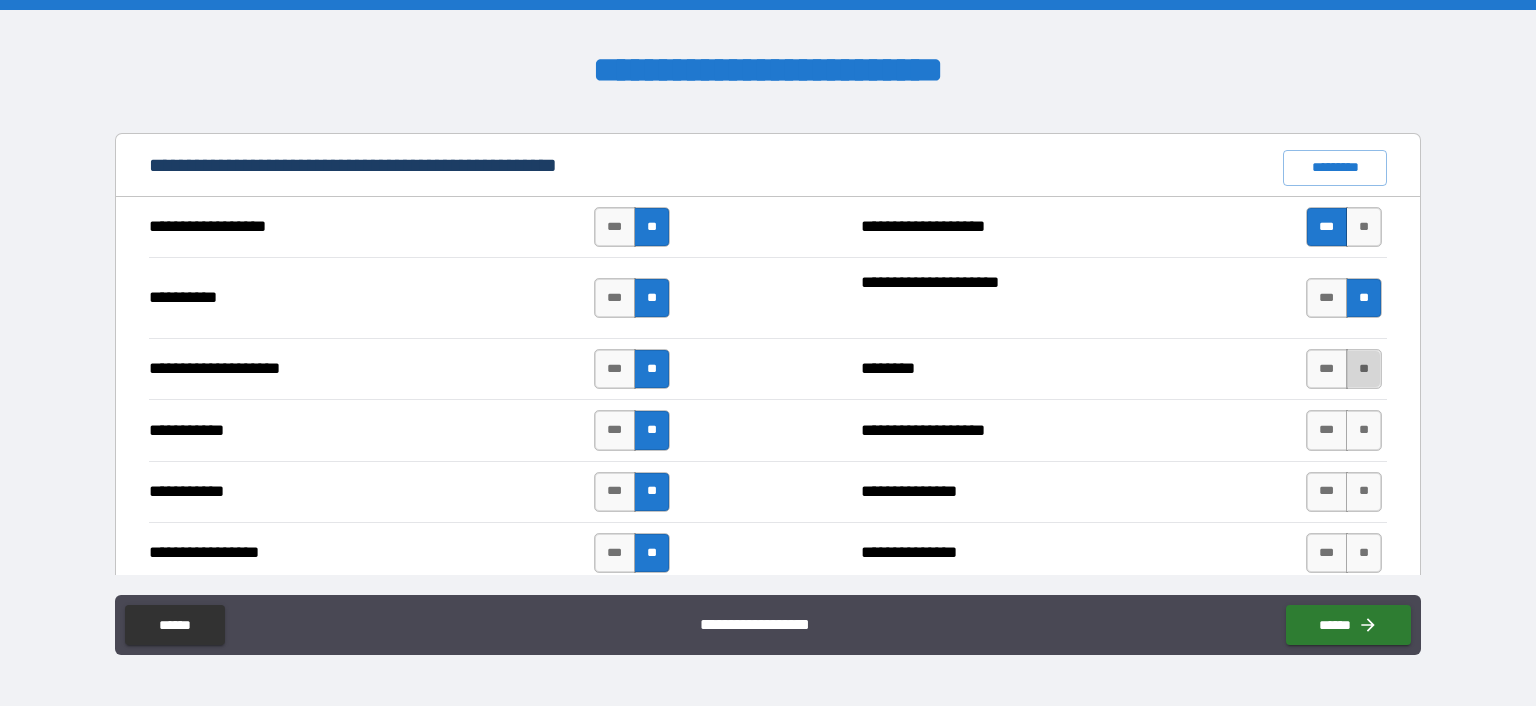 click on "**" at bounding box center (1364, 369) 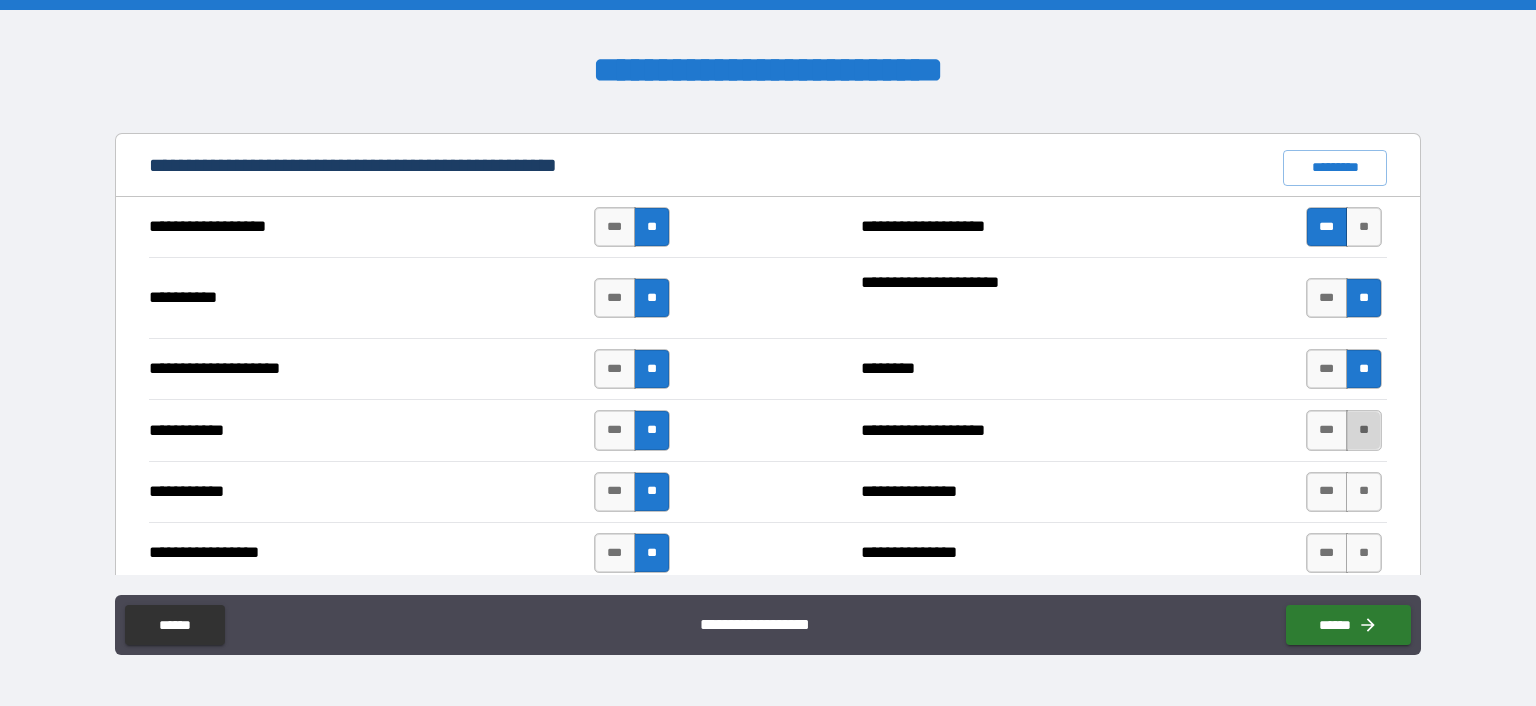 click on "**" at bounding box center [1364, 430] 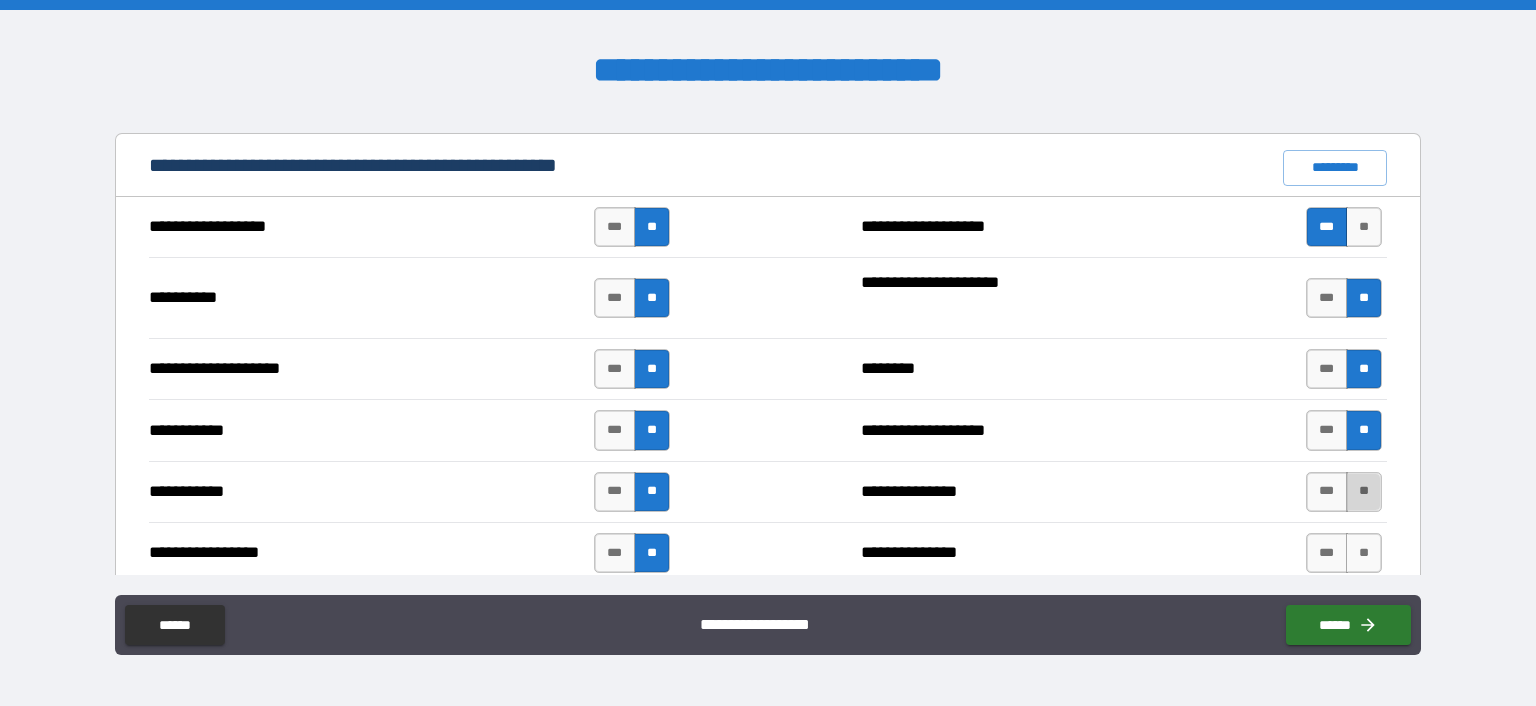 click on "**" at bounding box center (1364, 492) 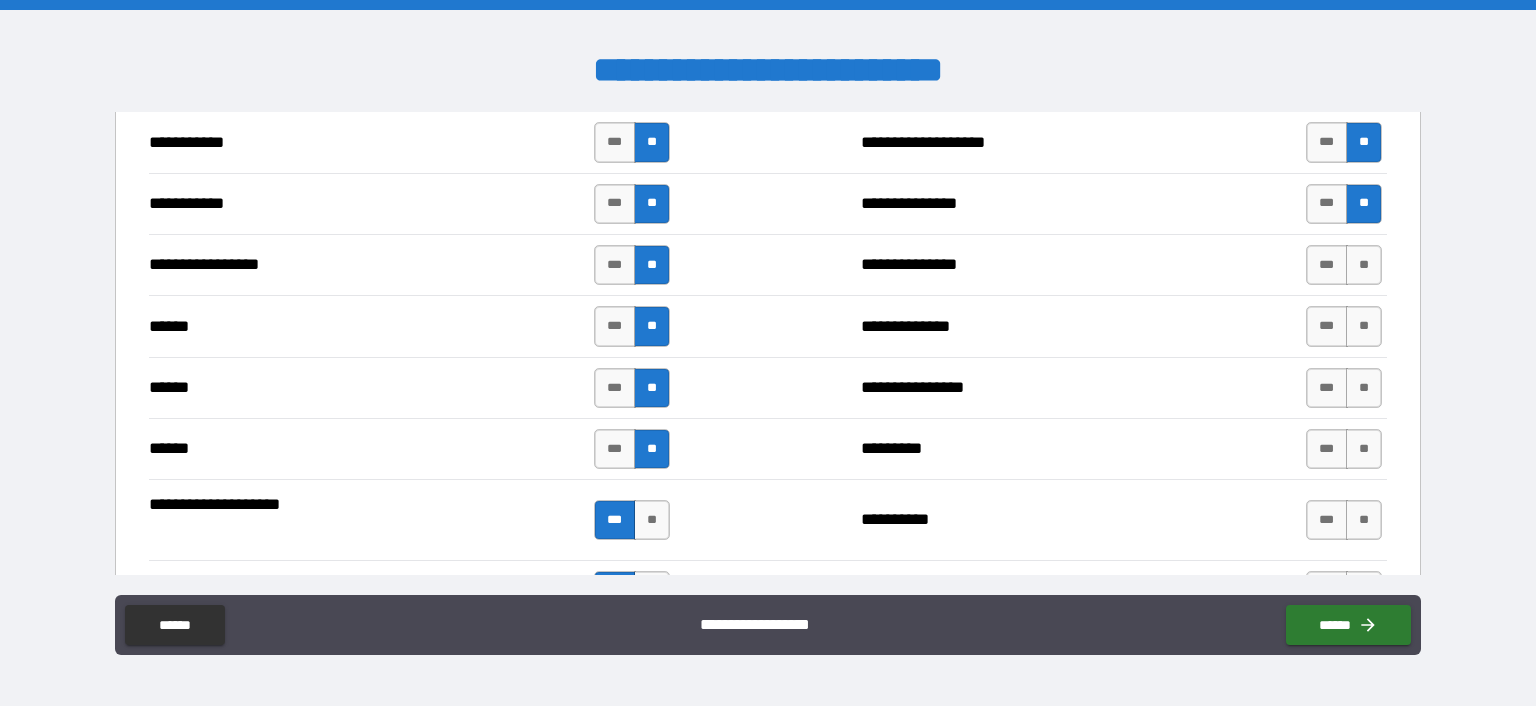 scroll, scrollTop: 2160, scrollLeft: 0, axis: vertical 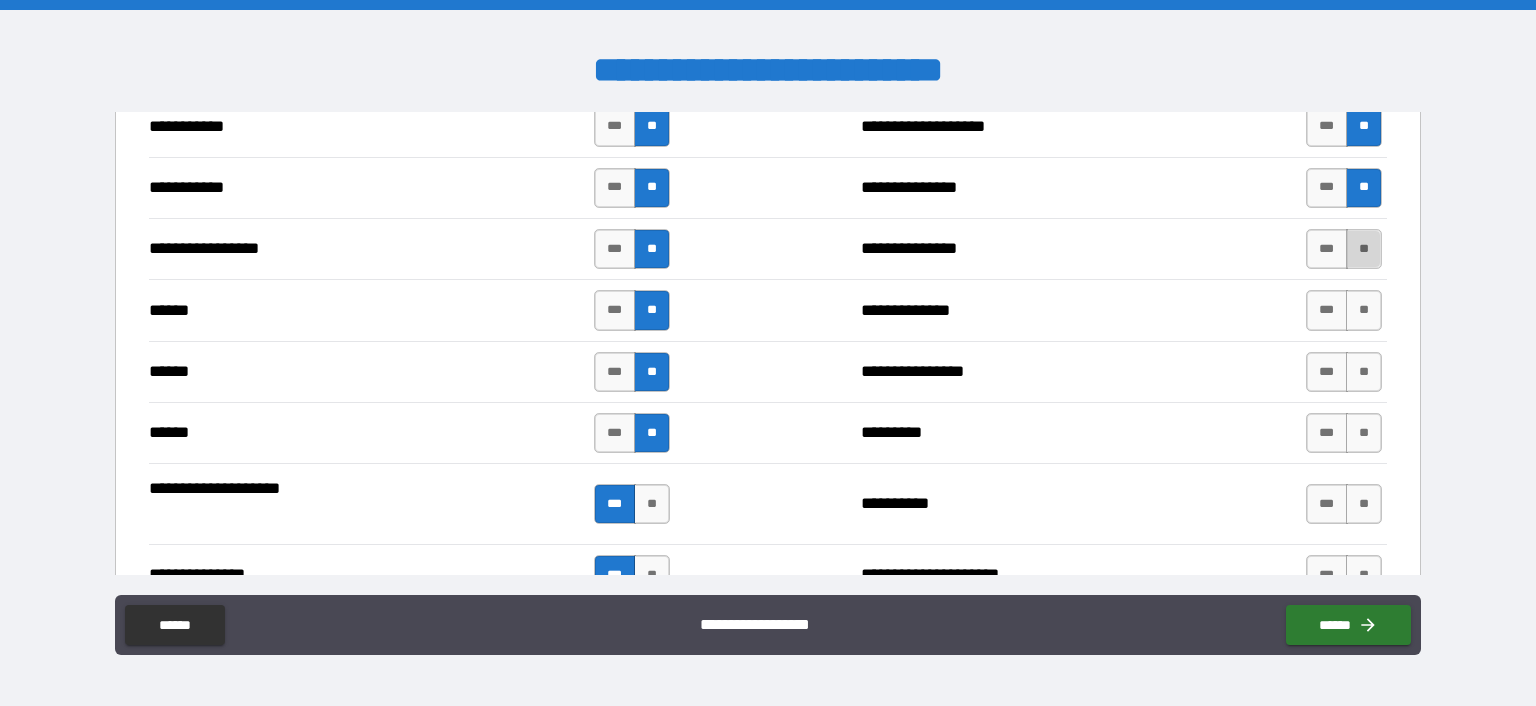 click on "**" at bounding box center [1364, 249] 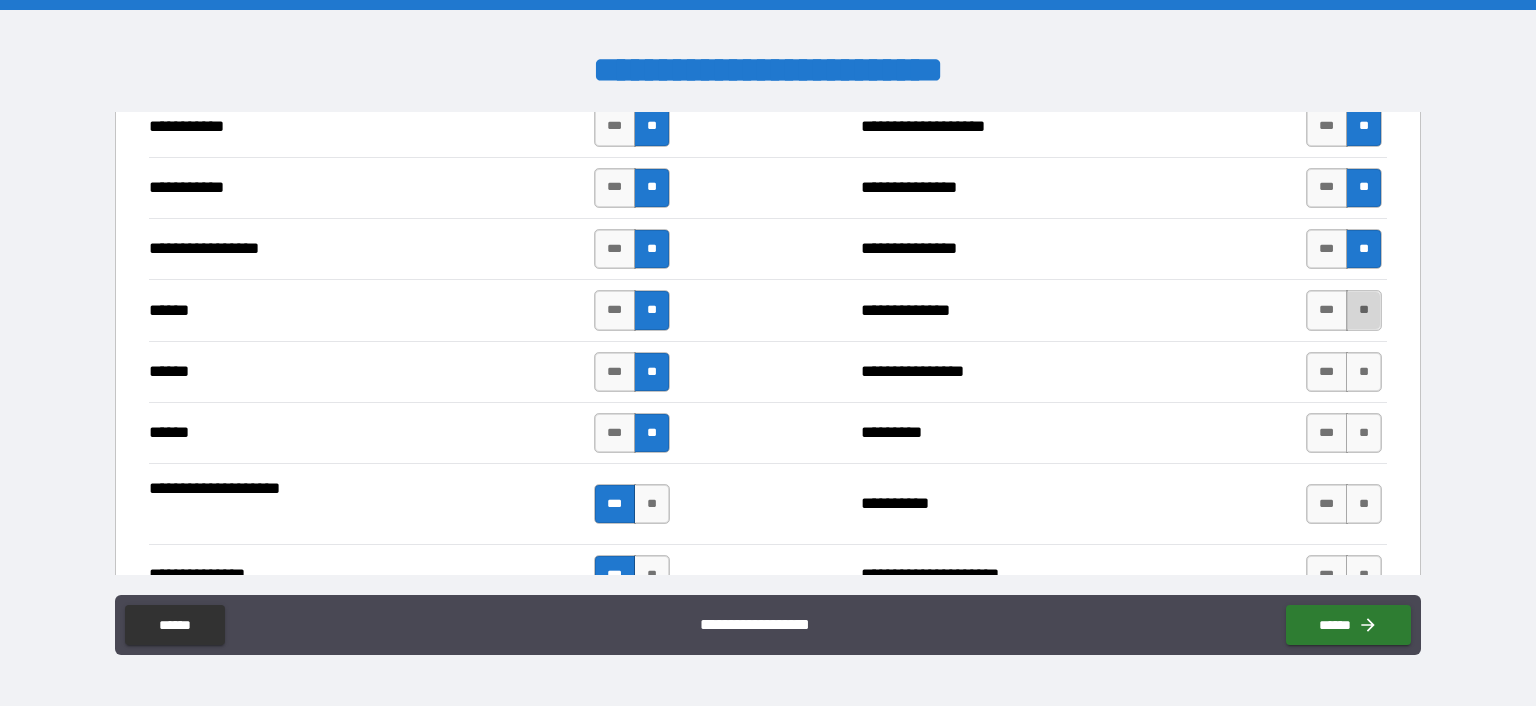 click on "**" at bounding box center (1364, 310) 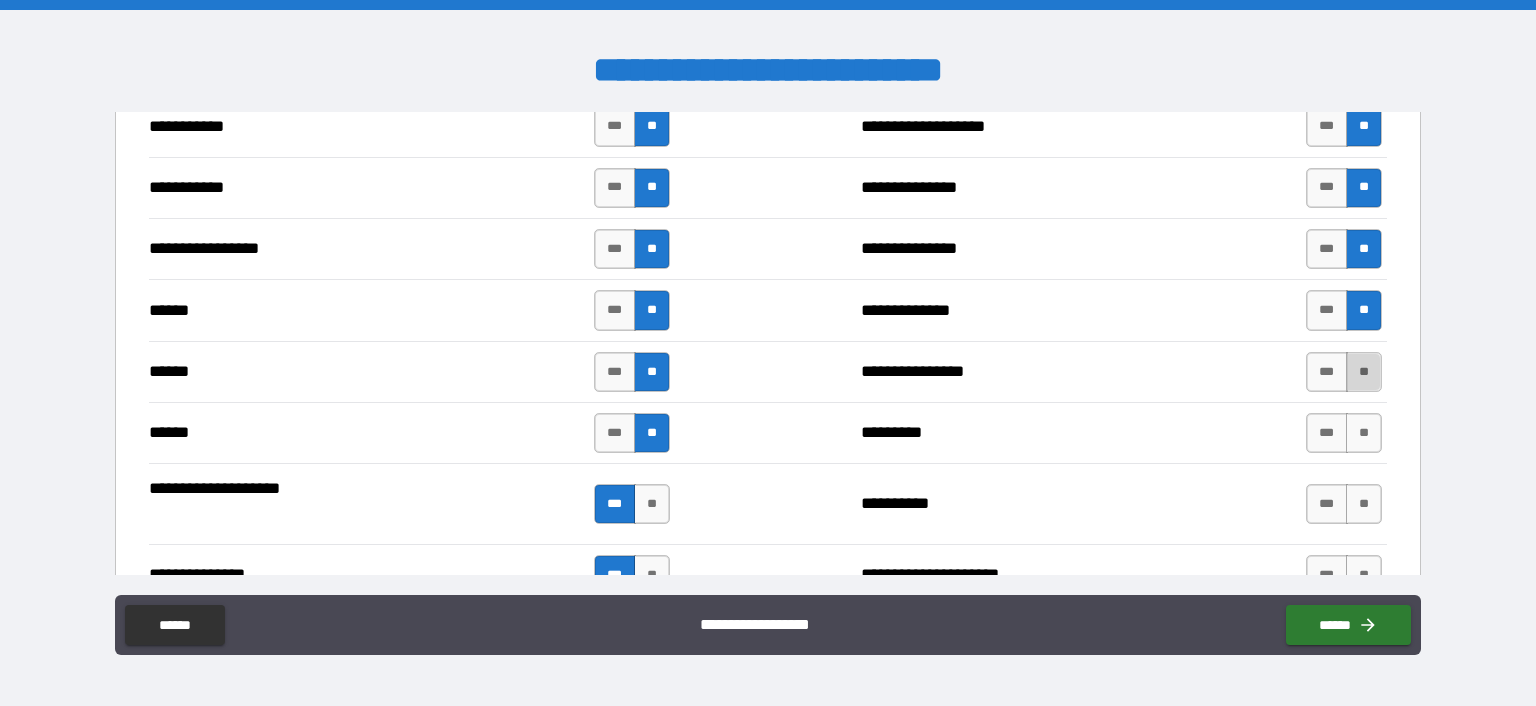 click on "**" at bounding box center (1364, 372) 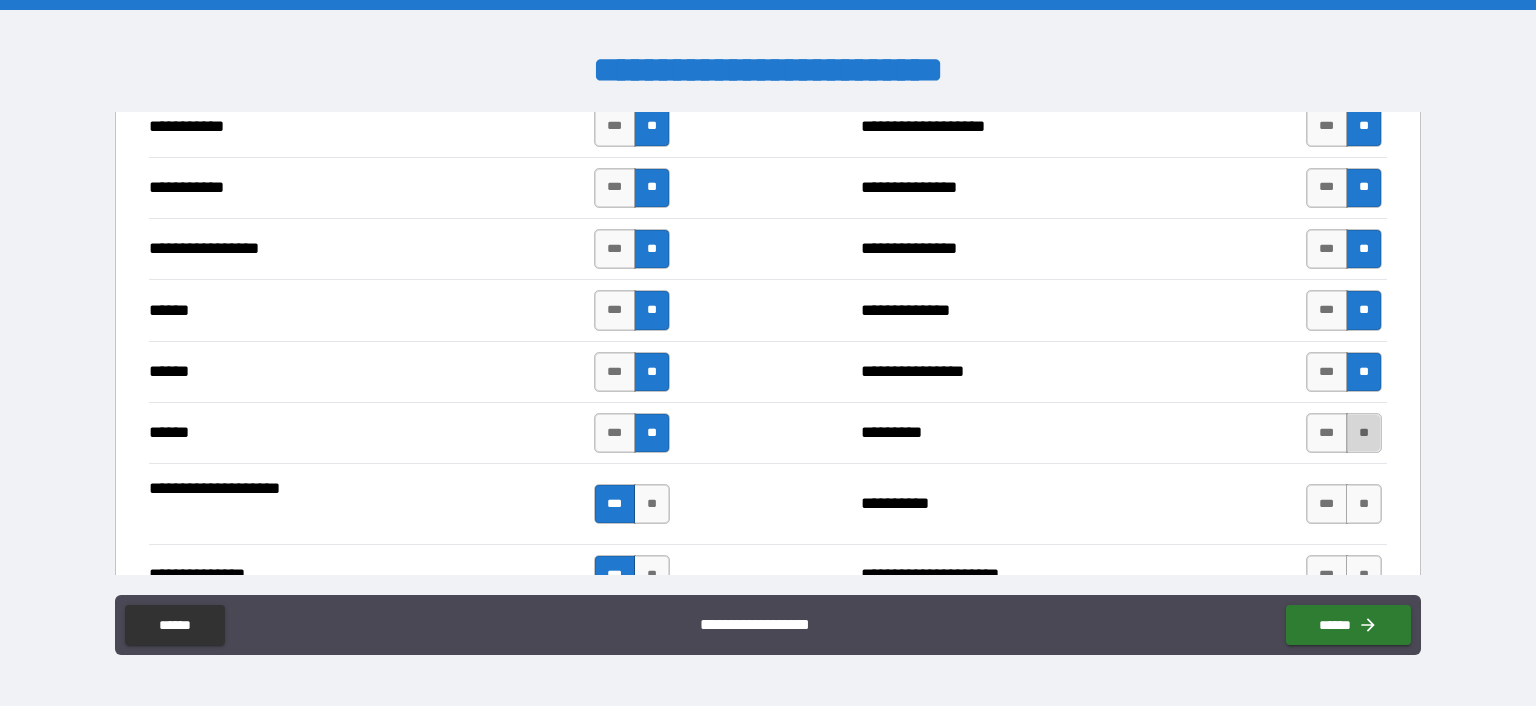 click on "**" at bounding box center [1364, 433] 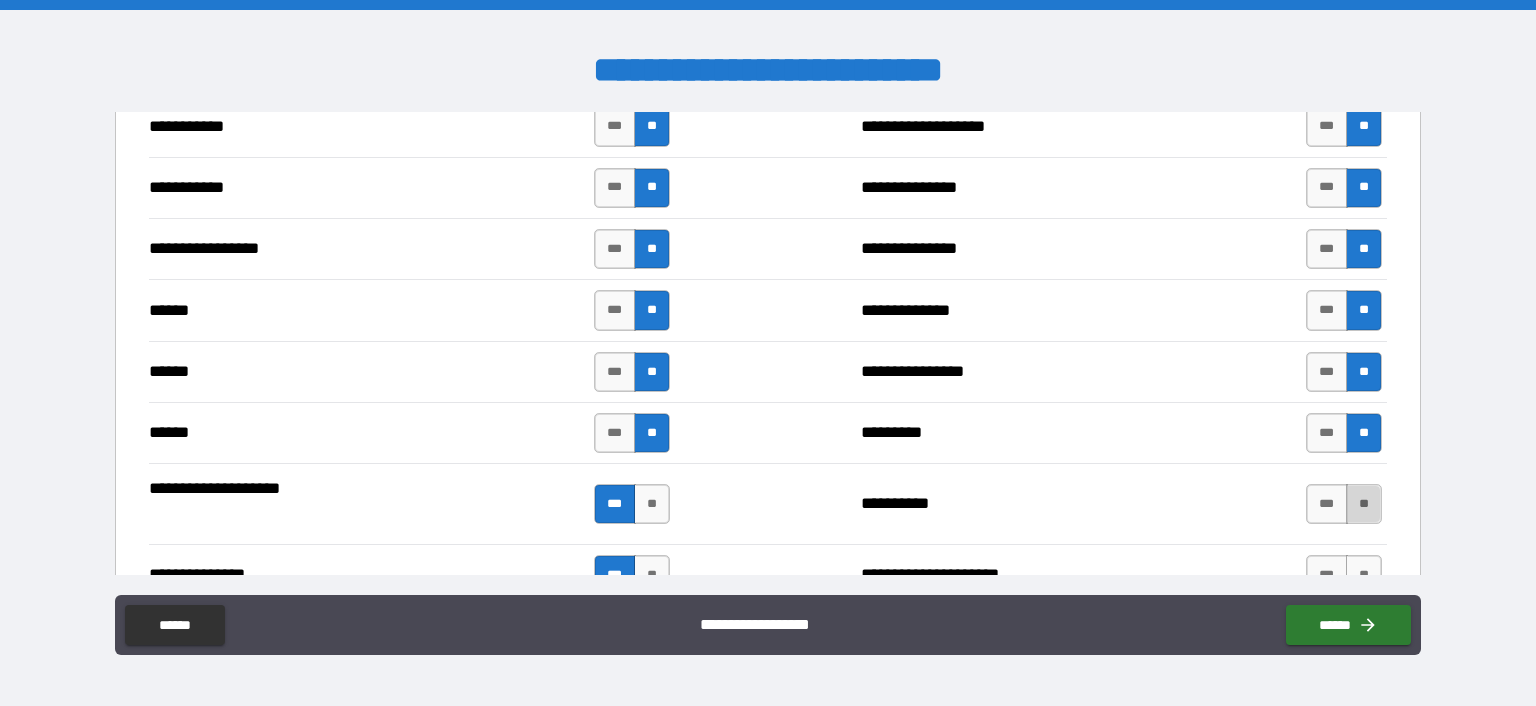 click on "**" at bounding box center [1364, 504] 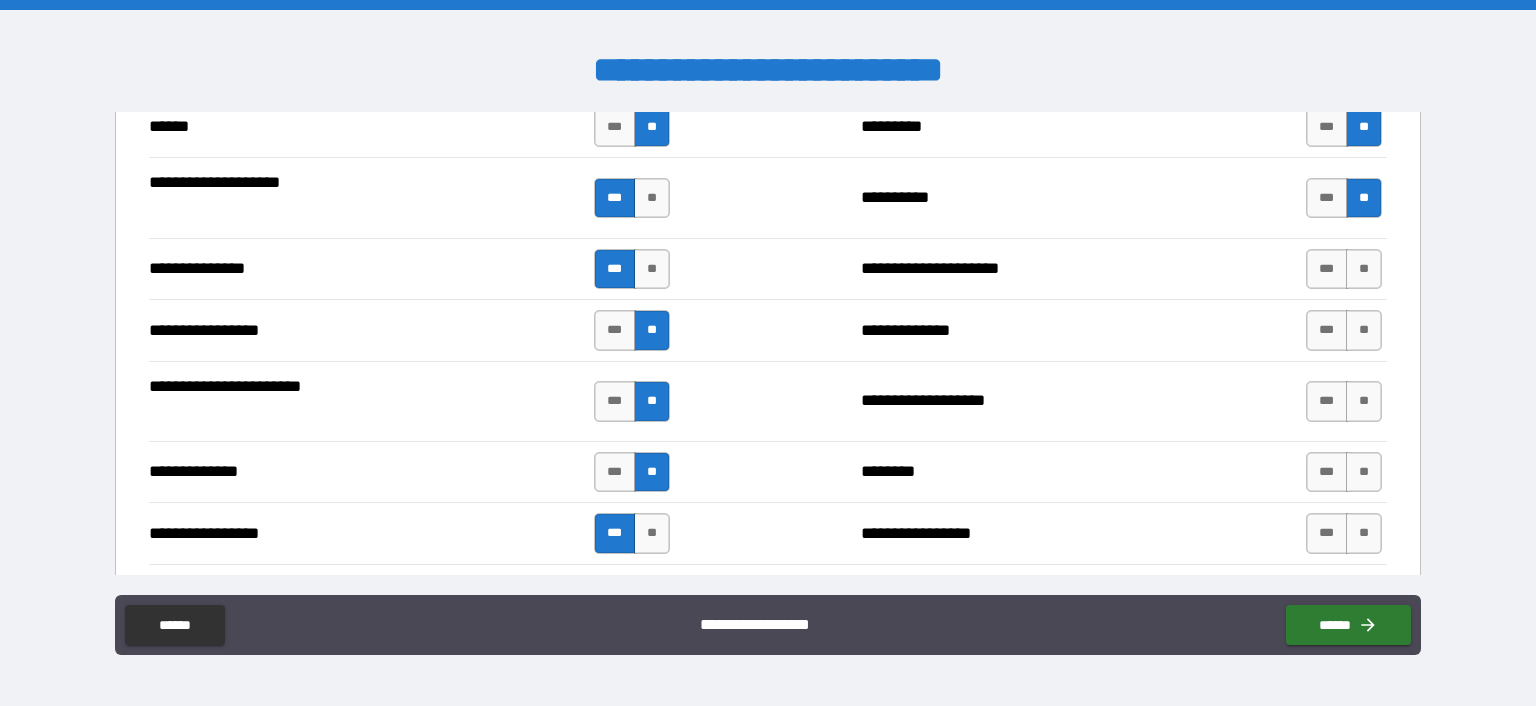 scroll, scrollTop: 2548, scrollLeft: 0, axis: vertical 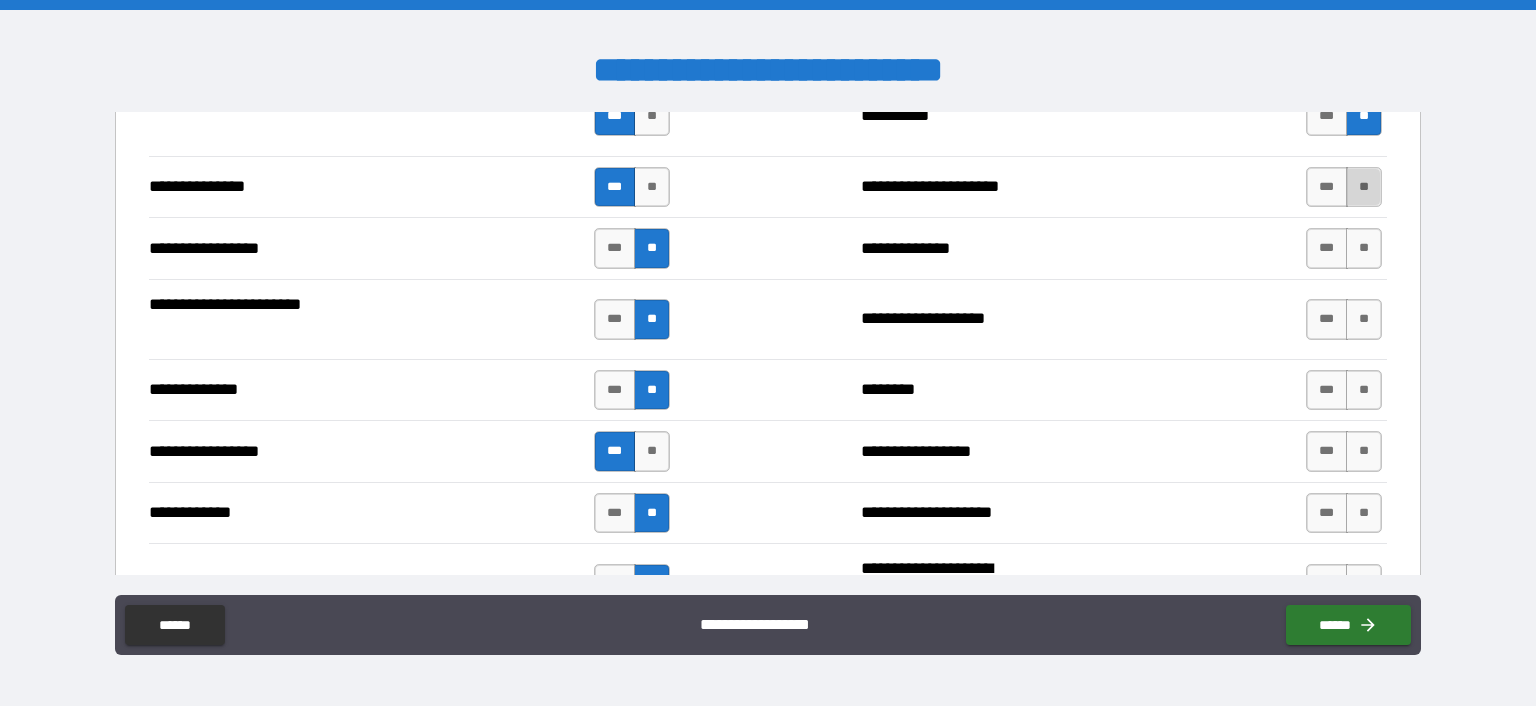 click on "**" at bounding box center [1364, 187] 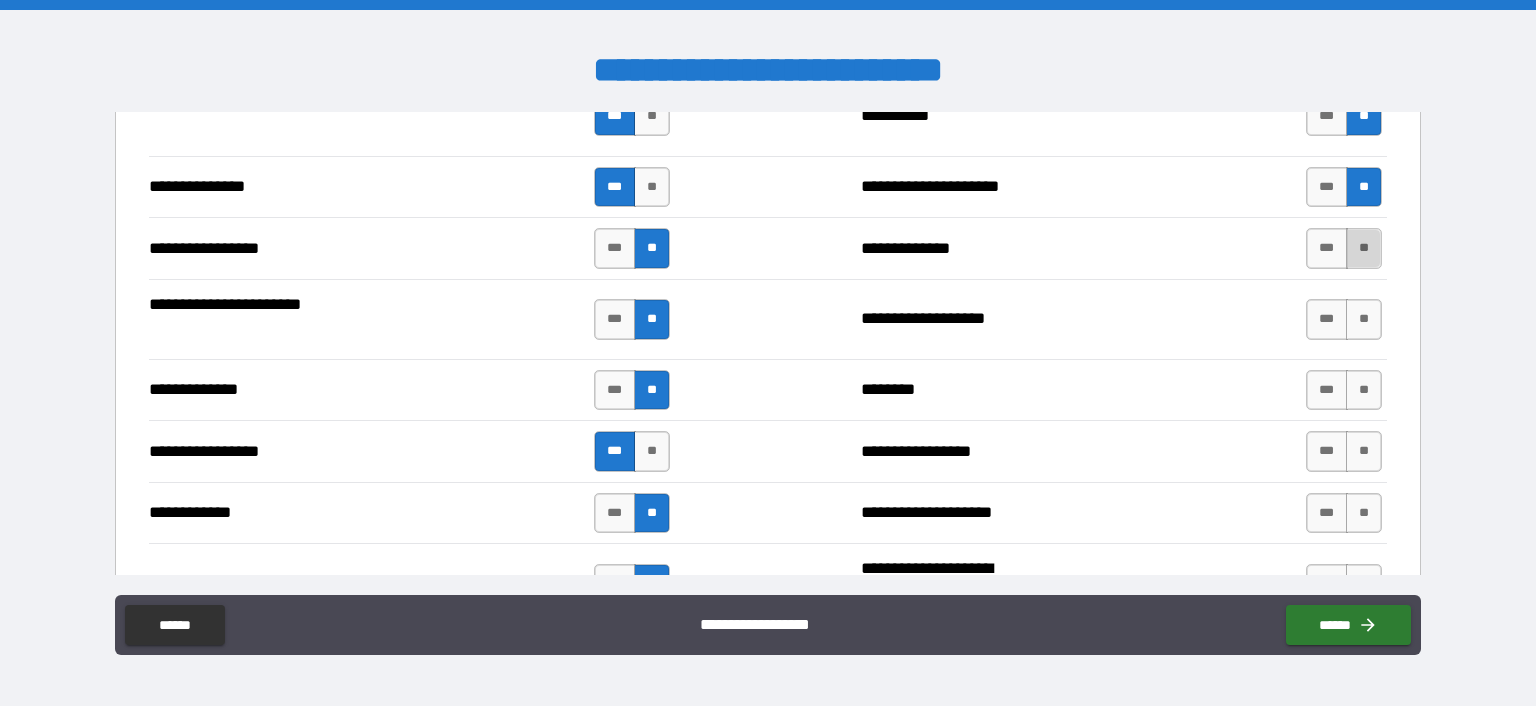 click on "**" at bounding box center [1364, 248] 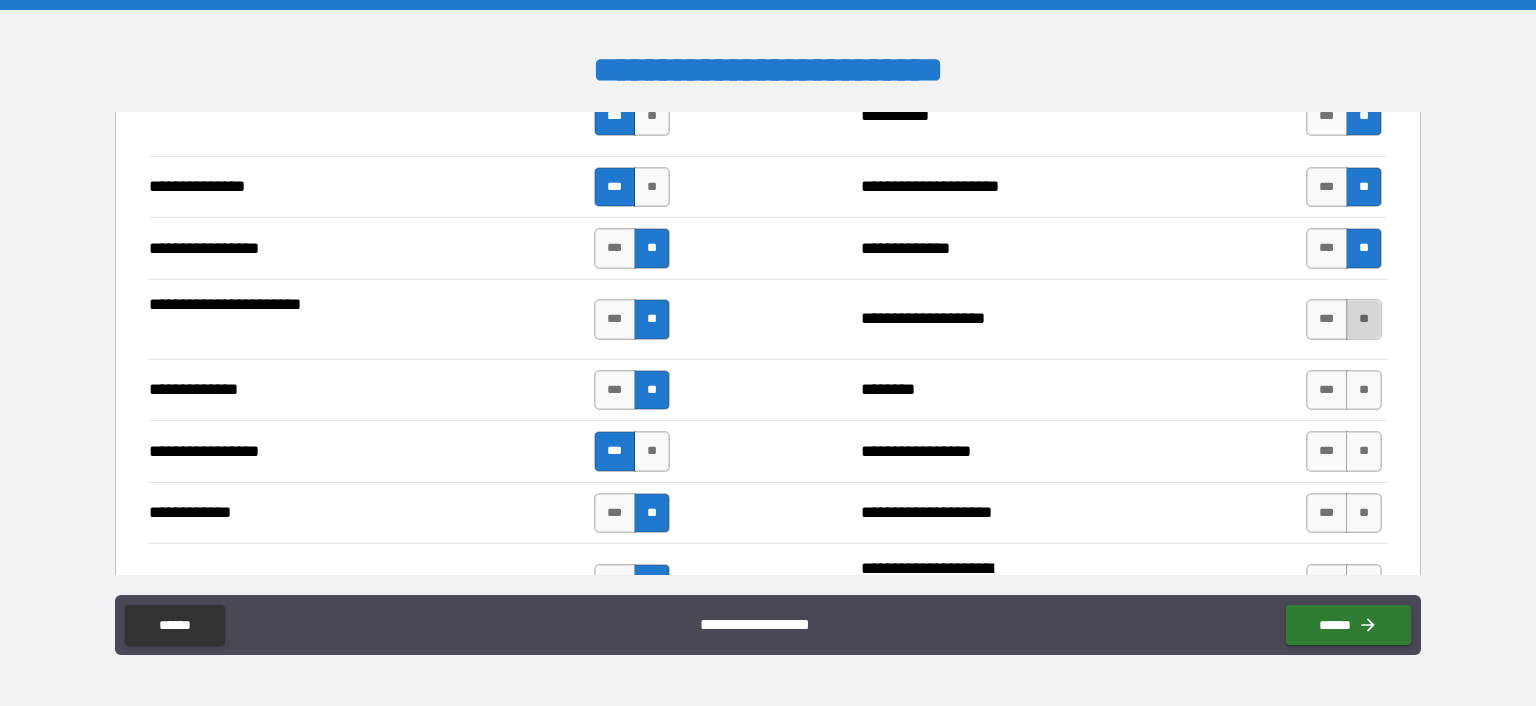 click on "**" at bounding box center (1364, 319) 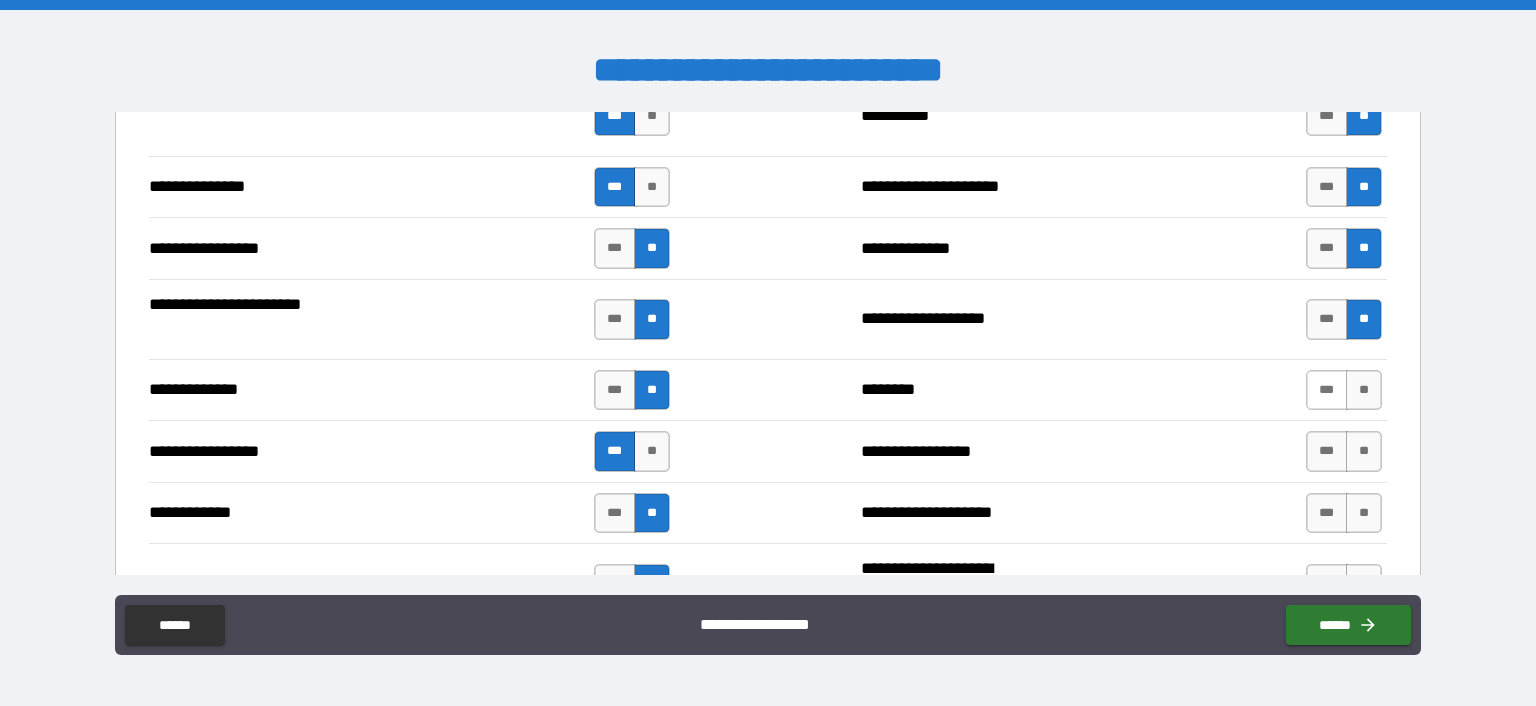 click on "***" at bounding box center (1327, 390) 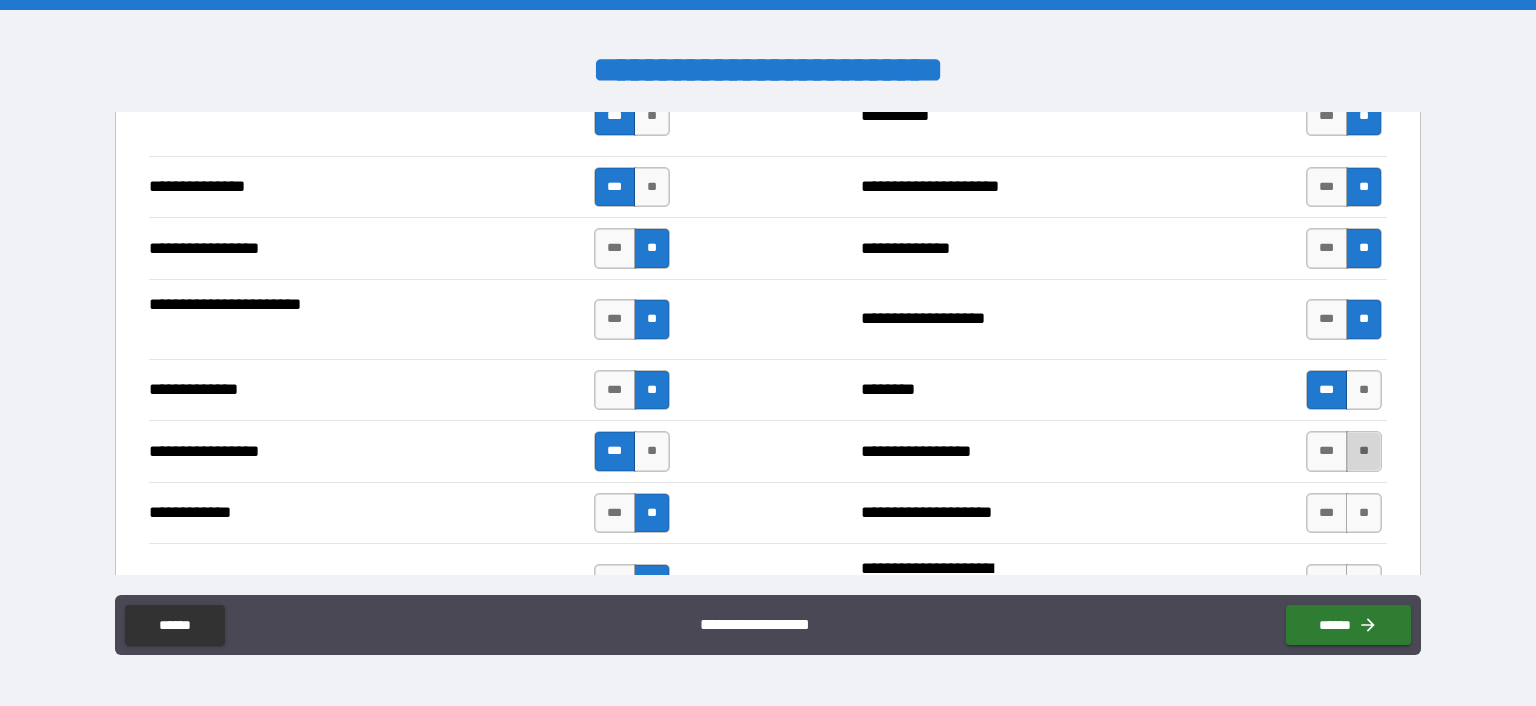 click on "**" at bounding box center [1364, 451] 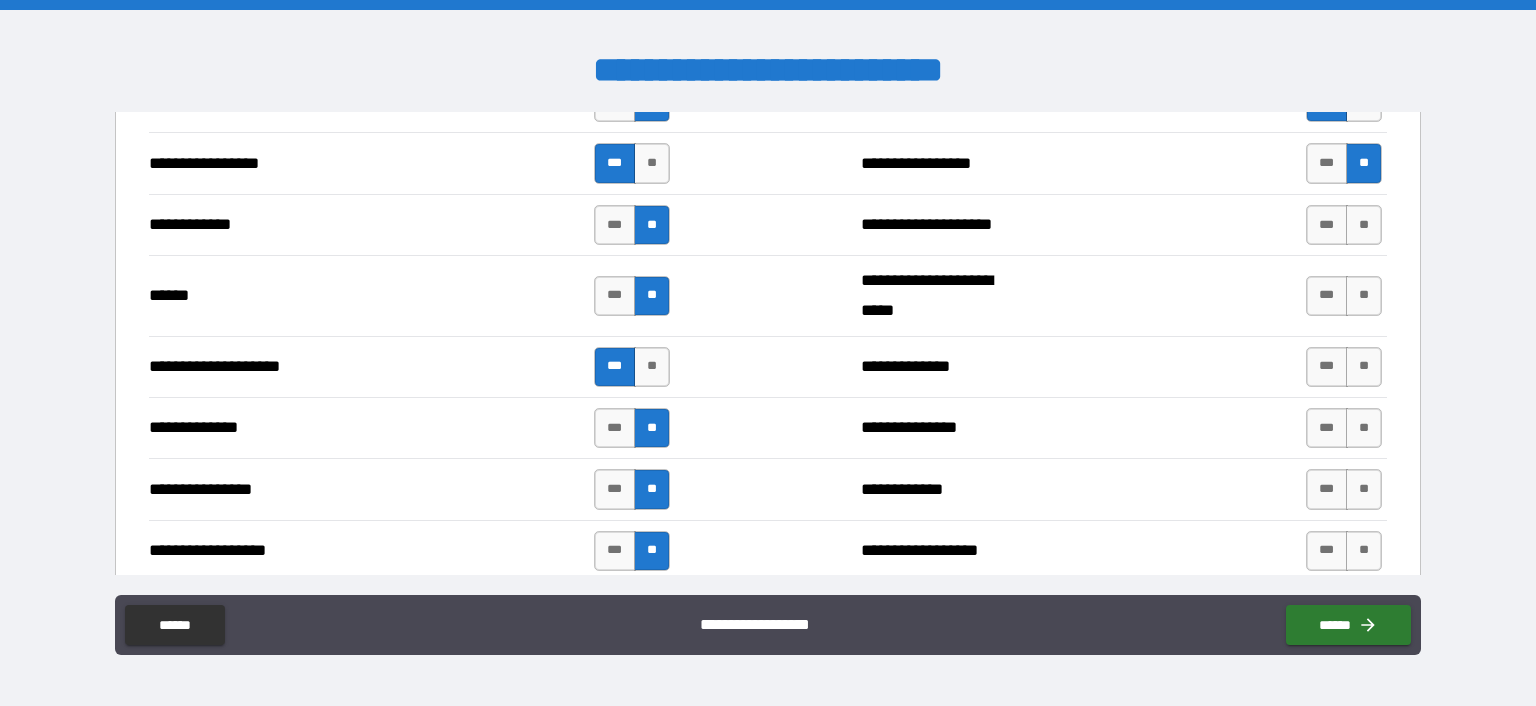 scroll, scrollTop: 2836, scrollLeft: 0, axis: vertical 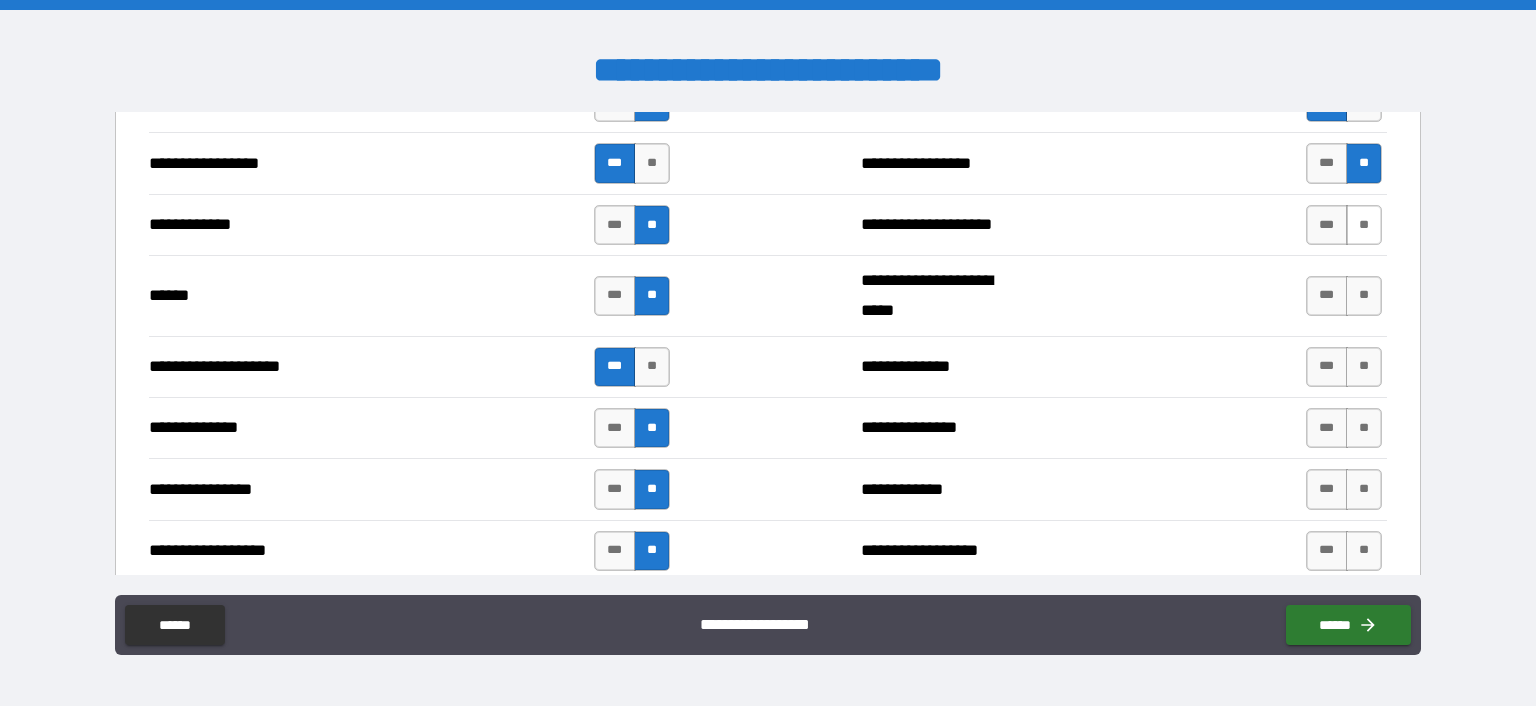 click on "**" at bounding box center [1364, 225] 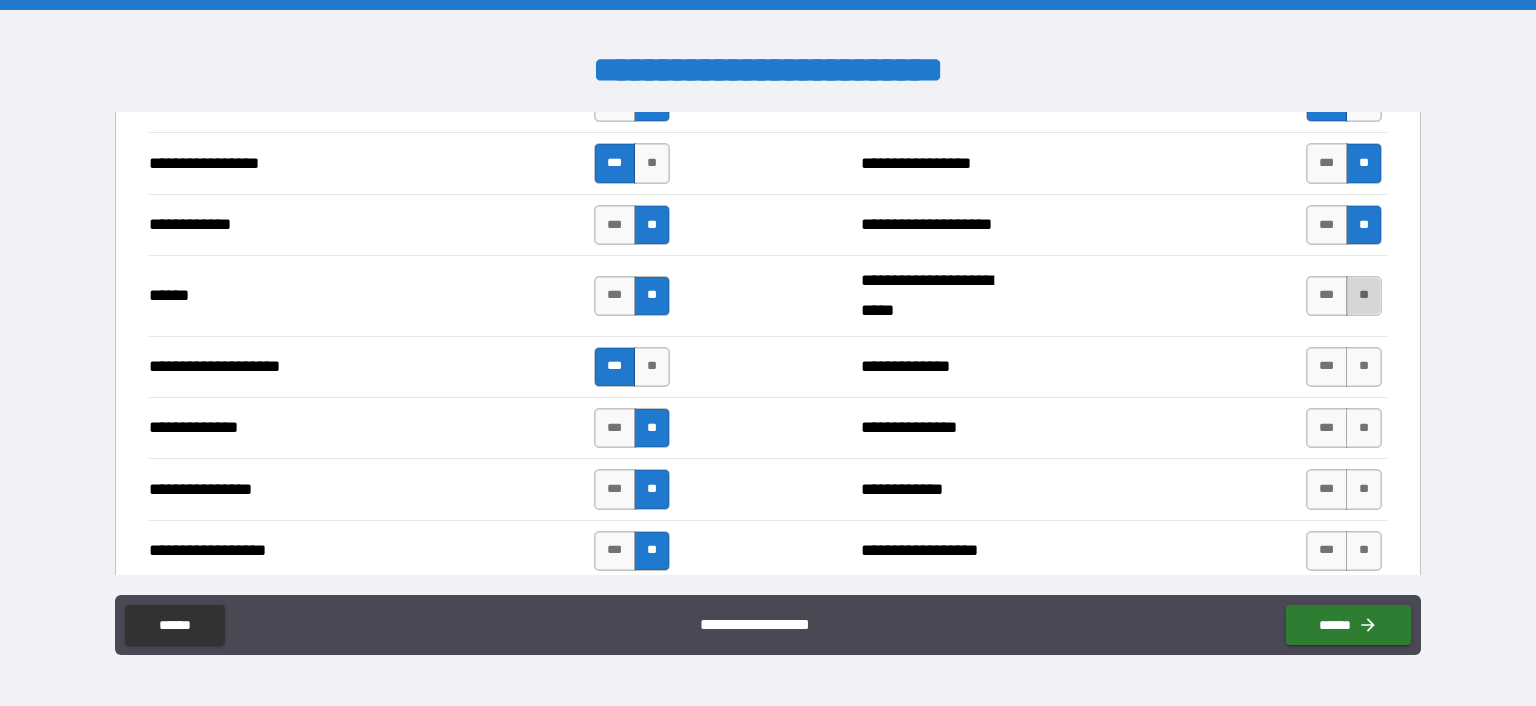 click on "**" at bounding box center (1364, 296) 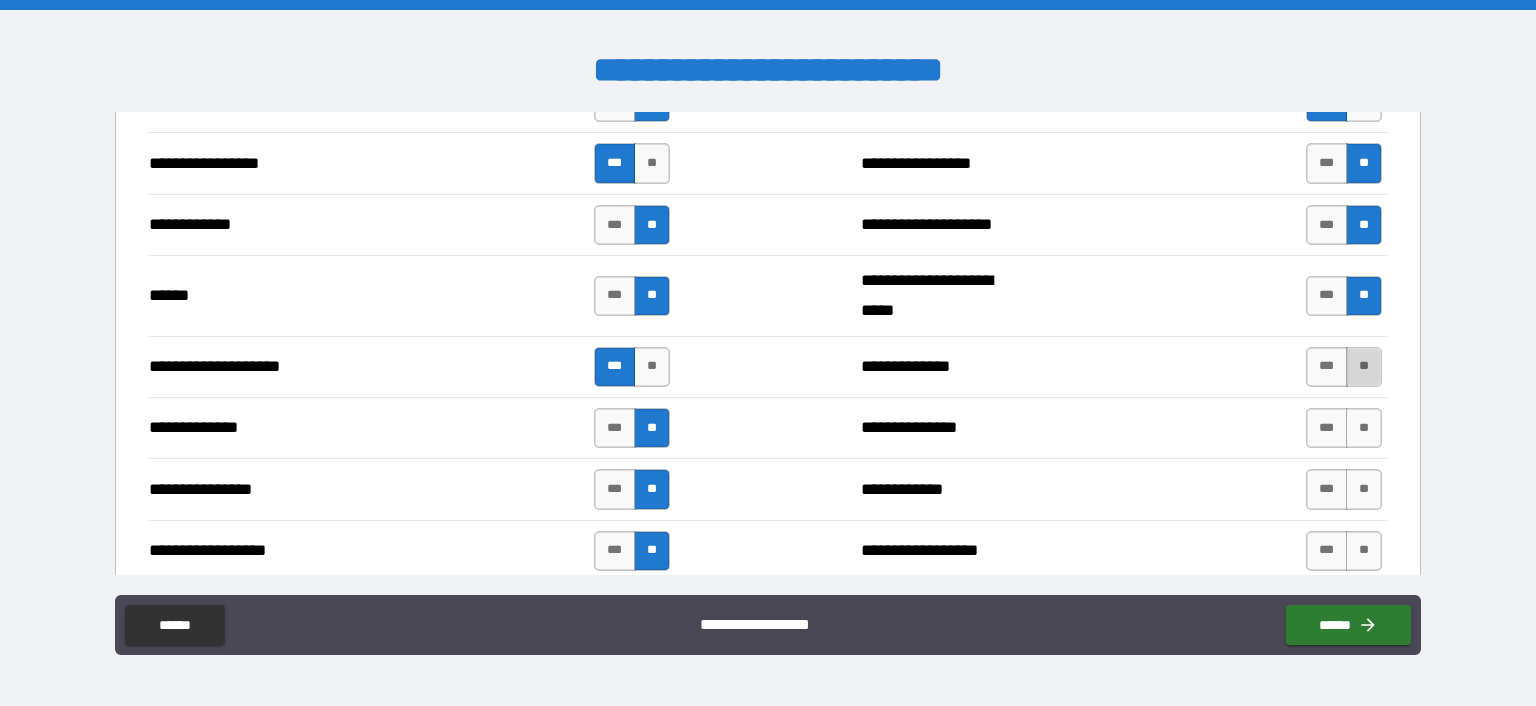 click on "**" at bounding box center [1364, 367] 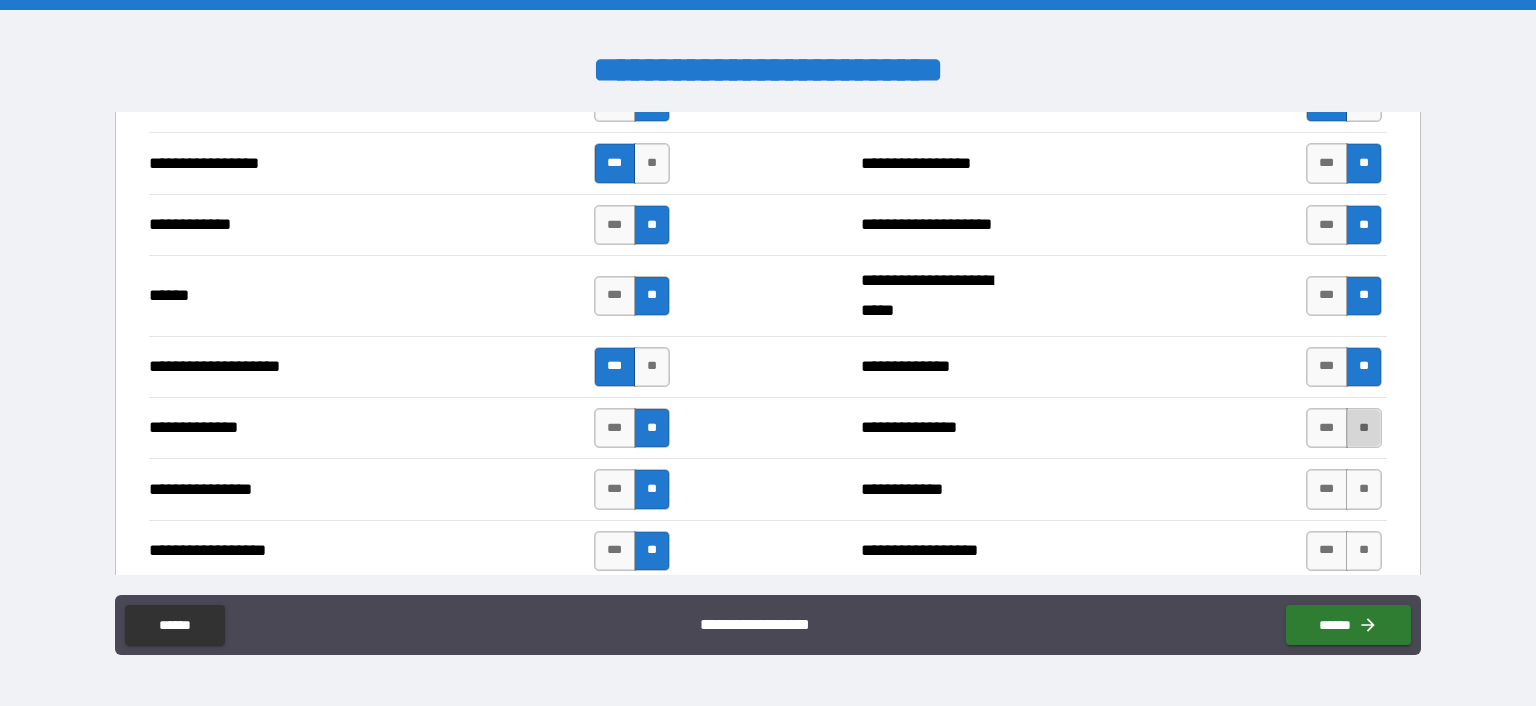 click on "**" at bounding box center (1364, 428) 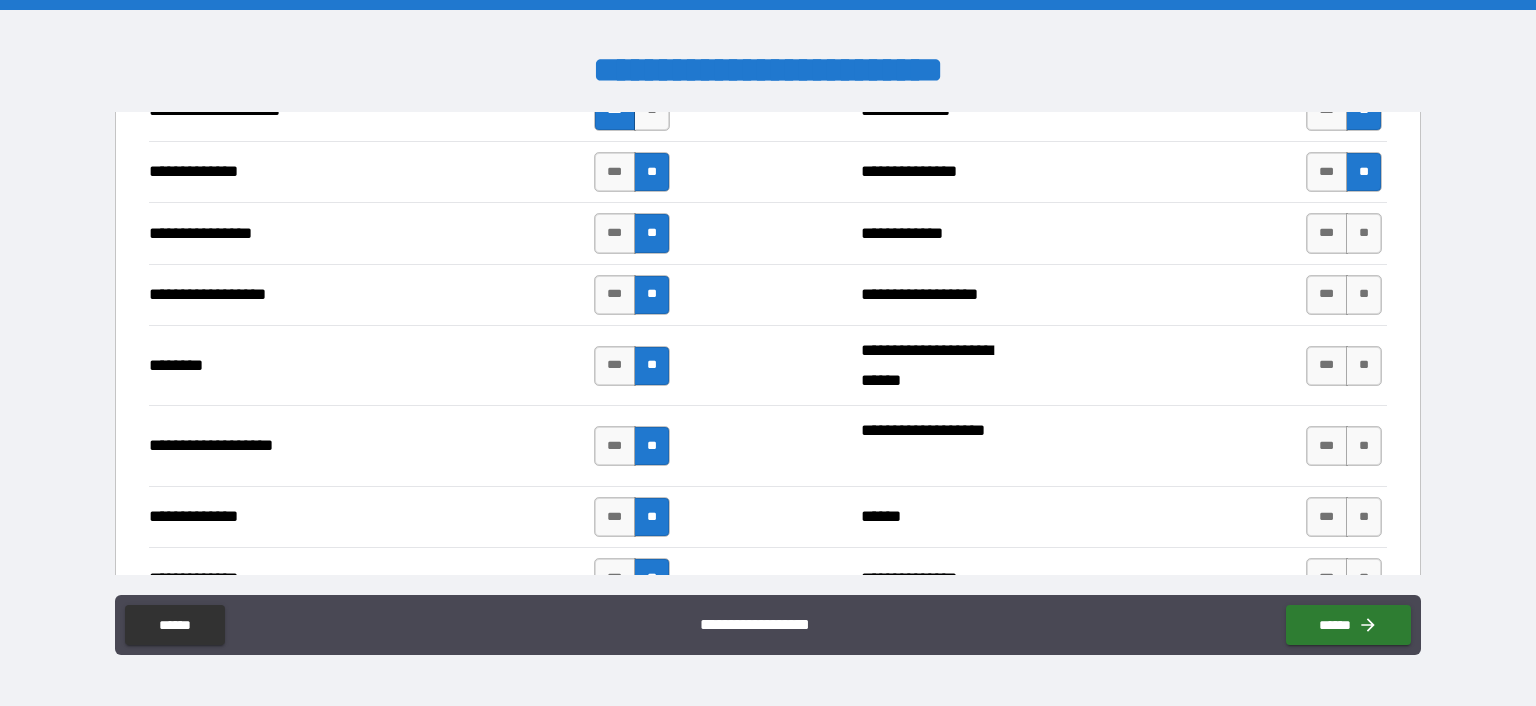scroll, scrollTop: 3136, scrollLeft: 0, axis: vertical 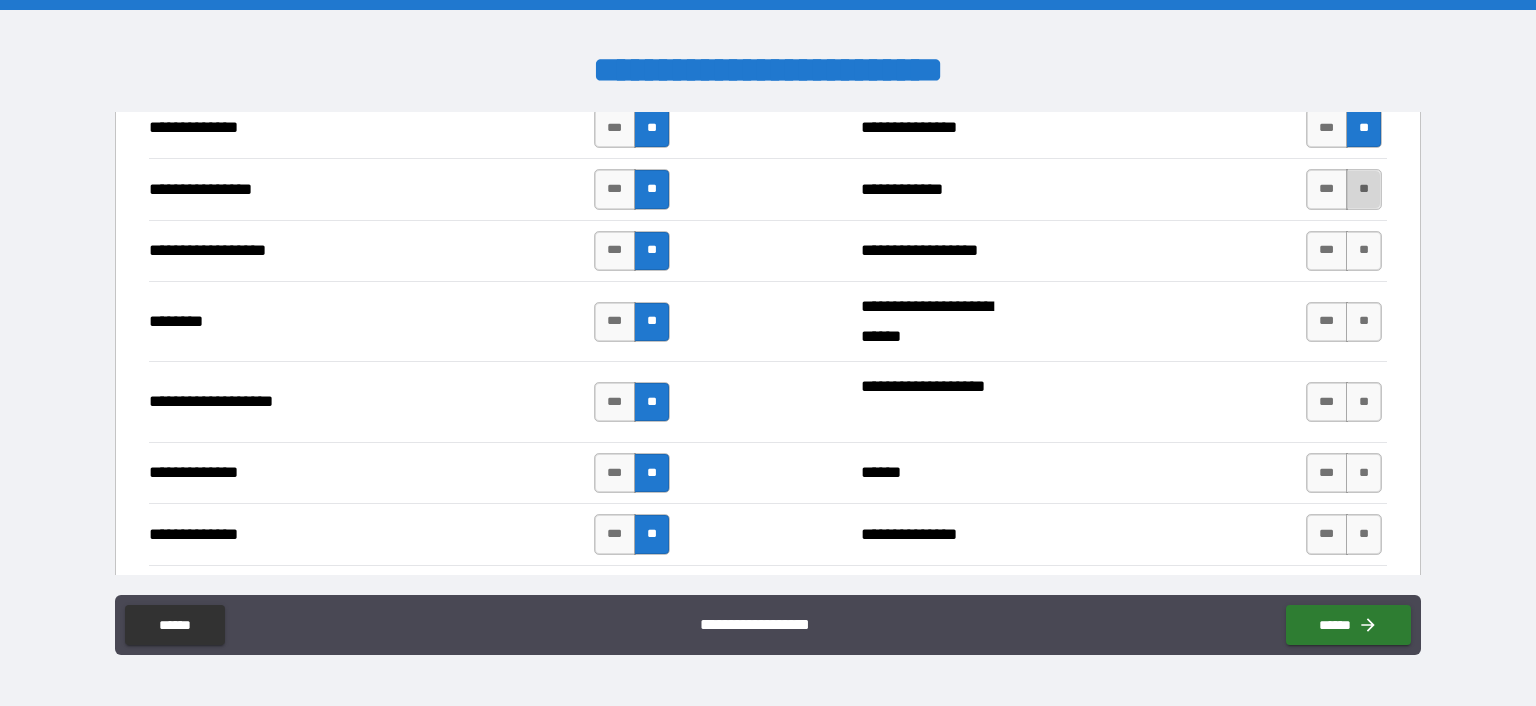 click on "**" at bounding box center (1364, 189) 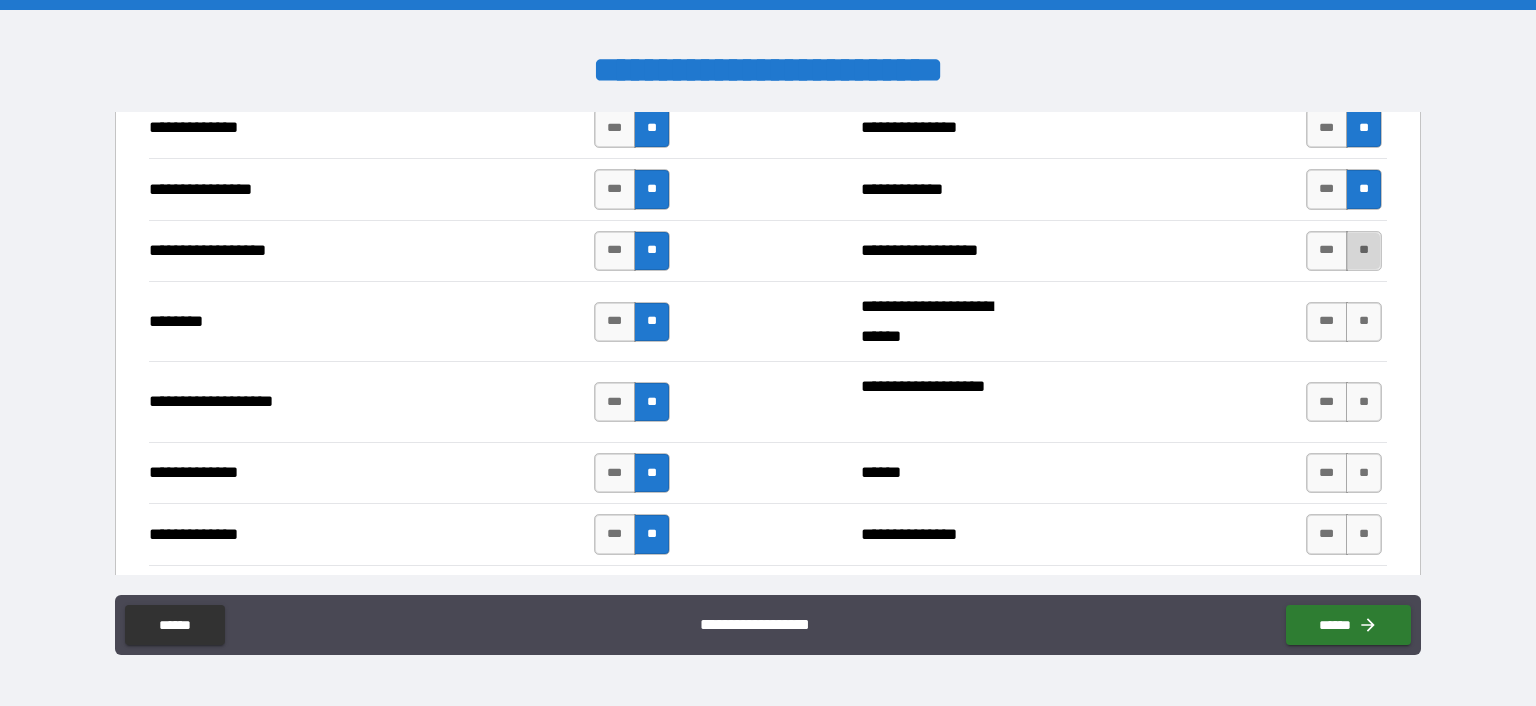 click on "**" at bounding box center [1364, 251] 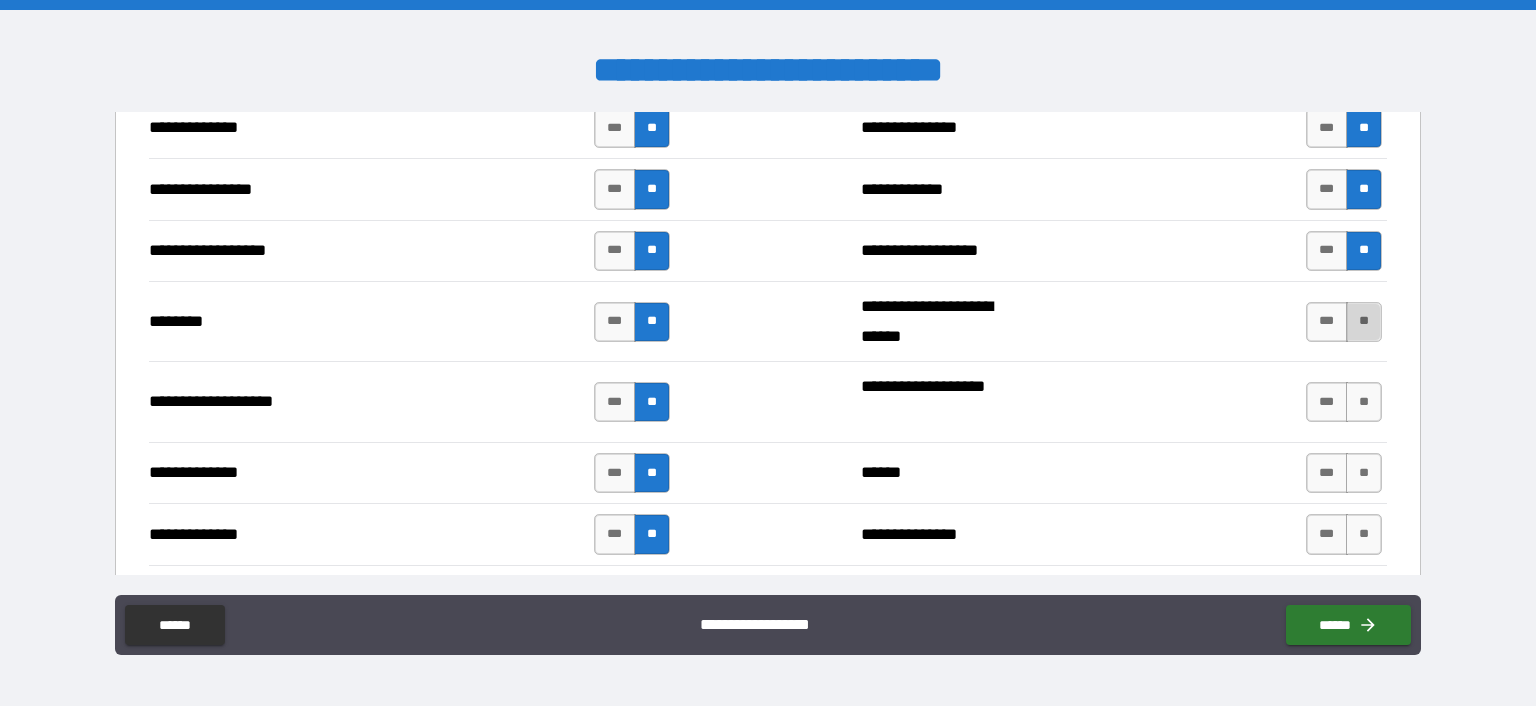 click on "**" at bounding box center (1364, 322) 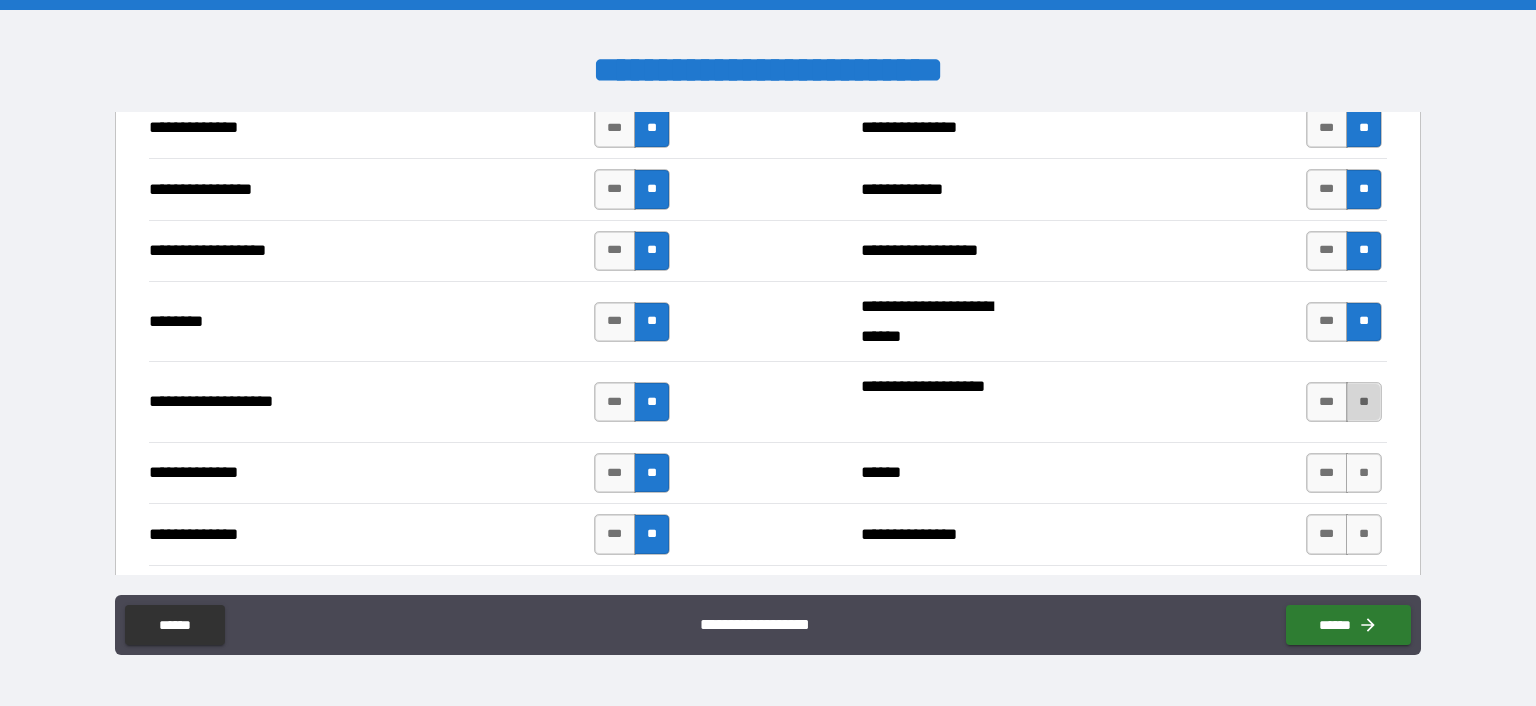 click on "**" at bounding box center (1364, 402) 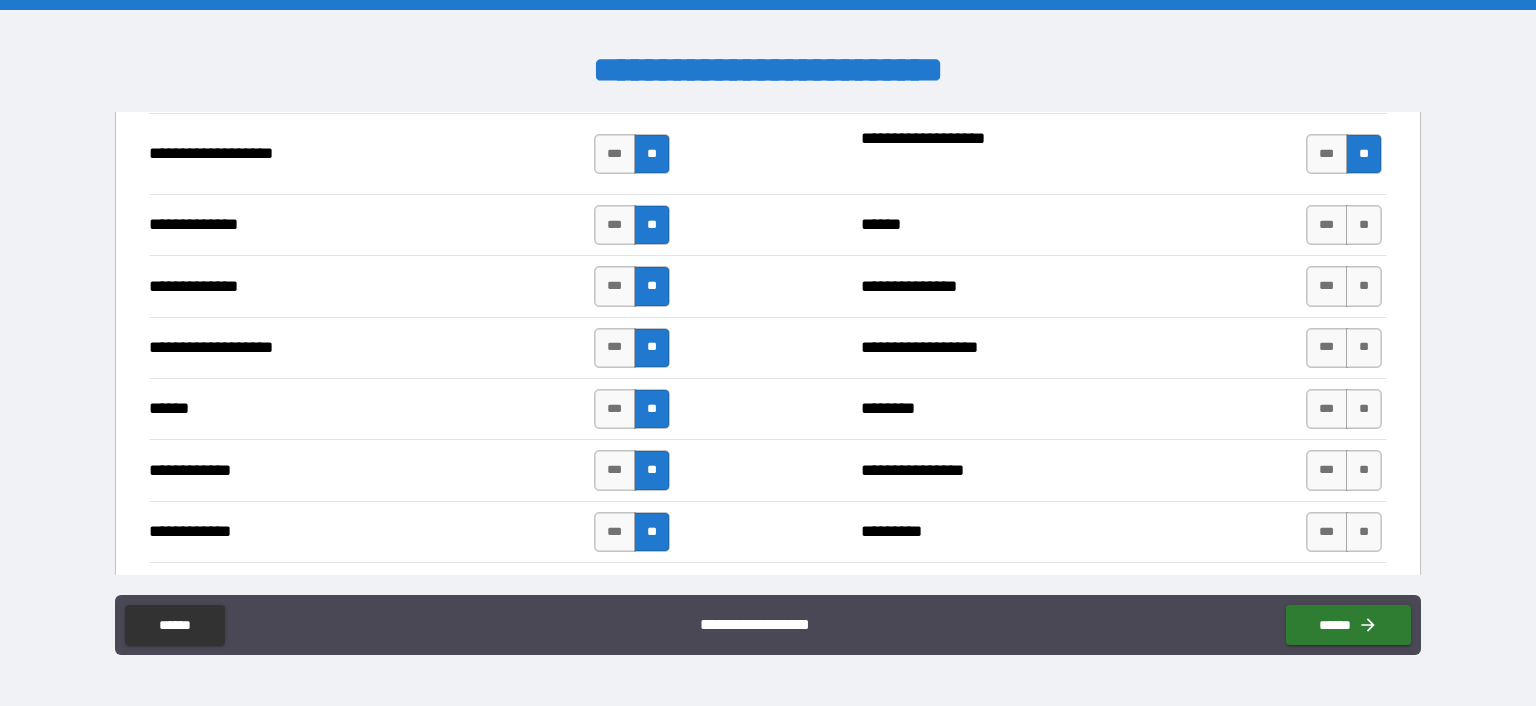 scroll, scrollTop: 3384, scrollLeft: 0, axis: vertical 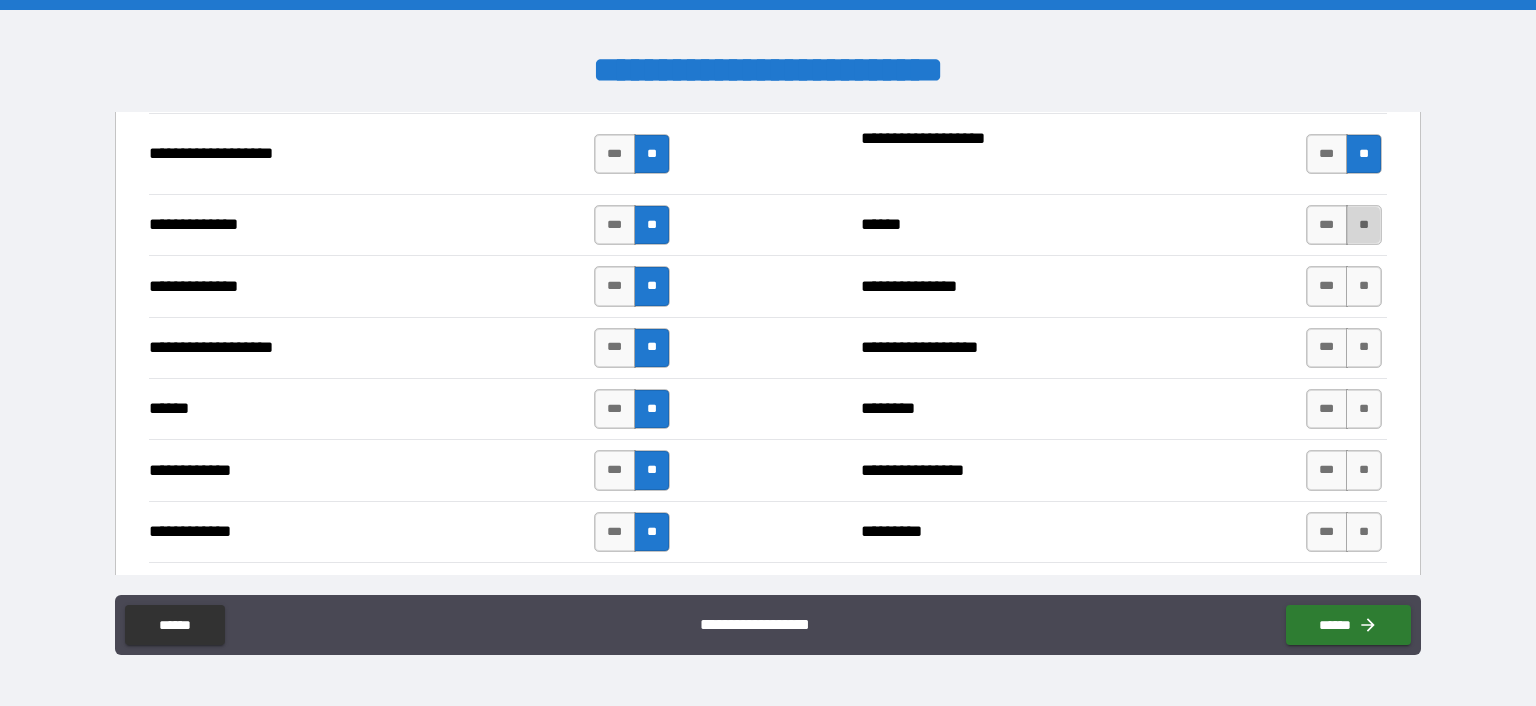 click on "**" at bounding box center (1364, 225) 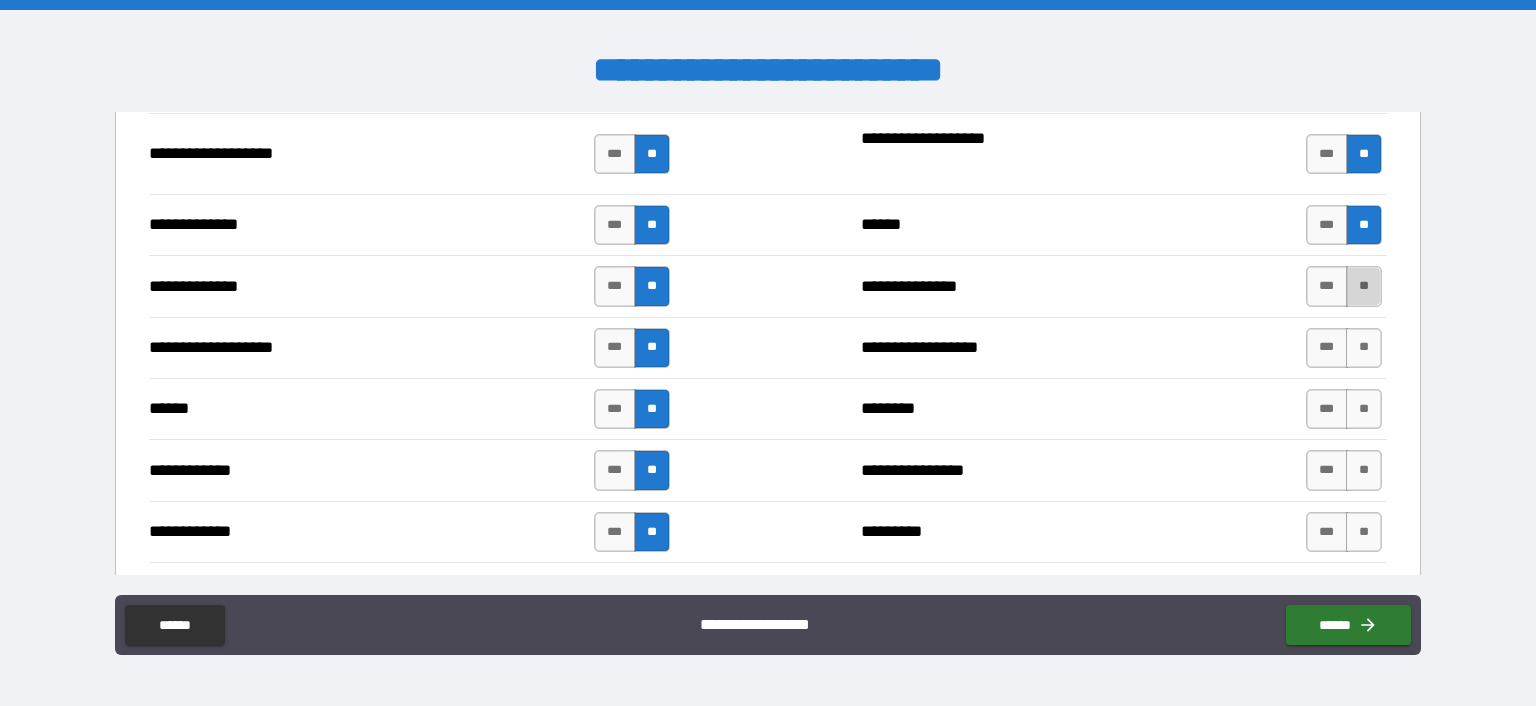 click on "**" at bounding box center (1364, 286) 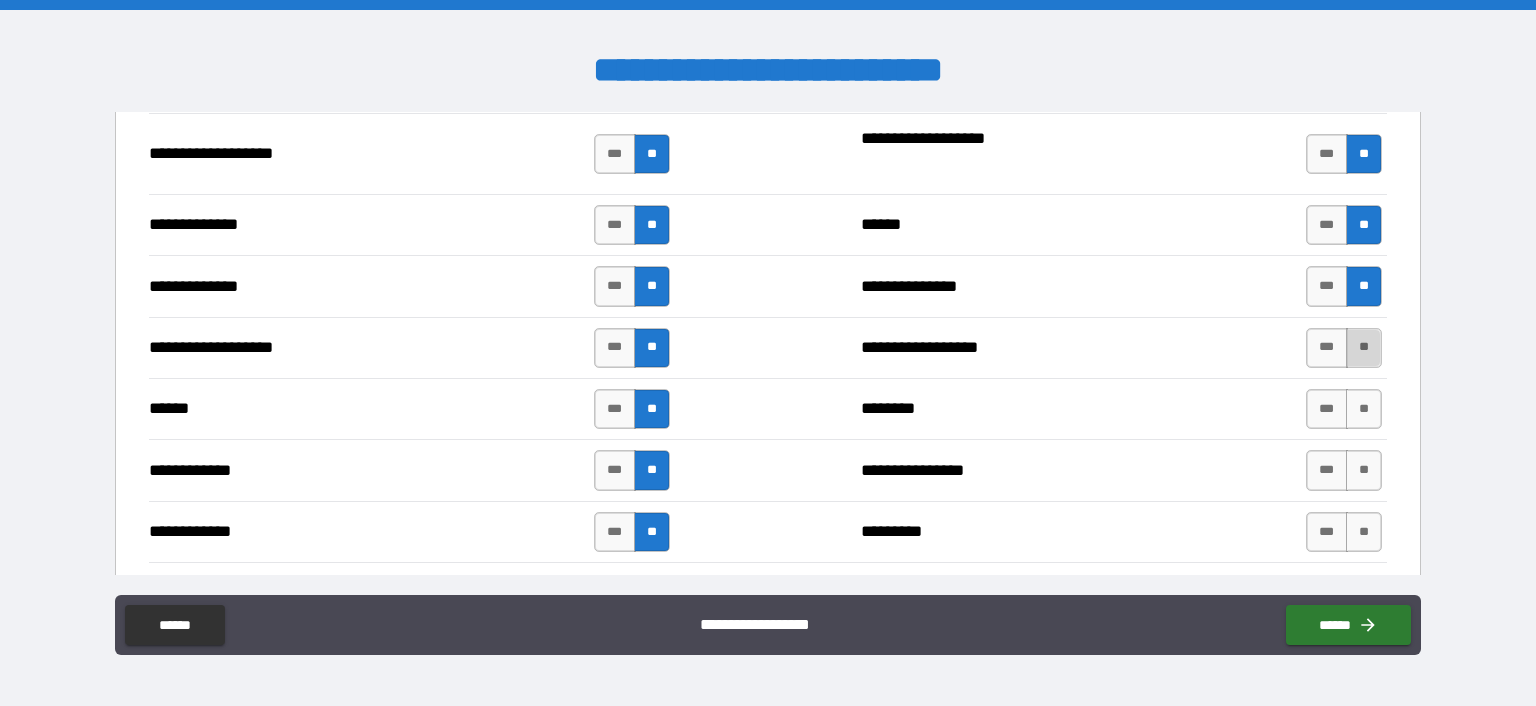 click on "**" at bounding box center [1364, 348] 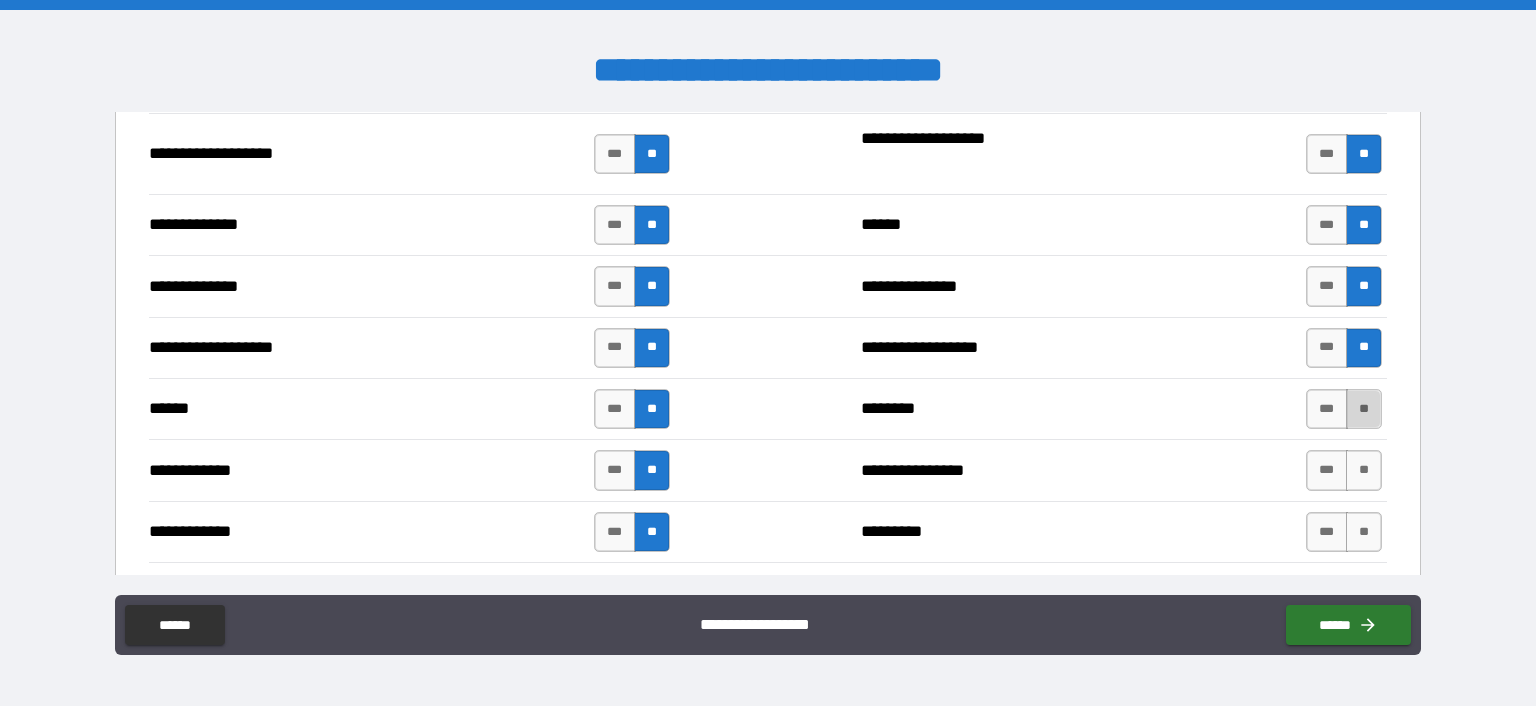 click on "**" at bounding box center [1364, 409] 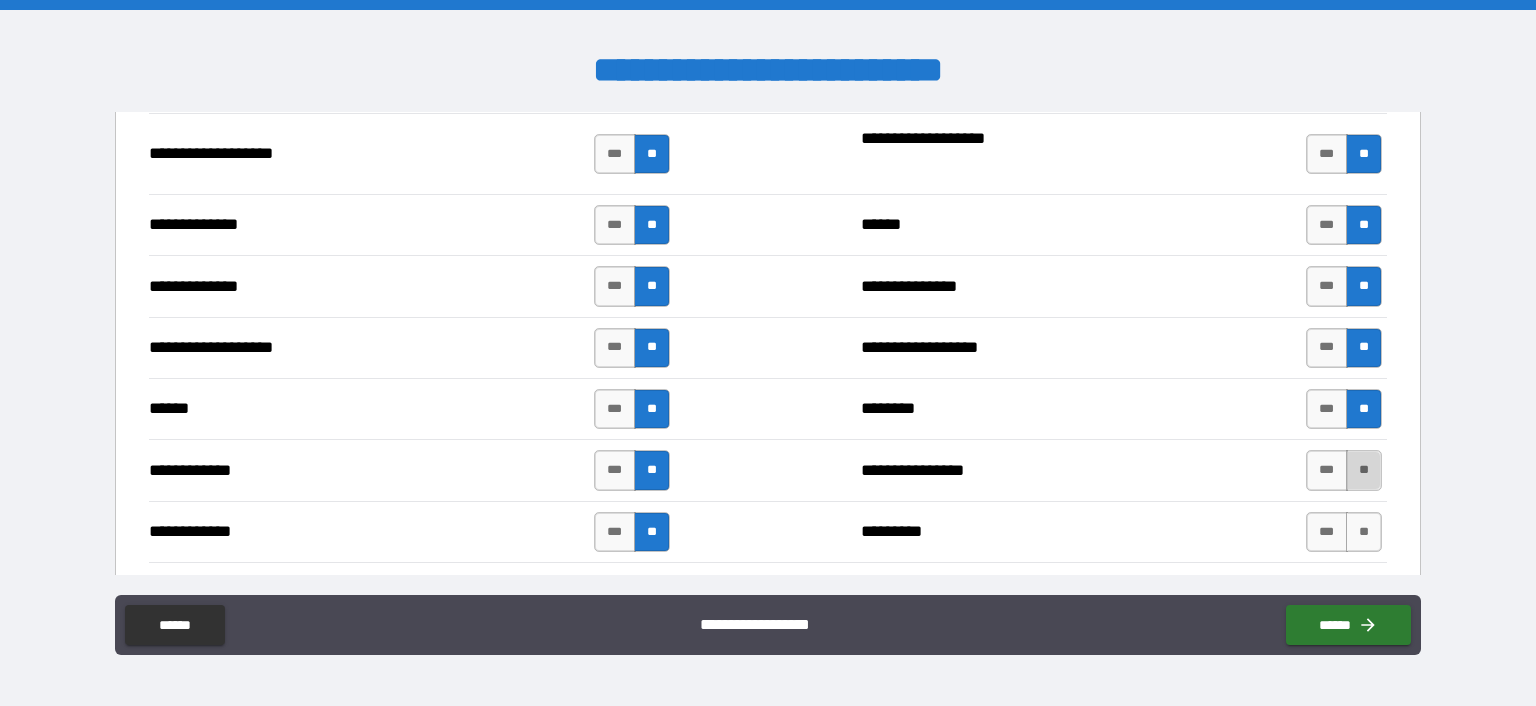 click on "**" at bounding box center (1364, 470) 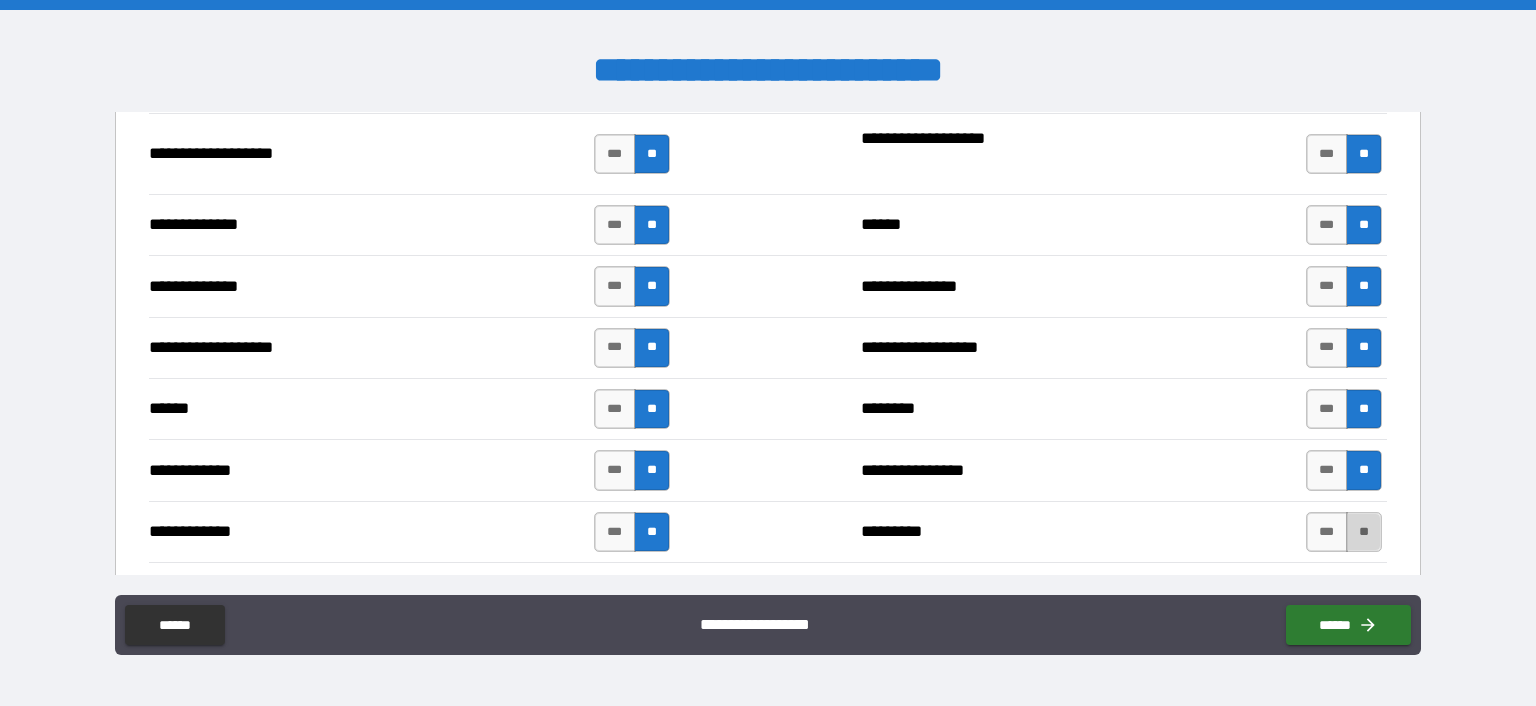 click on "**" at bounding box center [1364, 532] 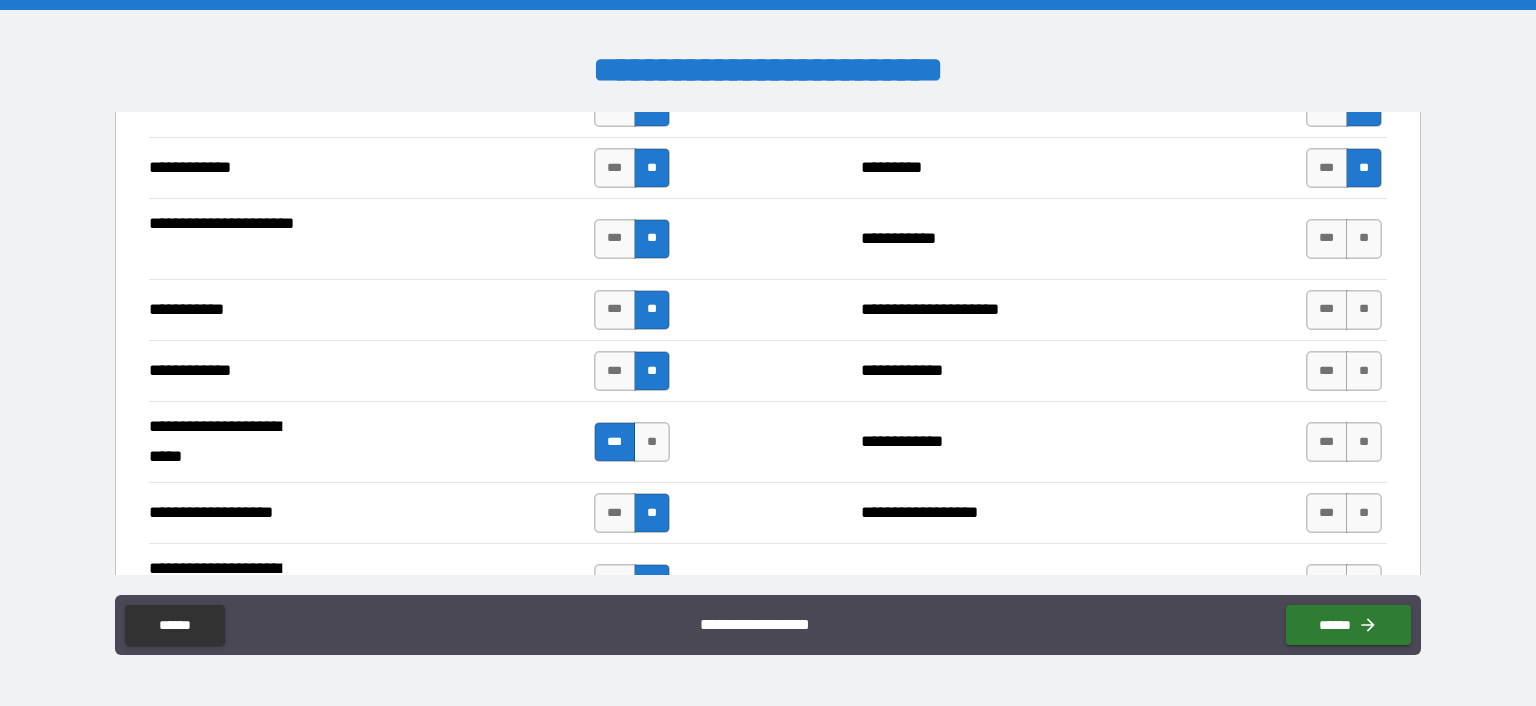 scroll, scrollTop: 3748, scrollLeft: 0, axis: vertical 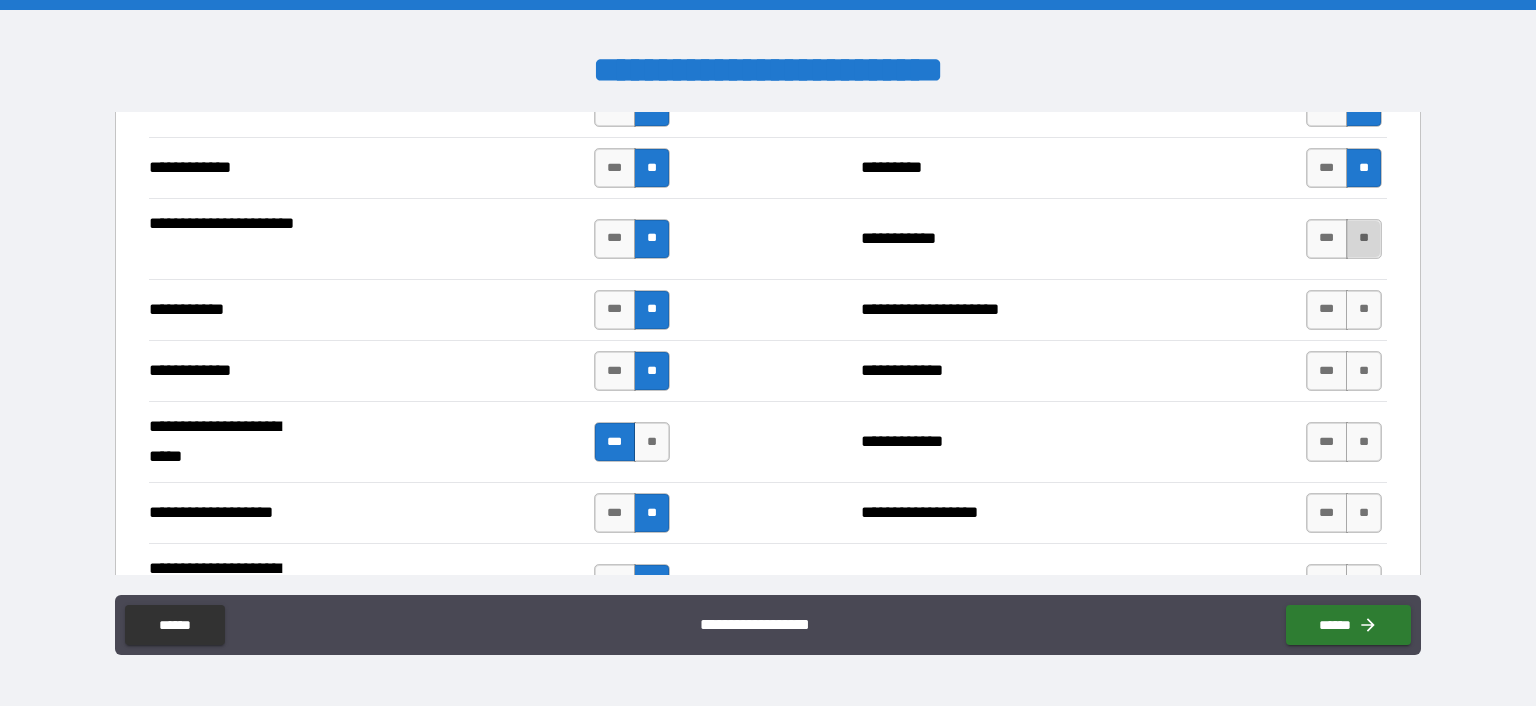 click on "**" at bounding box center [1364, 239] 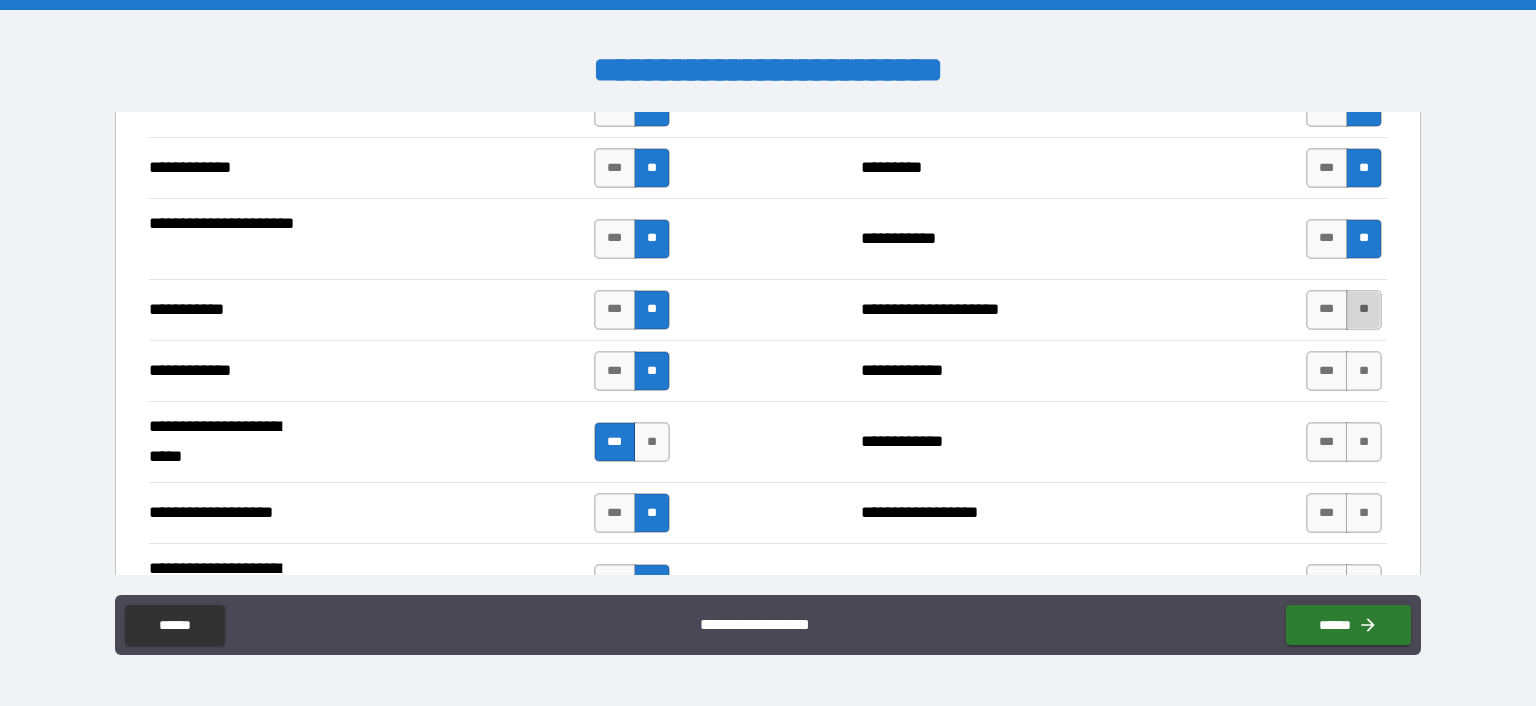 click on "**" at bounding box center [1364, 310] 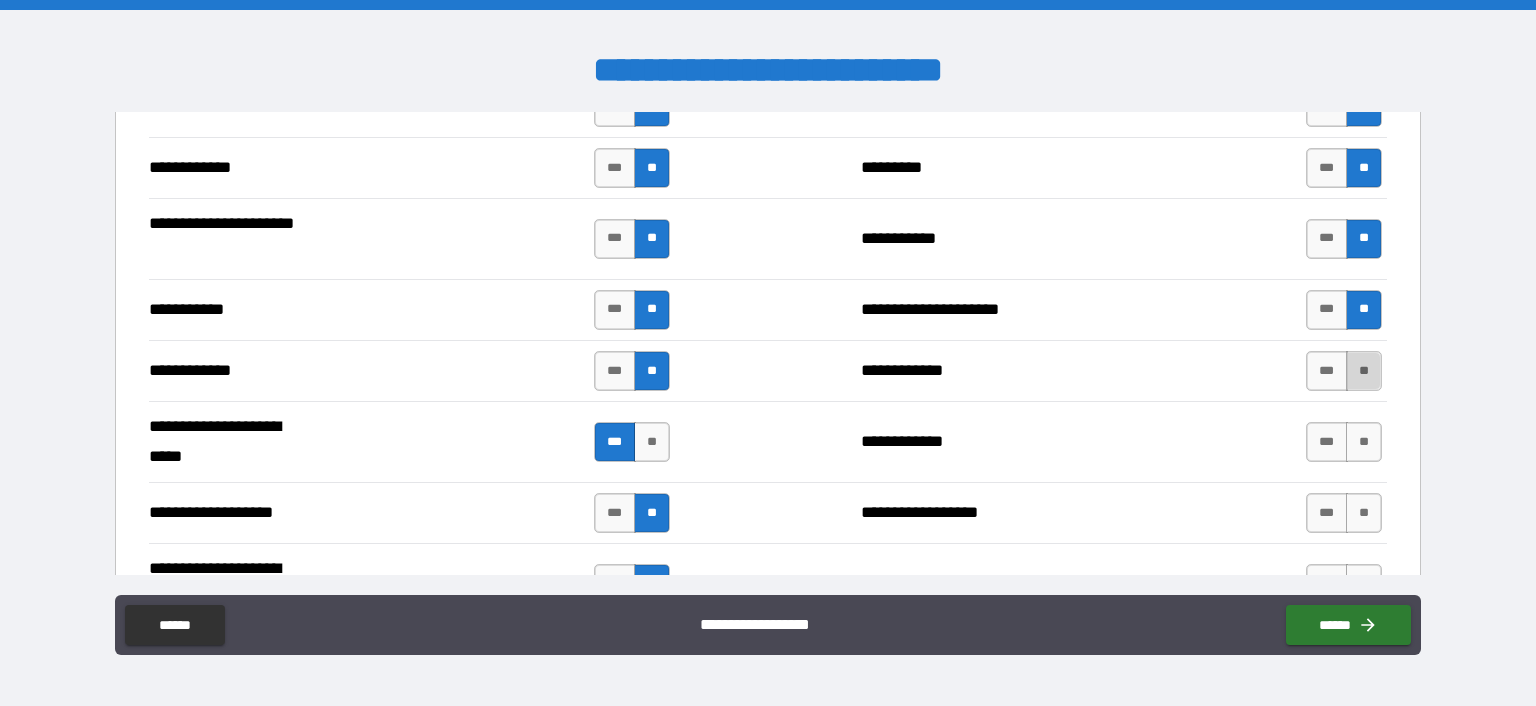 click on "**" at bounding box center (1364, 371) 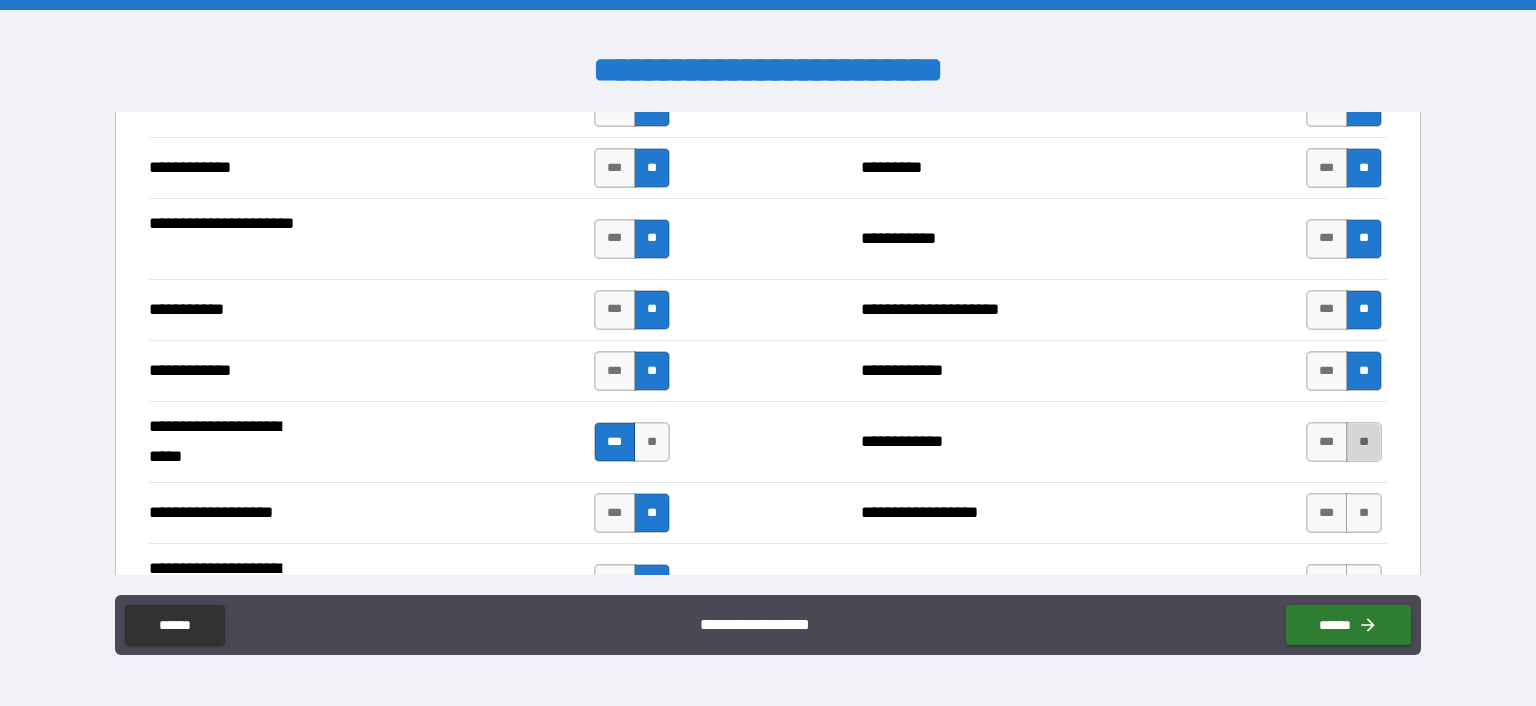 click on "**" at bounding box center (1364, 442) 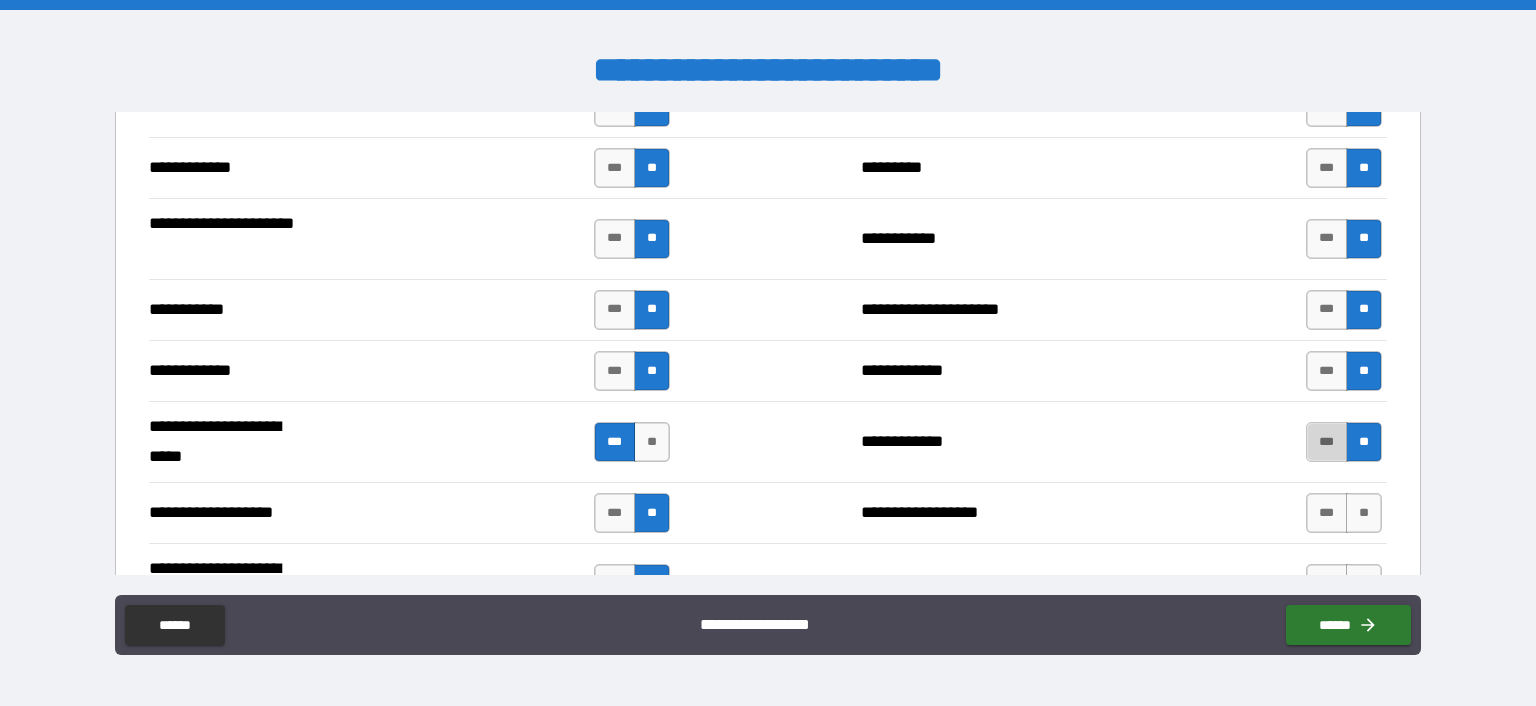 click on "***" at bounding box center (1327, 442) 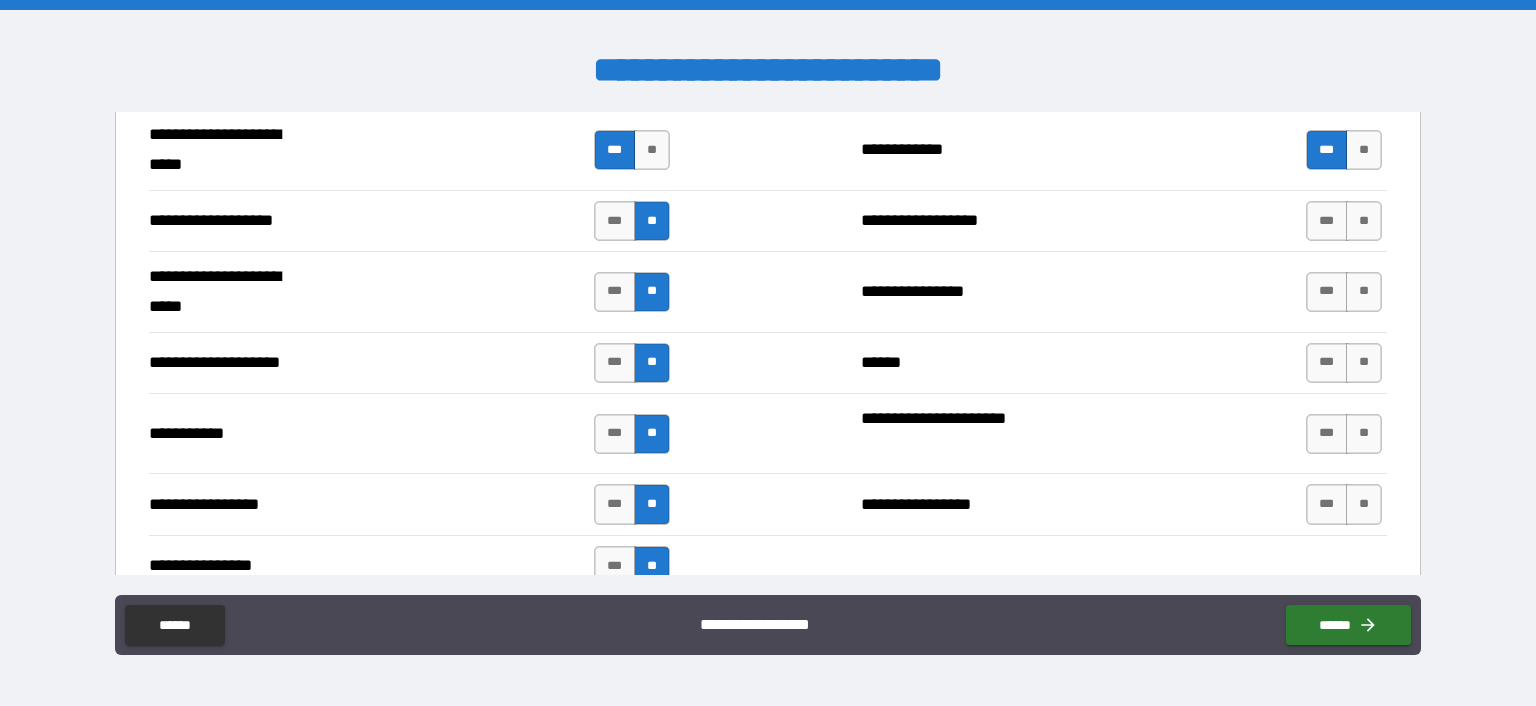 scroll, scrollTop: 4052, scrollLeft: 0, axis: vertical 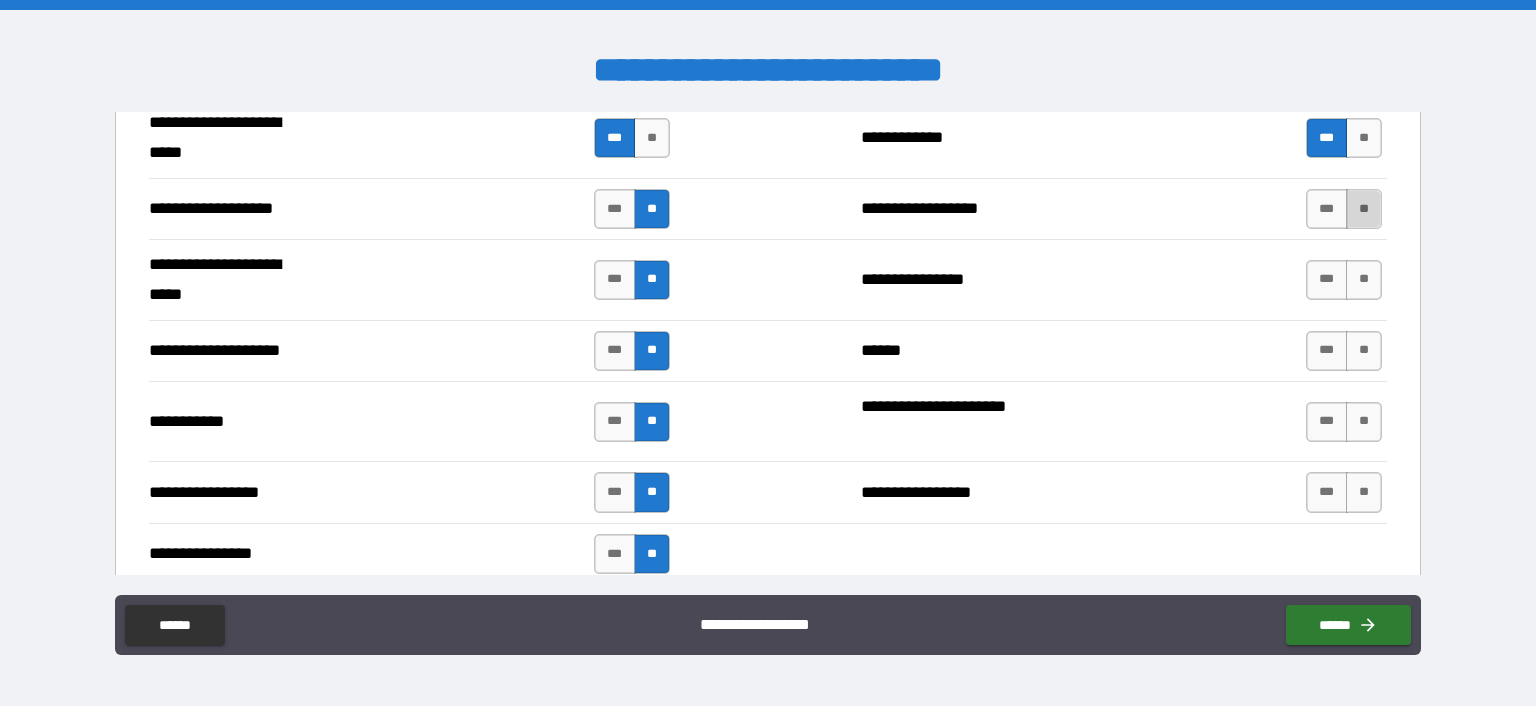click on "**" at bounding box center [1364, 209] 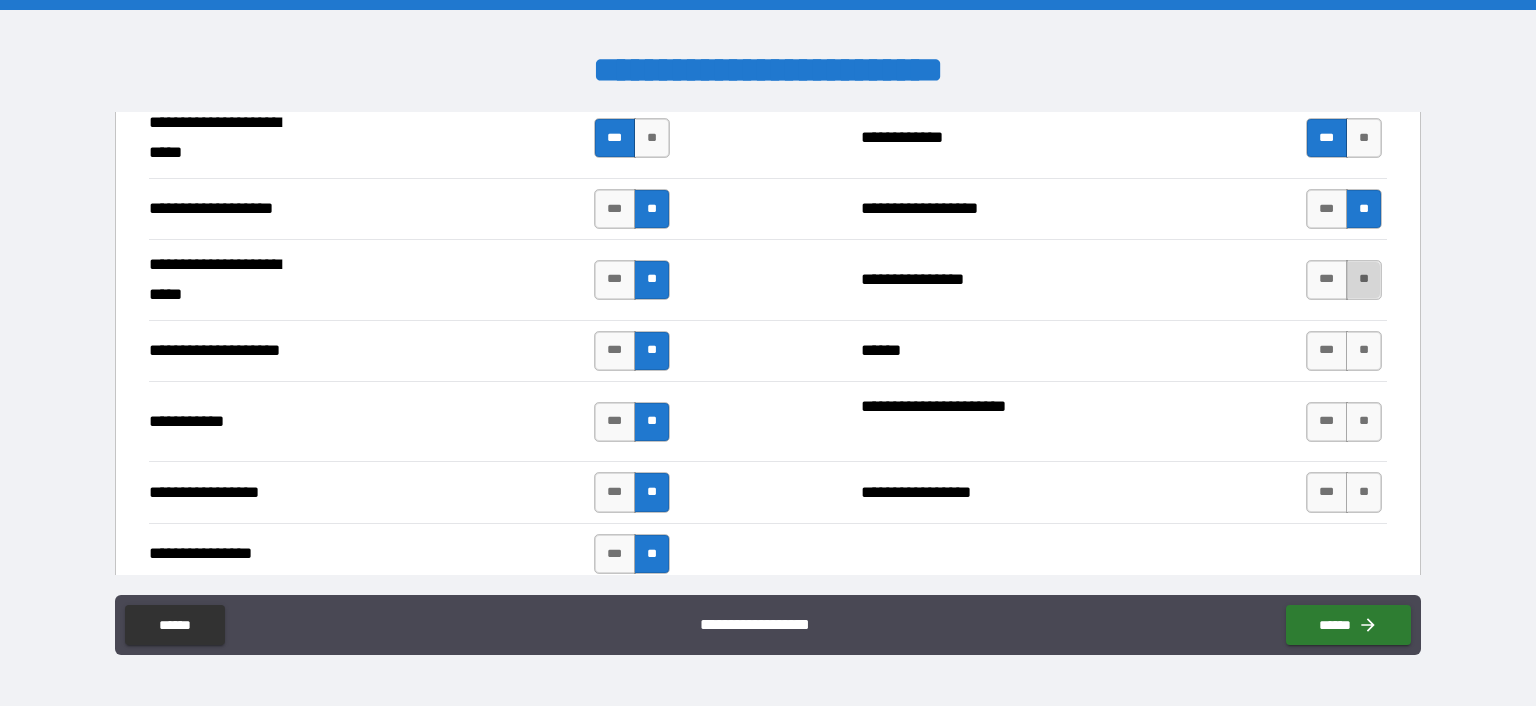 click on "**" at bounding box center (1364, 280) 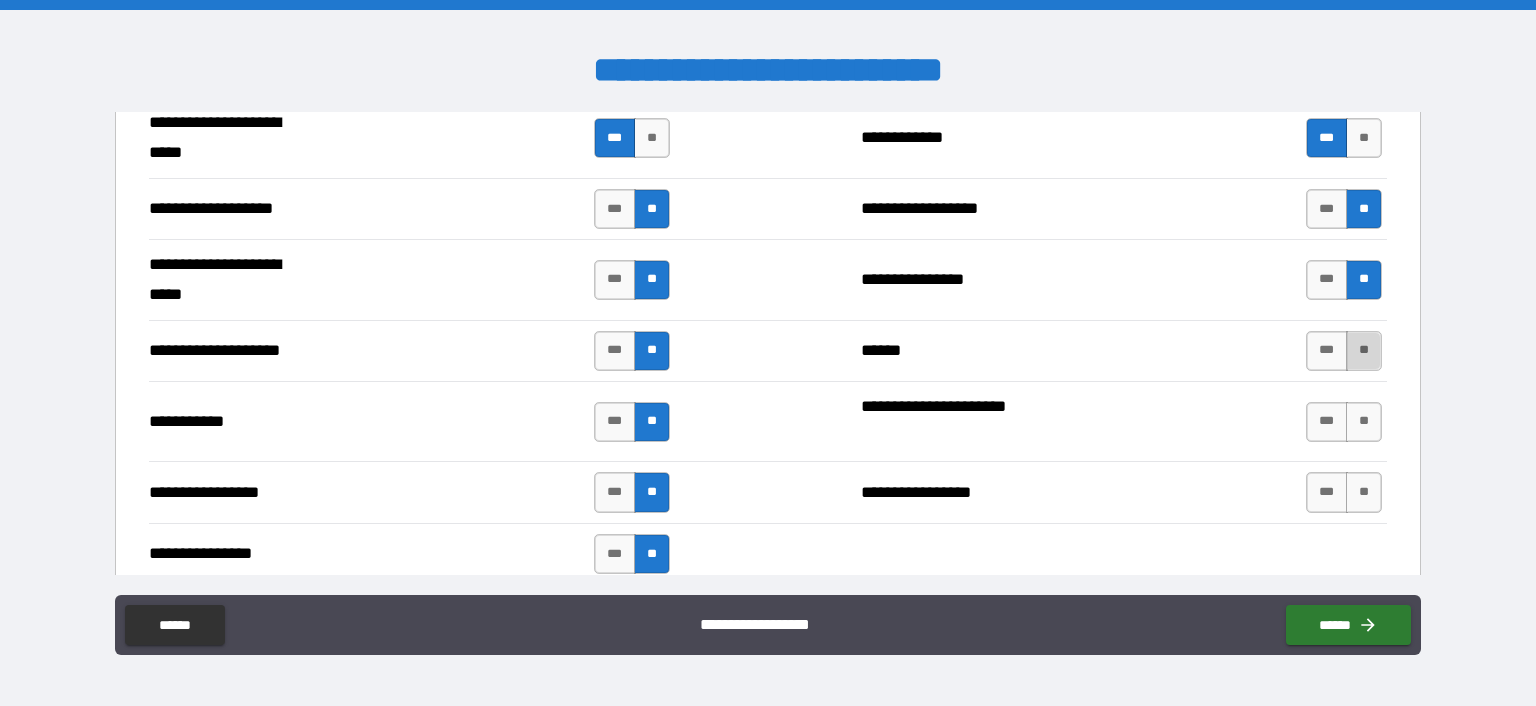 click on "**" at bounding box center (1364, 351) 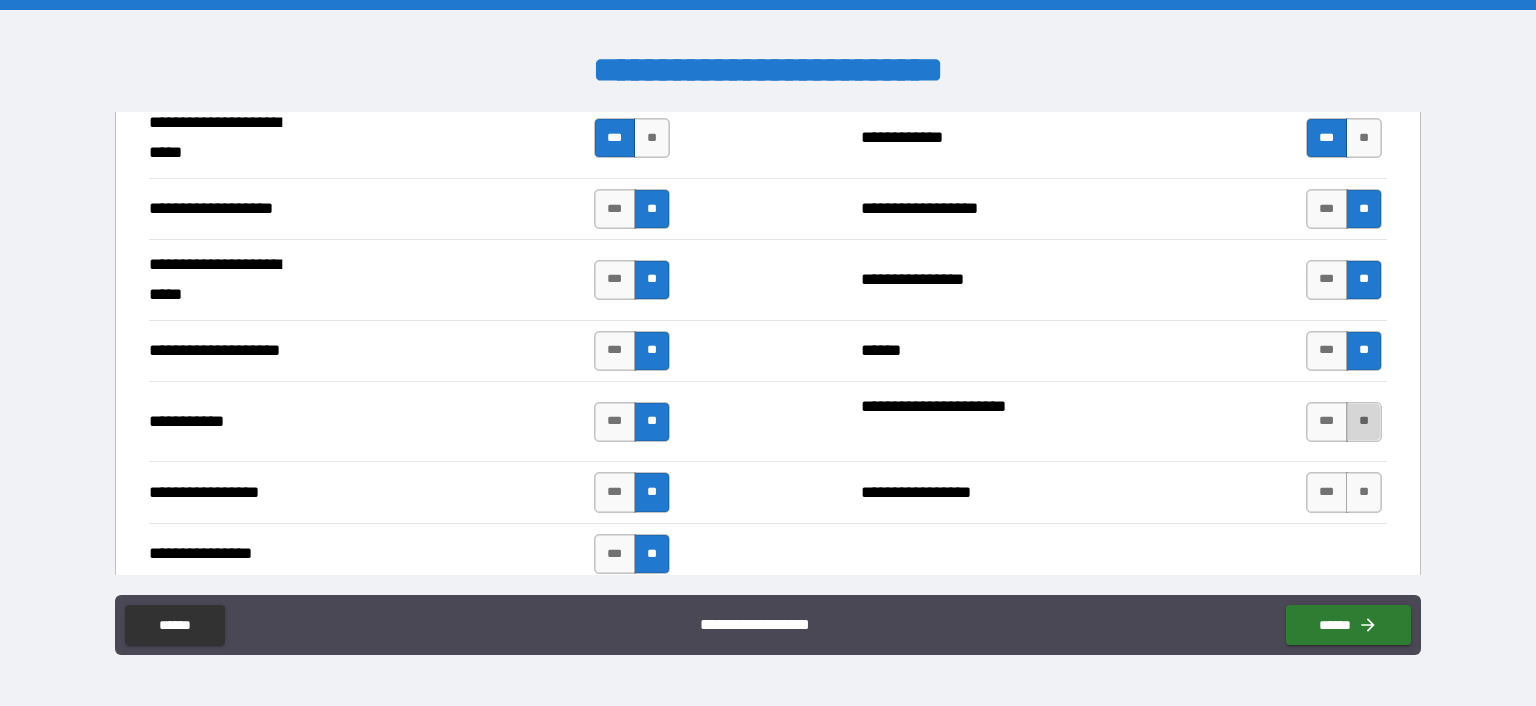 click on "**" at bounding box center (1364, 422) 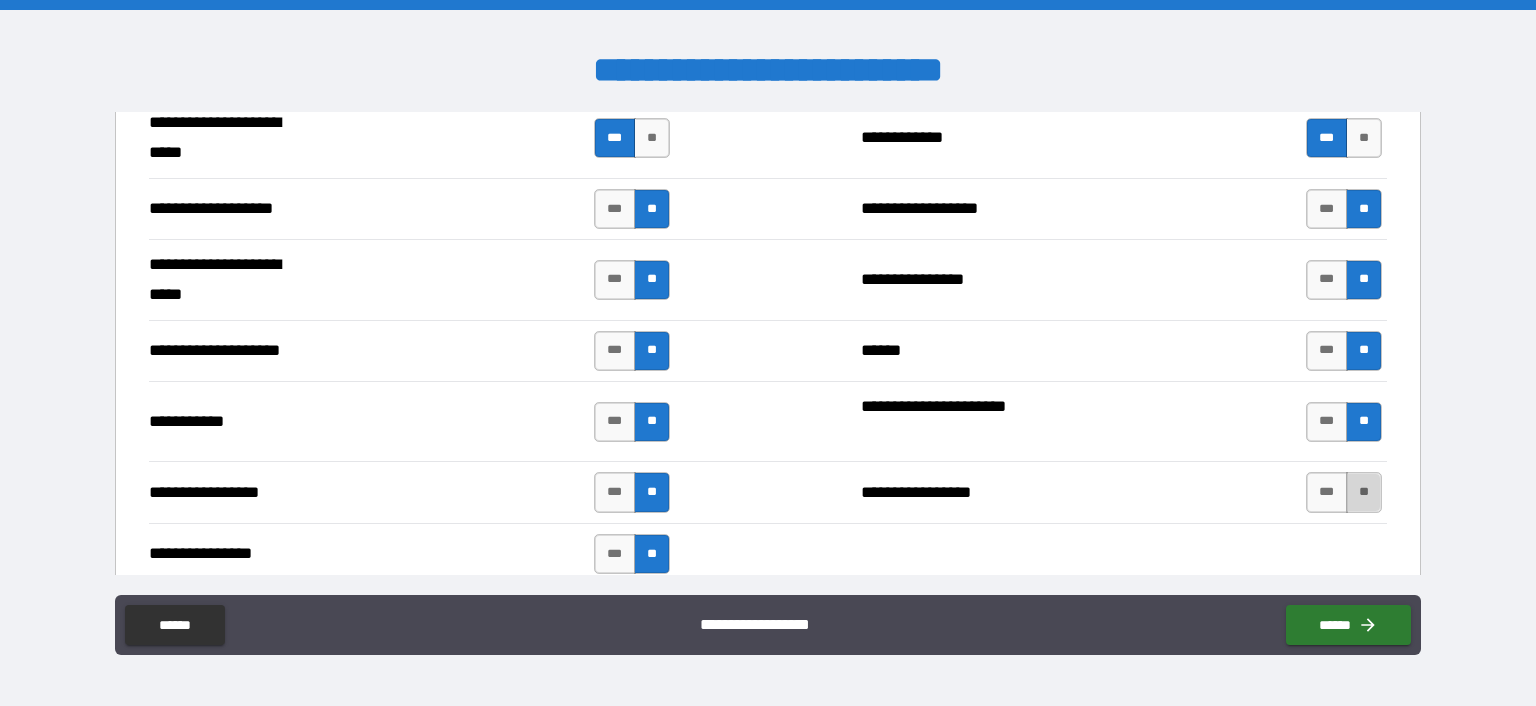 click on "**" at bounding box center (1364, 492) 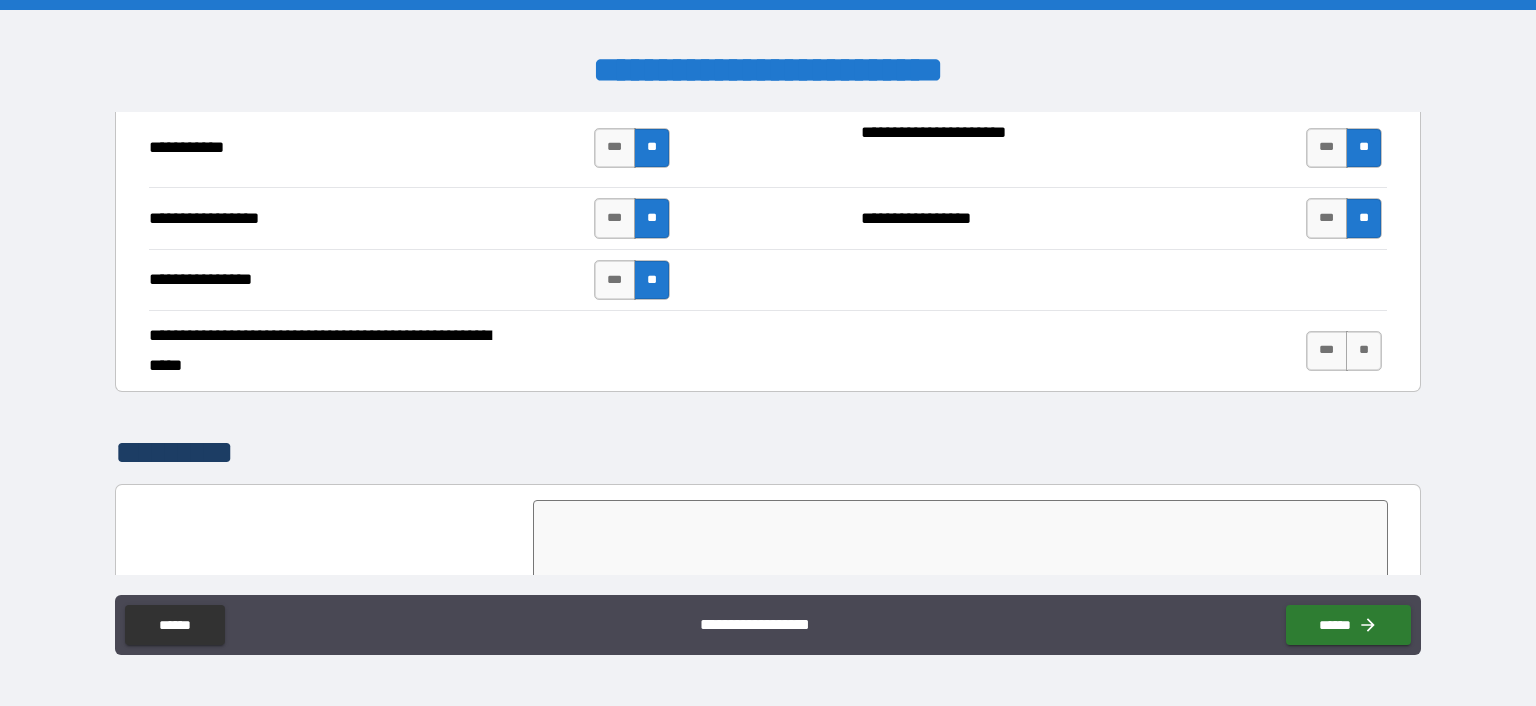 scroll, scrollTop: 4327, scrollLeft: 0, axis: vertical 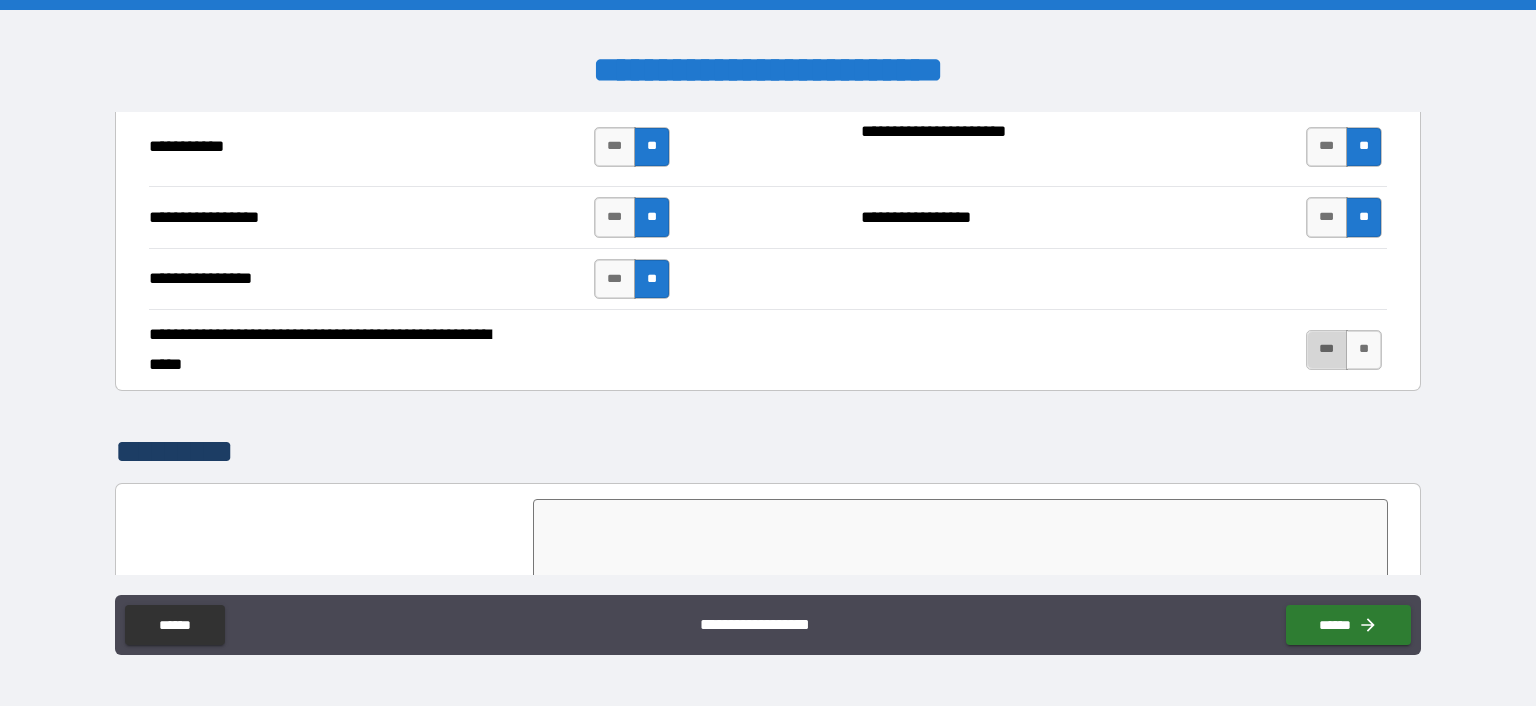 click on "***" at bounding box center (1327, 350) 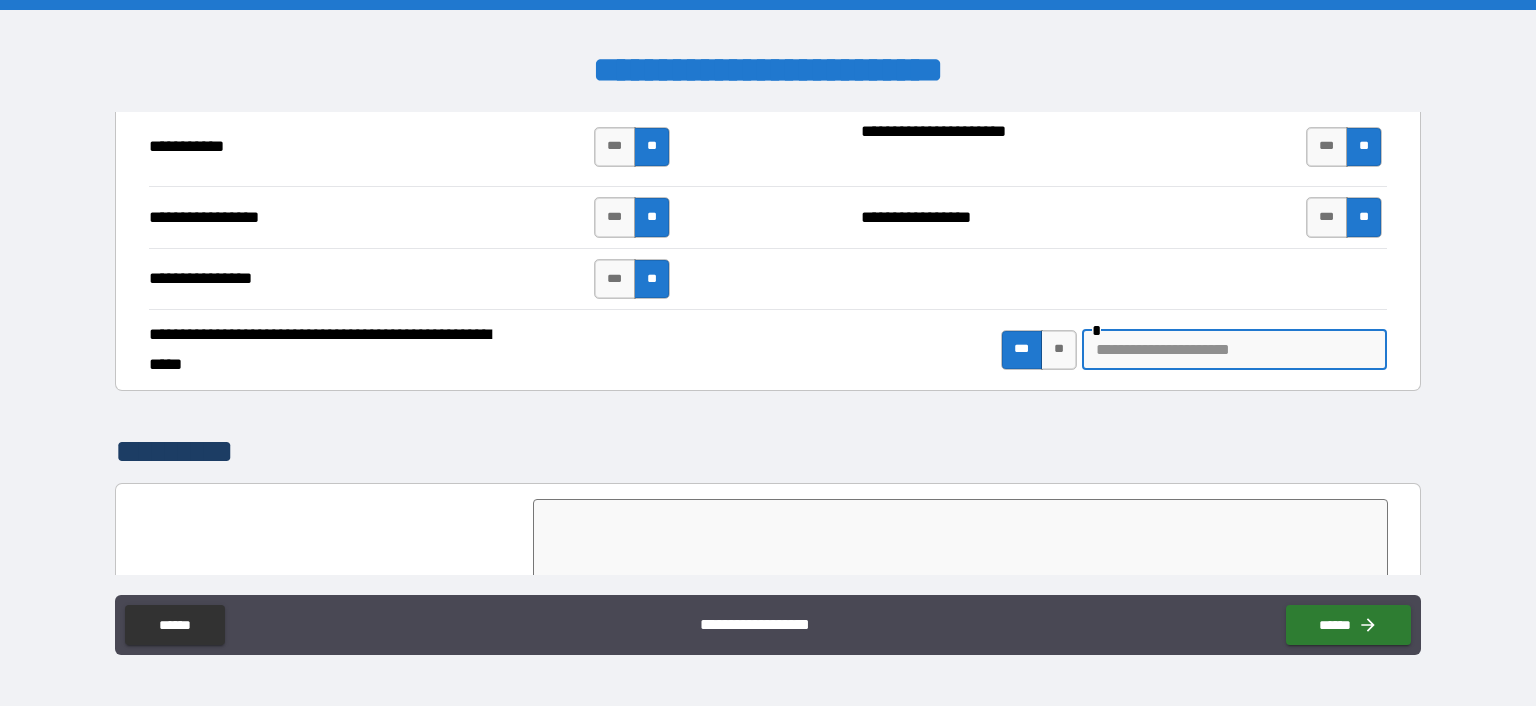 click at bounding box center [1234, 350] 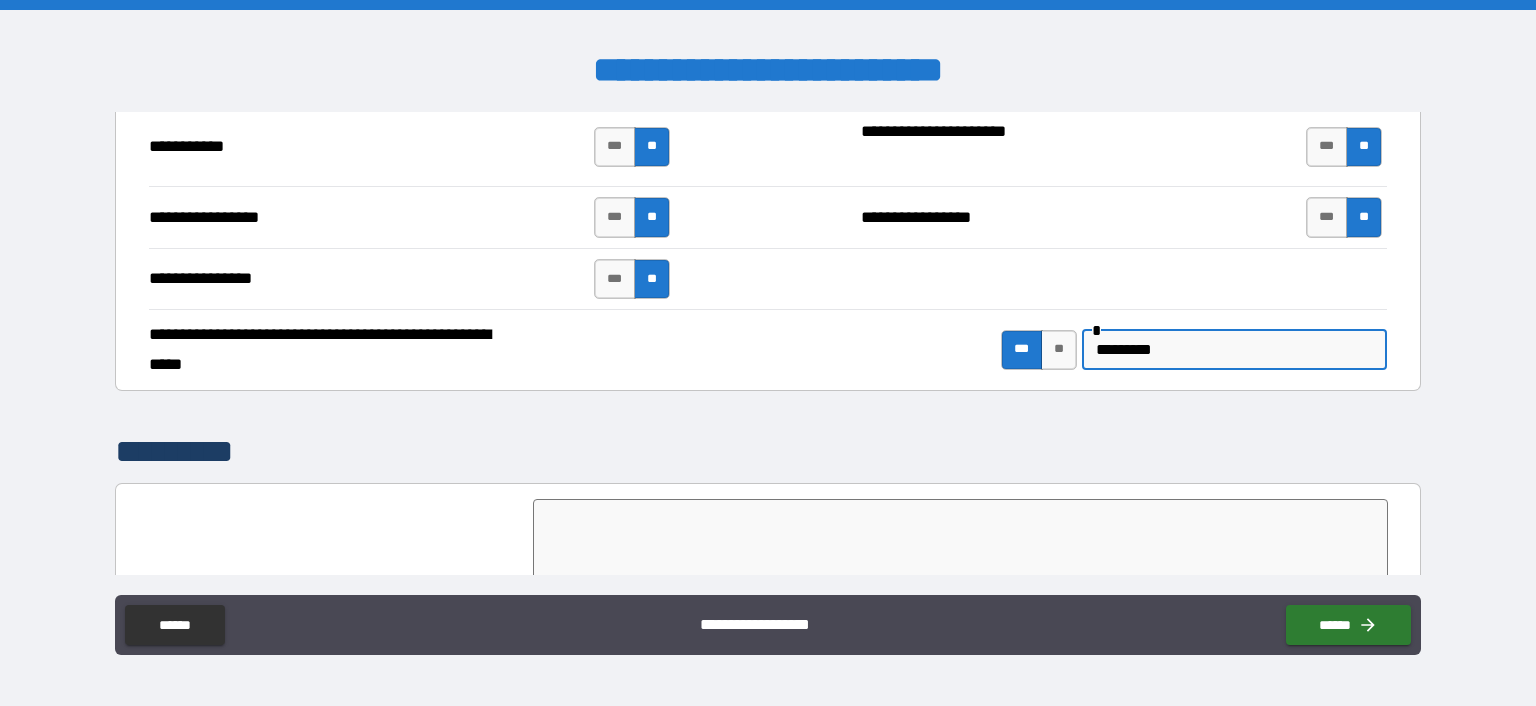 type on "*********" 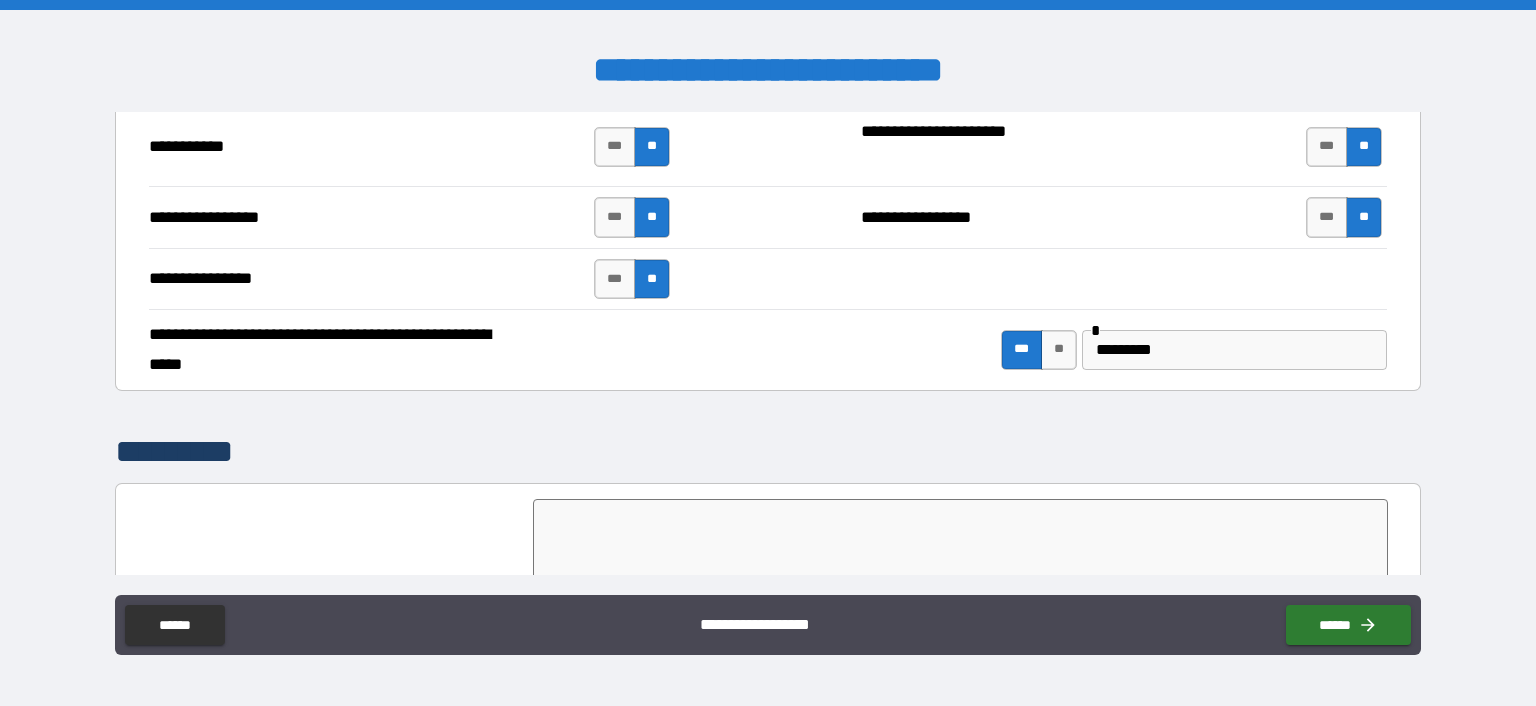 click on "*********" at bounding box center [768, 452] 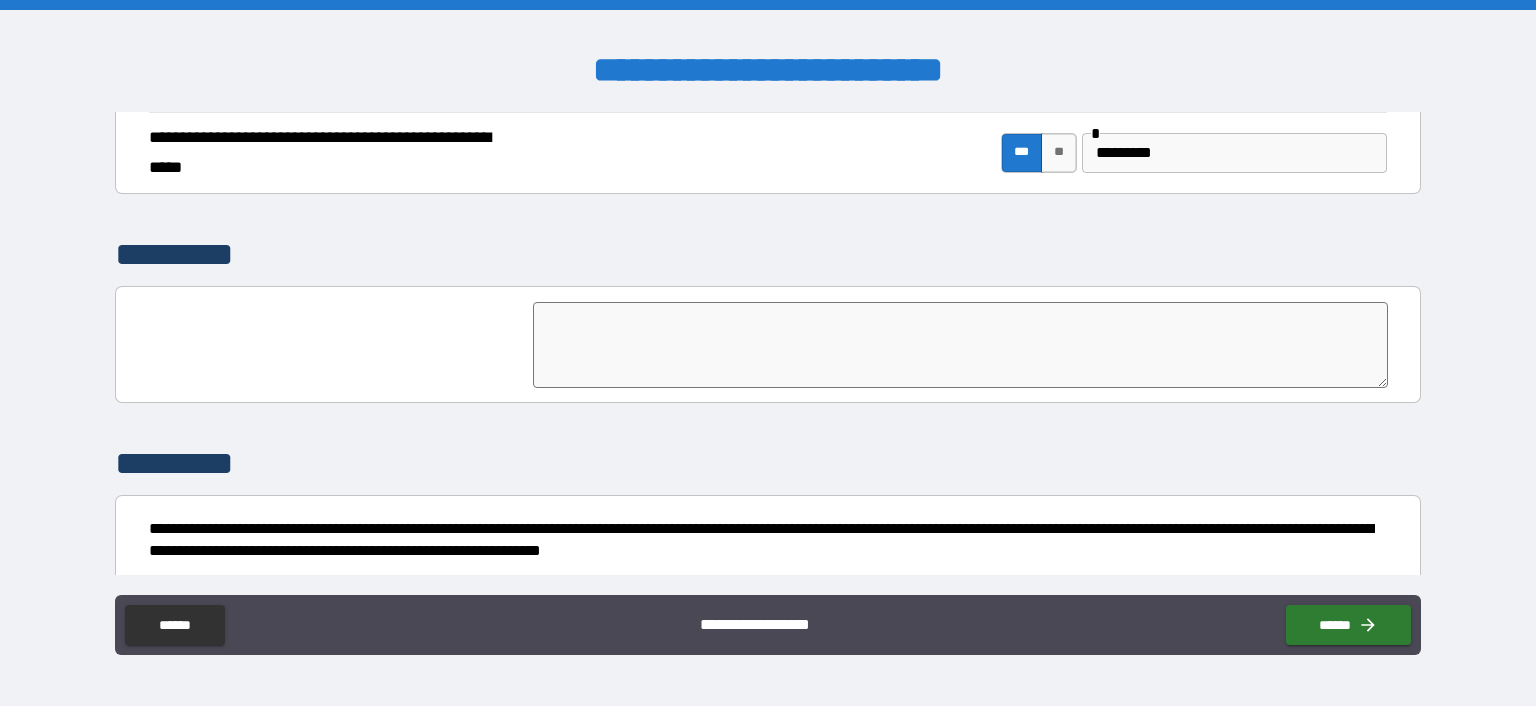 scroll, scrollTop: 4588, scrollLeft: 0, axis: vertical 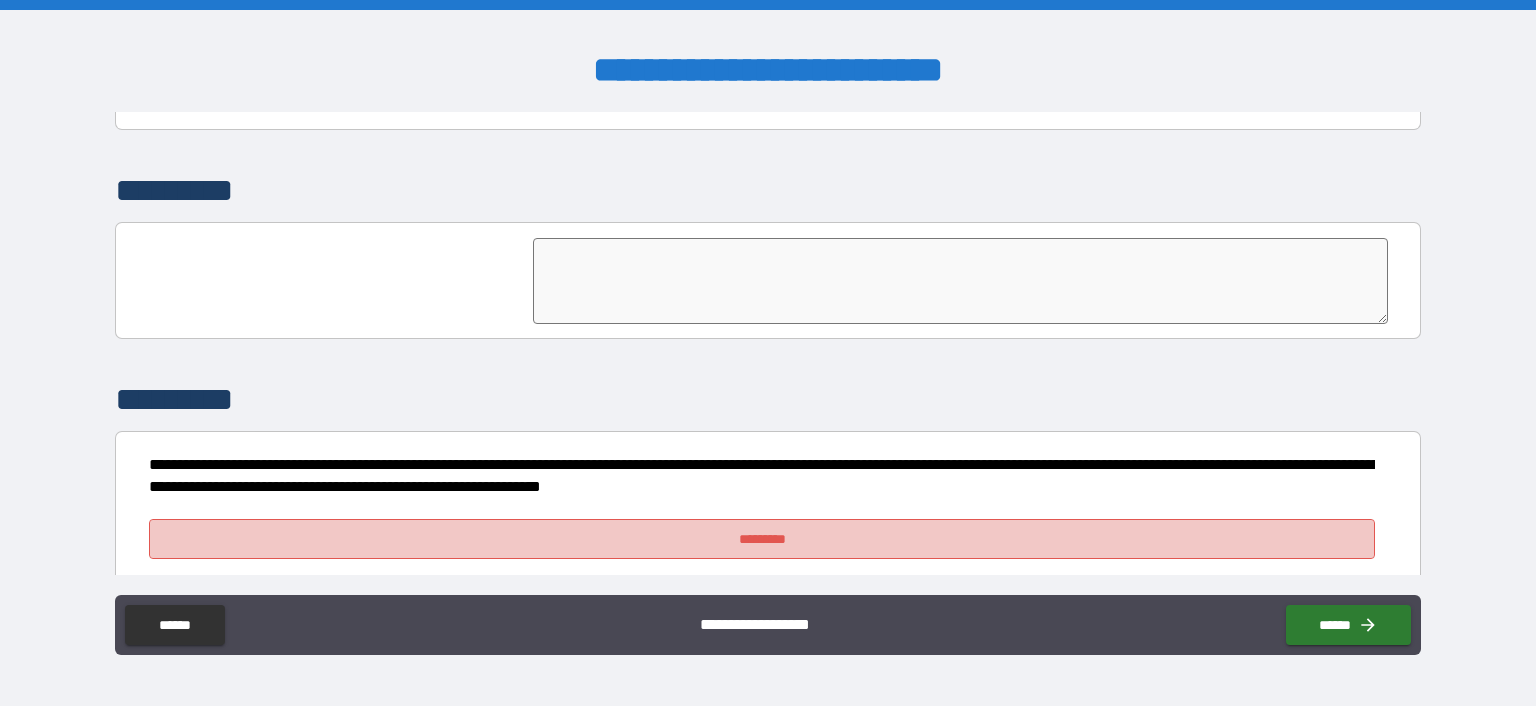 click on "*********" at bounding box center [762, 539] 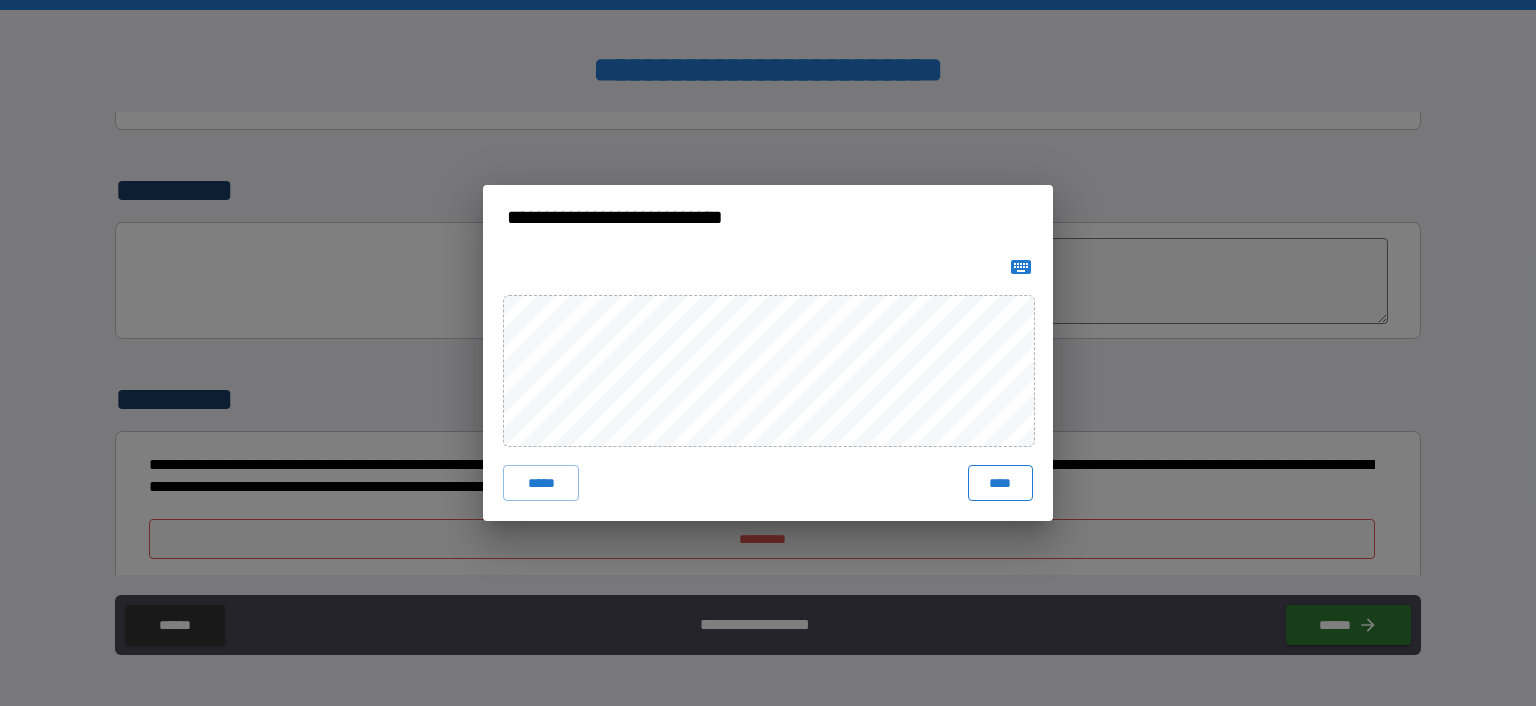 click on "****" at bounding box center [1000, 483] 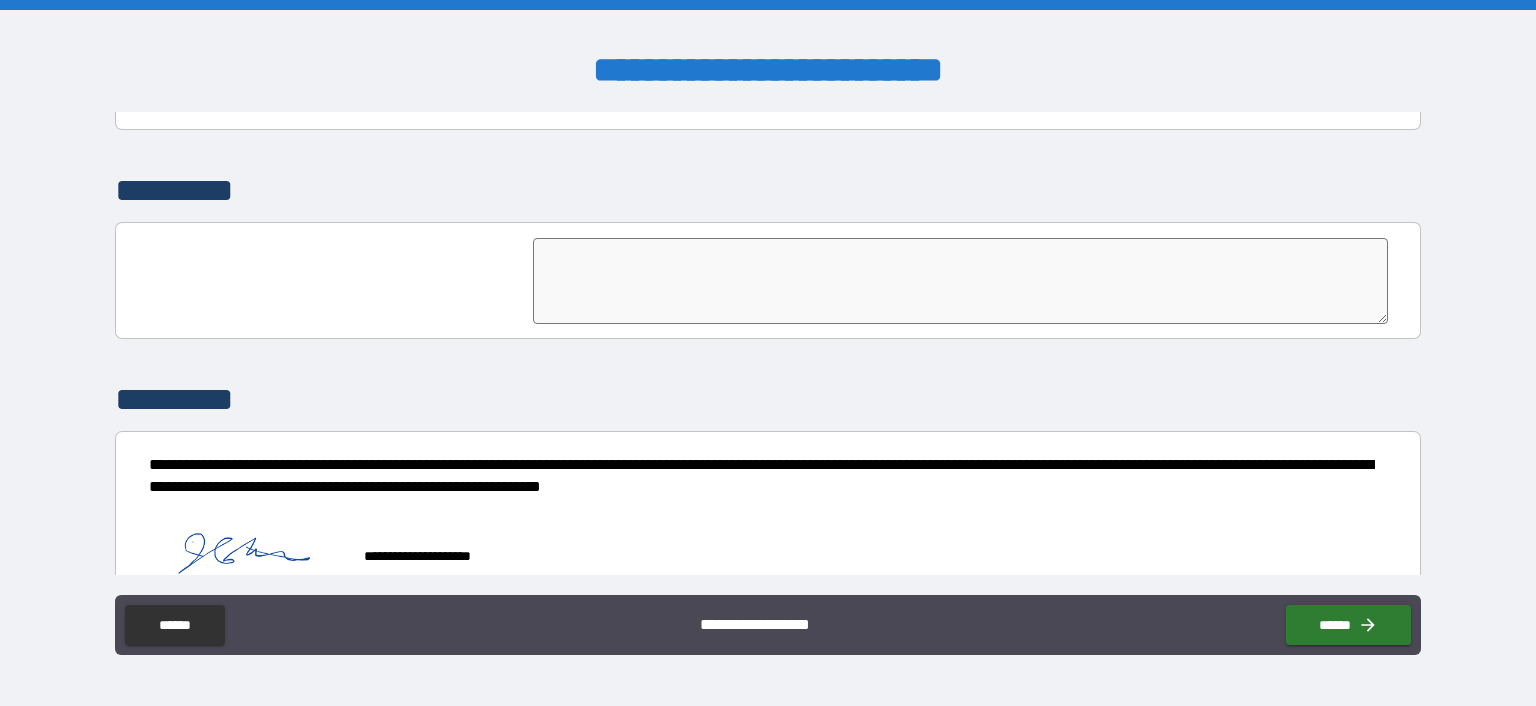 scroll, scrollTop: 4605, scrollLeft: 0, axis: vertical 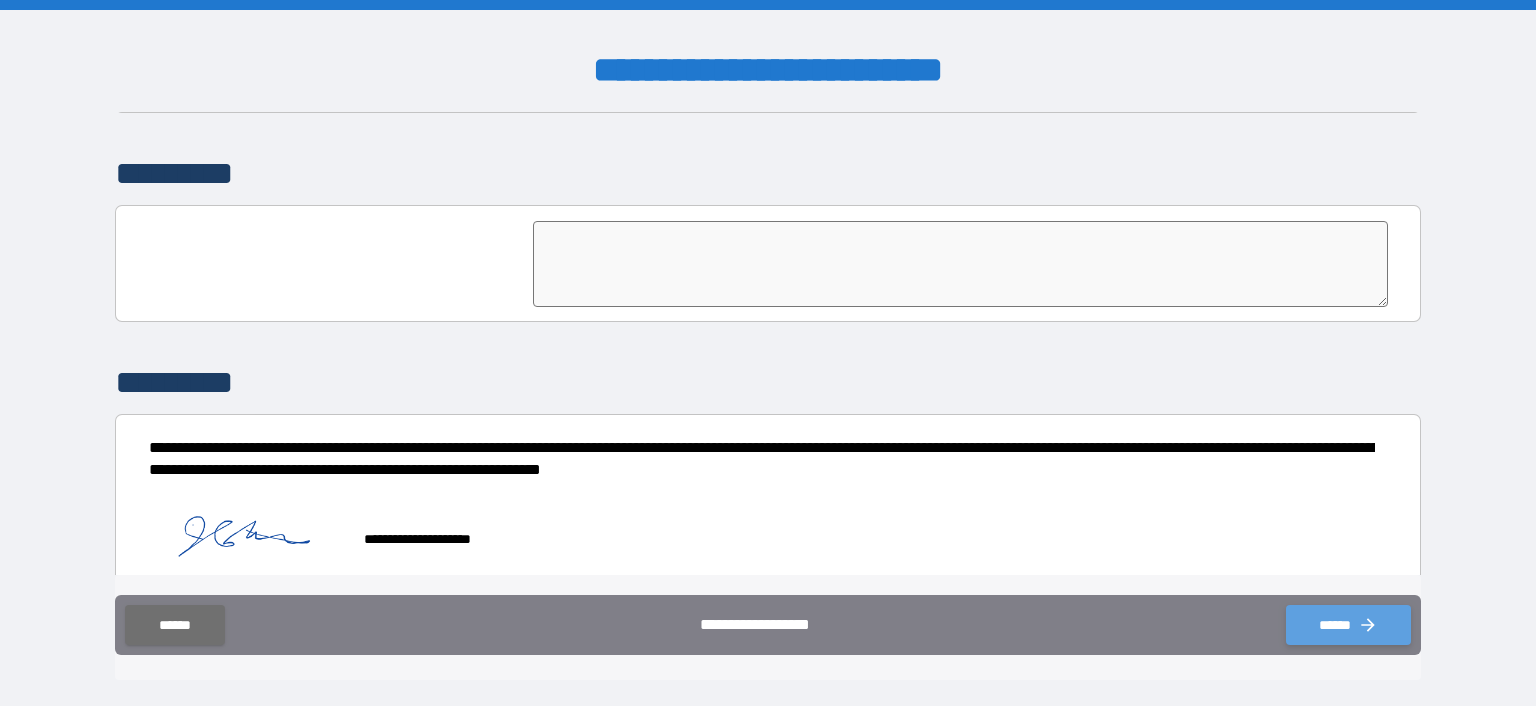 click on "******" at bounding box center [1348, 625] 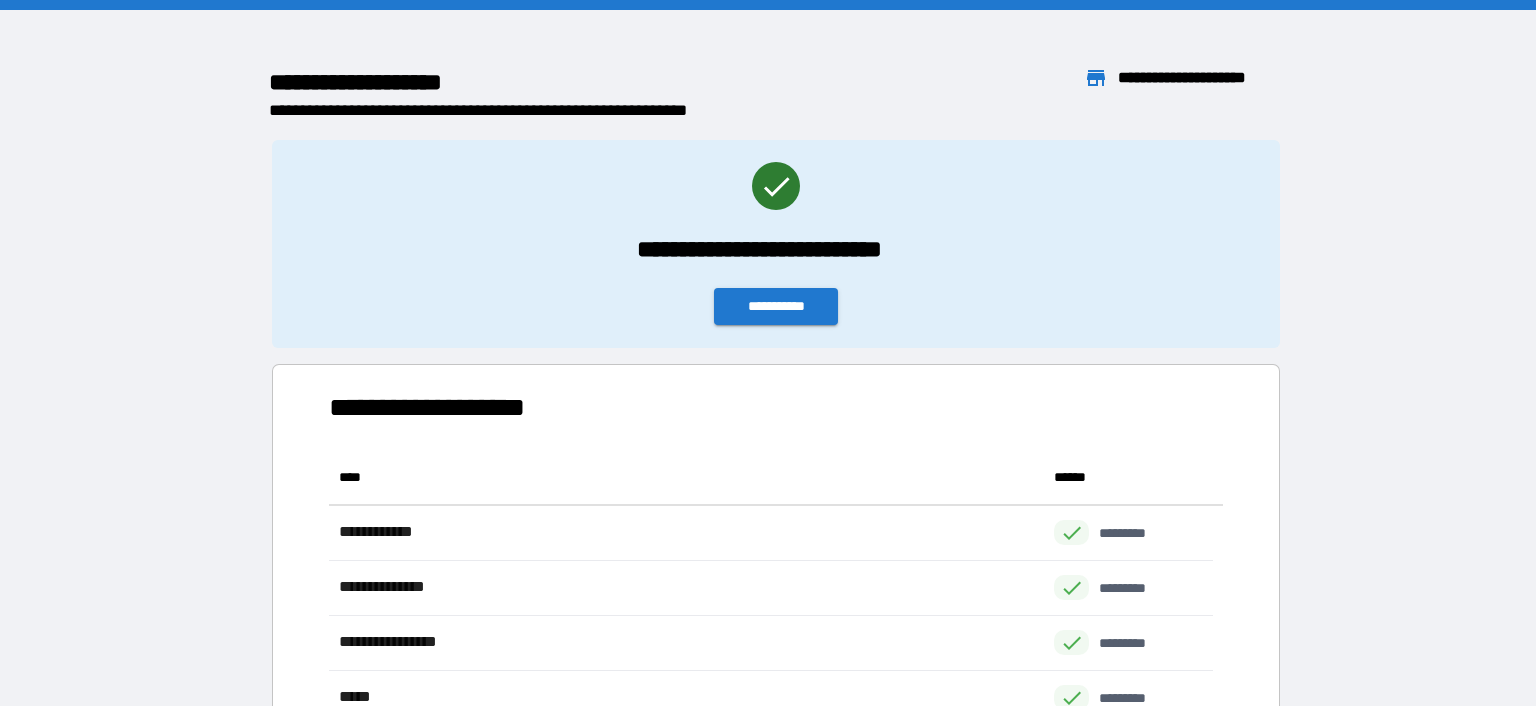 scroll, scrollTop: 16, scrollLeft: 16, axis: both 